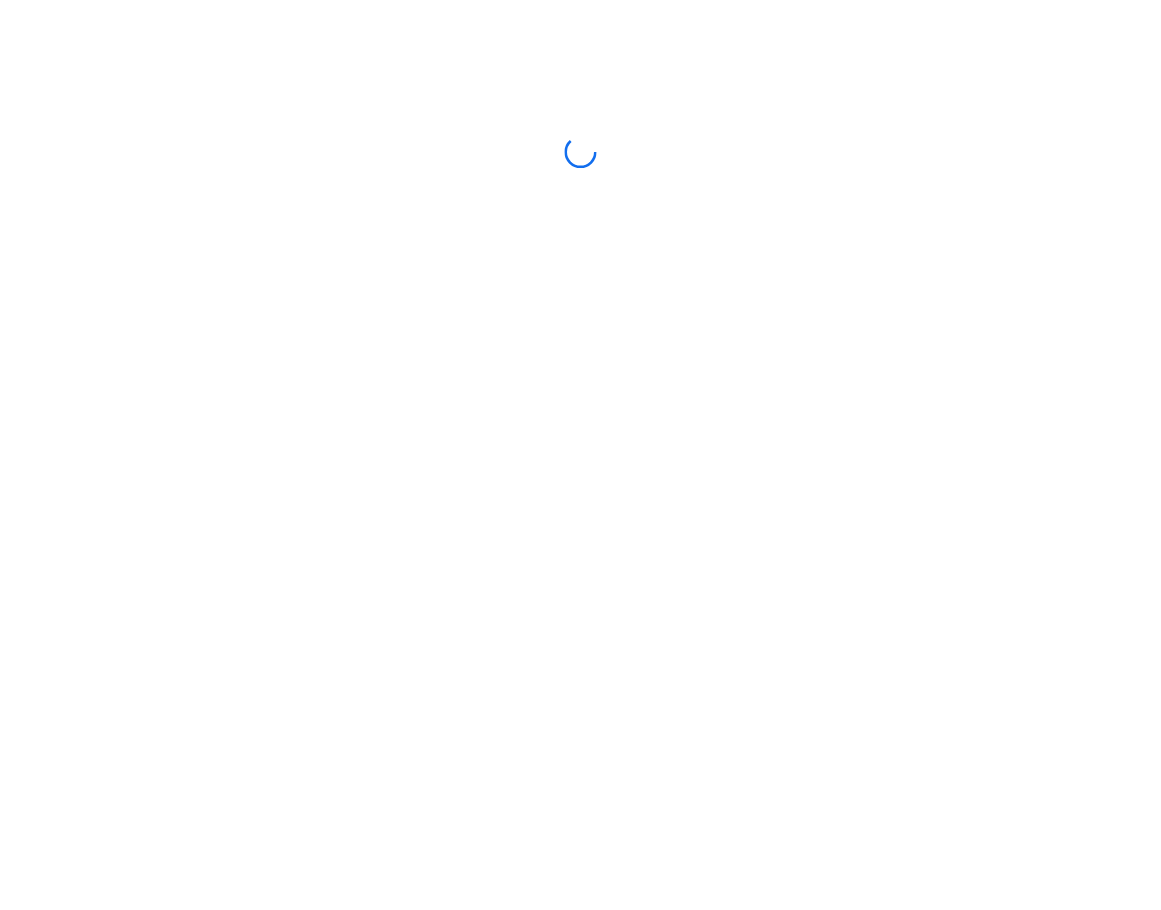scroll, scrollTop: 0, scrollLeft: 0, axis: both 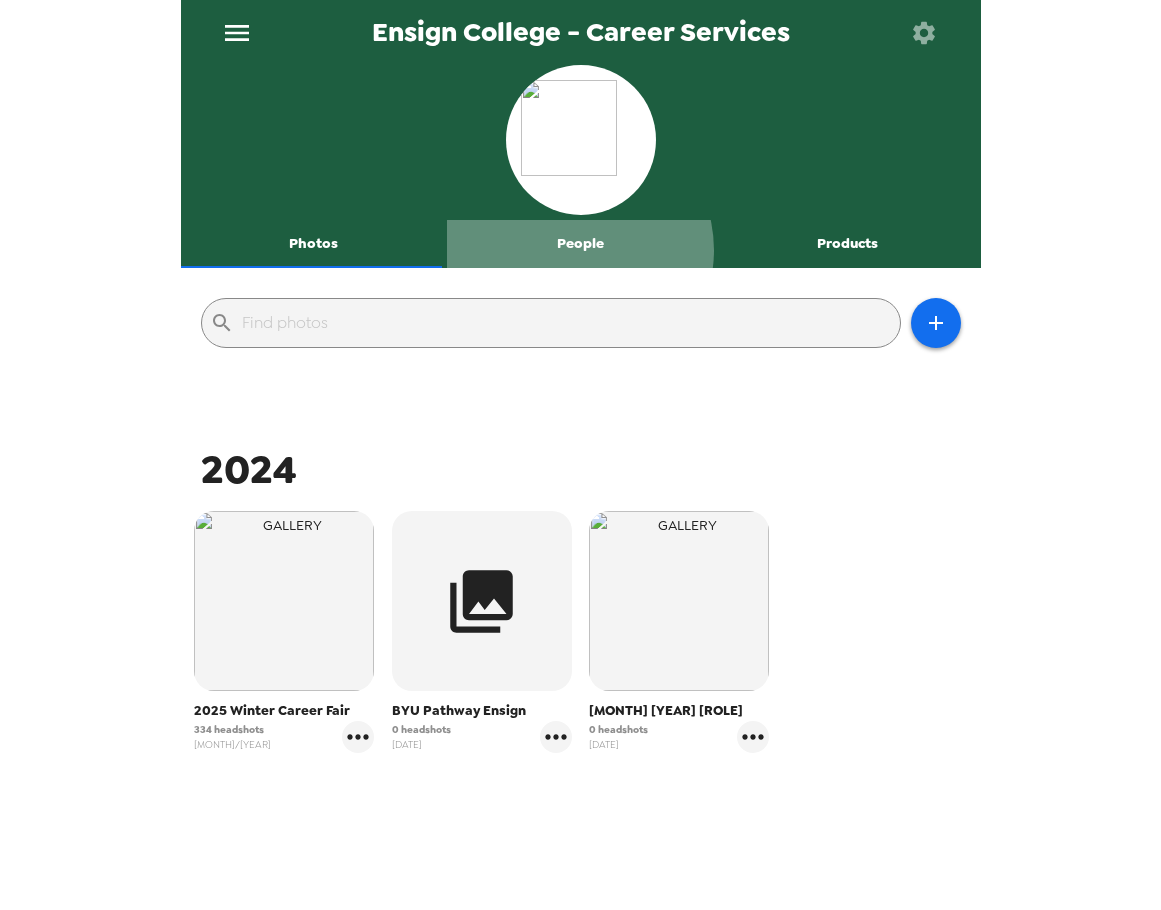 click on "People" at bounding box center (580, 244) 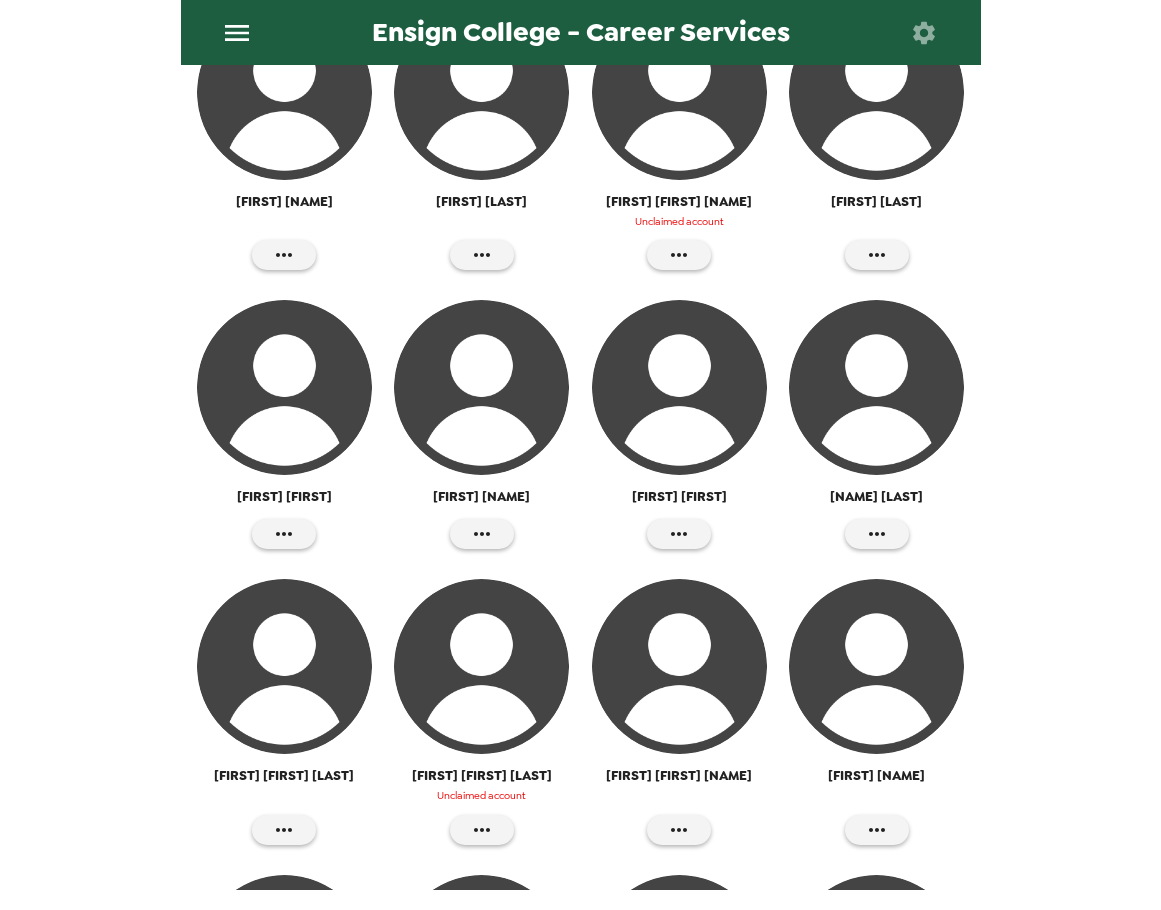 scroll, scrollTop: 5800, scrollLeft: 0, axis: vertical 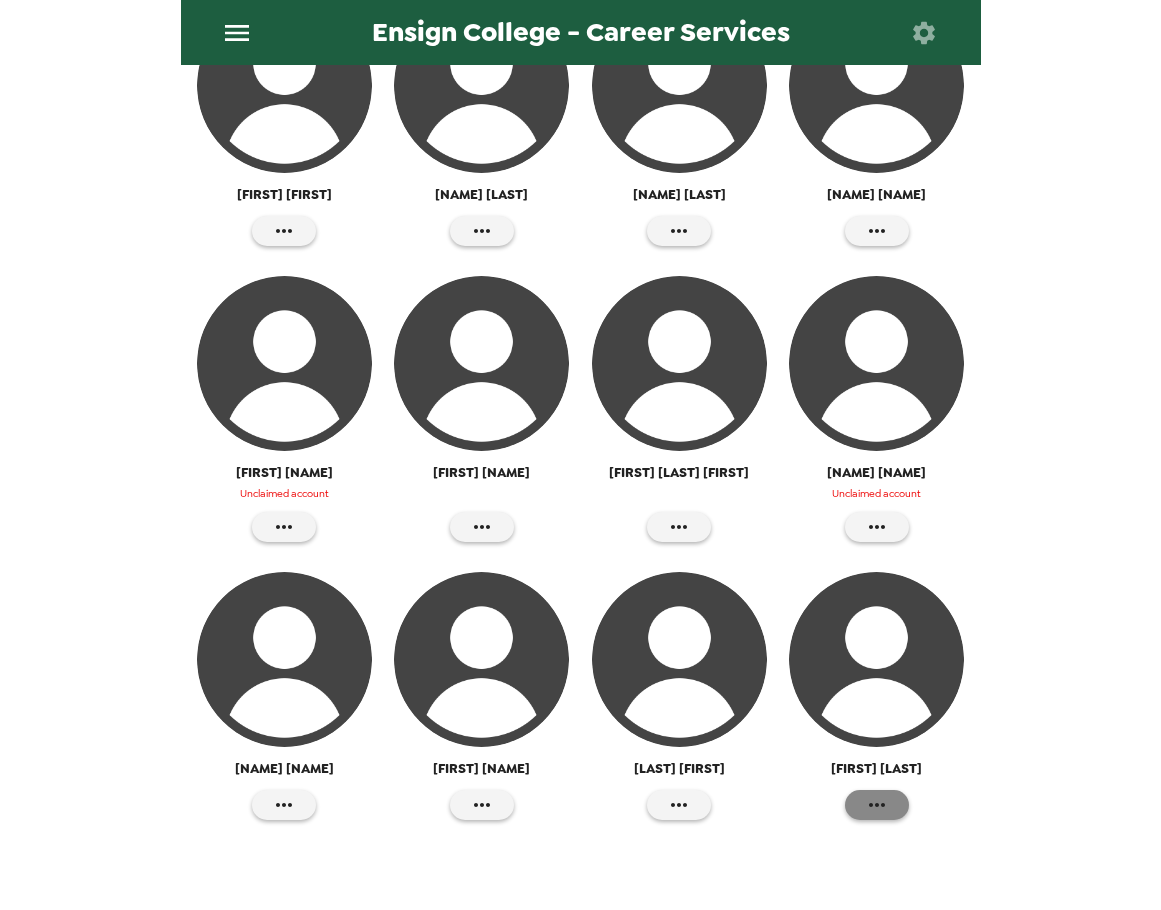 click 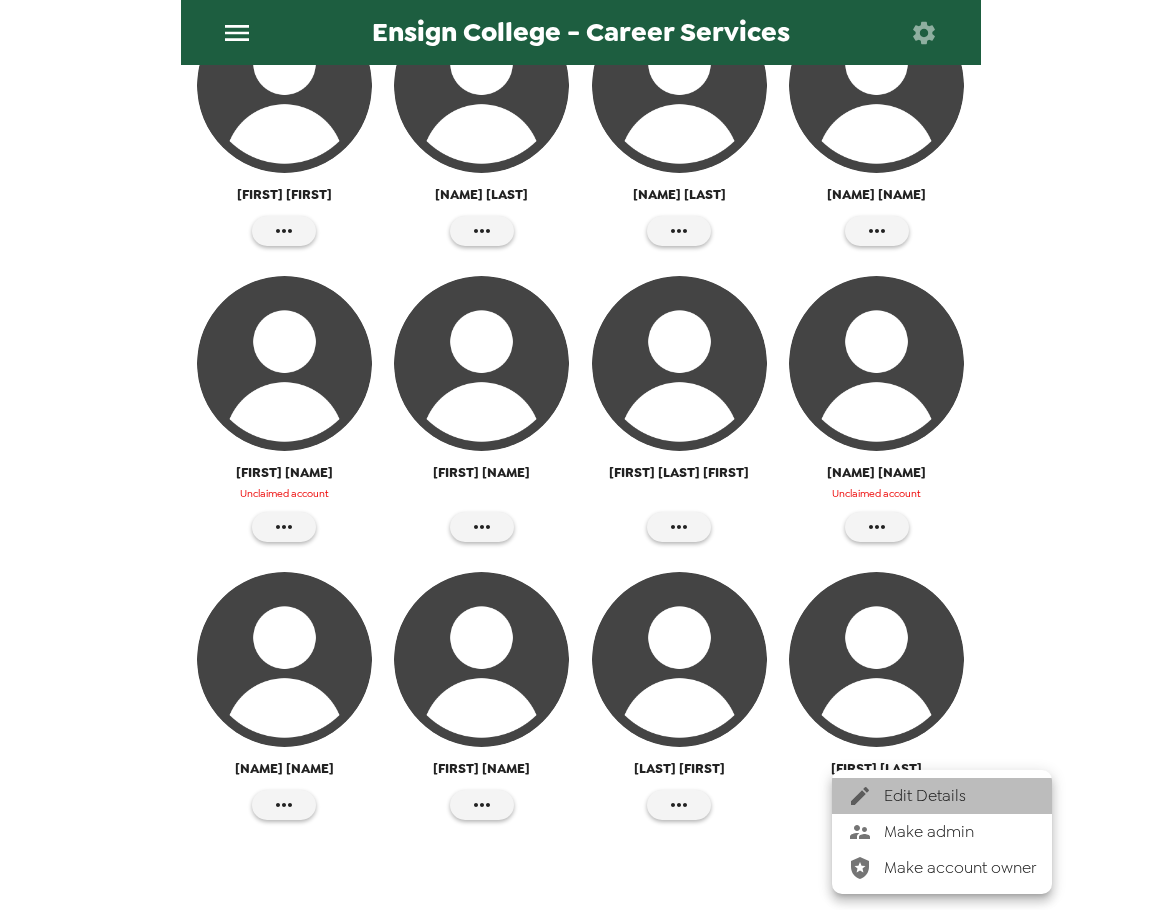 click on "Edit Details" at bounding box center [960, 796] 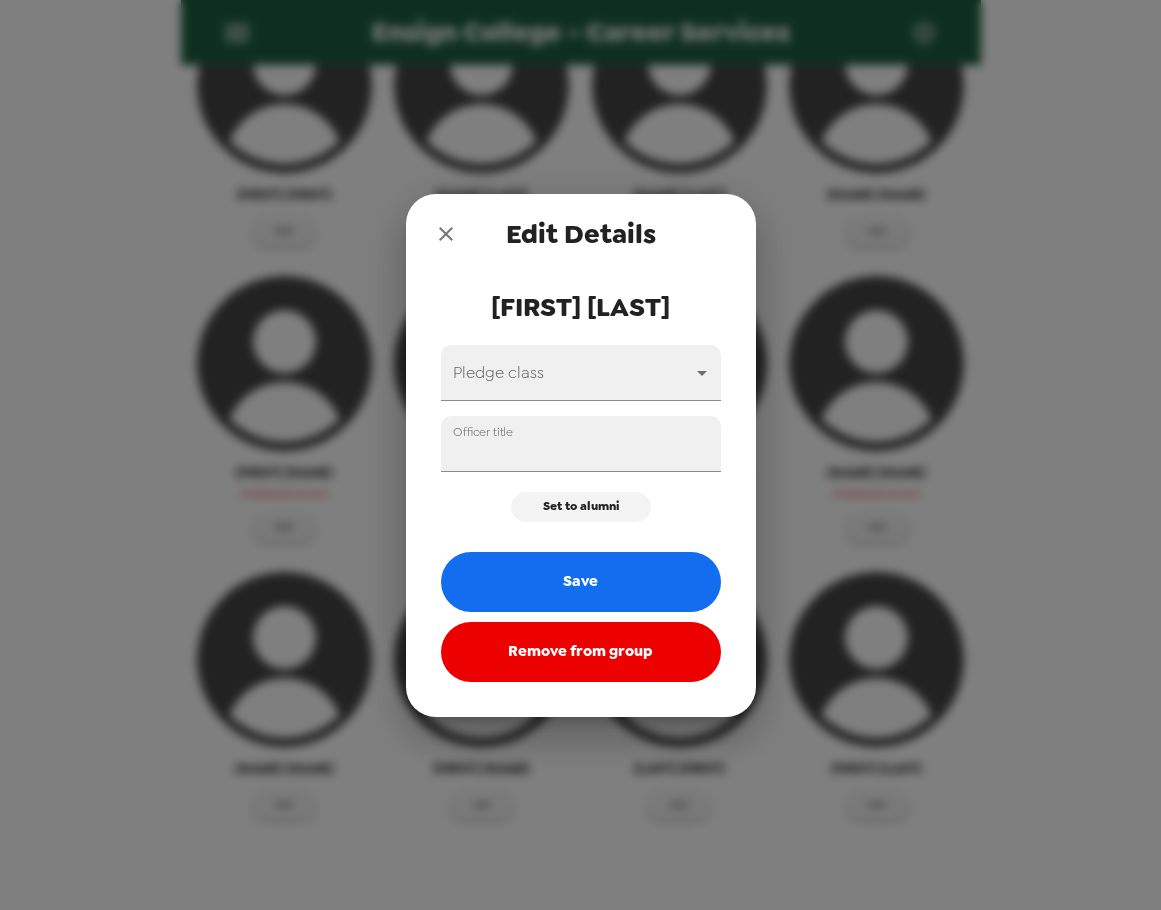 click on "Remove from group" at bounding box center (581, 652) 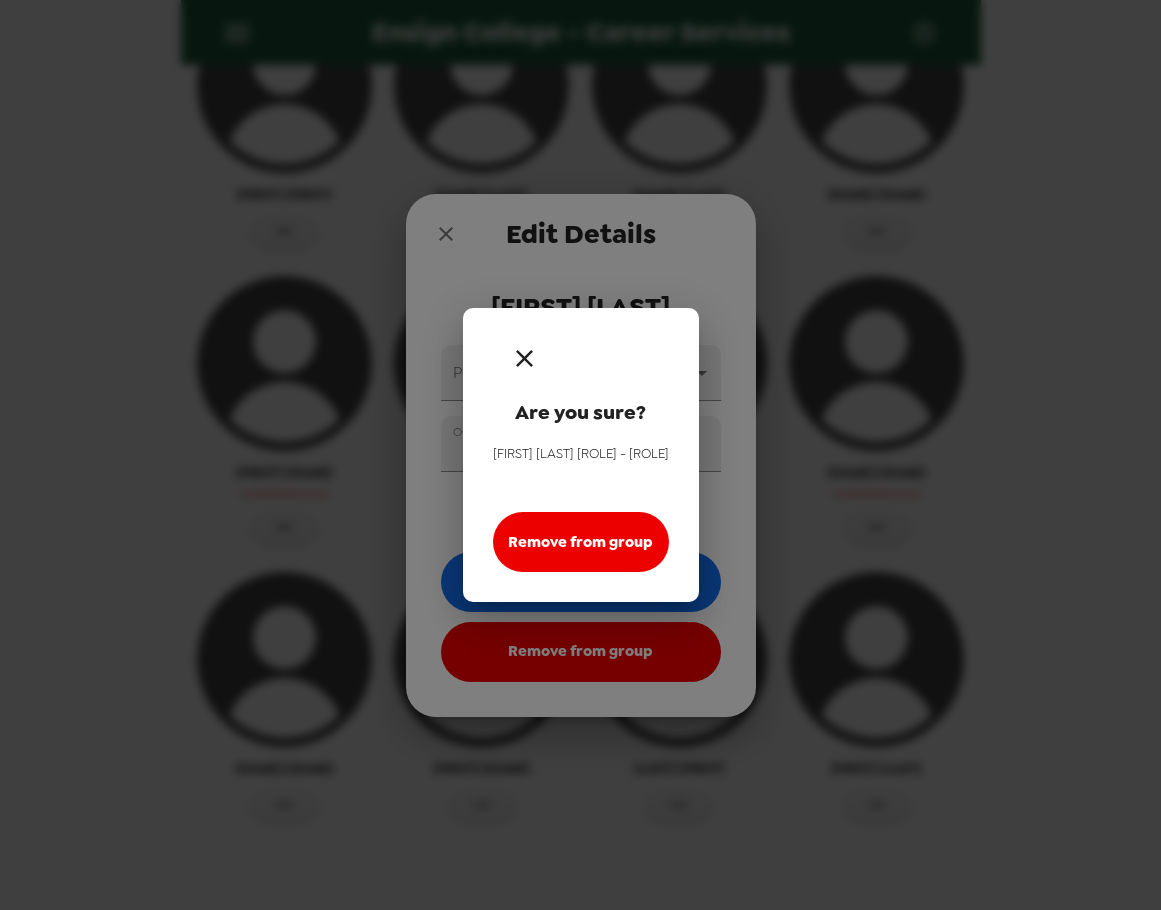 click on "Remove from group" at bounding box center [581, 542] 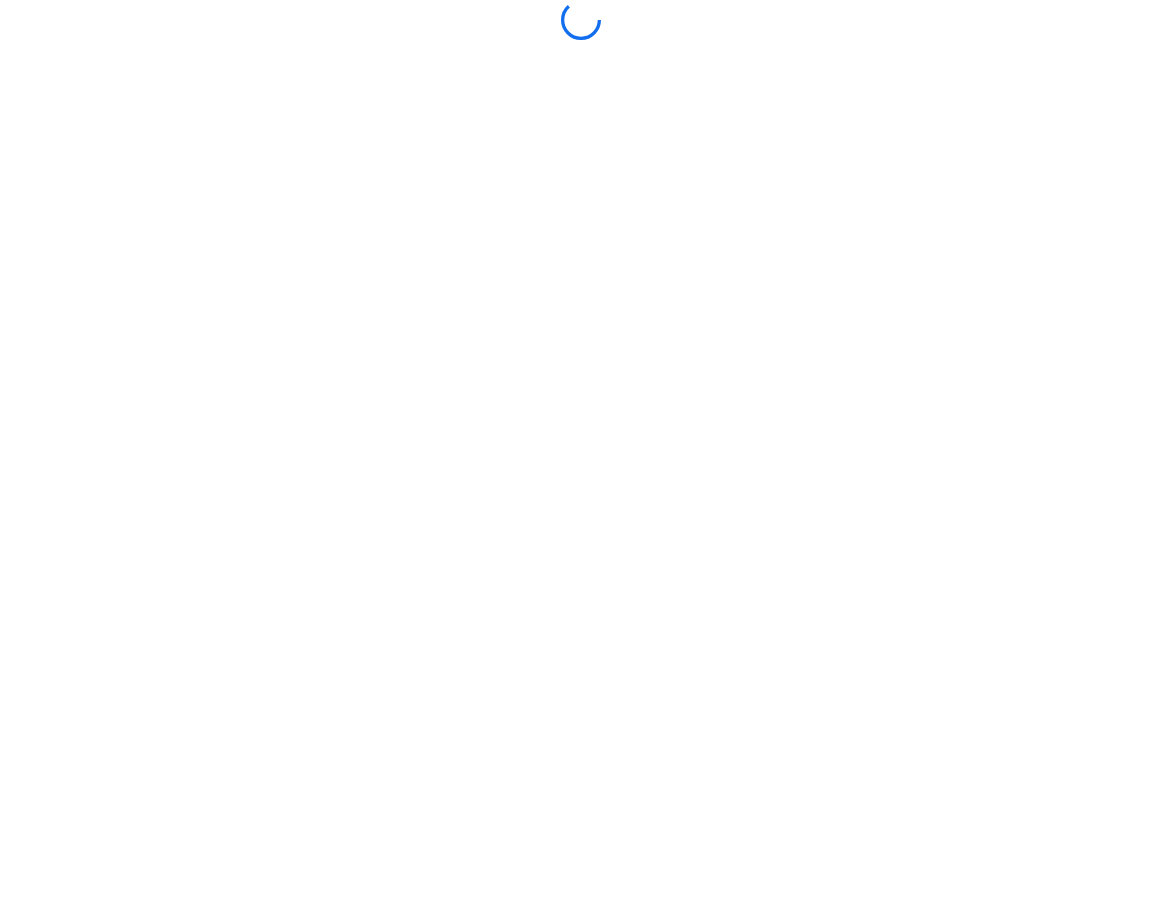 scroll, scrollTop: 0, scrollLeft: 0, axis: both 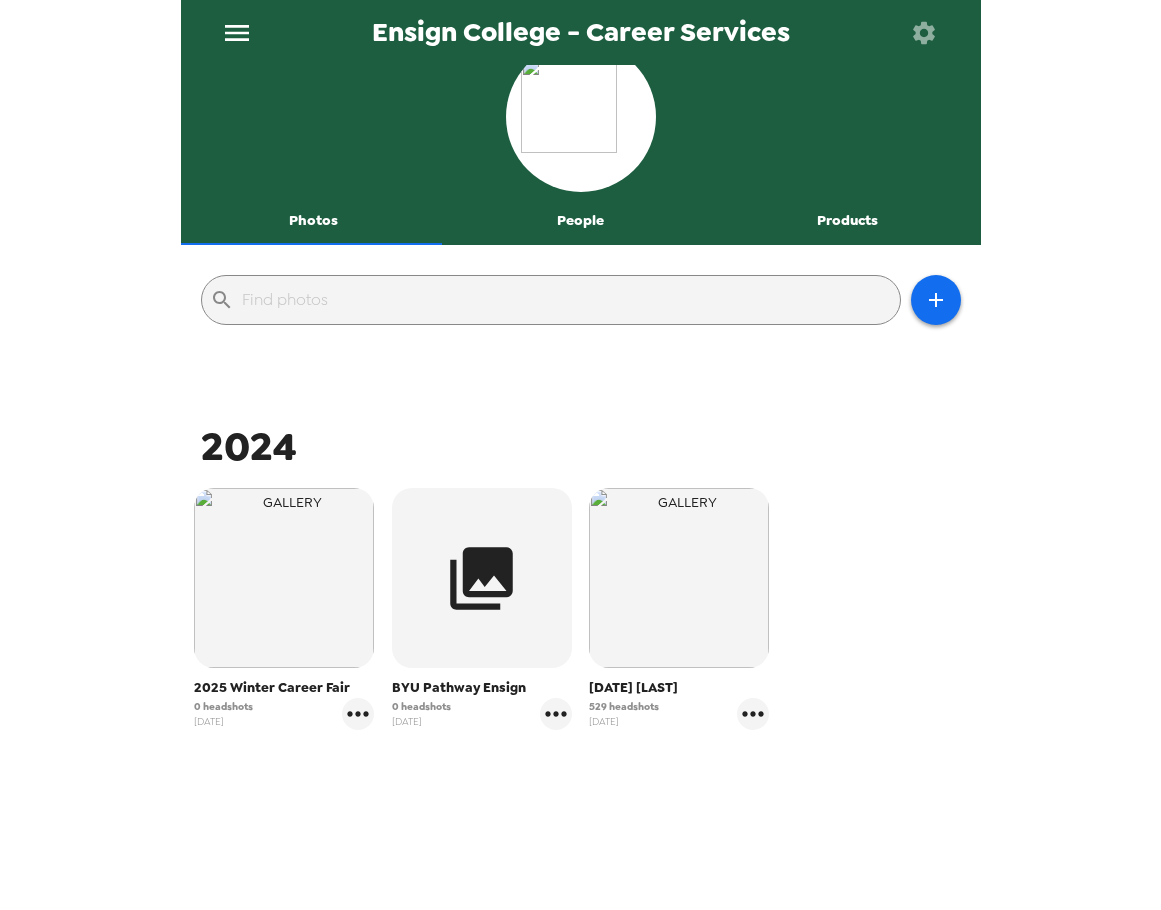 click at bounding box center [581, 117] 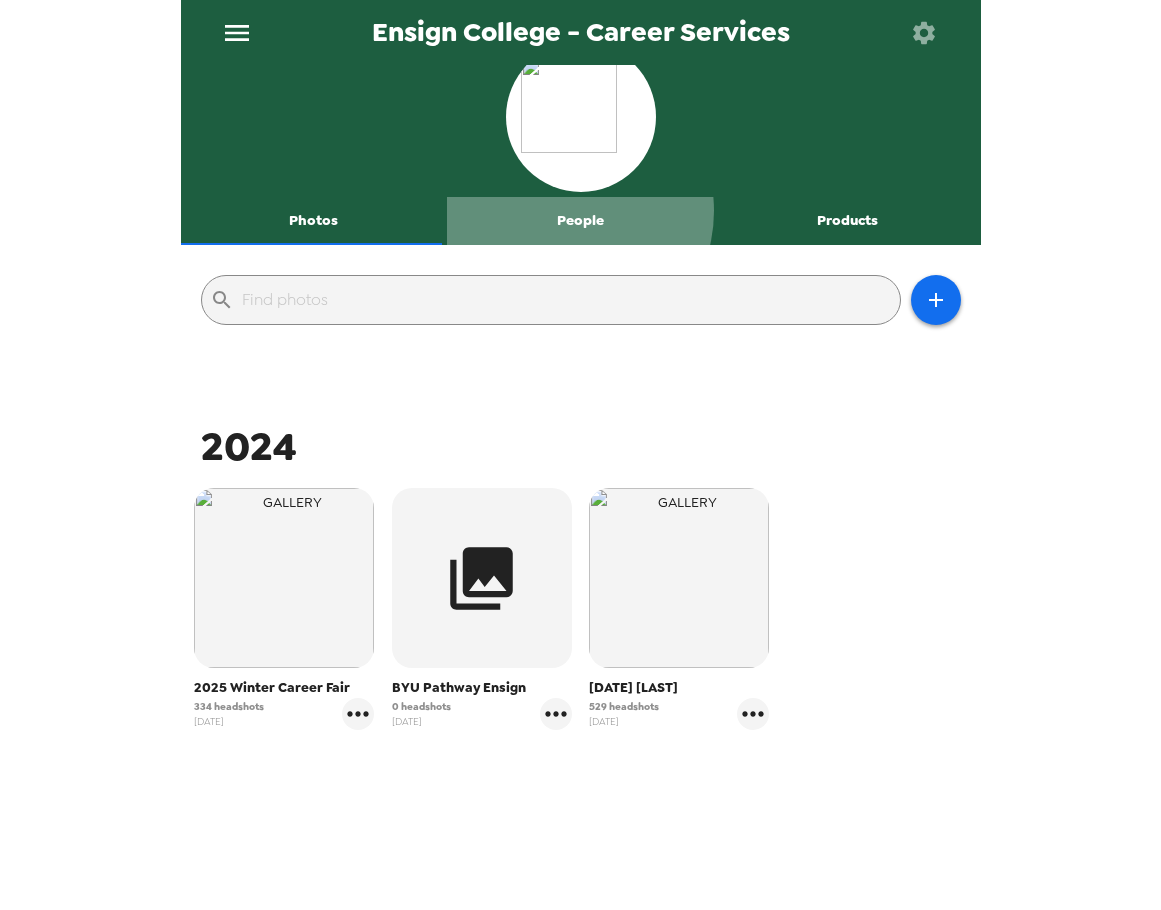 click on "People" at bounding box center [580, 221] 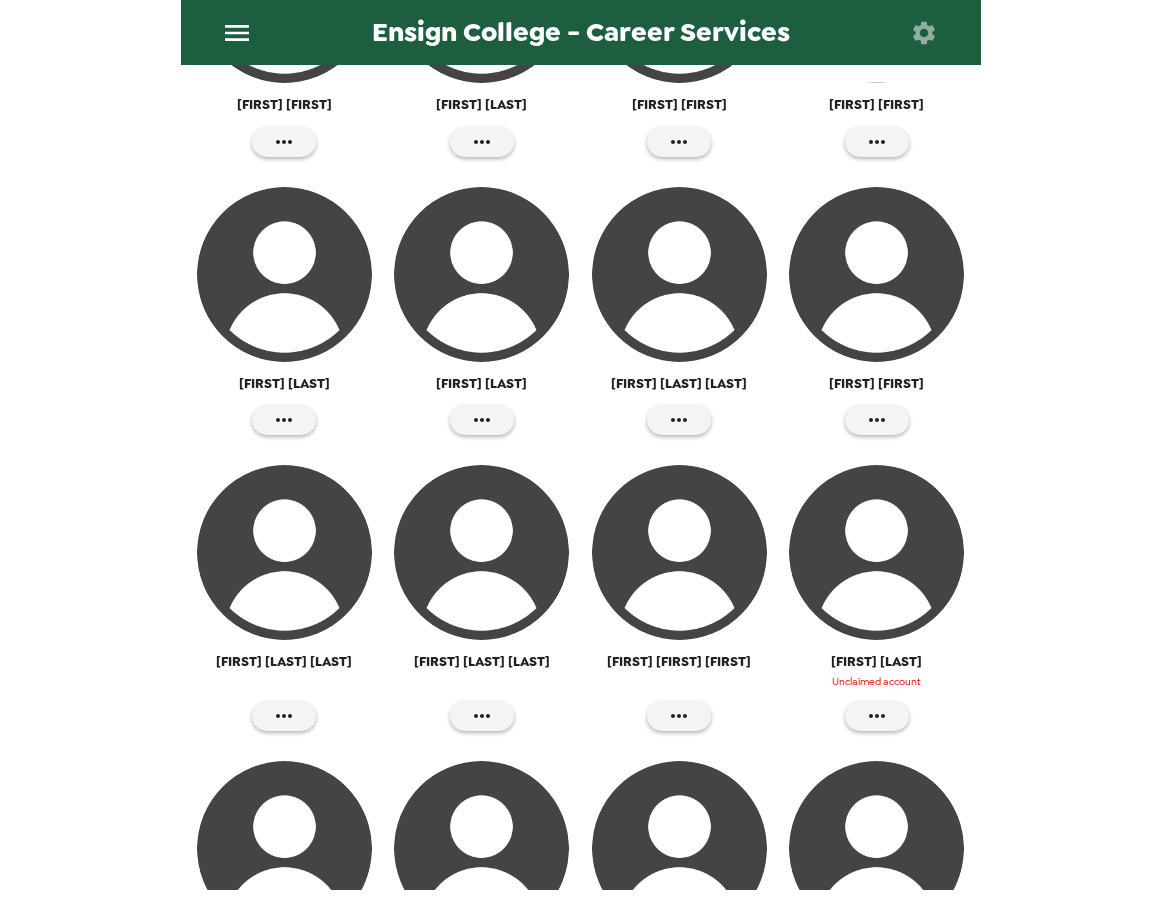 scroll, scrollTop: 2200, scrollLeft: 0, axis: vertical 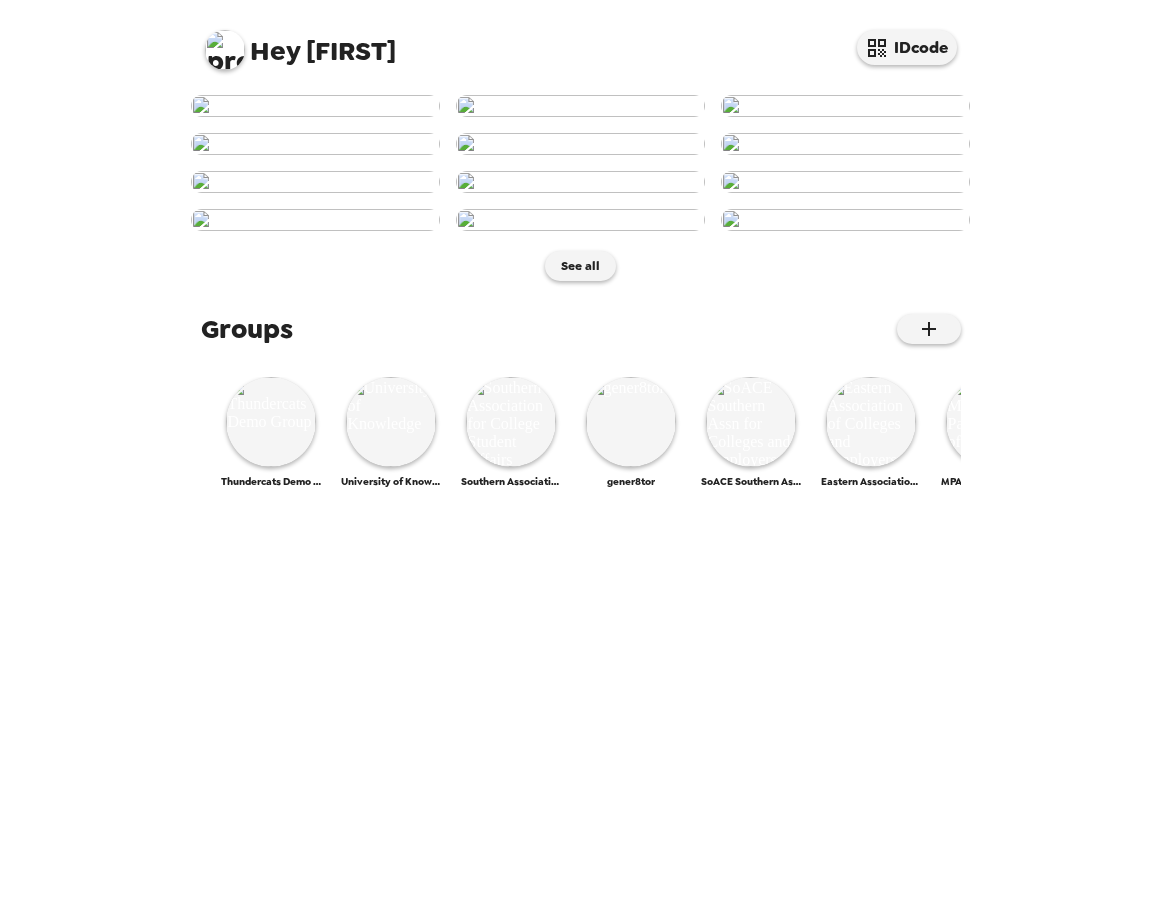 click at bounding box center [225, 50] 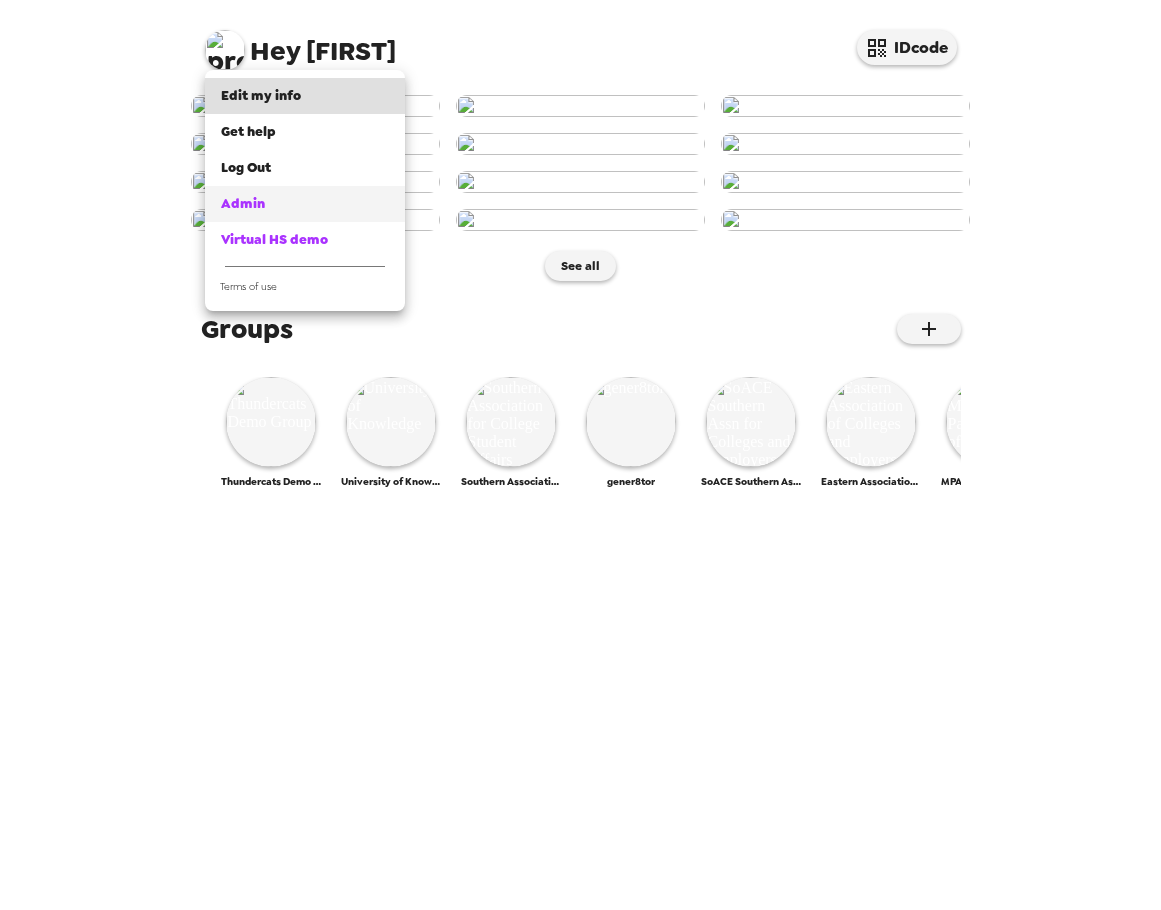 click on "Admin" at bounding box center [305, 204] 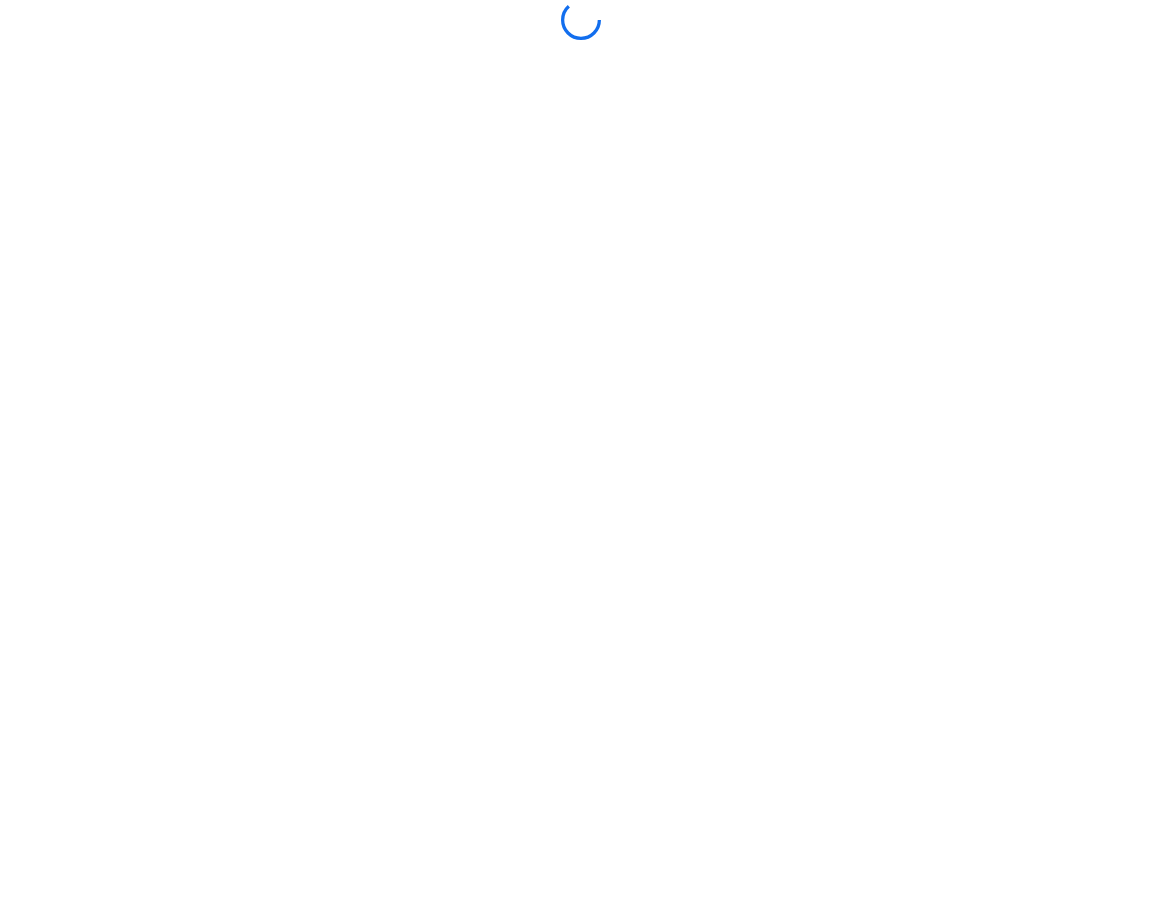 scroll, scrollTop: 0, scrollLeft: 0, axis: both 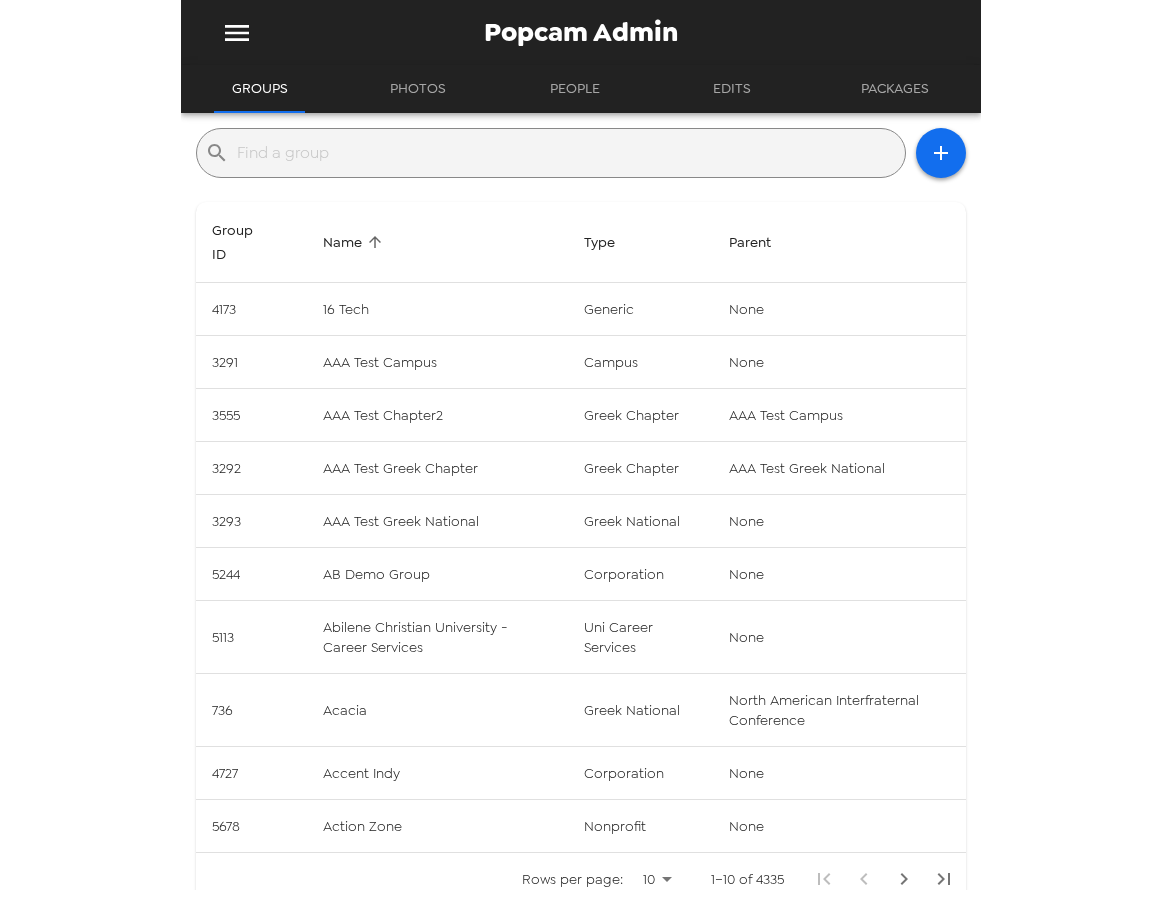 click on "​" at bounding box center [551, 153] 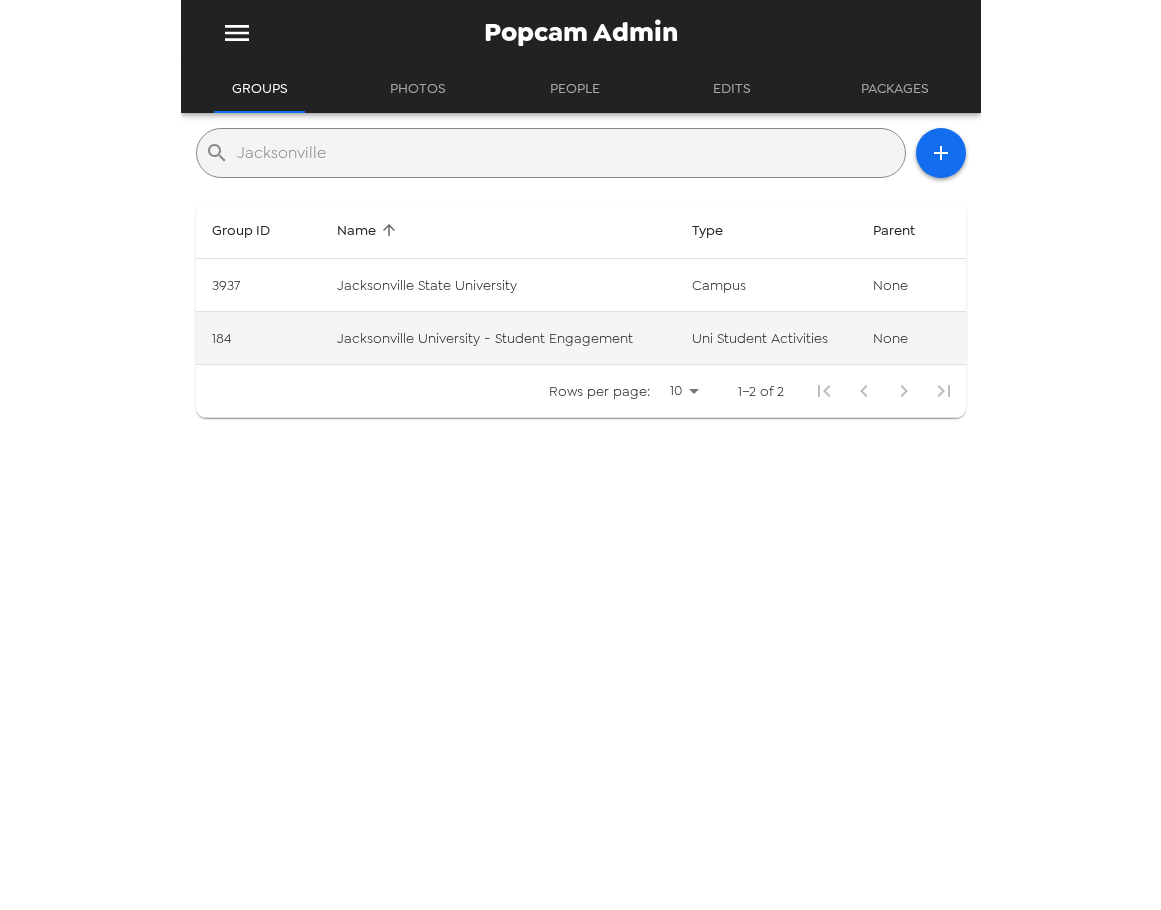type on "Jacksonville" 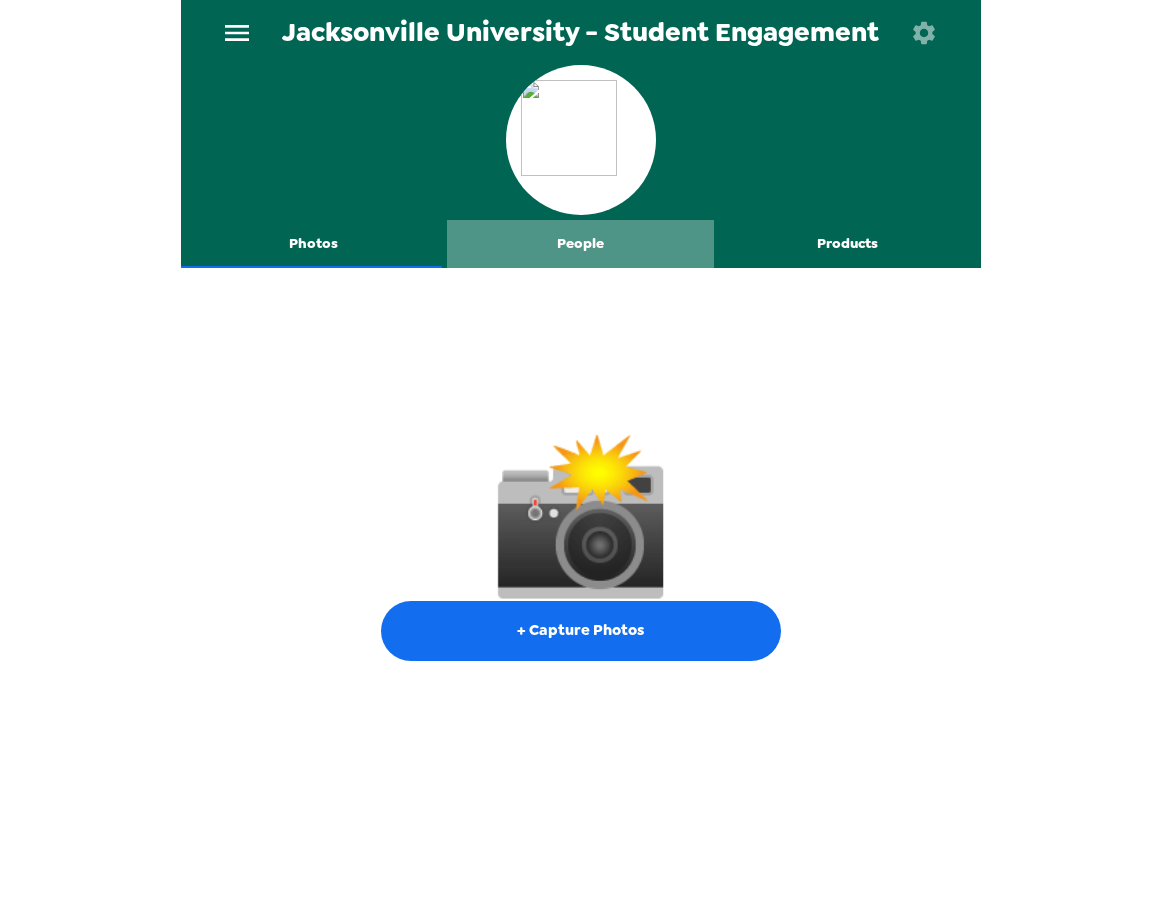 click on "People" at bounding box center [580, 244] 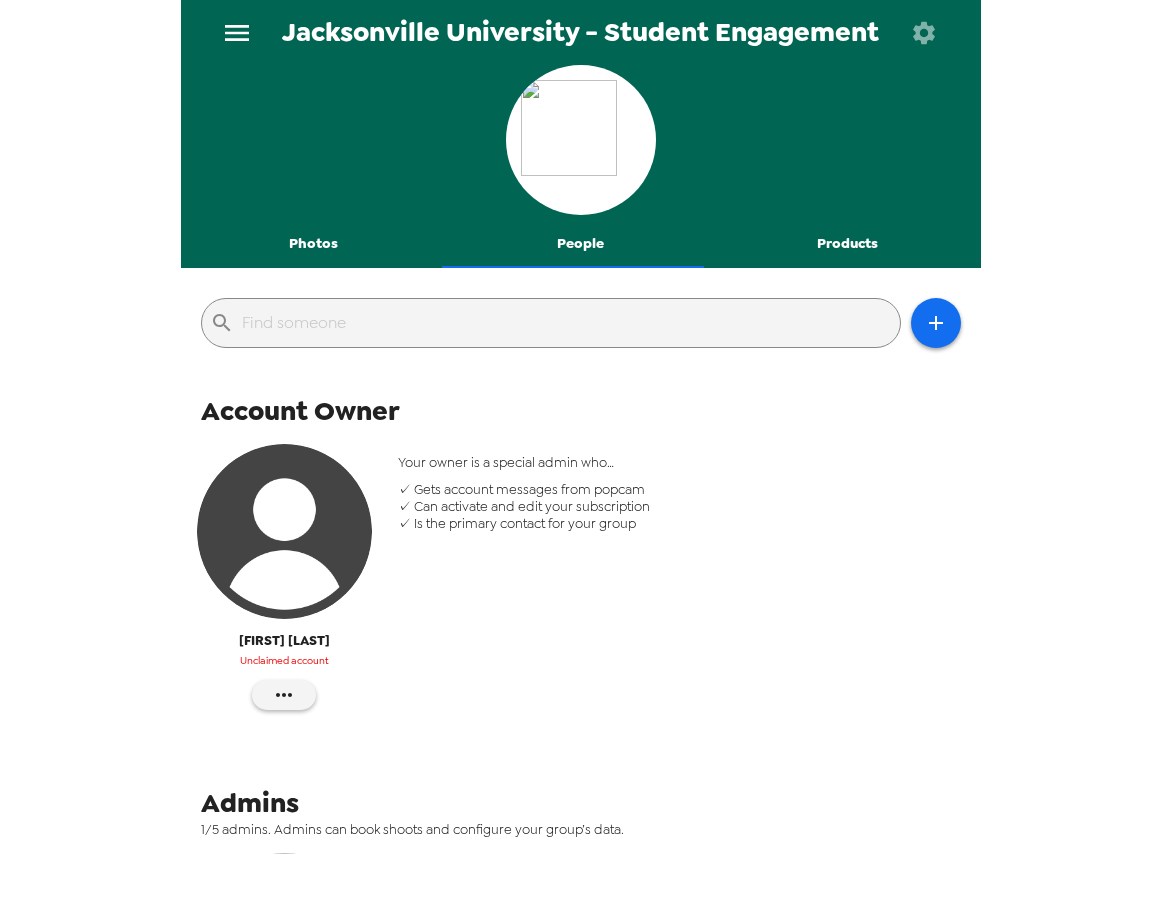 click 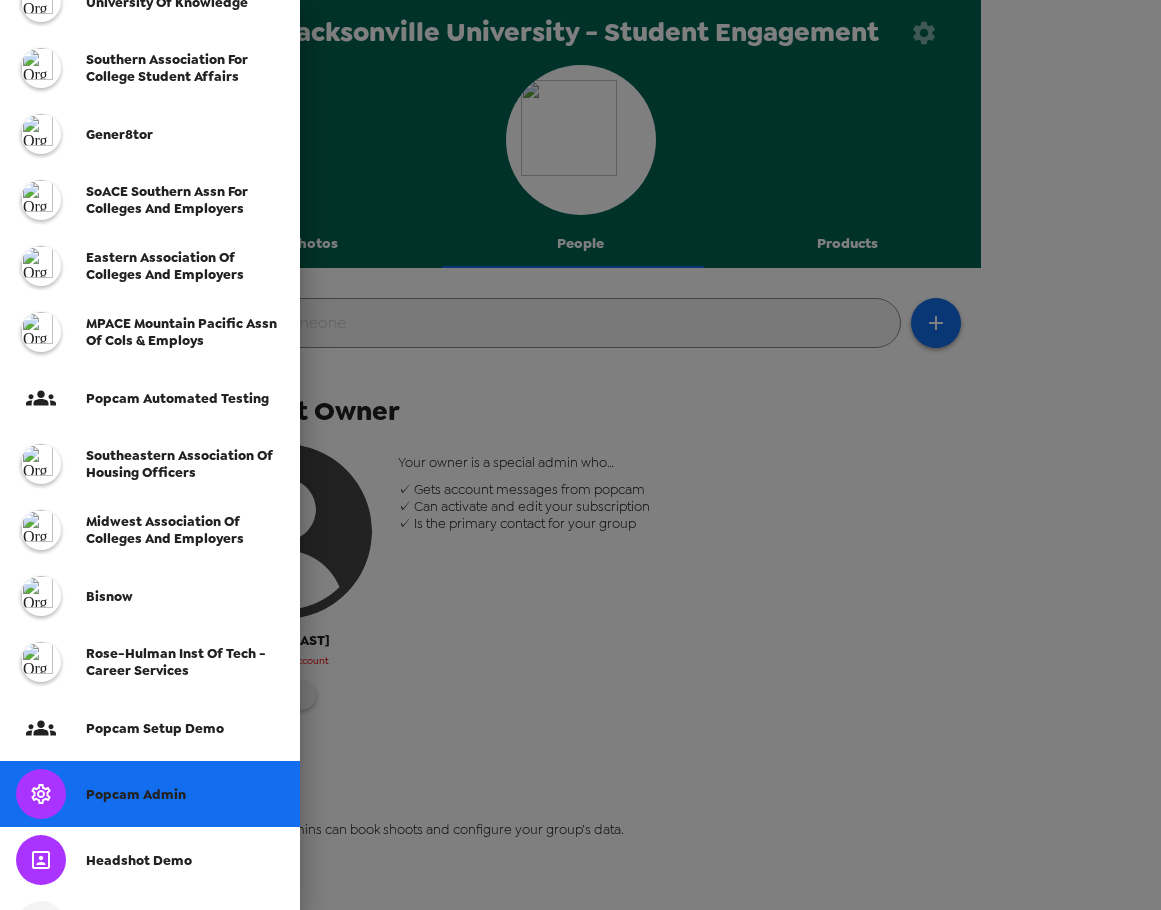 scroll, scrollTop: 366, scrollLeft: 0, axis: vertical 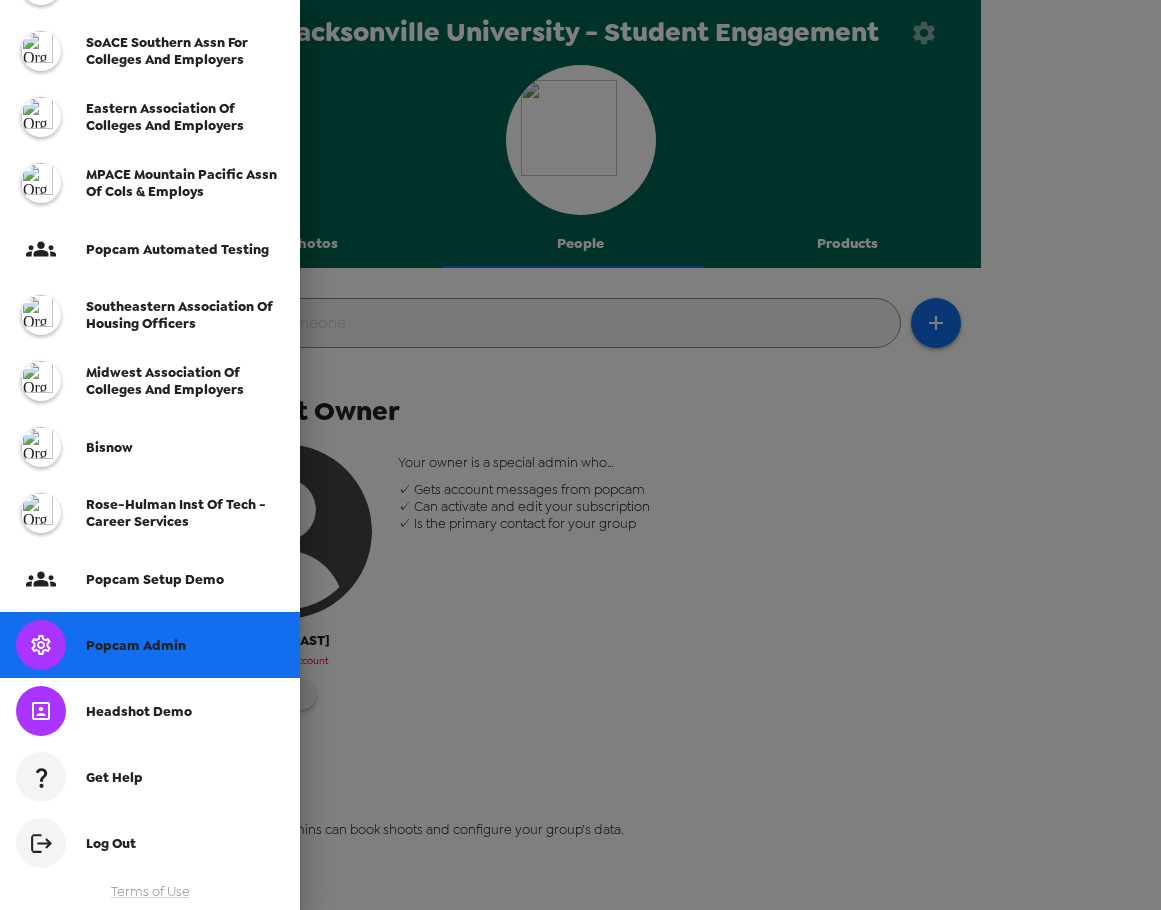 drag, startPoint x: 835, startPoint y: 628, endPoint x: 702, endPoint y: 613, distance: 133.84319 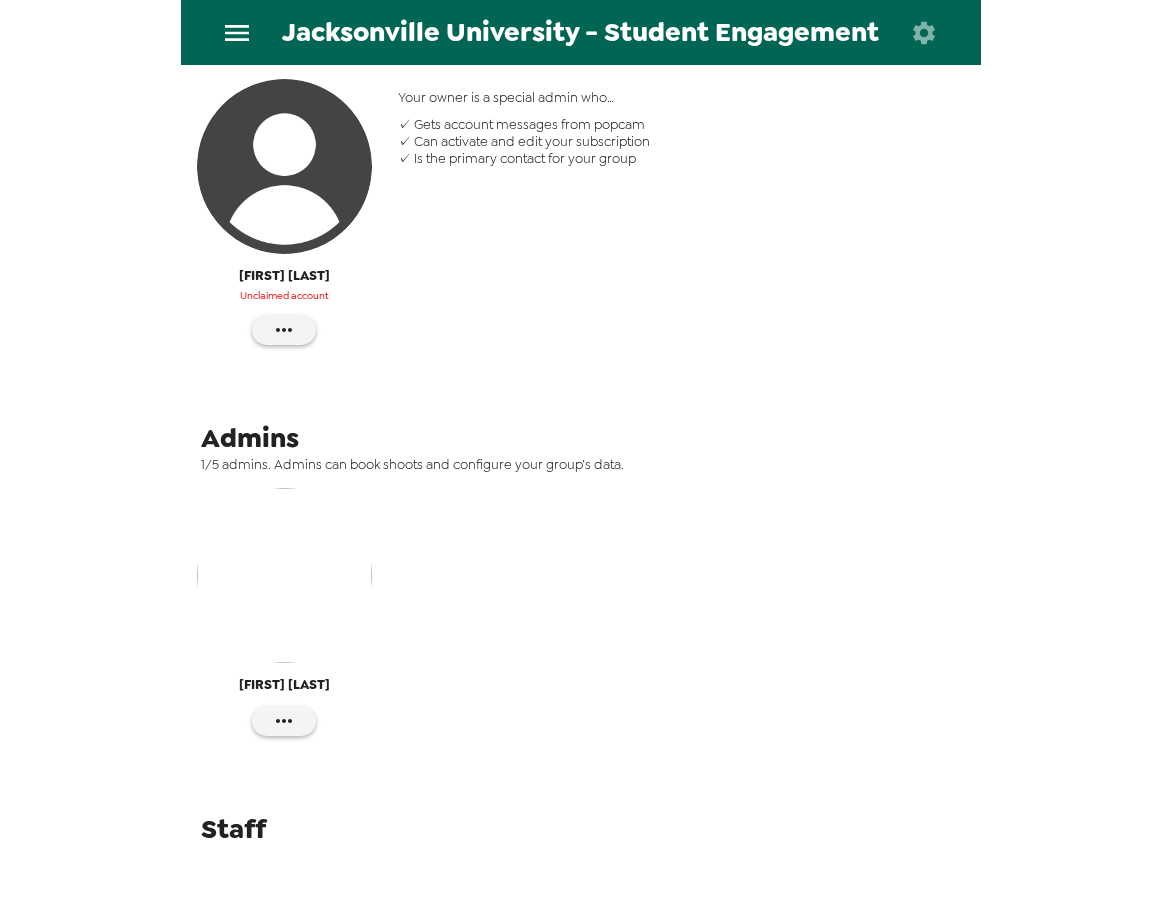 scroll, scrollTop: 377, scrollLeft: 0, axis: vertical 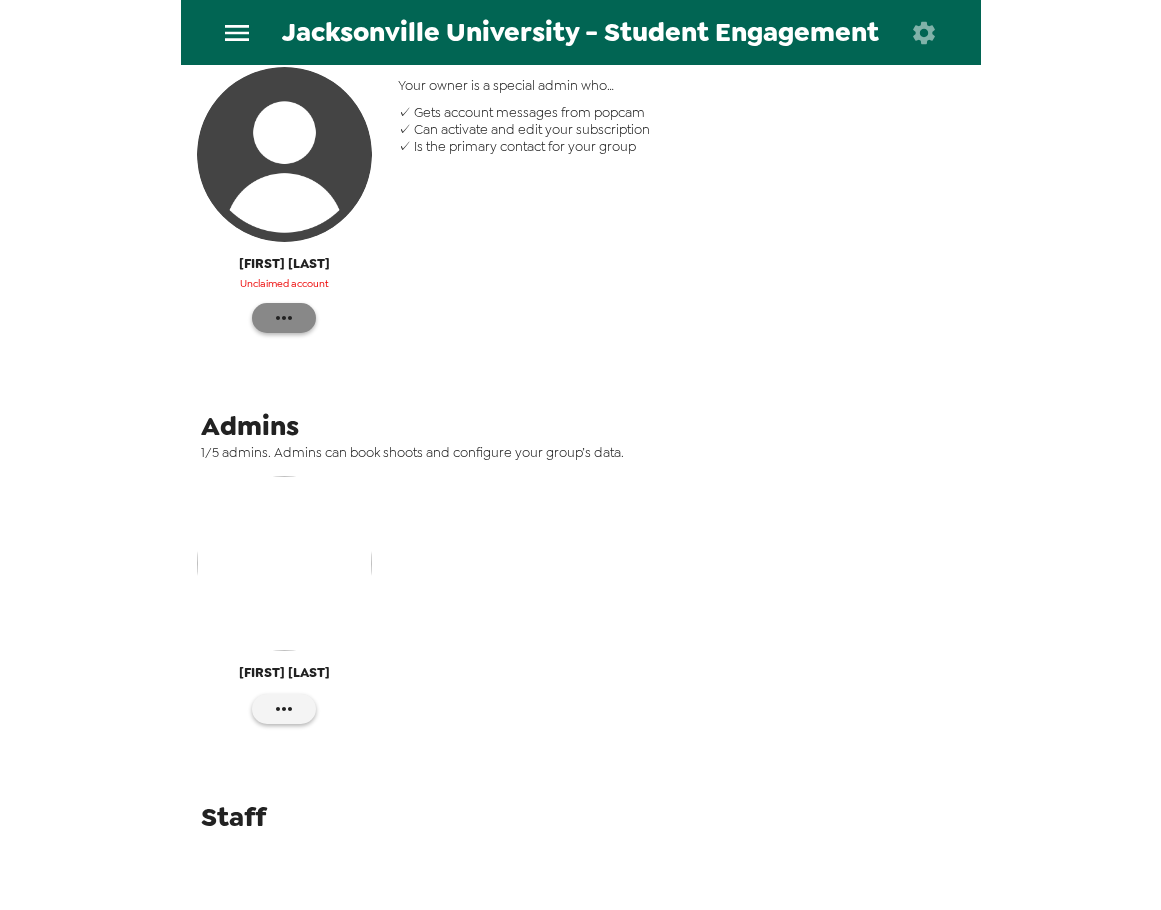 click 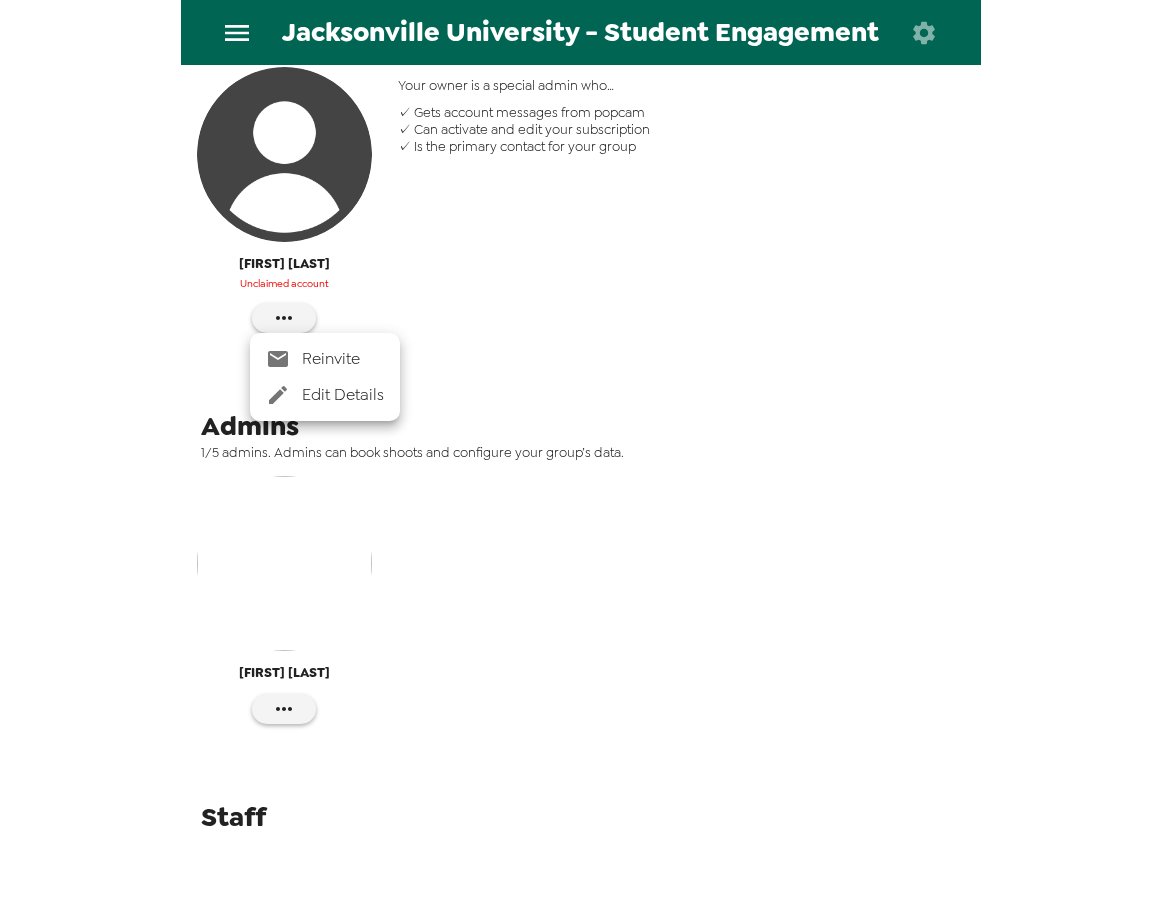 click on "Reinvite" at bounding box center (343, 359) 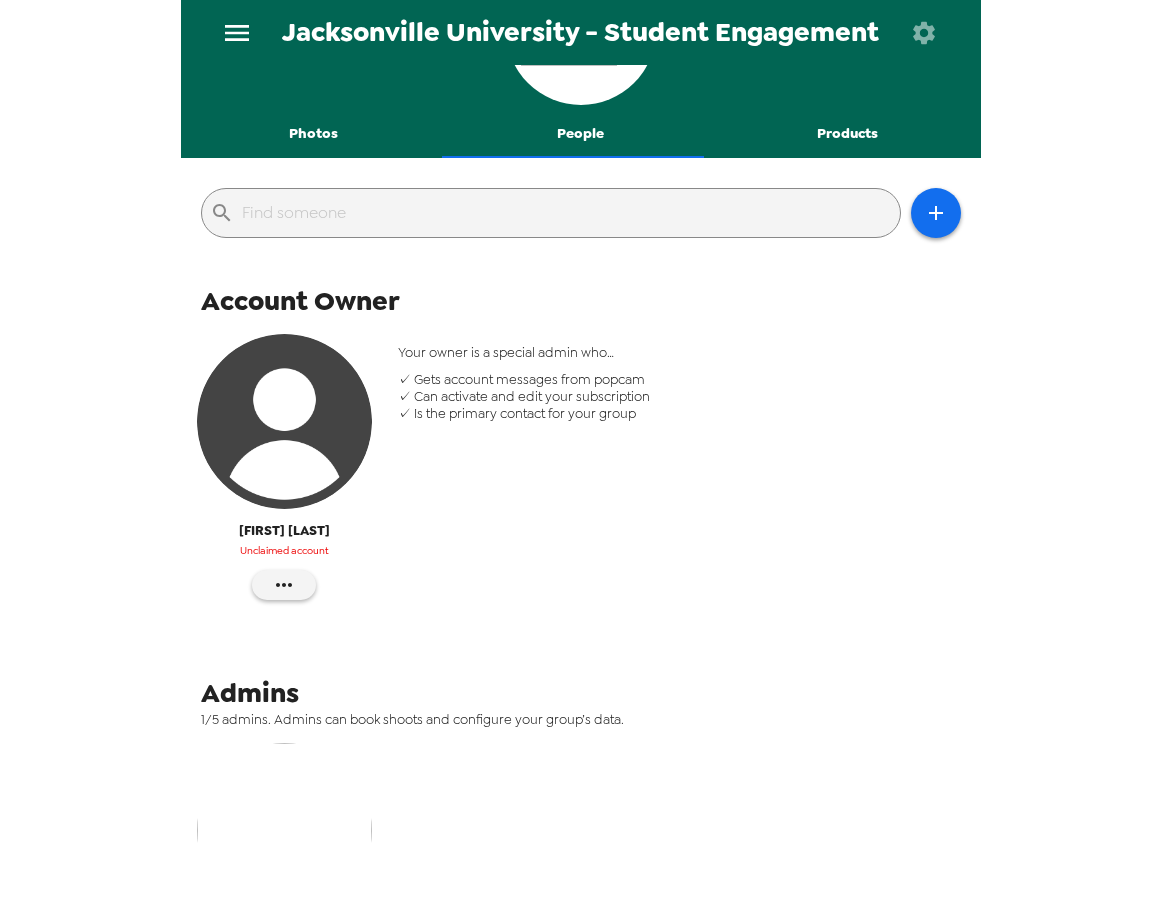 scroll, scrollTop: 0, scrollLeft: 0, axis: both 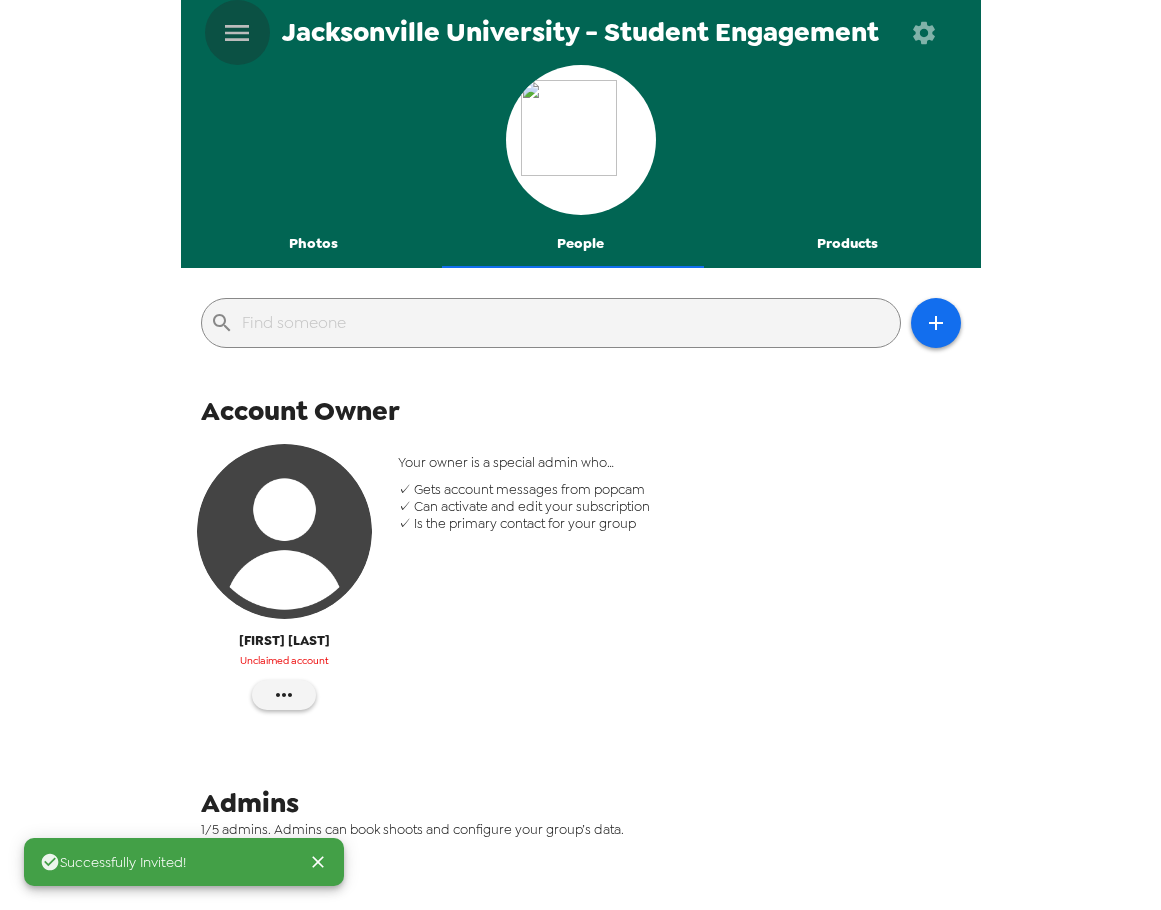 click 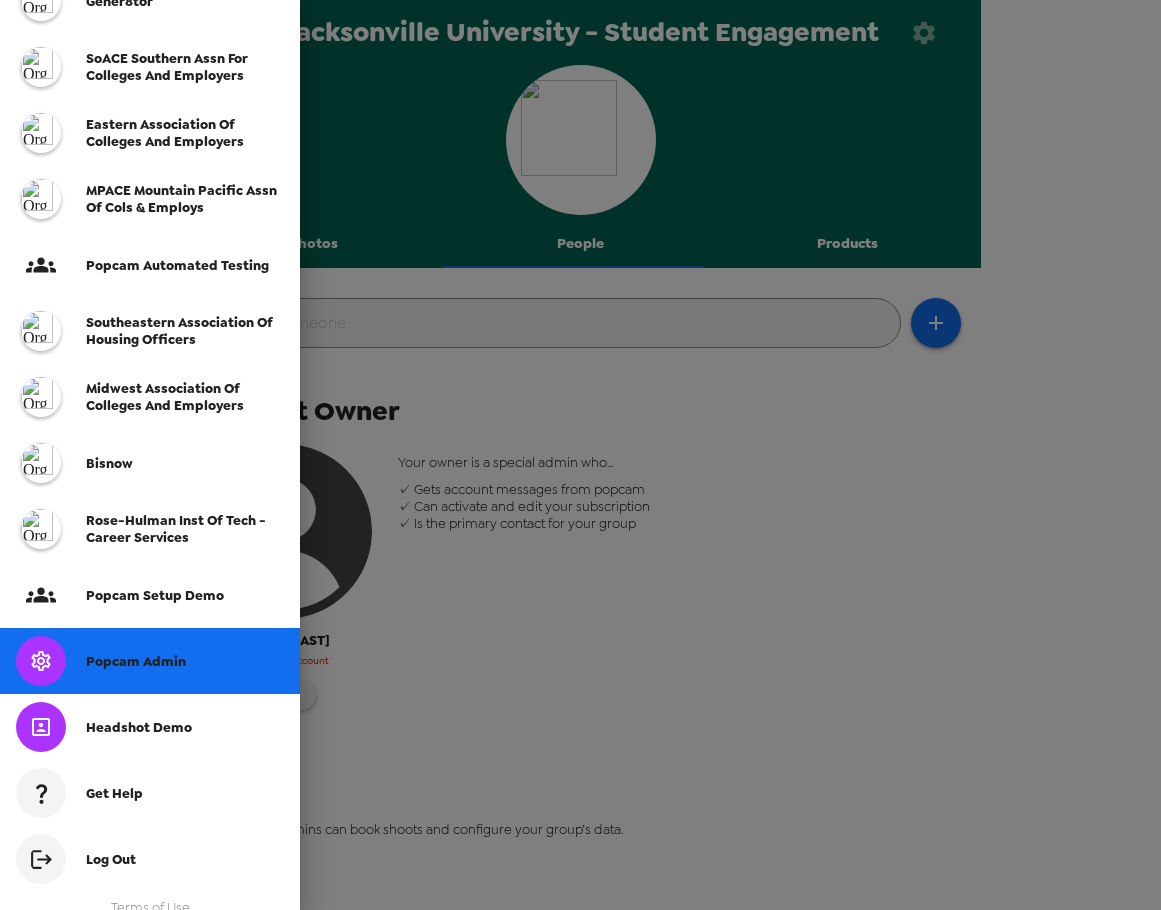 scroll, scrollTop: 366, scrollLeft: 0, axis: vertical 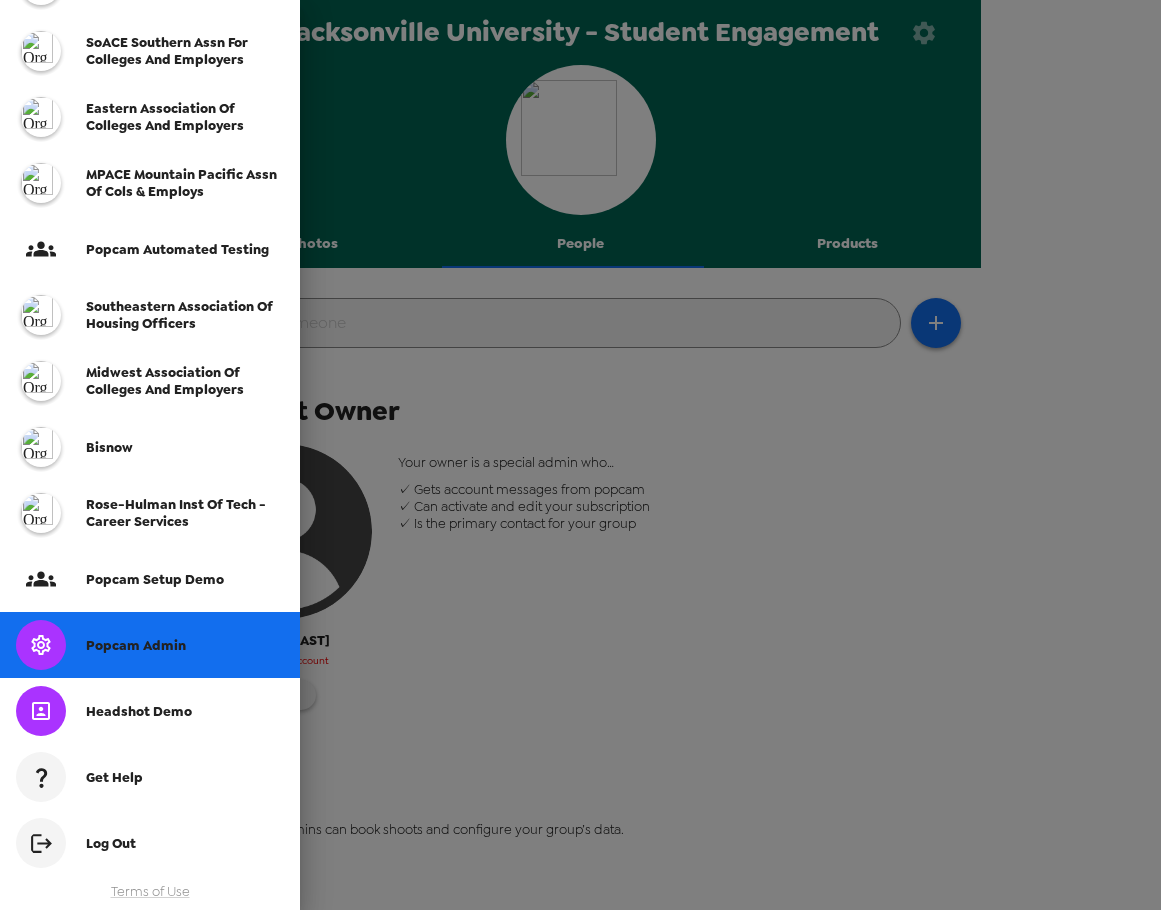 click on "Popcam Admin" at bounding box center [136, 645] 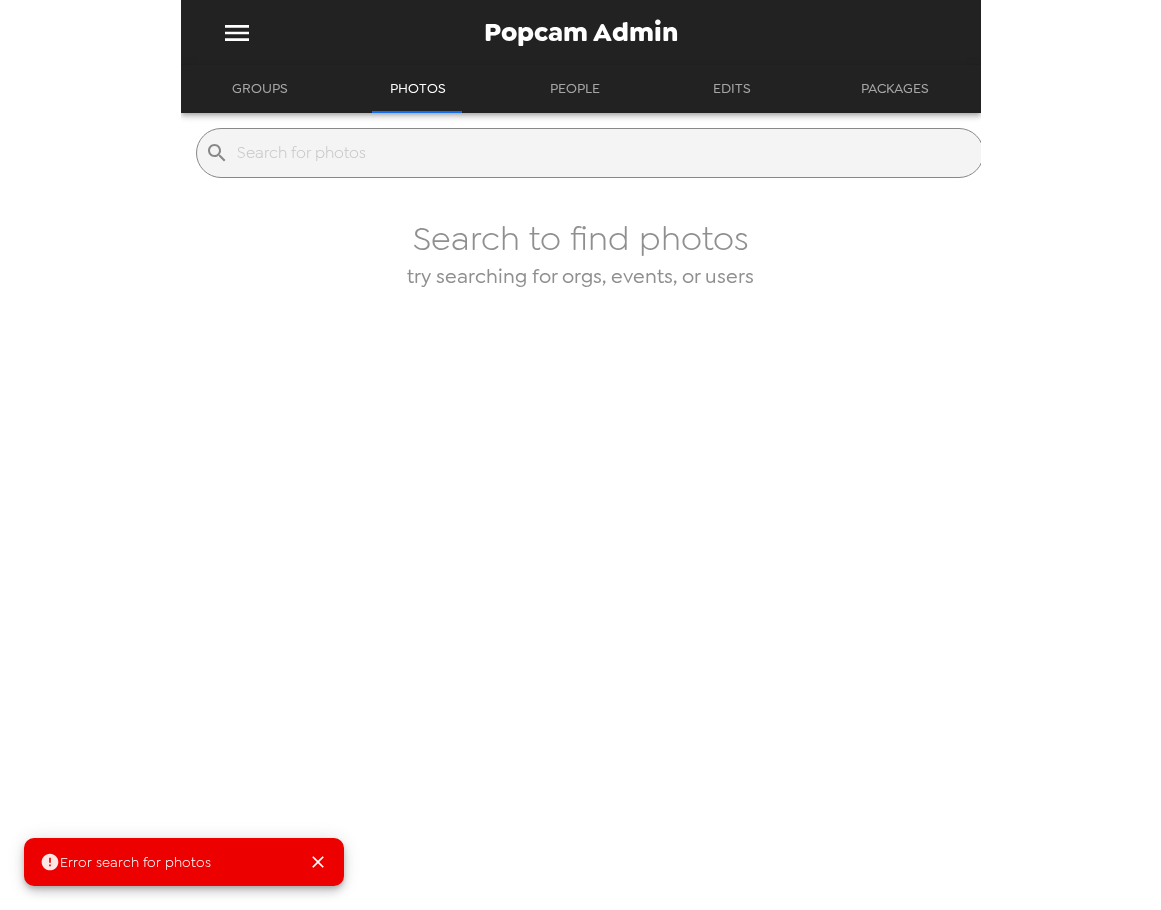 click on "Groups" at bounding box center (260, 89) 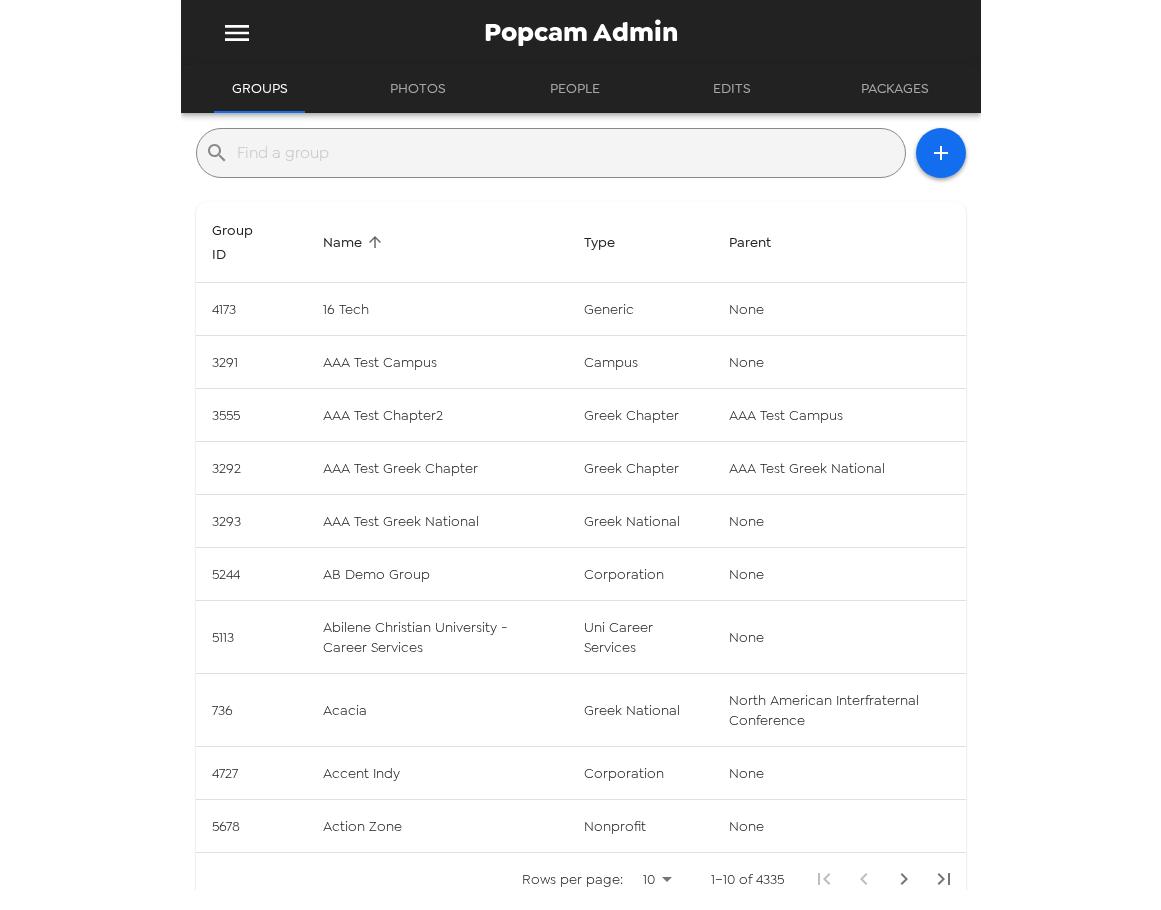 click at bounding box center [567, 153] 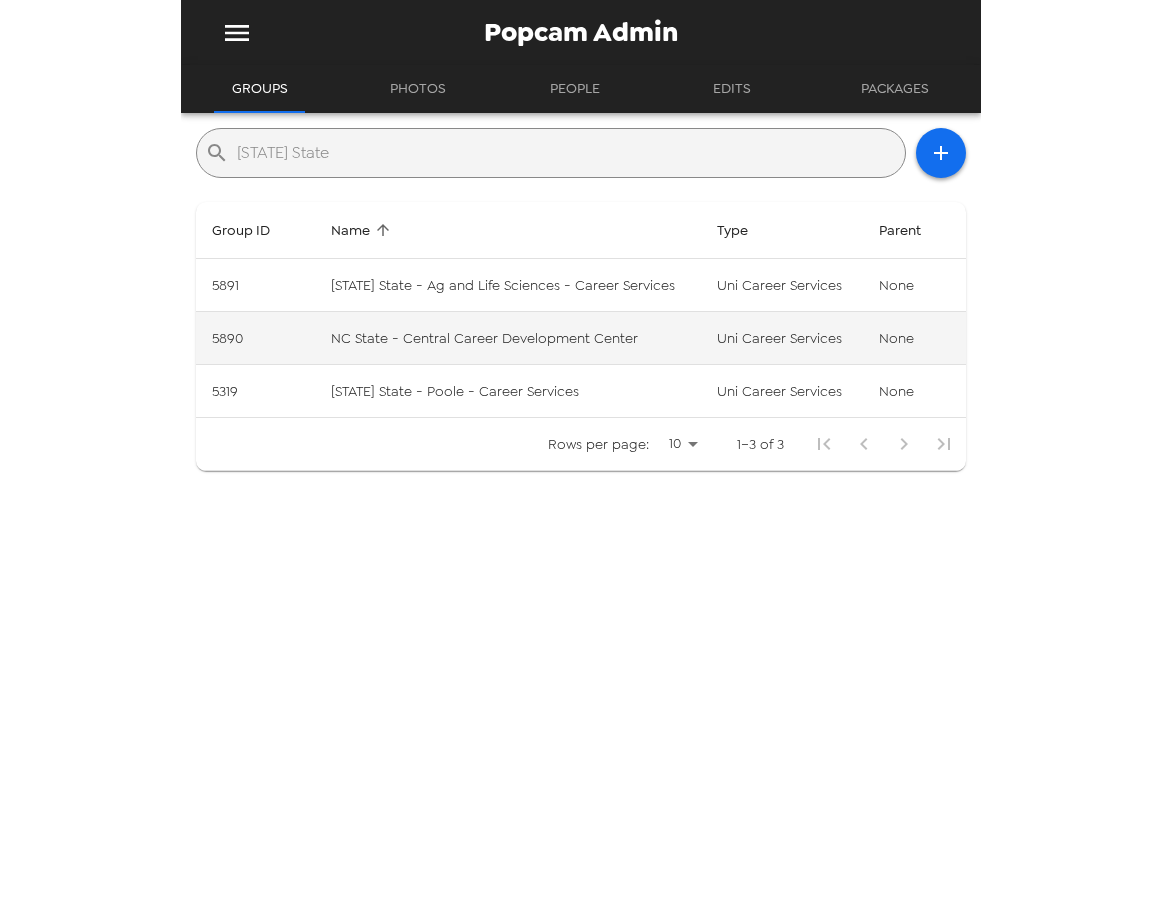 type on "NC State" 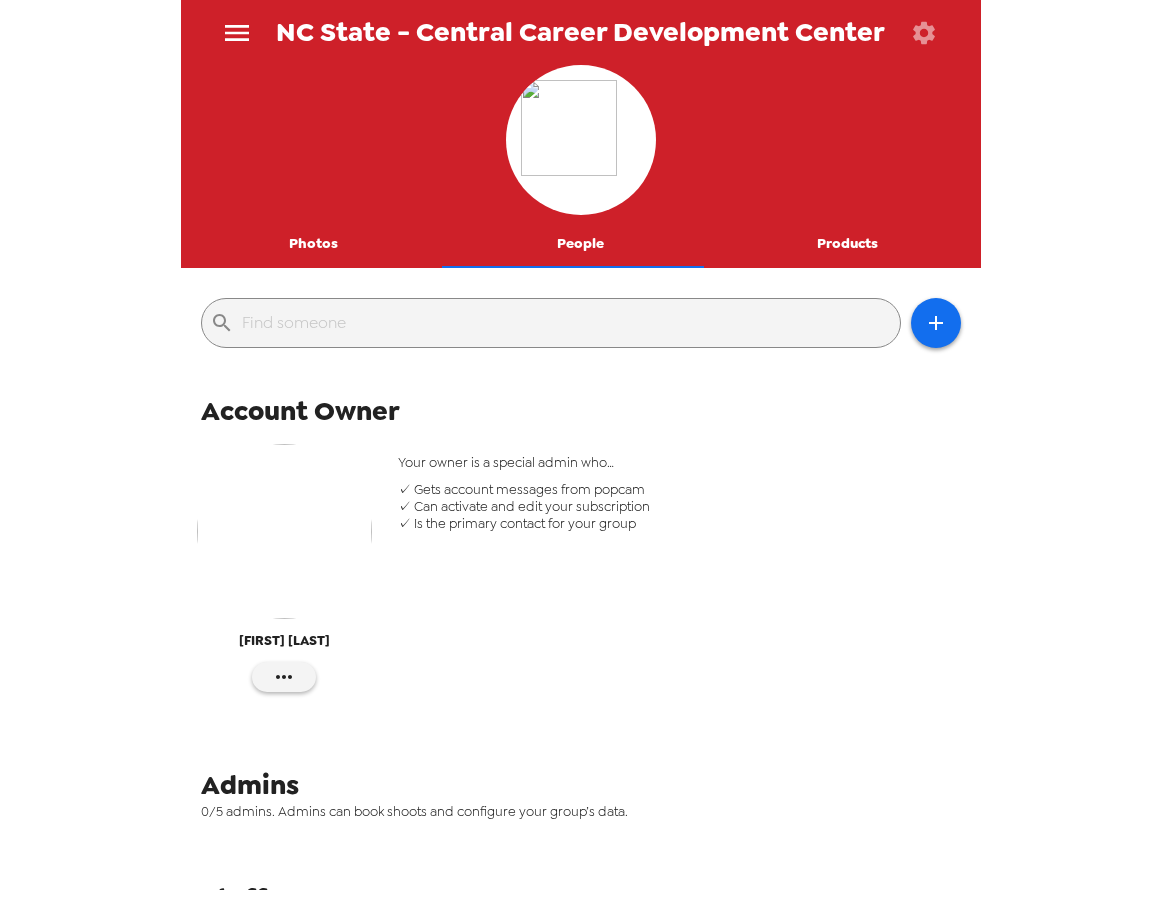 click on "Photos" at bounding box center [314, 244] 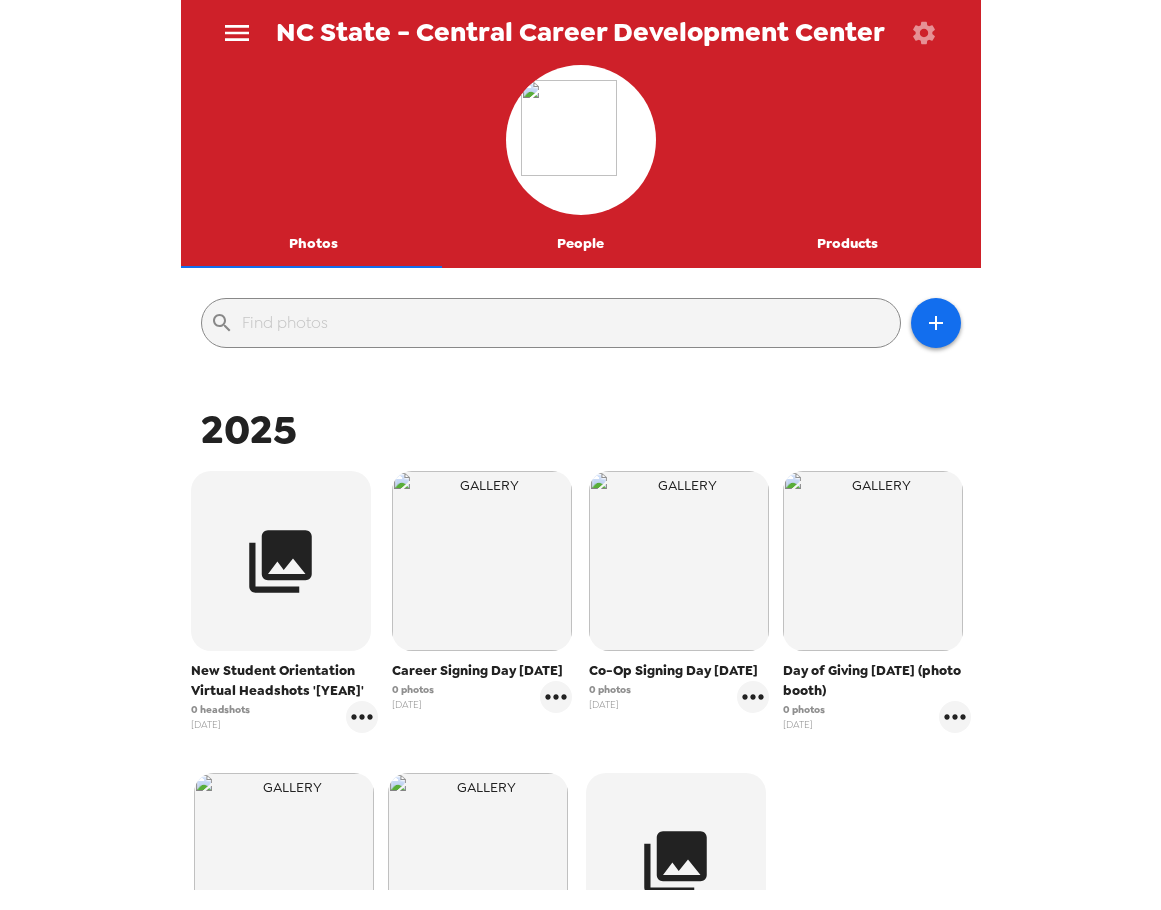 click on "People" at bounding box center [580, 244] 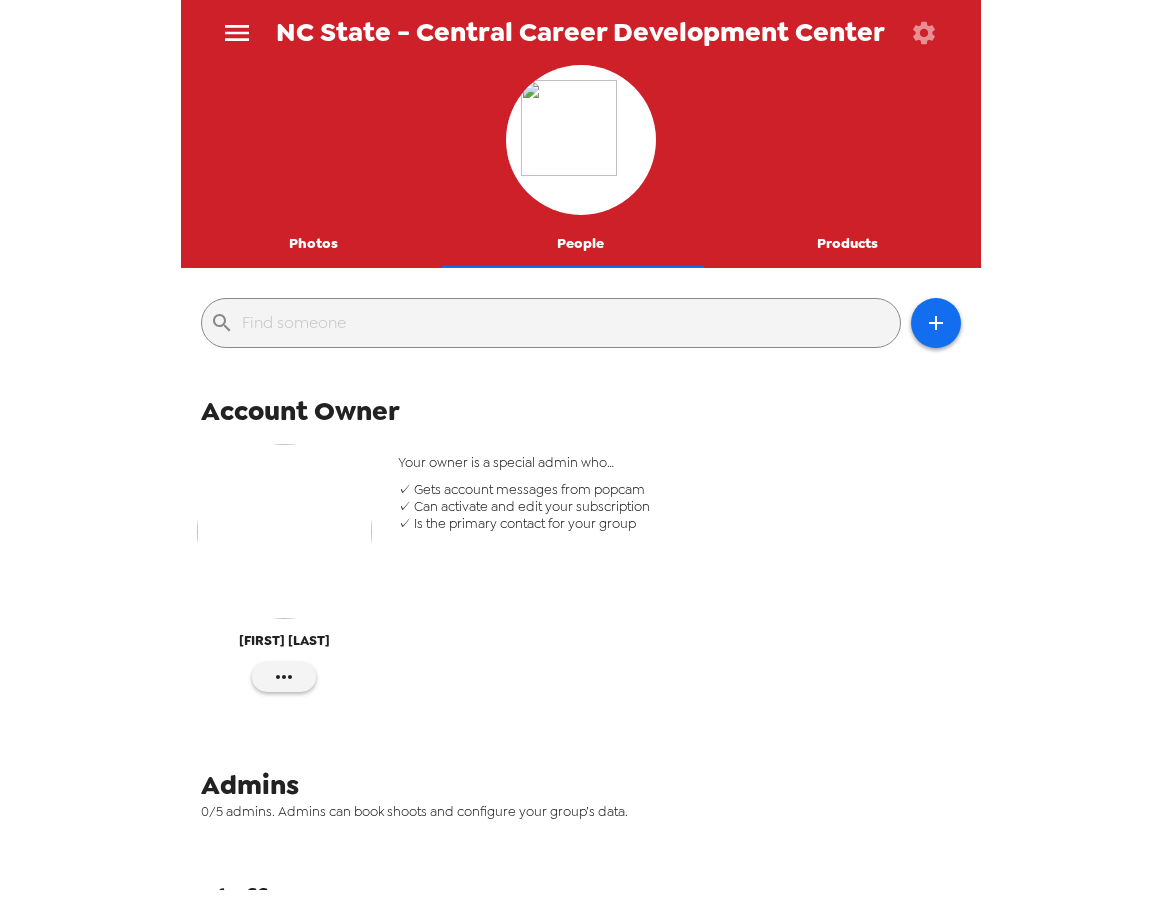 click on "Photos" at bounding box center [314, 244] 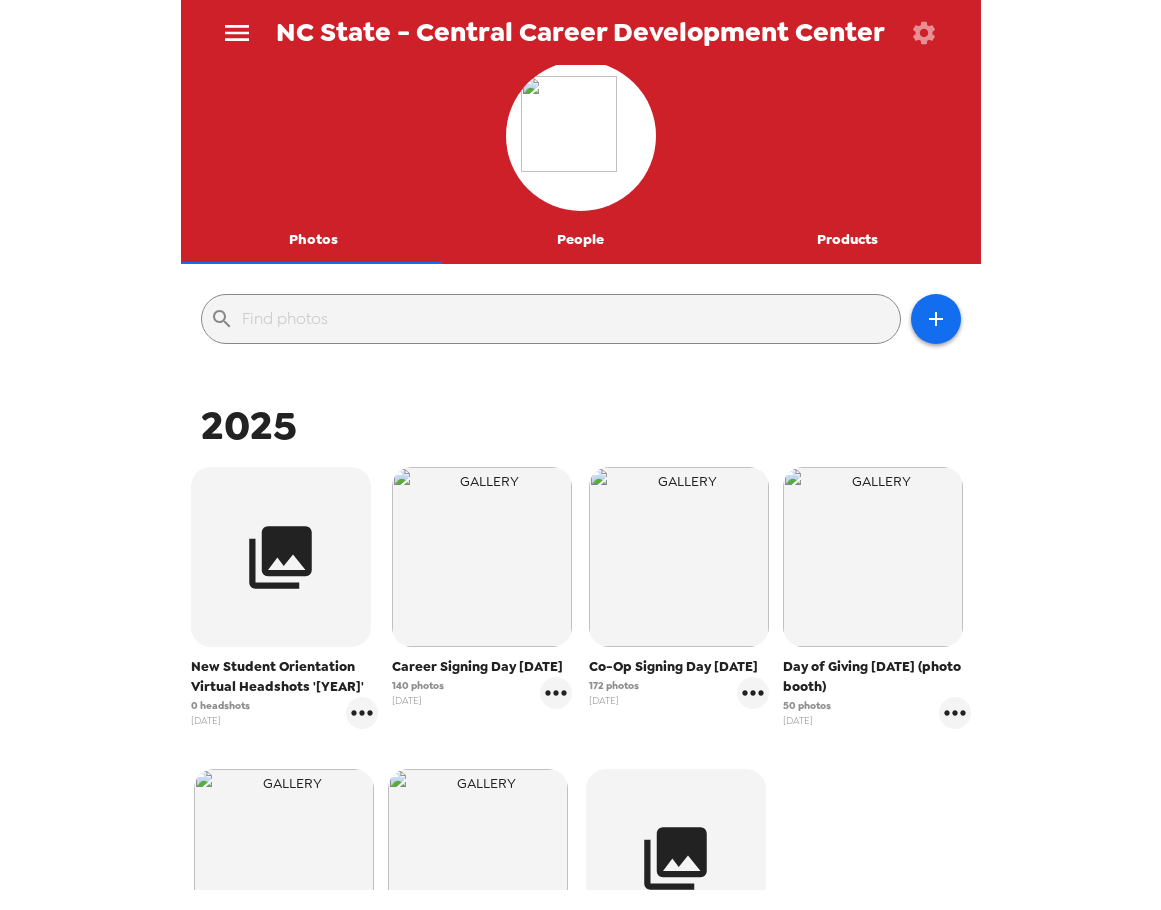 scroll, scrollTop: 0, scrollLeft: 0, axis: both 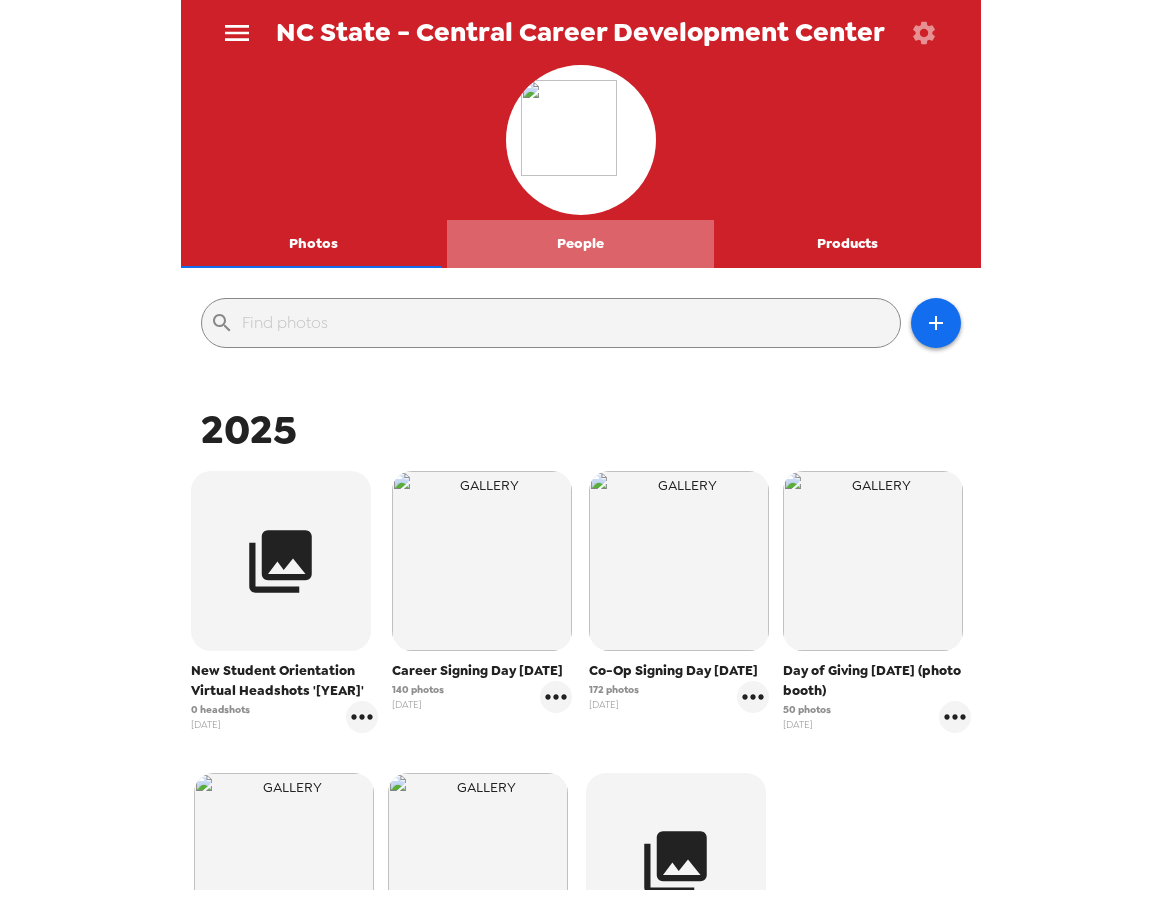 click on "People" at bounding box center (580, 244) 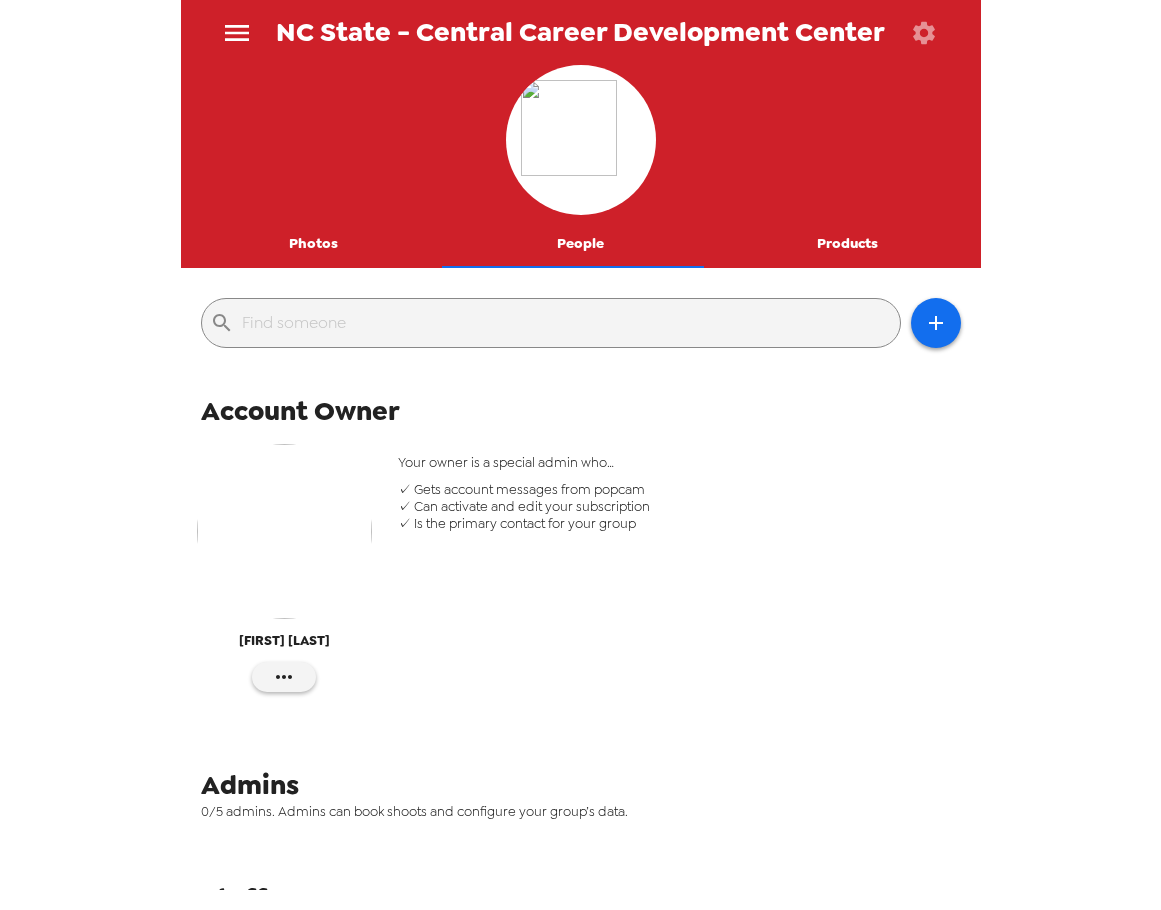 click at bounding box center [284, 531] 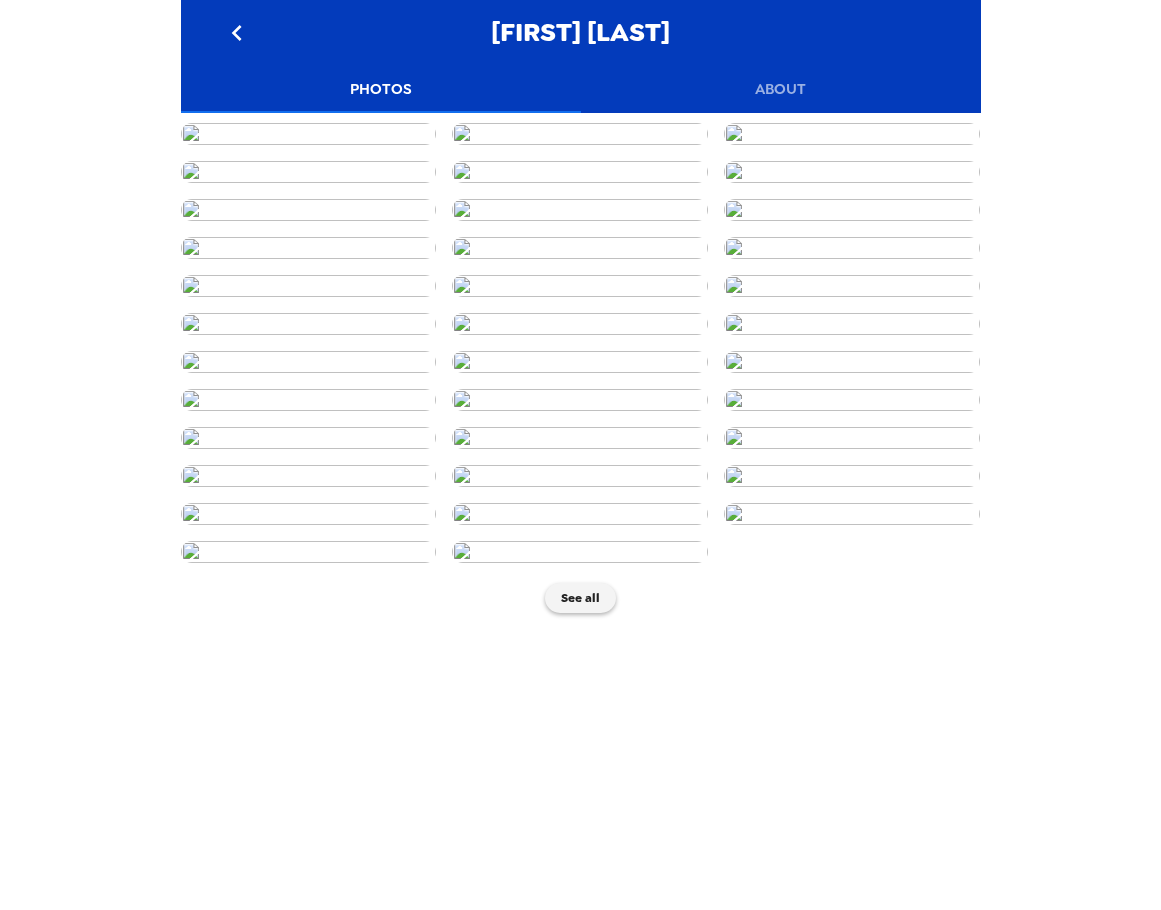 click on "About" at bounding box center (781, 89) 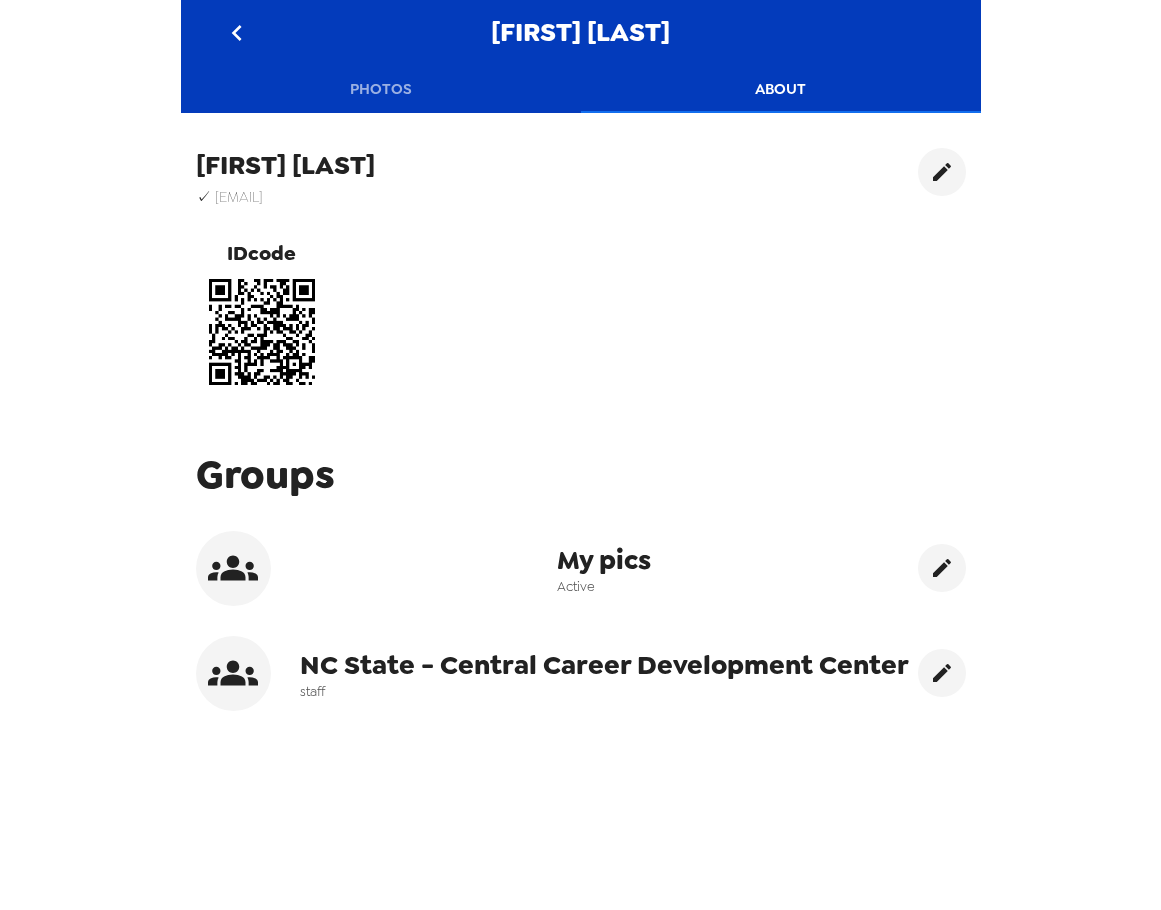 drag, startPoint x: 374, startPoint y: 194, endPoint x: 214, endPoint y: 200, distance: 160.11246 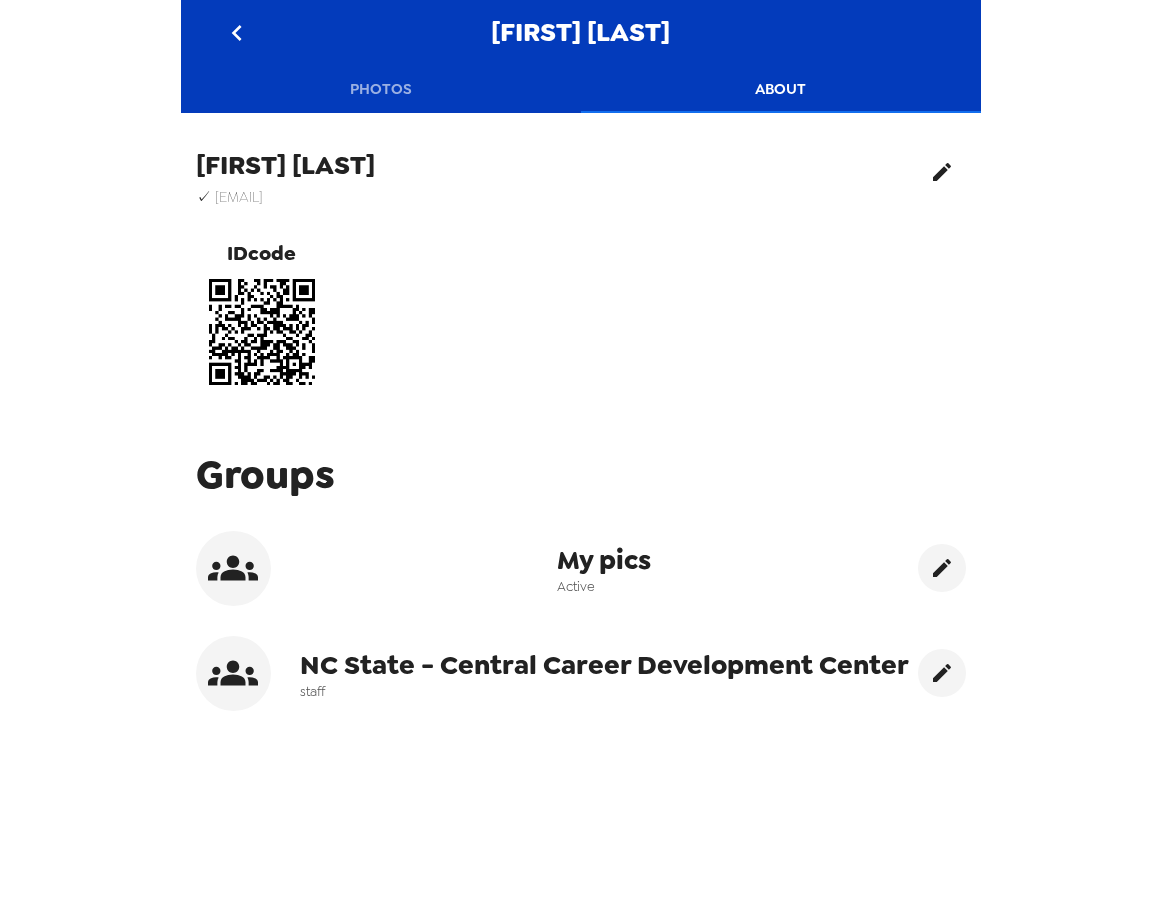click 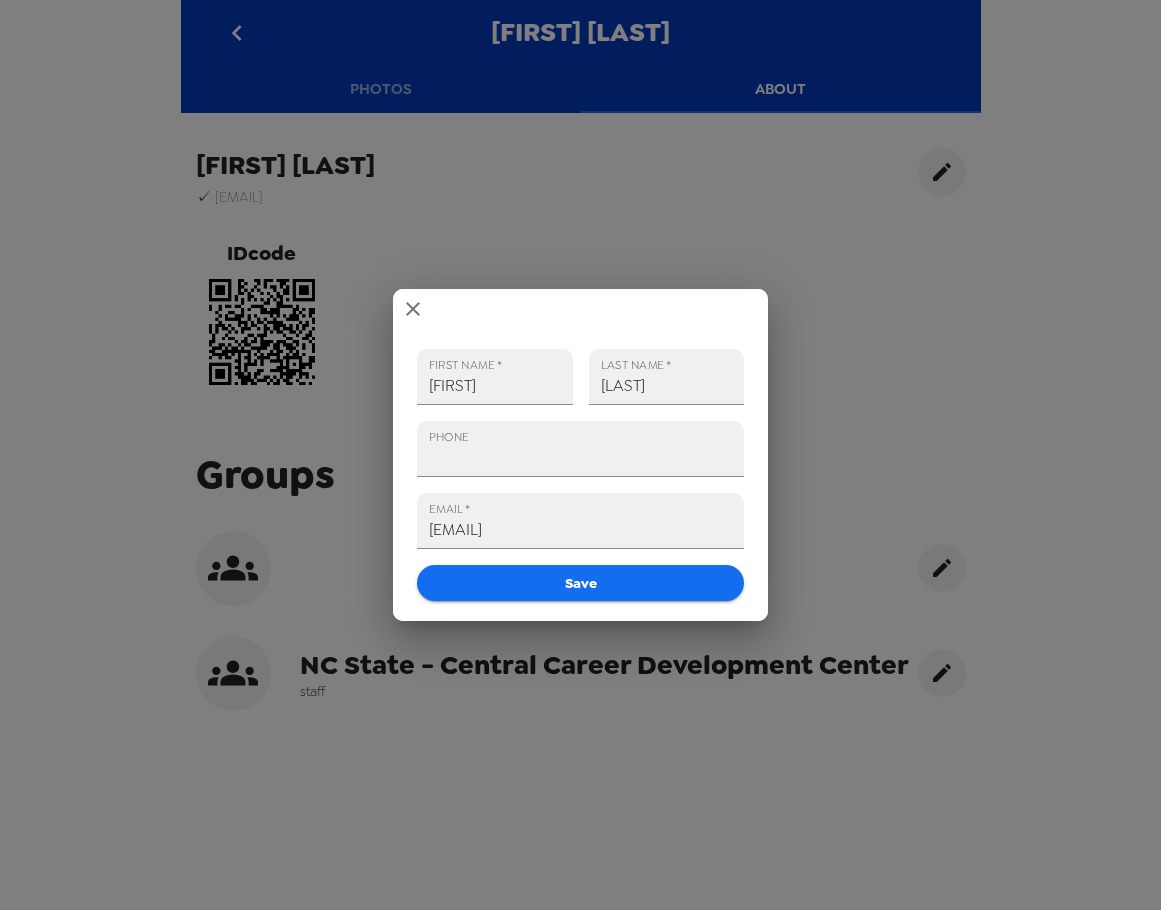 click 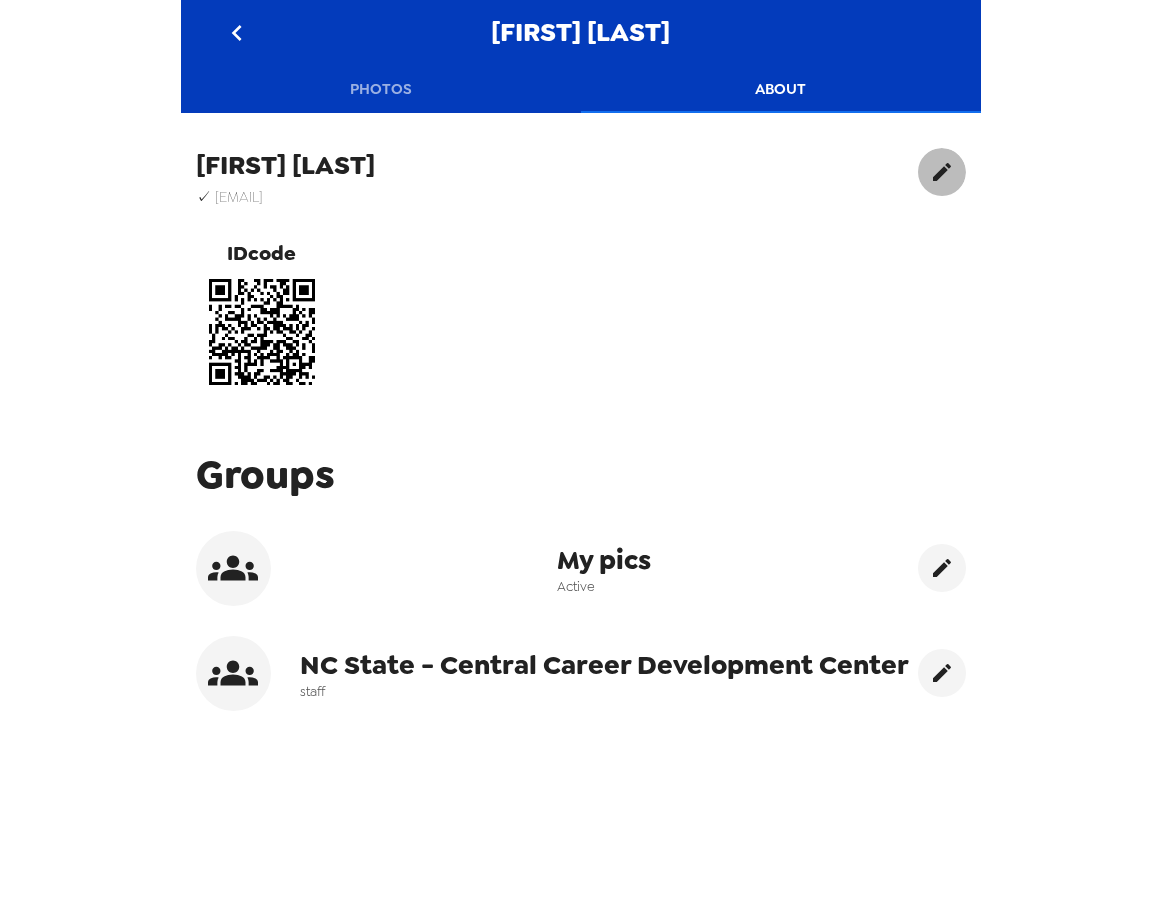 click 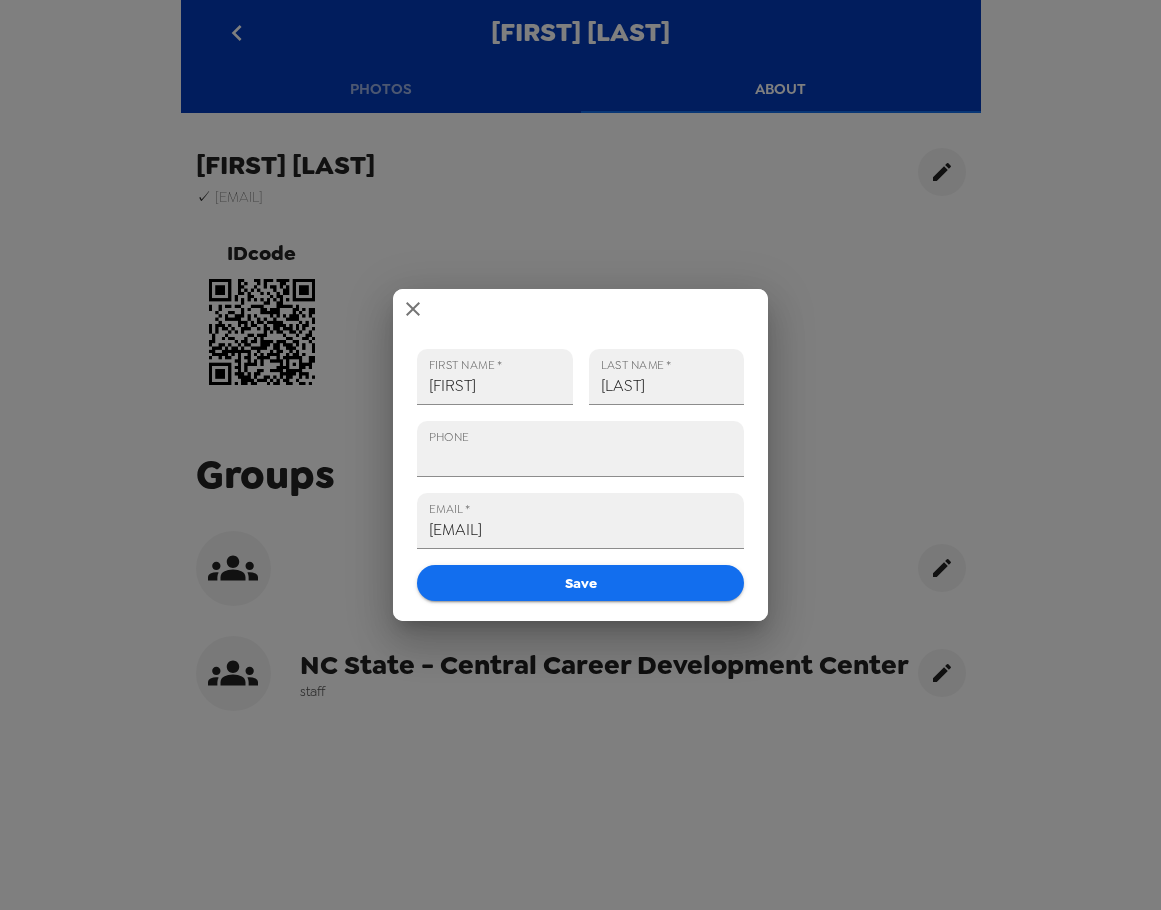 click on "EMAIL   * khlarawa@ncsu.edu" at bounding box center (572, 513) 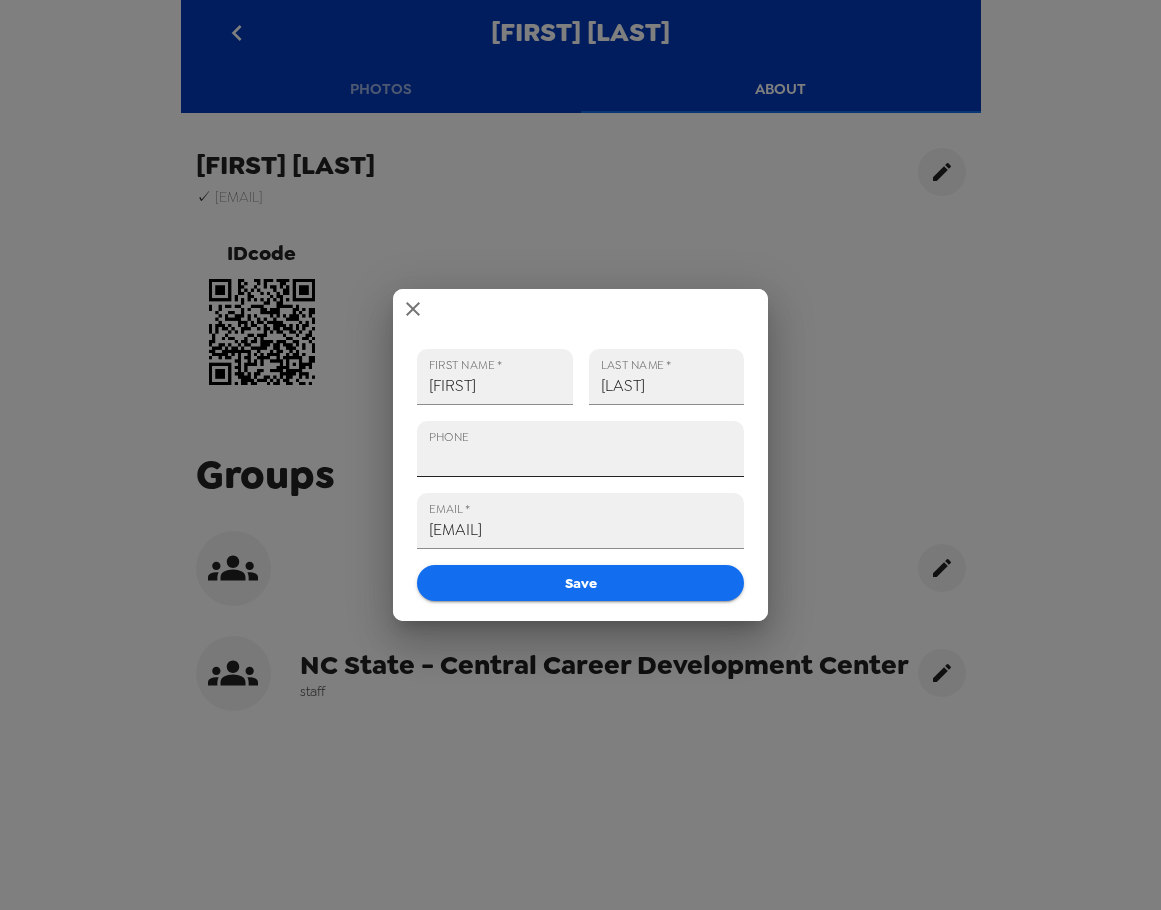 click on "PHONE" at bounding box center (580, 449) 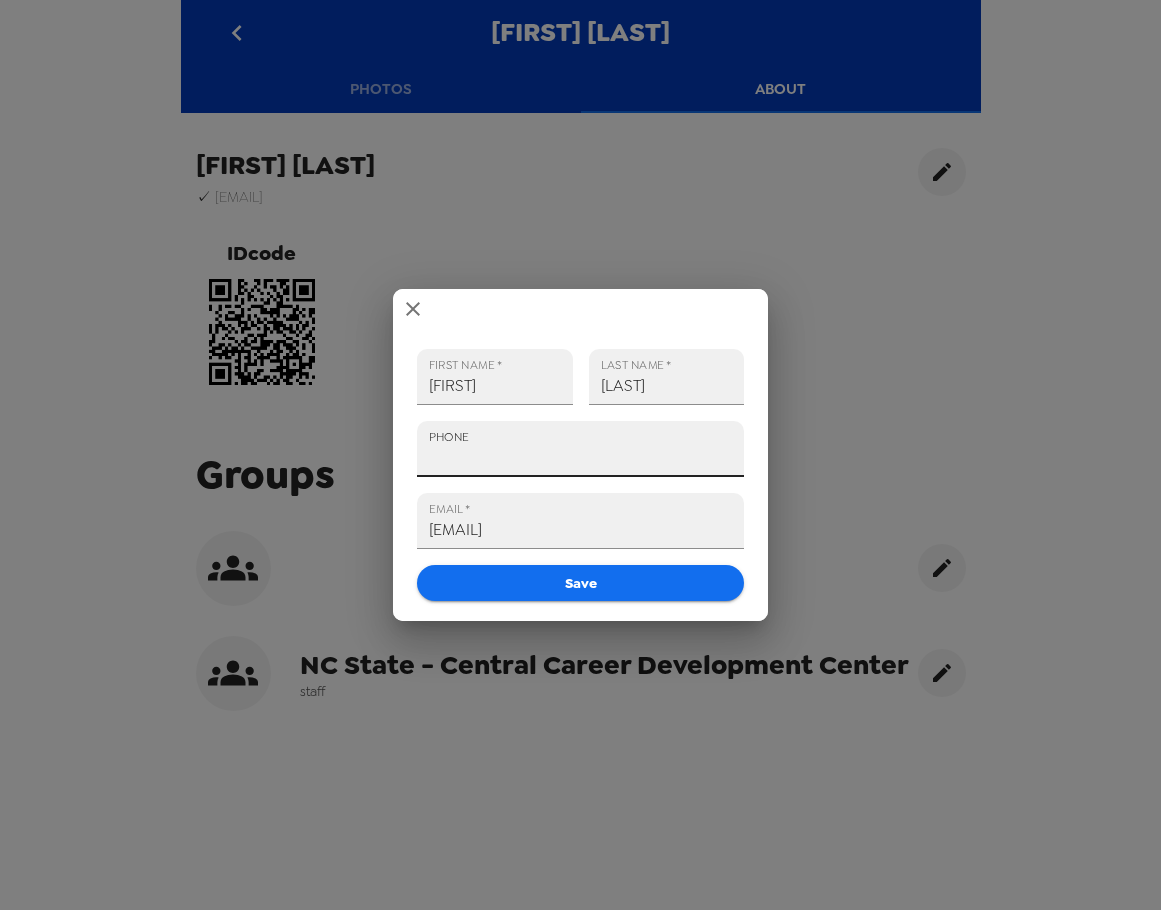 paste on "+1 (919) 513-1370" 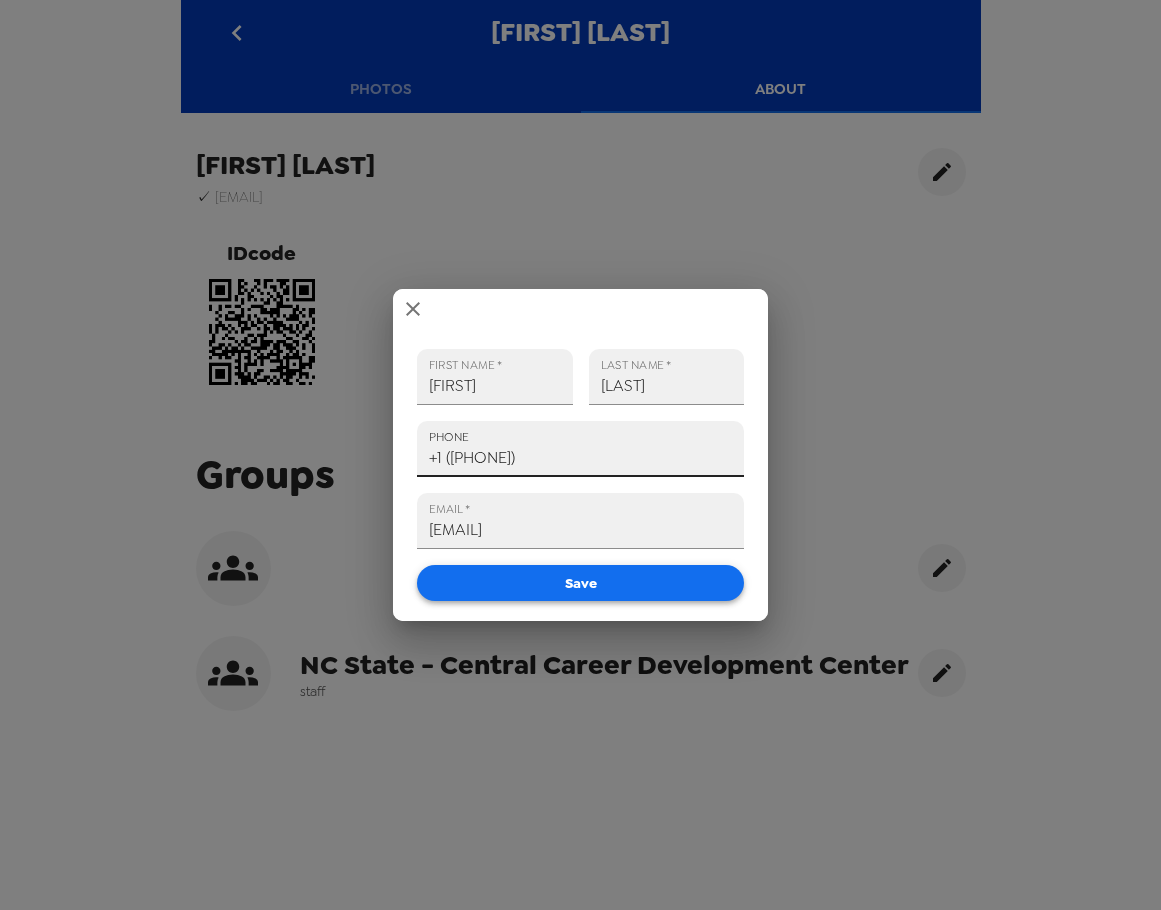 type on "+1 (919) 513-1370" 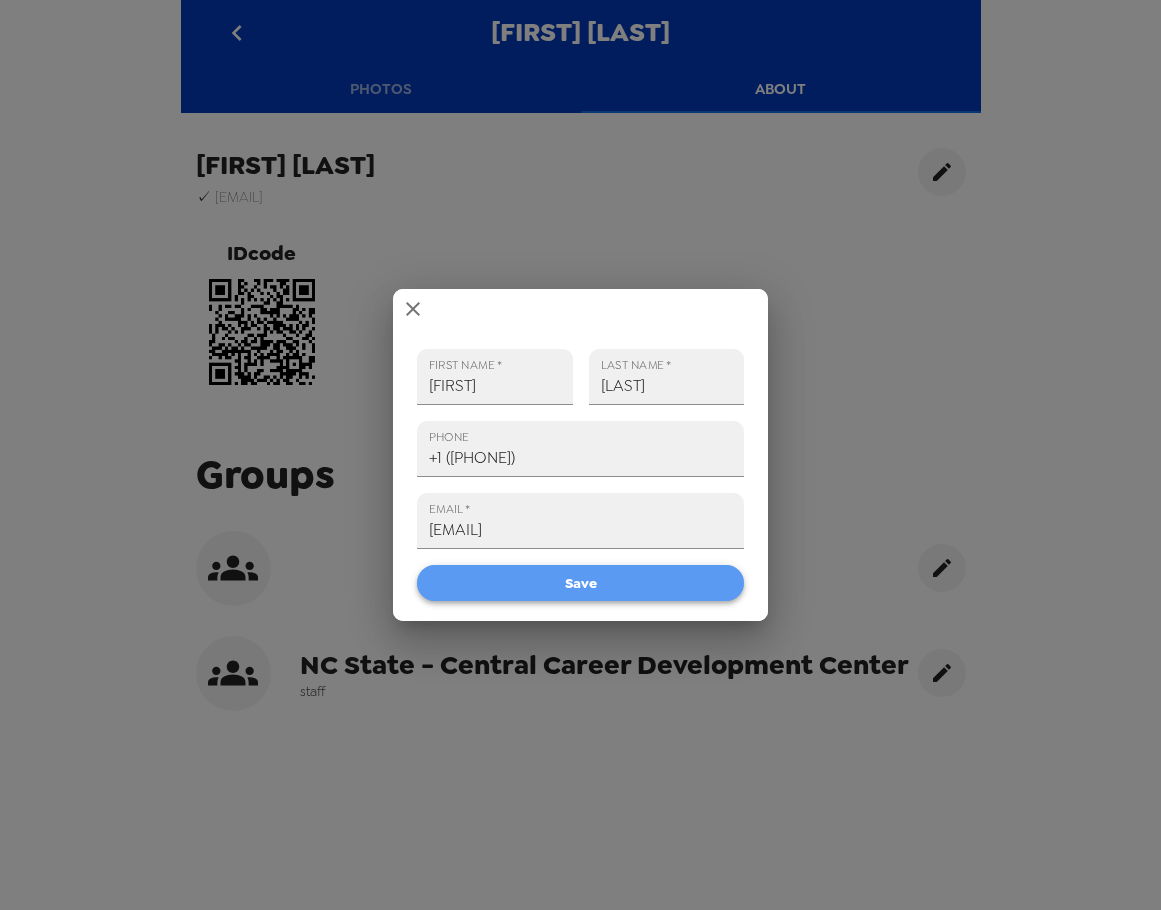 click on "Save" at bounding box center [580, 583] 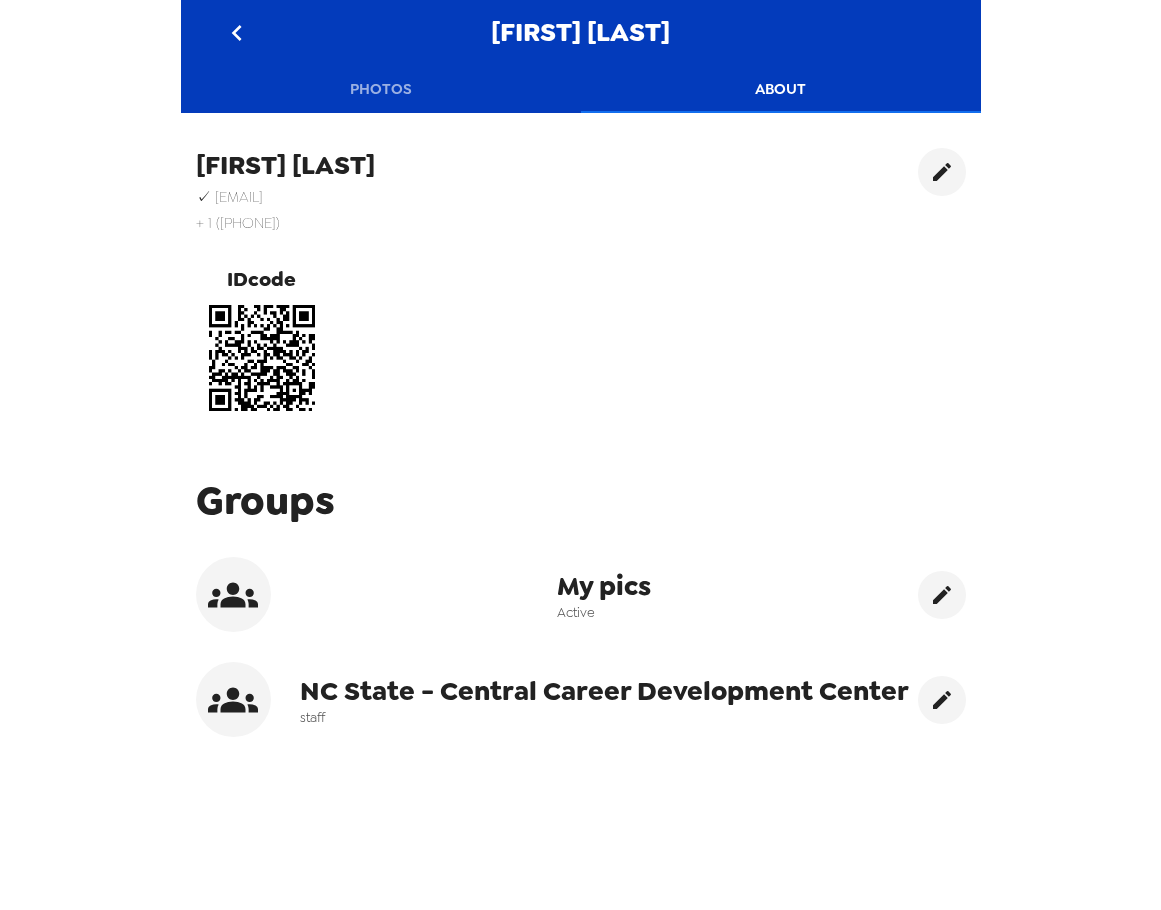 click 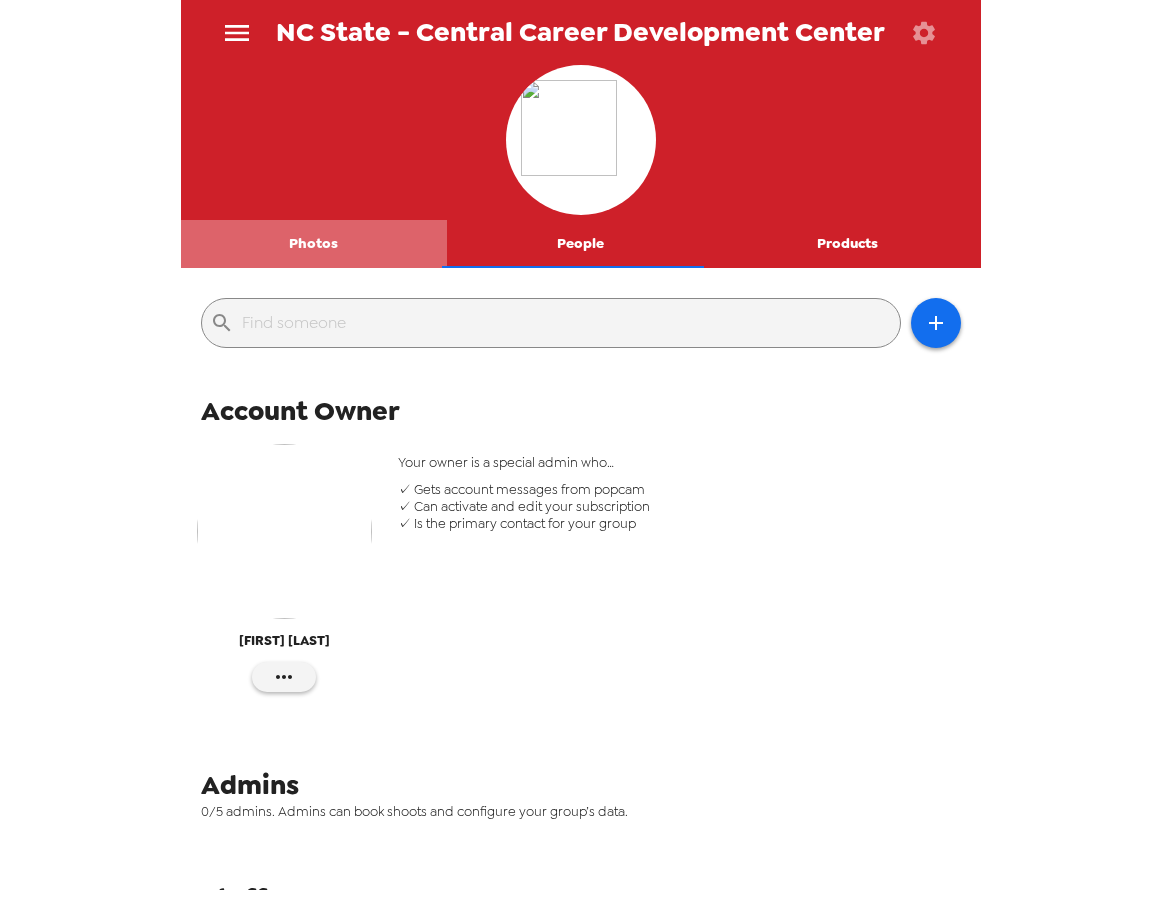 click on "Photos" at bounding box center (314, 244) 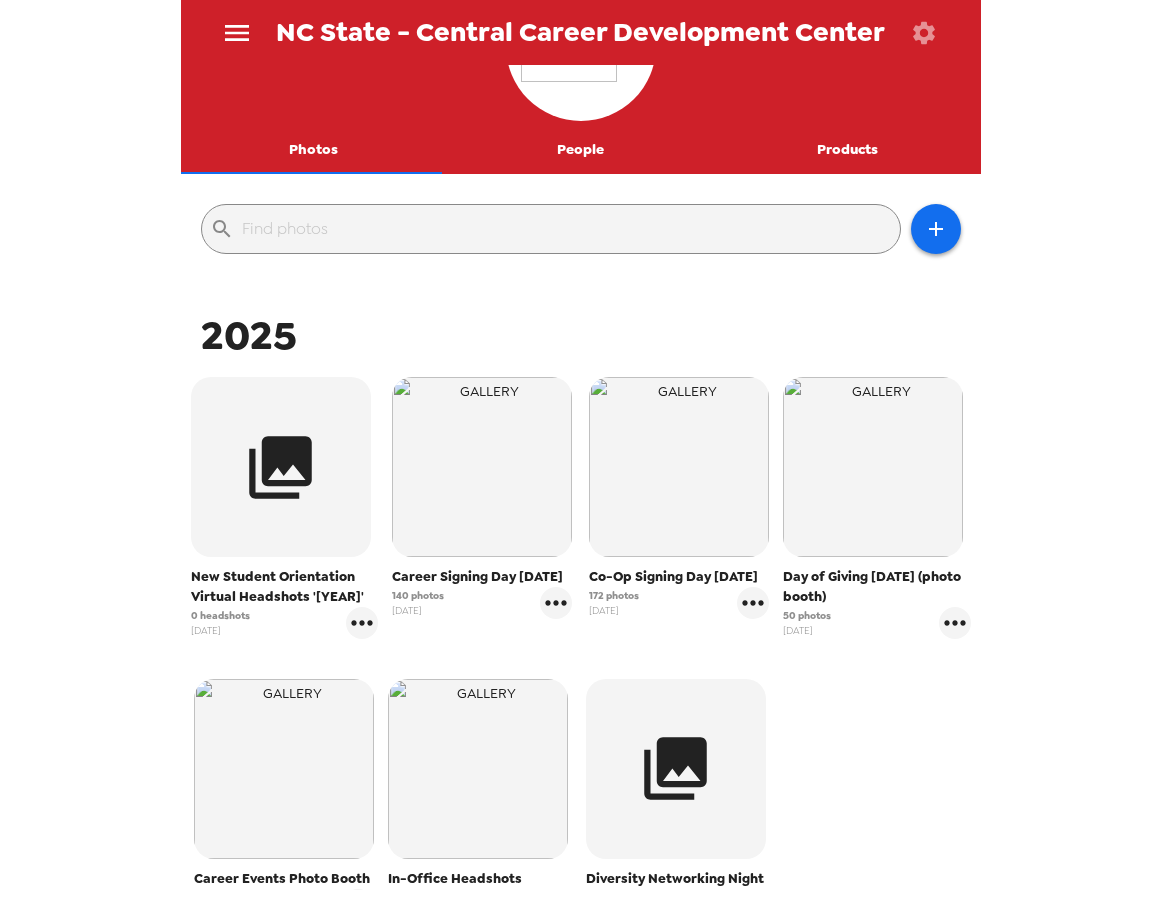 scroll, scrollTop: 0, scrollLeft: 0, axis: both 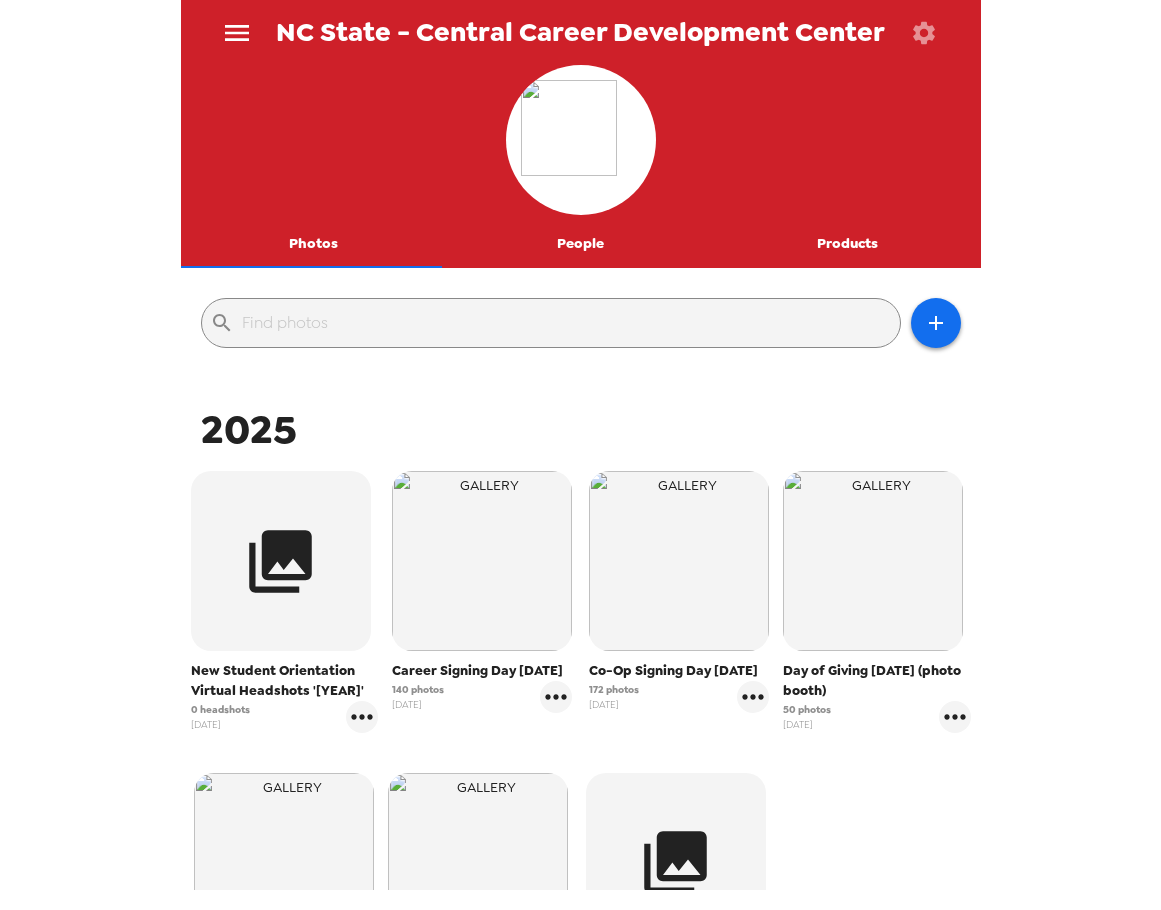 click 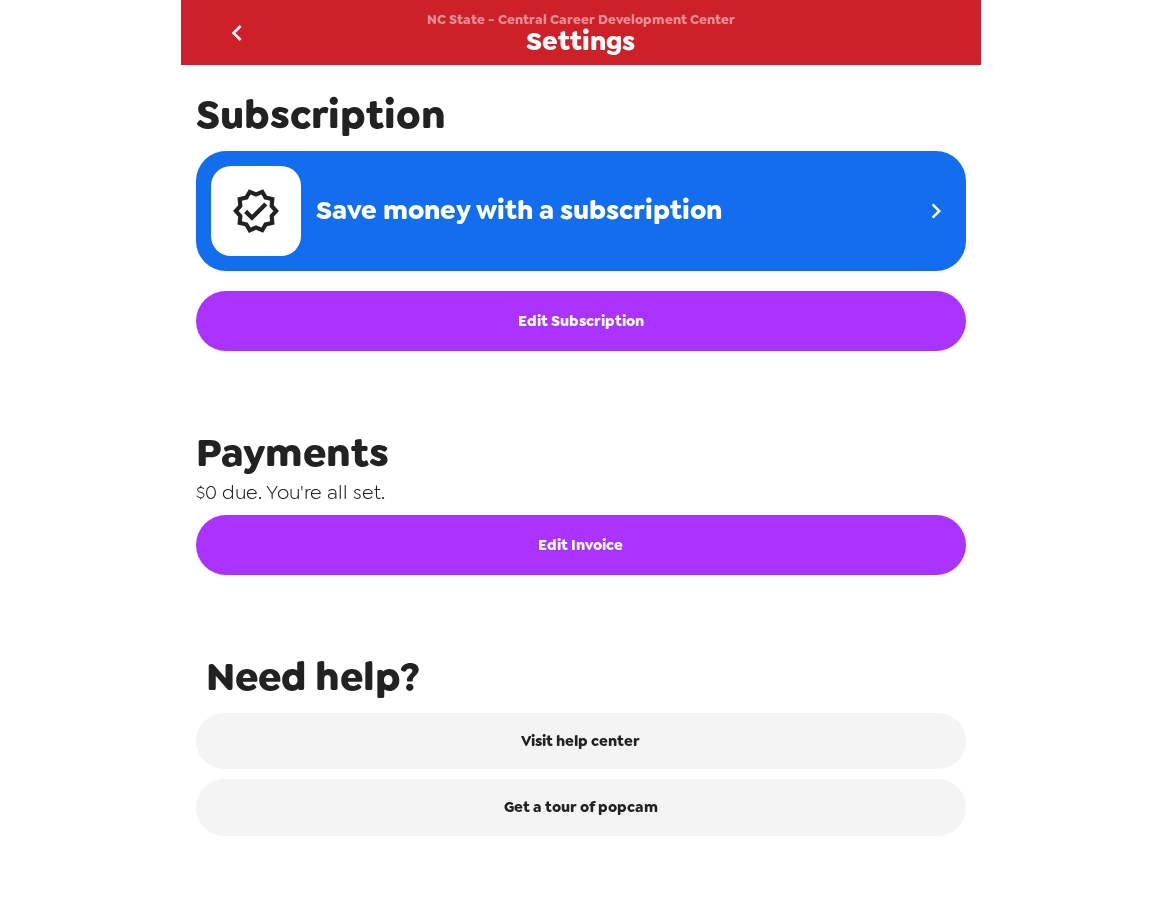scroll, scrollTop: 482, scrollLeft: 0, axis: vertical 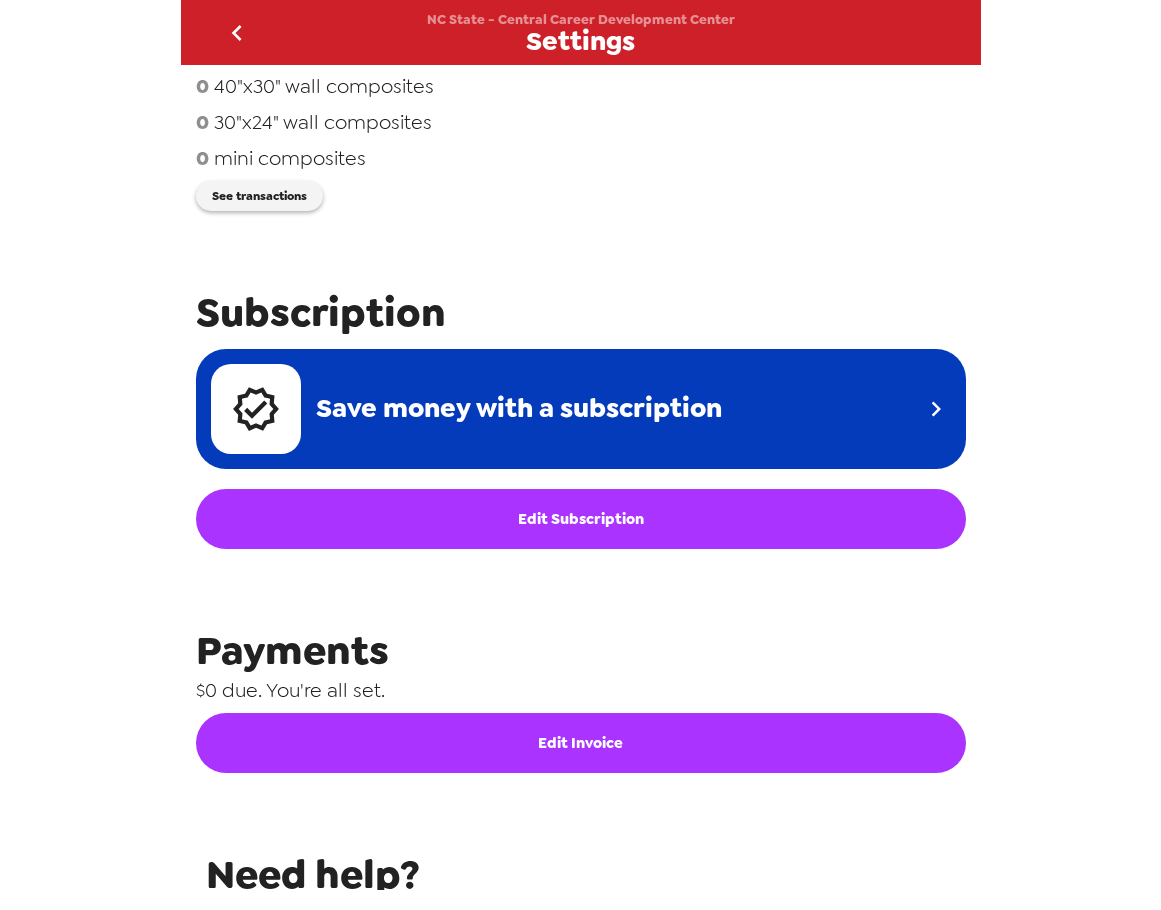 click on "Save money with a subscription" at bounding box center [519, 408] 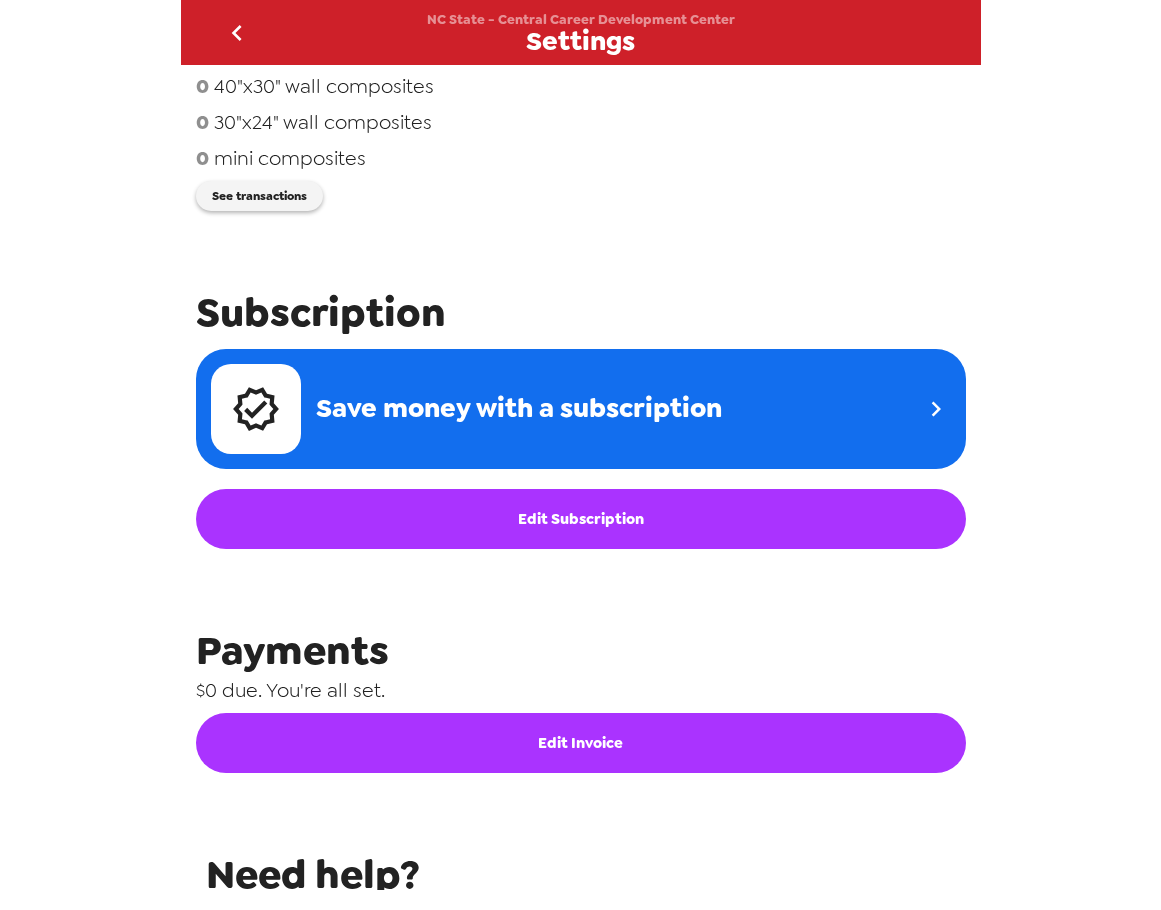 click on "Edit Subscription" at bounding box center [581, 519] 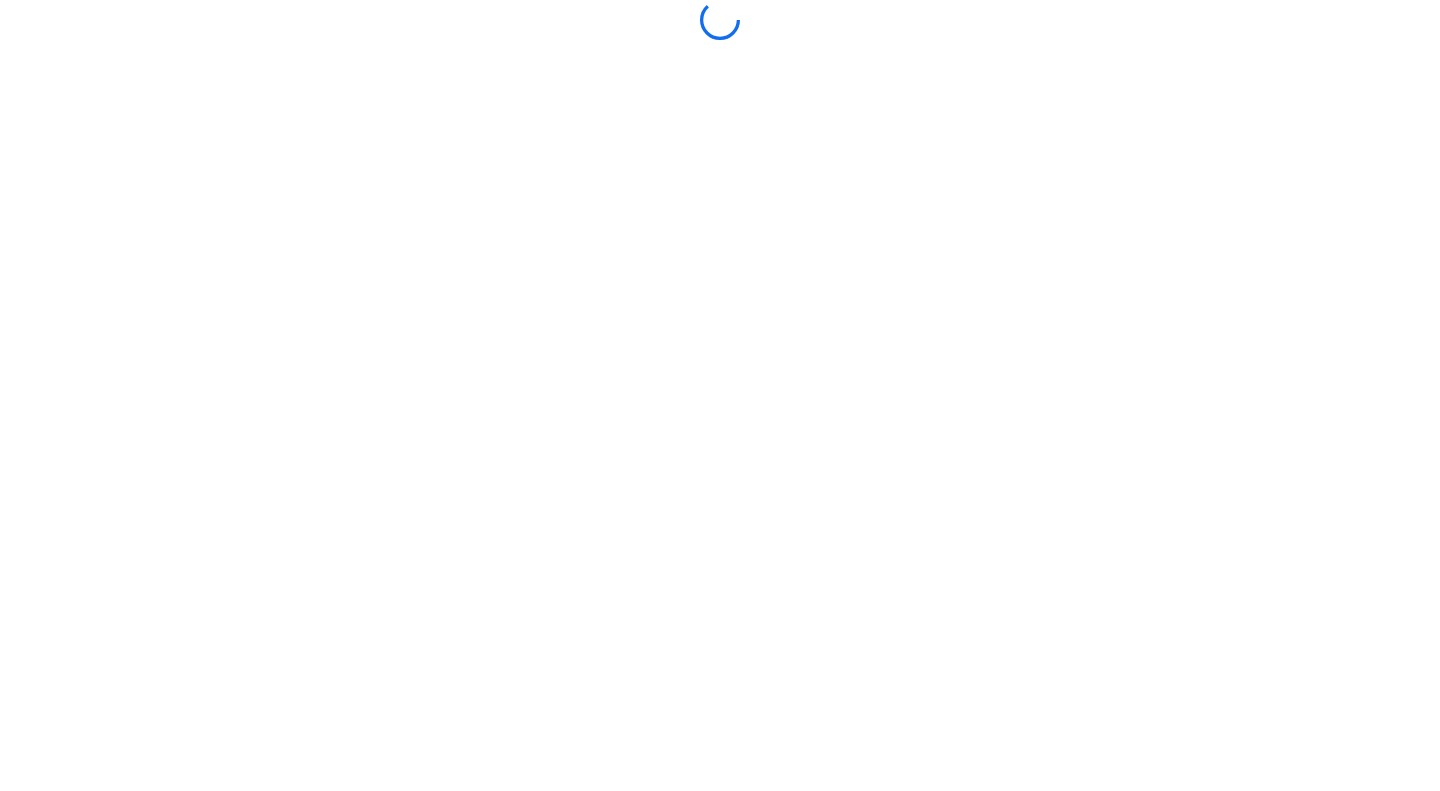 scroll, scrollTop: 0, scrollLeft: 0, axis: both 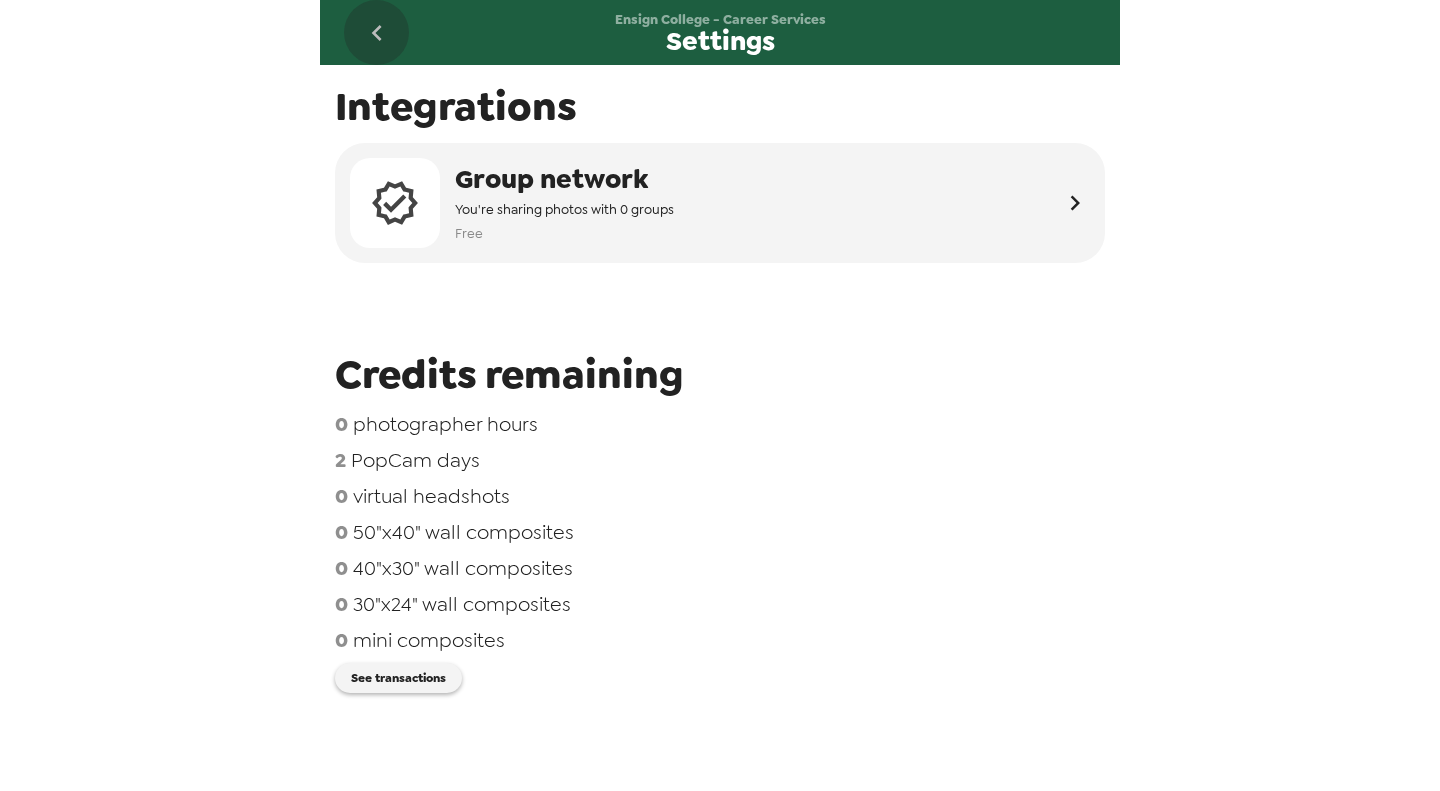 click 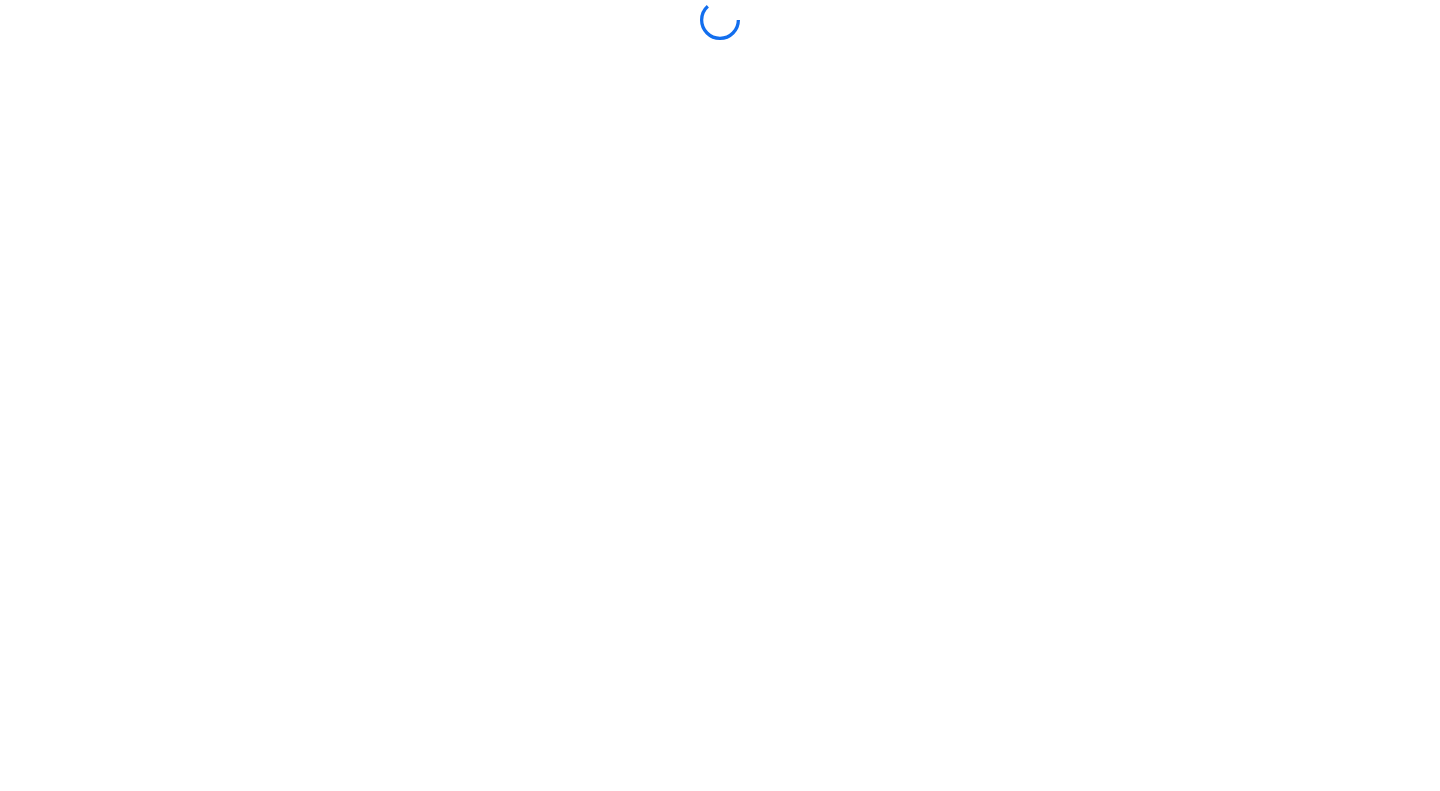 scroll, scrollTop: 0, scrollLeft: 0, axis: both 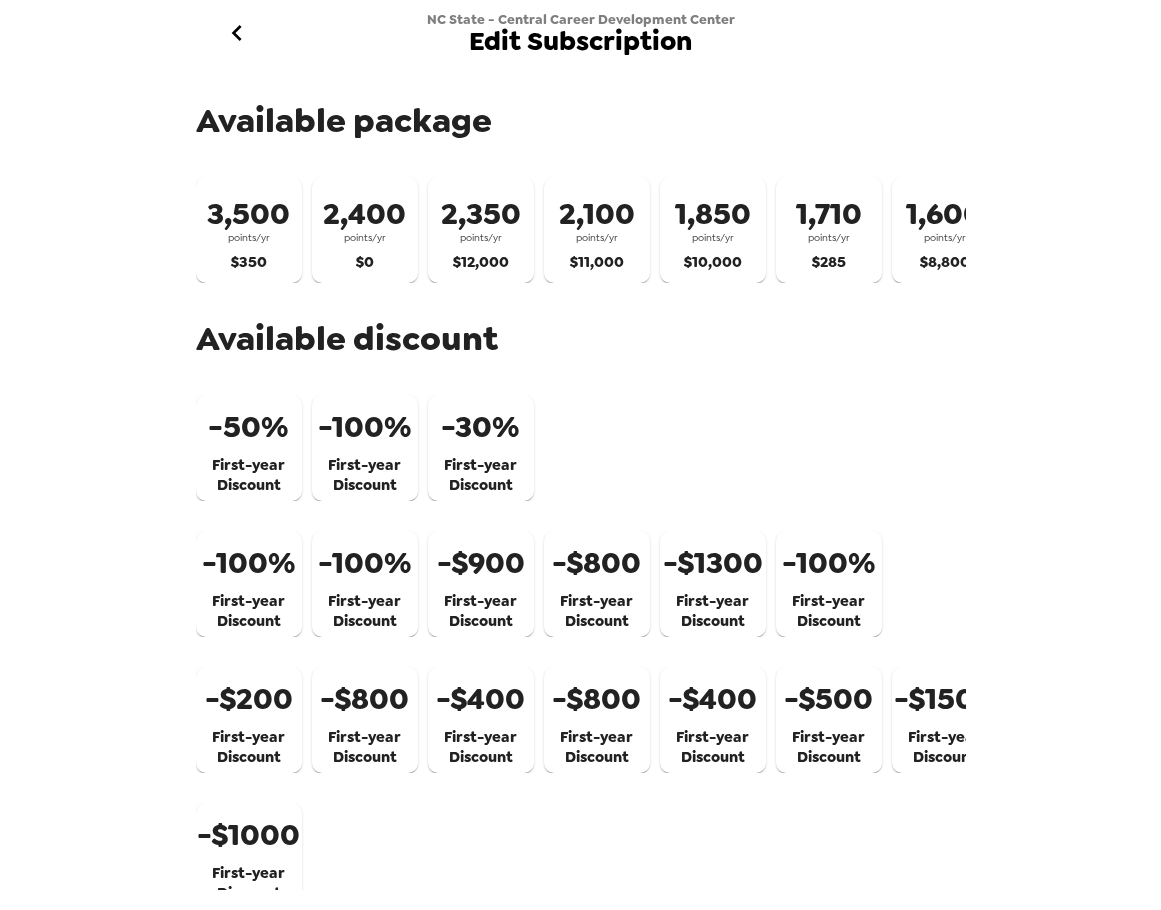 click 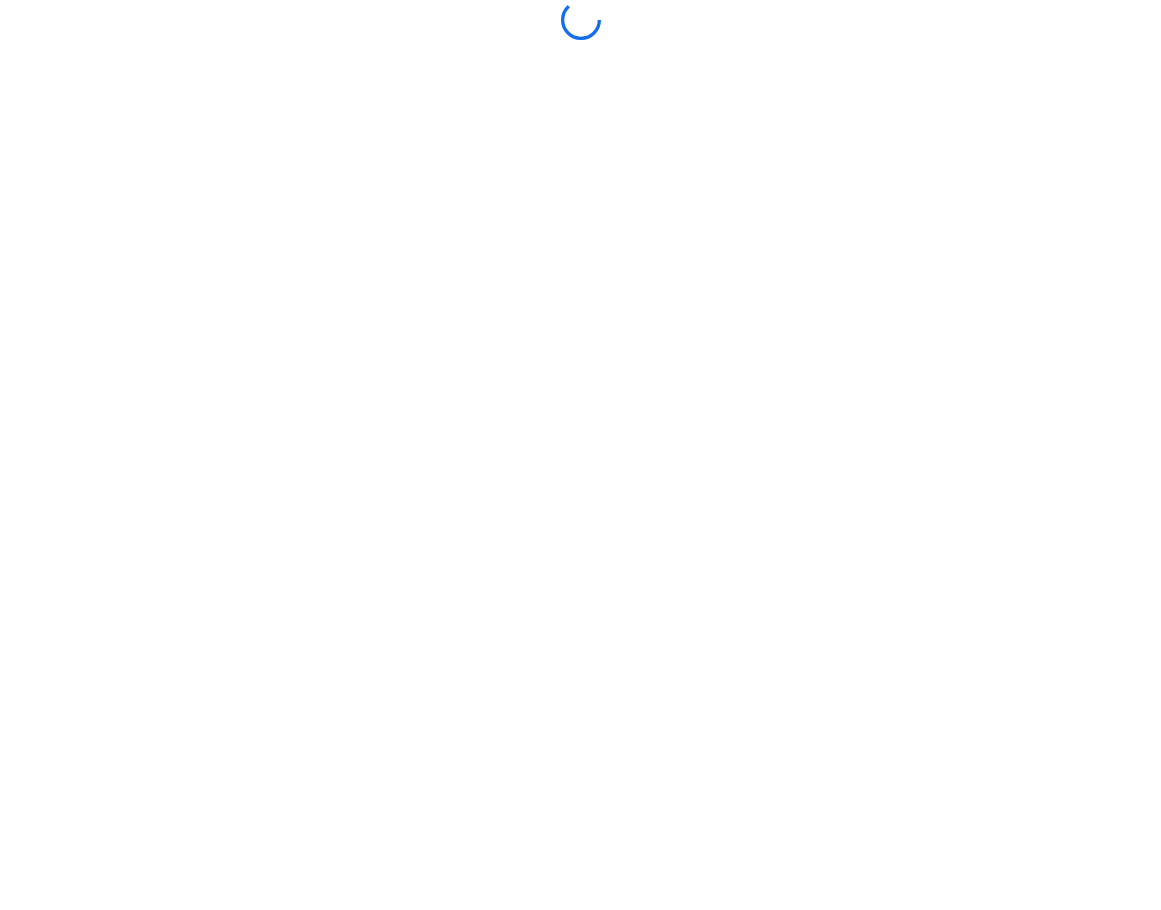 scroll, scrollTop: 0, scrollLeft: 0, axis: both 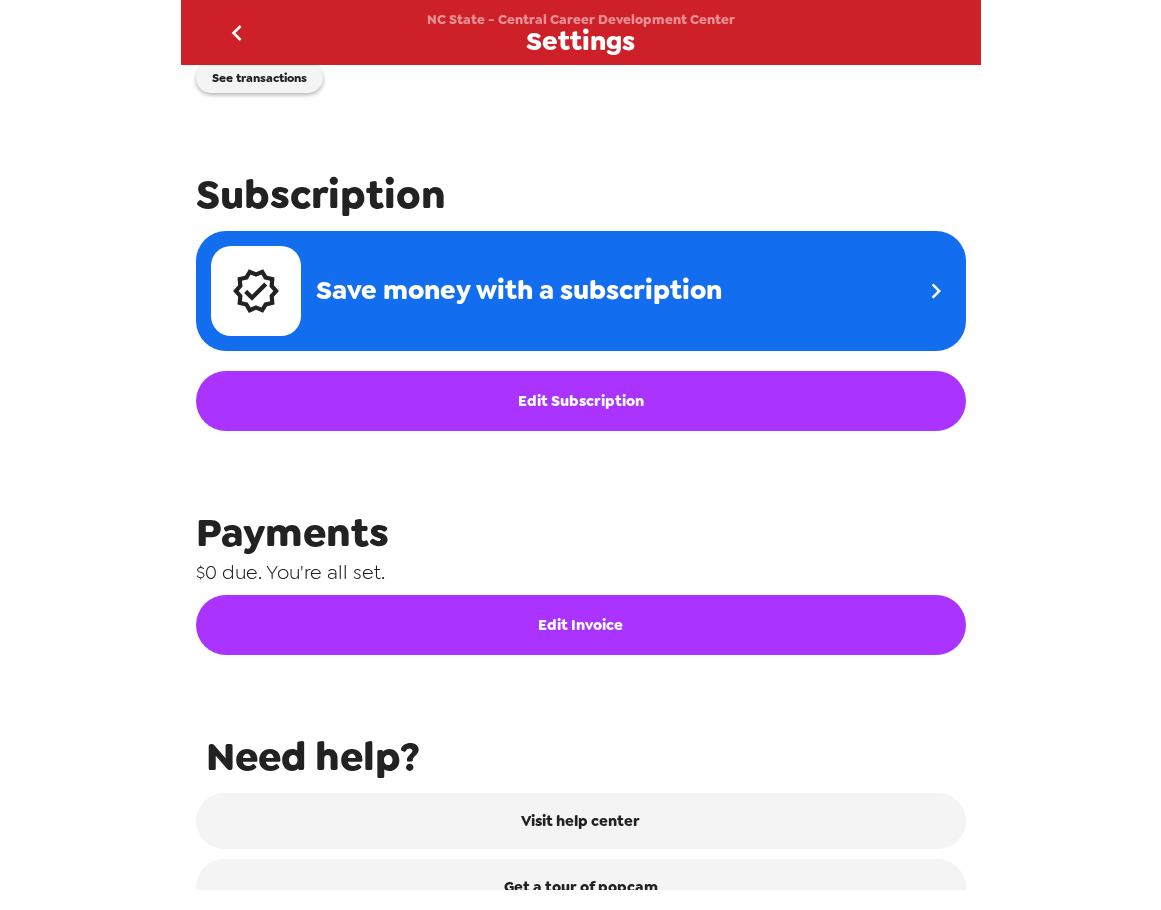 click 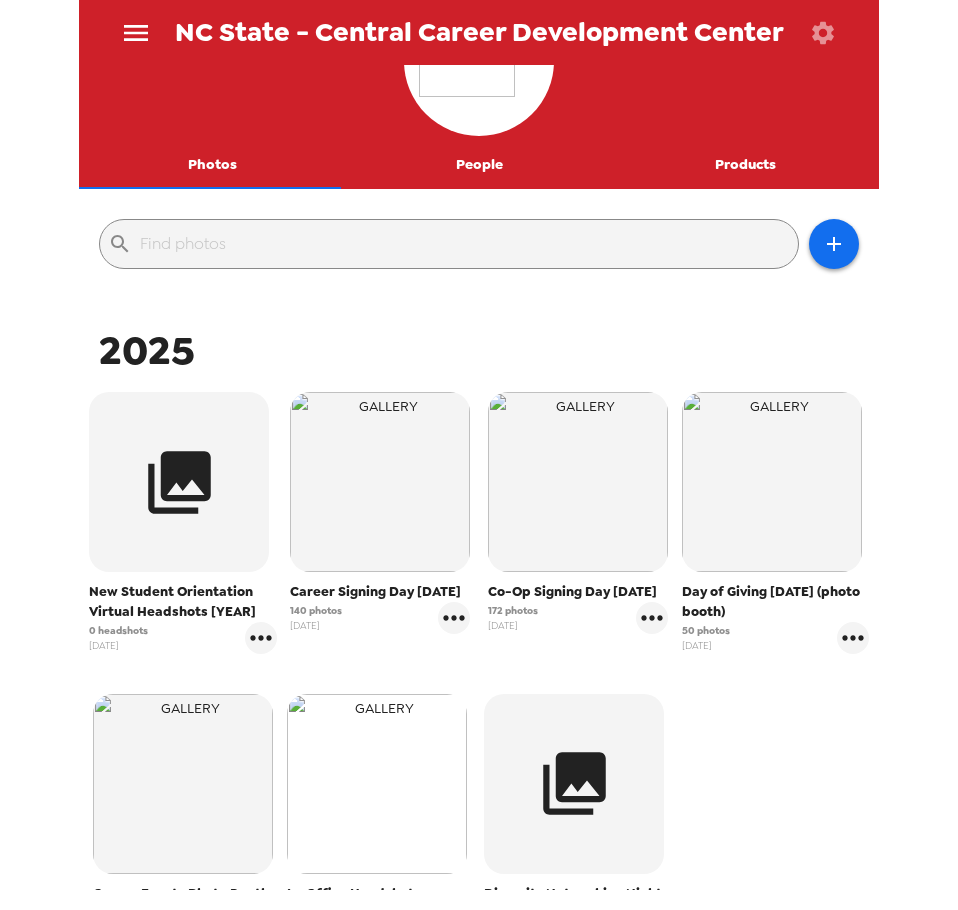 scroll, scrollTop: 200, scrollLeft: 0, axis: vertical 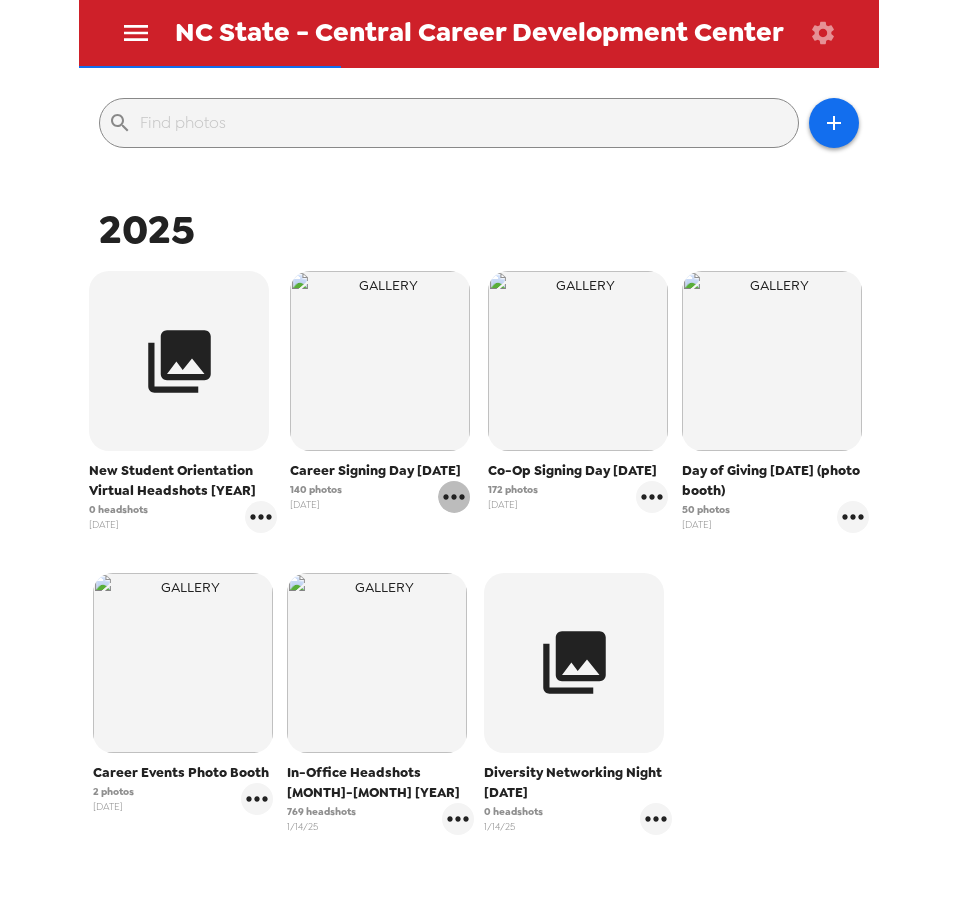 click 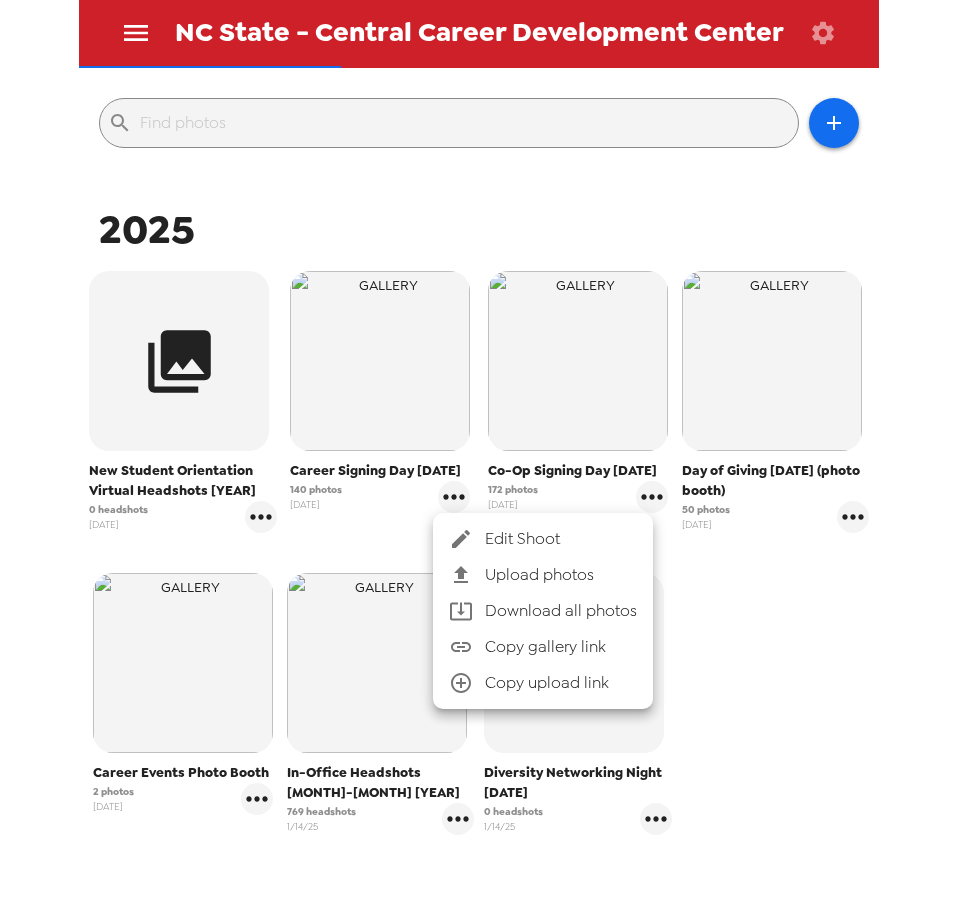 drag, startPoint x: 318, startPoint y: 870, endPoint x: 428, endPoint y: 848, distance: 112.17843 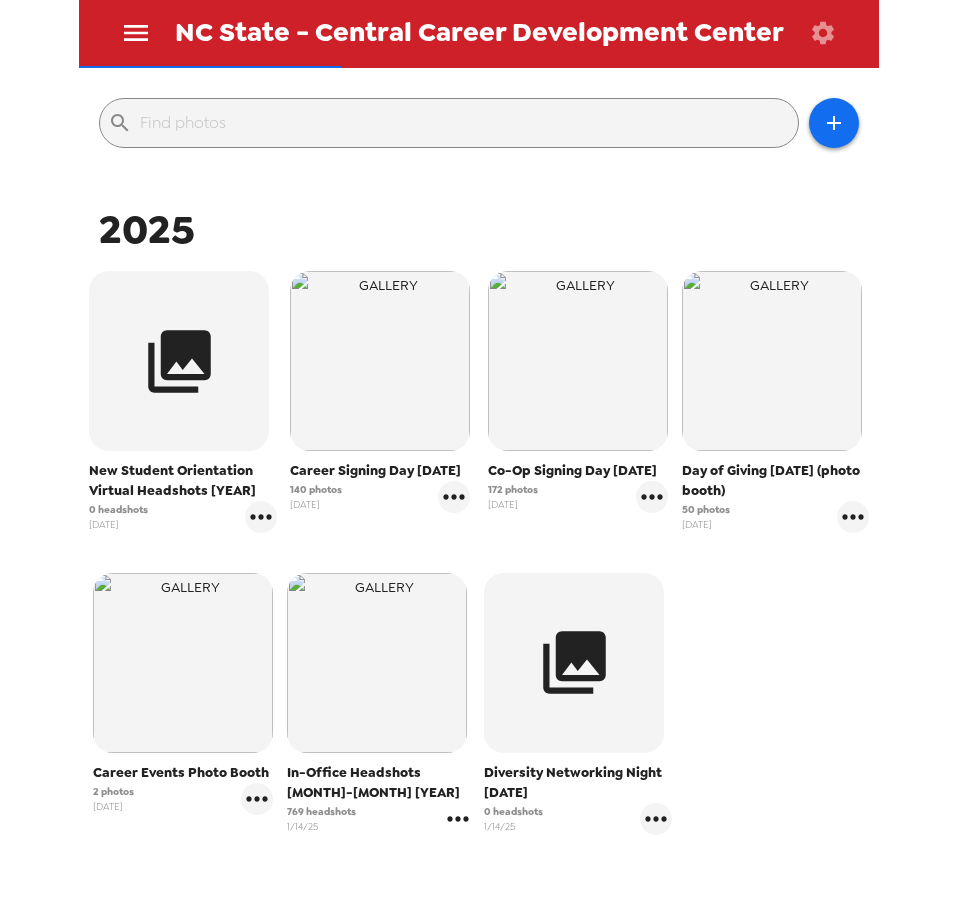 click 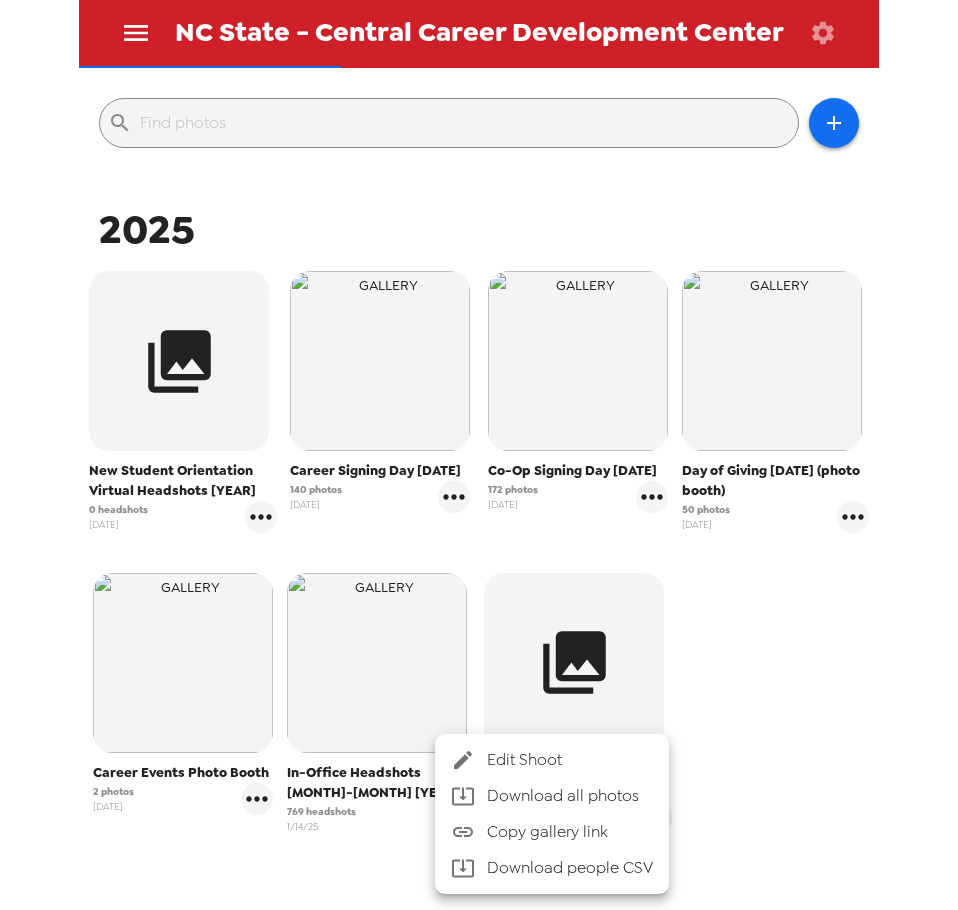 drag, startPoint x: 297, startPoint y: 812, endPoint x: 311, endPoint y: 812, distance: 14 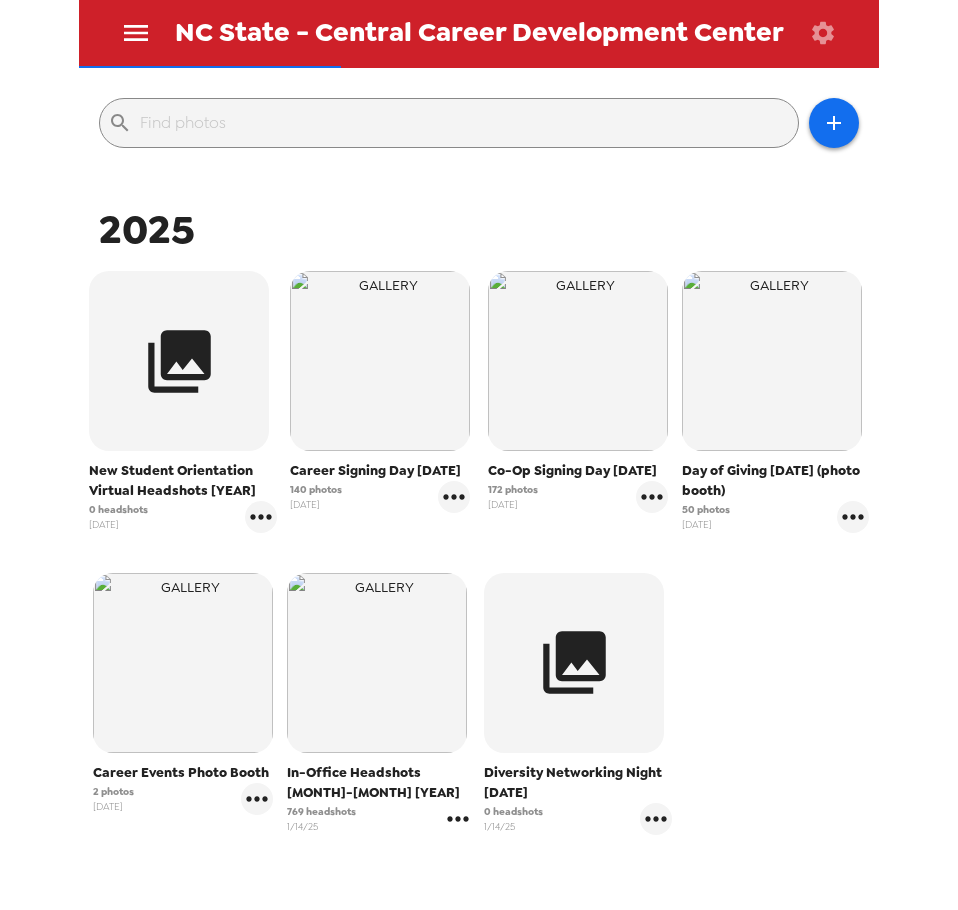 click 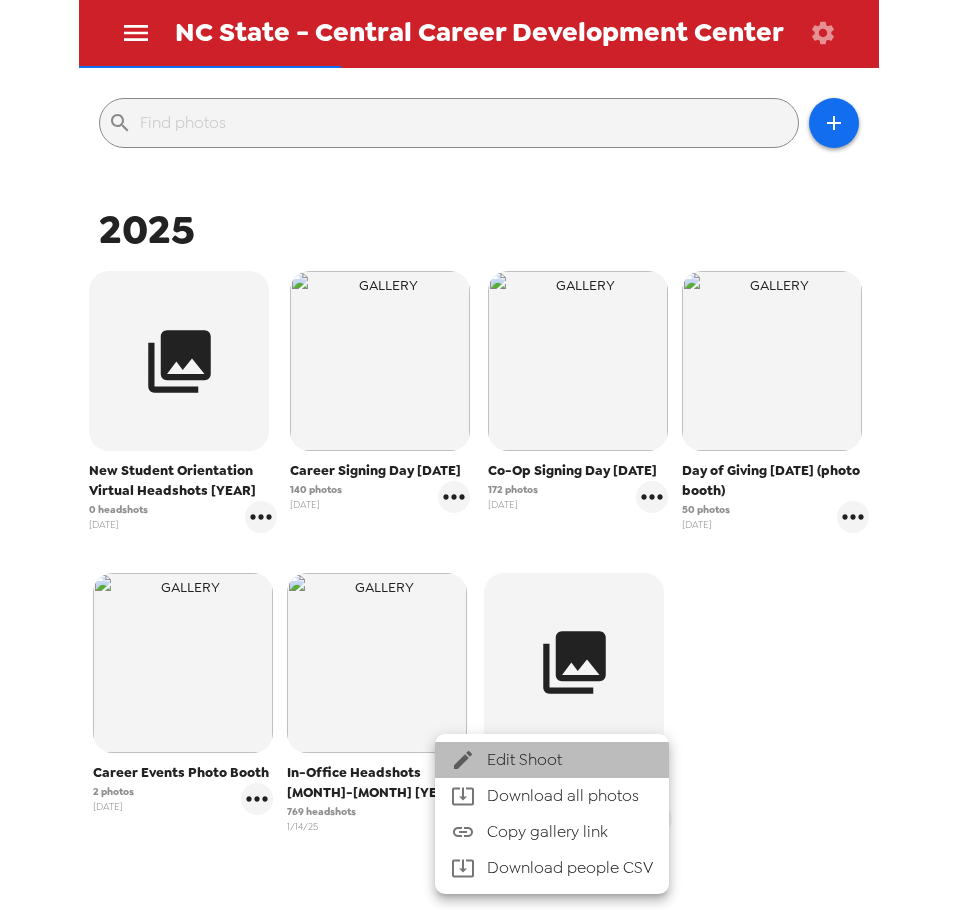 click on "Edit Shoot" at bounding box center [570, 760] 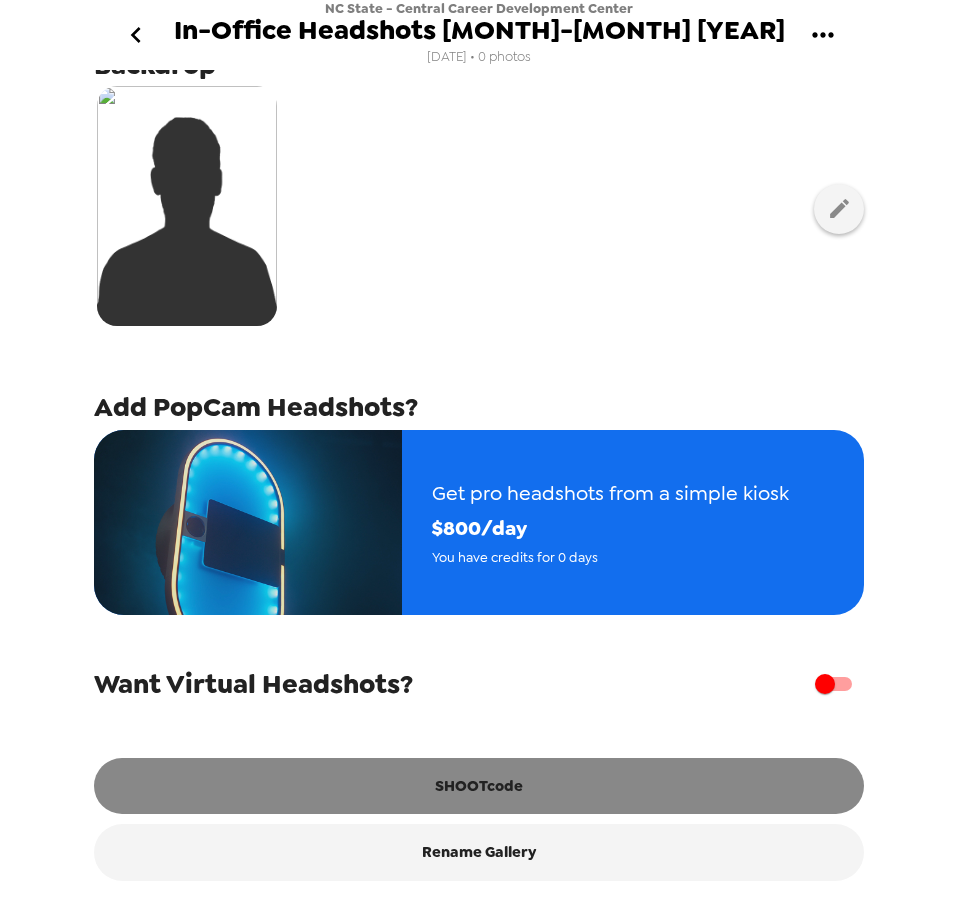 scroll, scrollTop: 390, scrollLeft: 0, axis: vertical 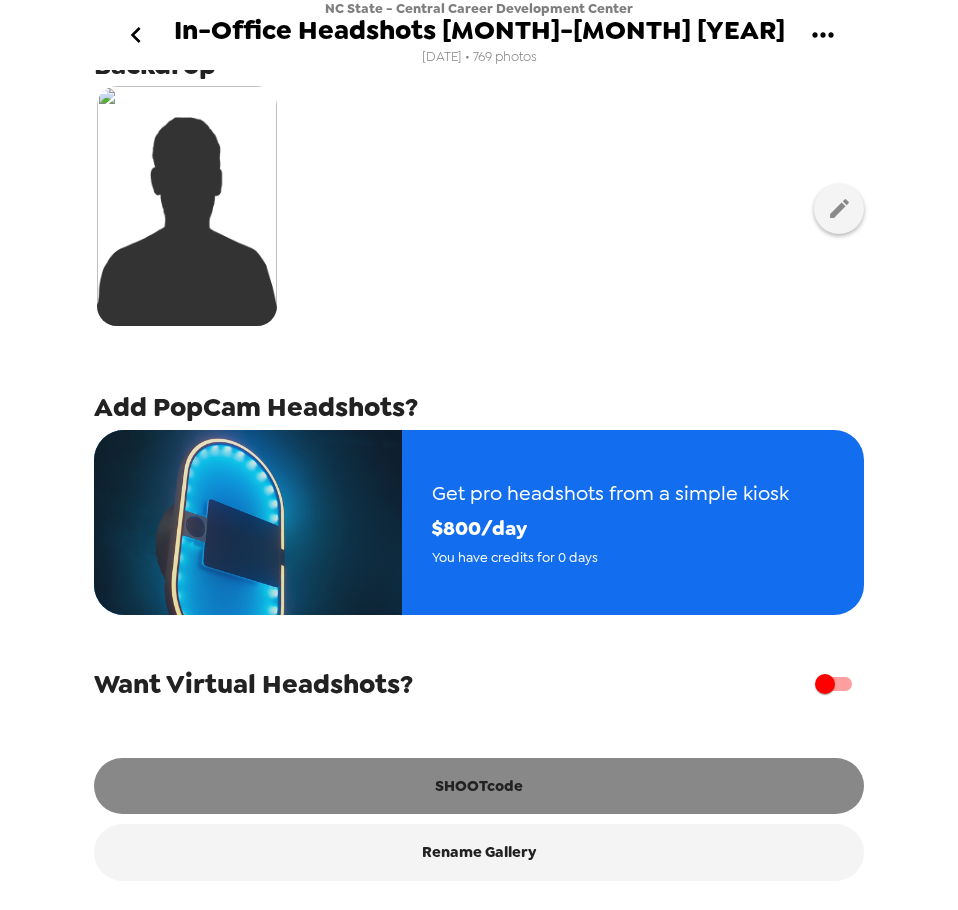 click on "SHOOTcode" at bounding box center [479, 786] 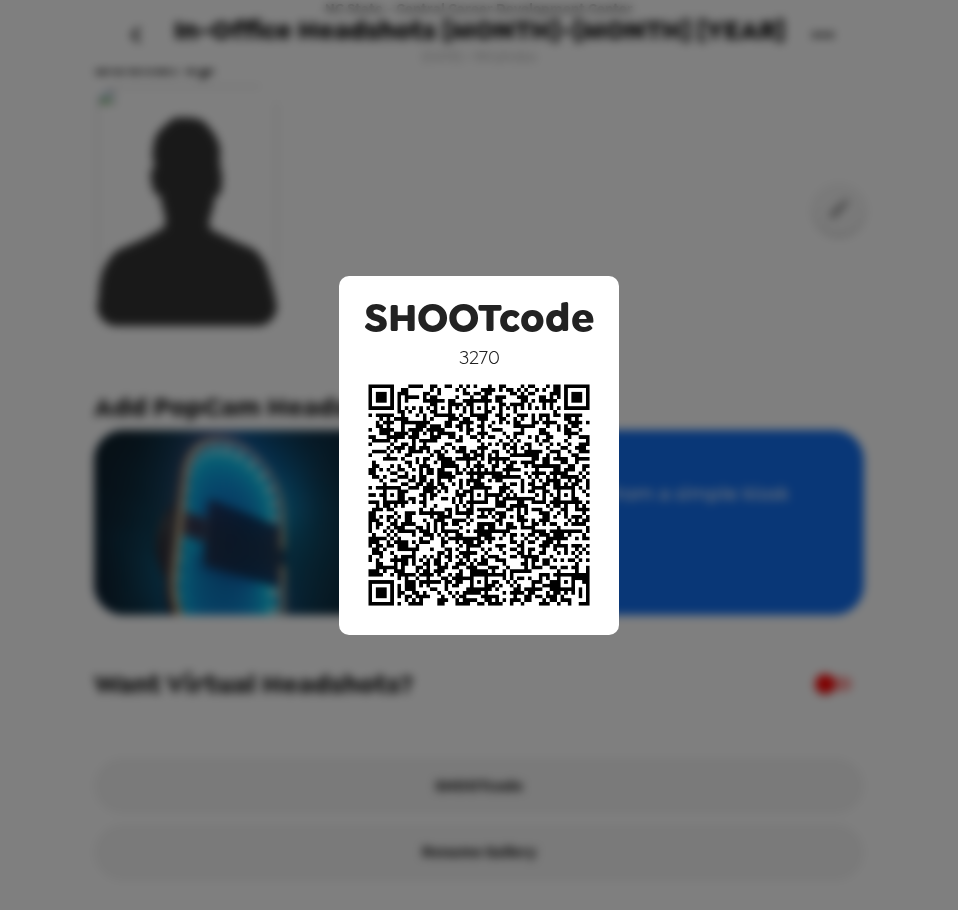 click on "SHOOTcode 3270" at bounding box center (479, 455) 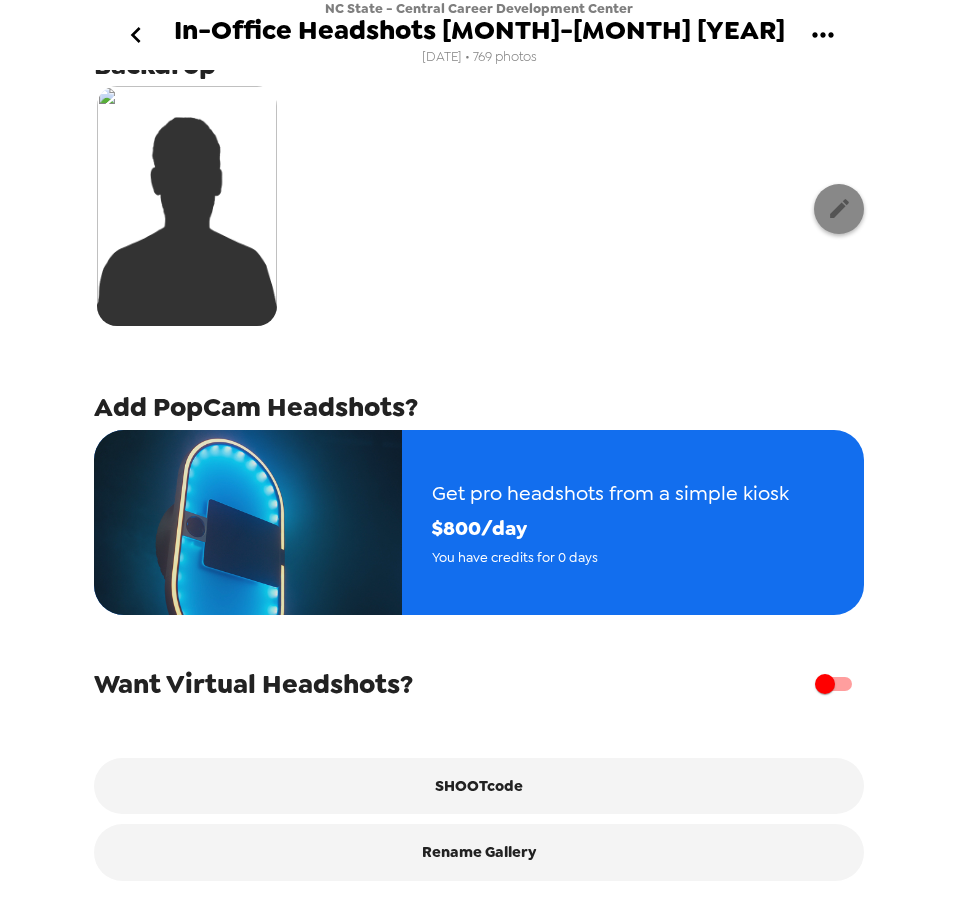 click 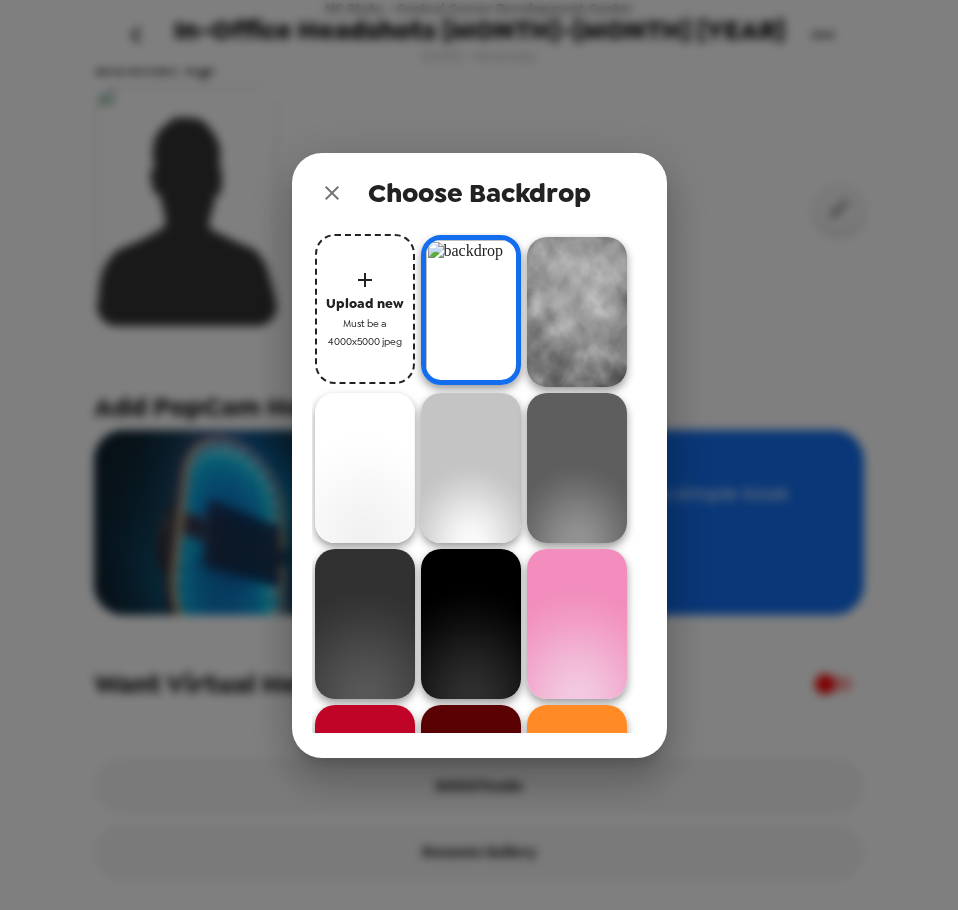 scroll, scrollTop: 0, scrollLeft: 0, axis: both 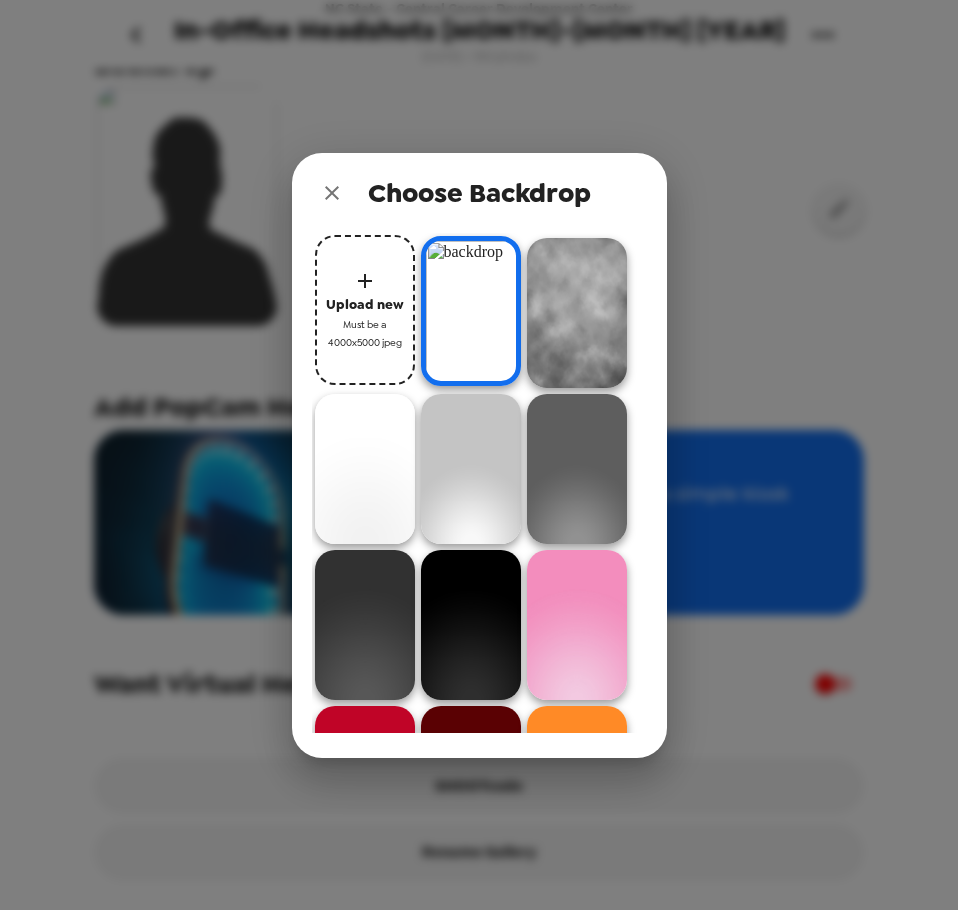 click at bounding box center (577, 313) 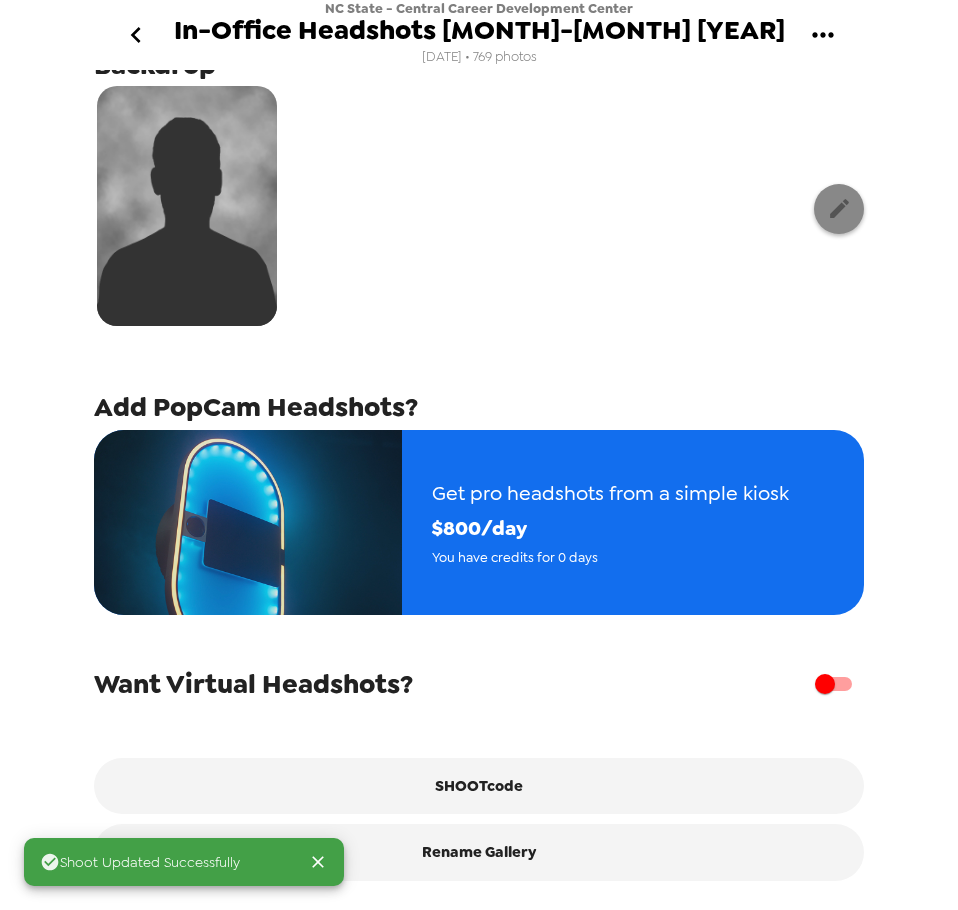 click at bounding box center (839, 209) 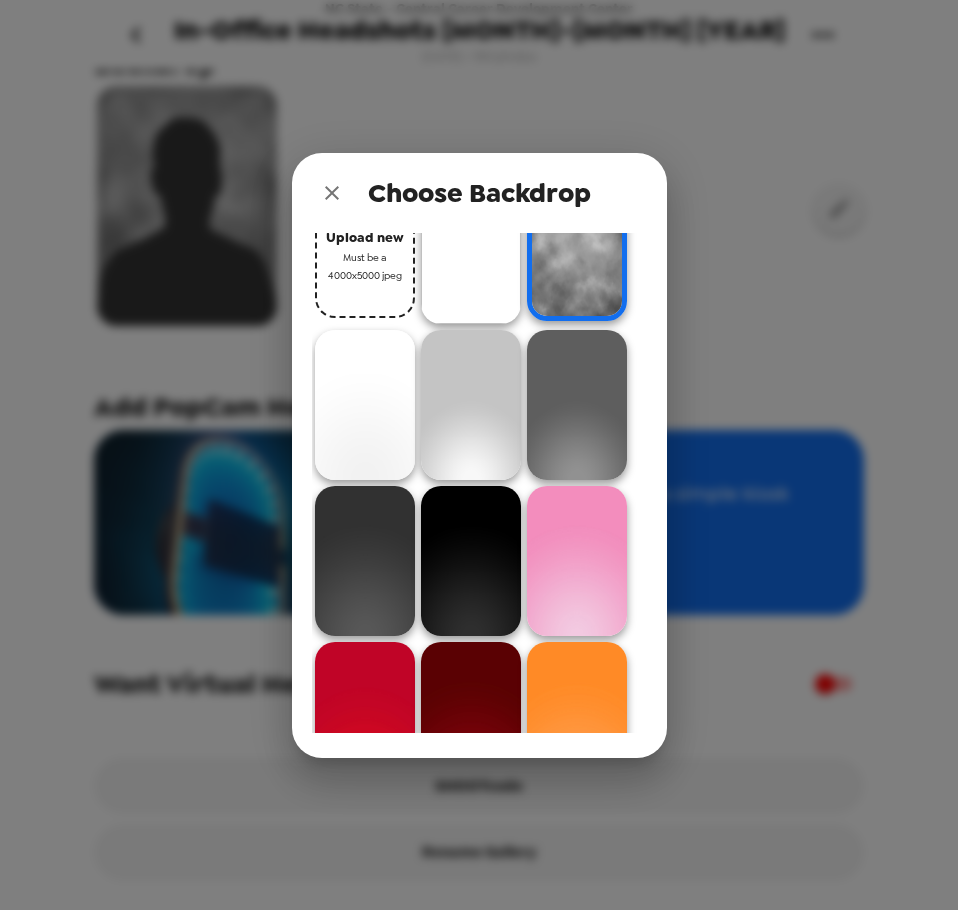 scroll, scrollTop: 100, scrollLeft: 0, axis: vertical 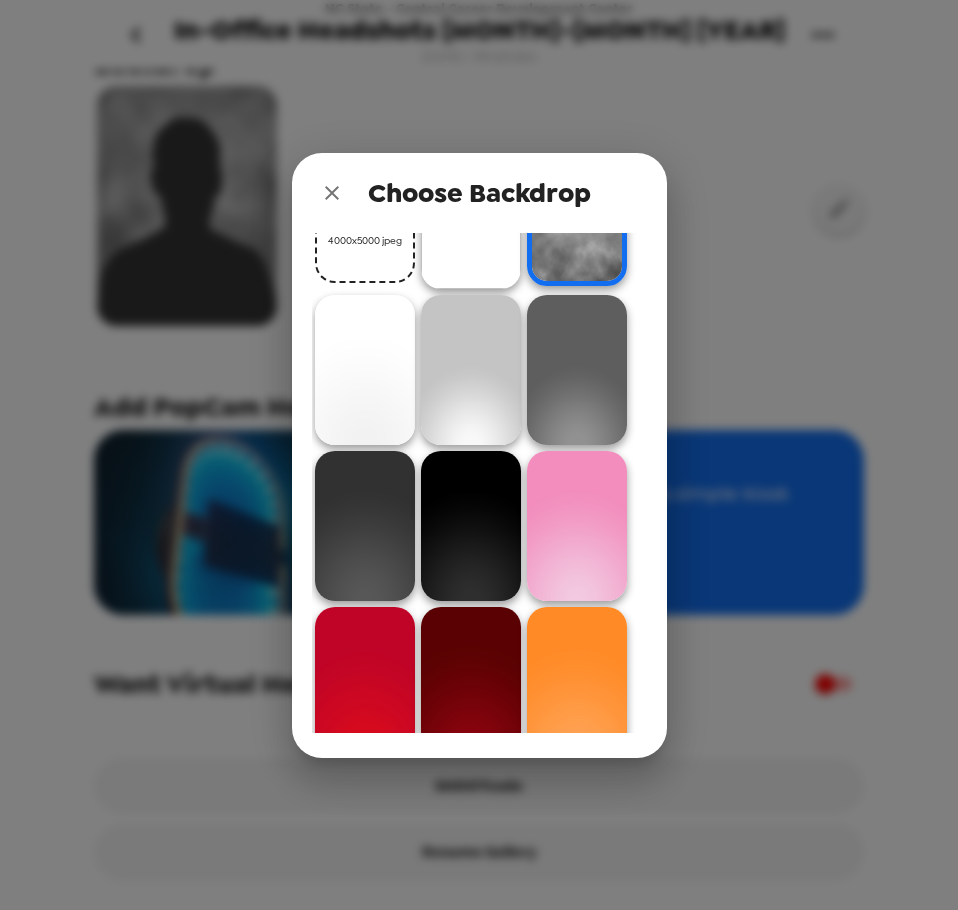 click at bounding box center (365, 682) 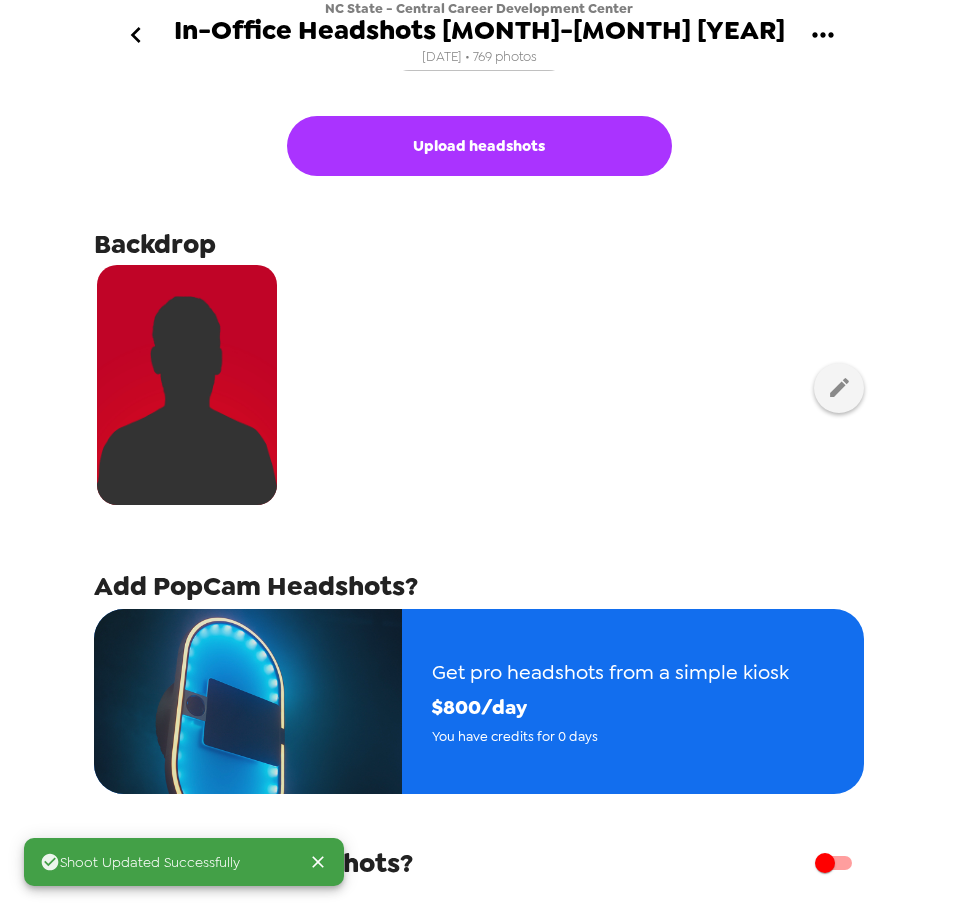 scroll, scrollTop: 200, scrollLeft: 0, axis: vertical 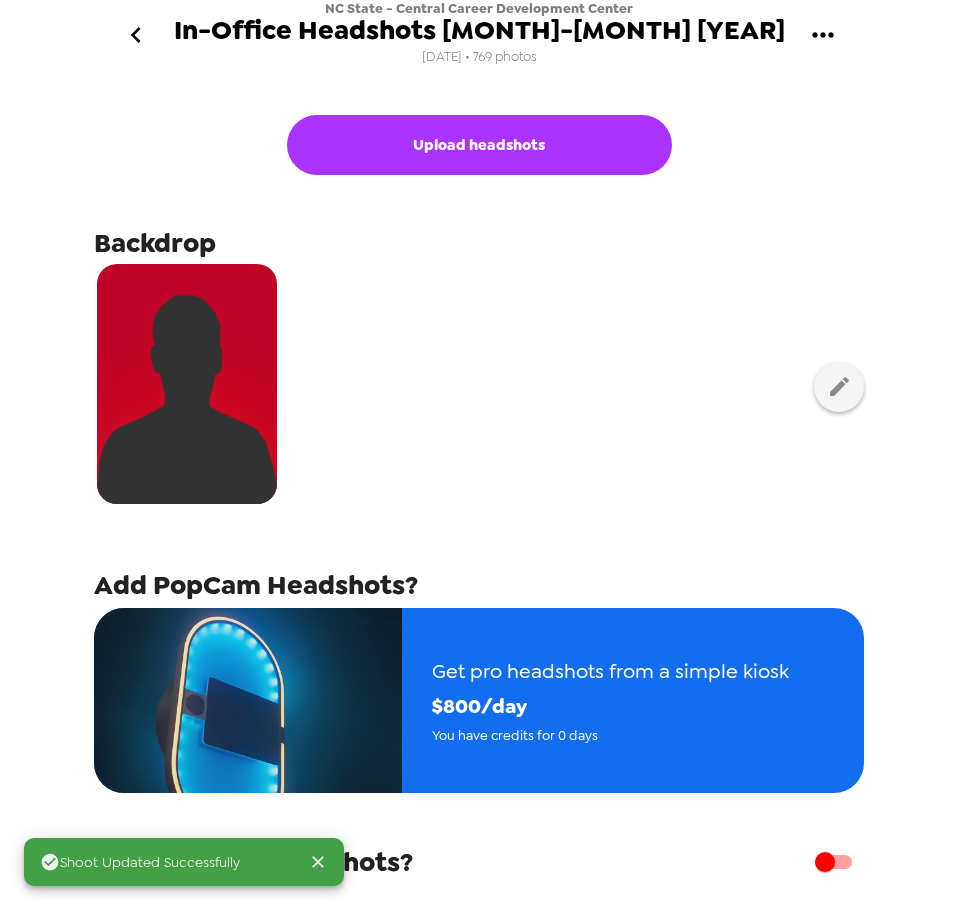 type 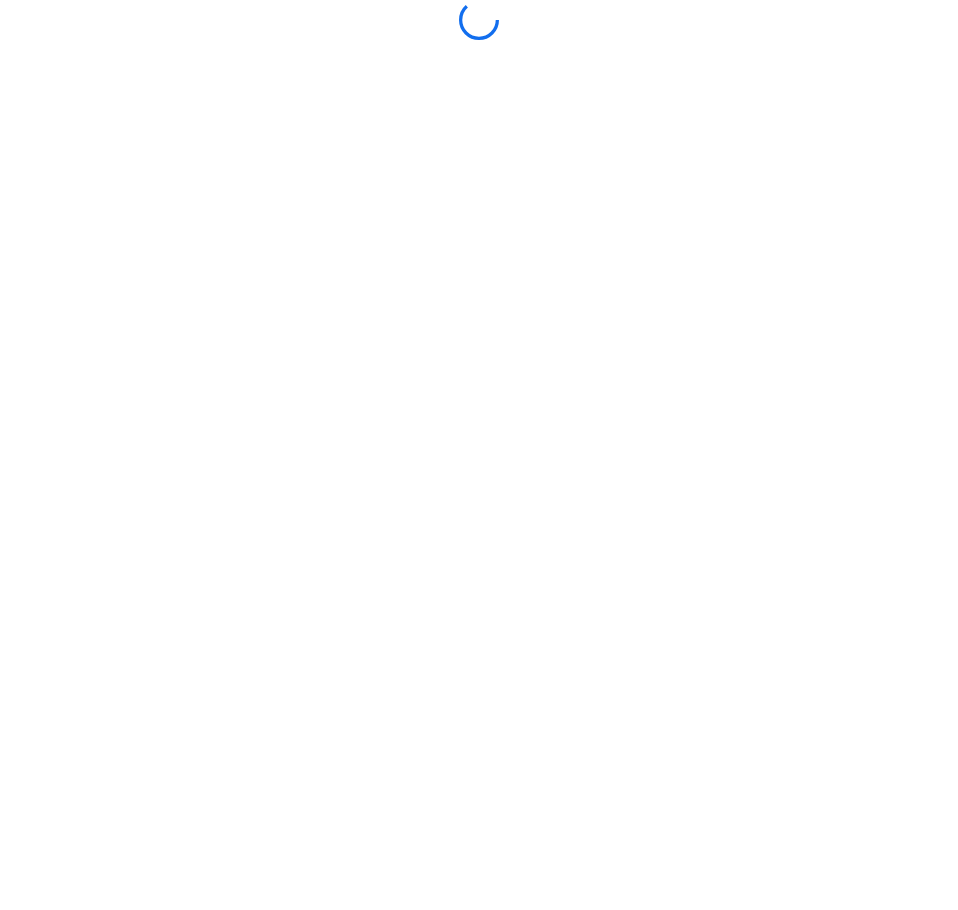 scroll, scrollTop: 0, scrollLeft: 0, axis: both 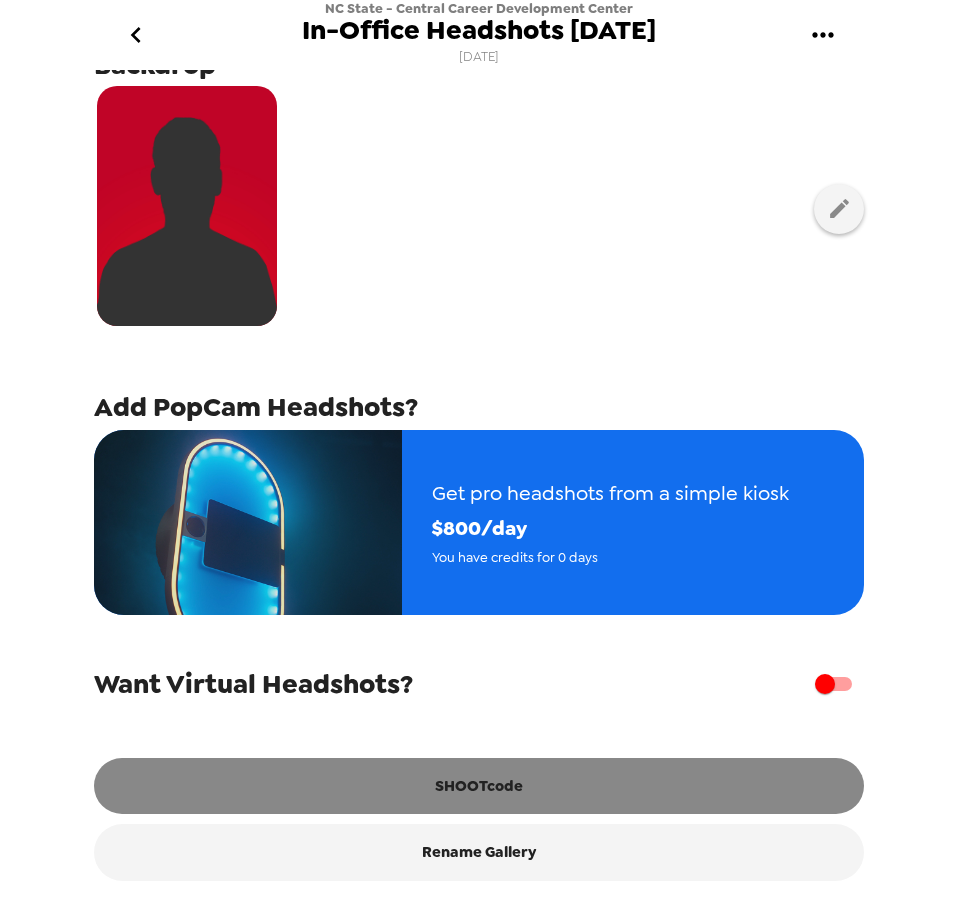 click on "SHOOTcode" at bounding box center (479, 786) 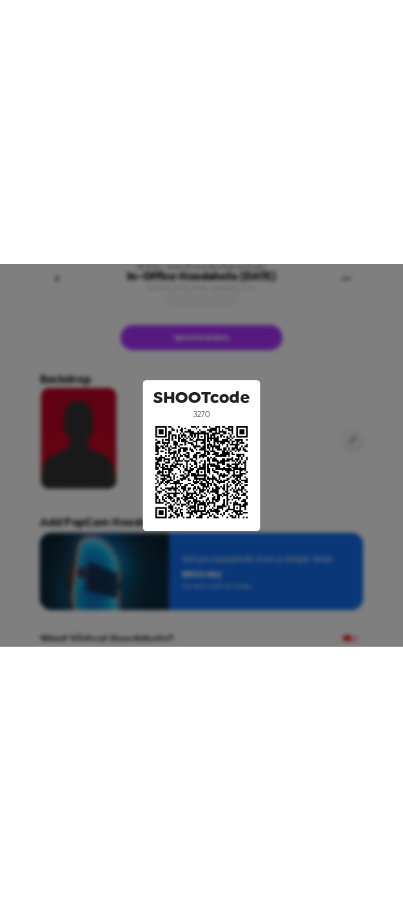 scroll, scrollTop: 390, scrollLeft: 0, axis: vertical 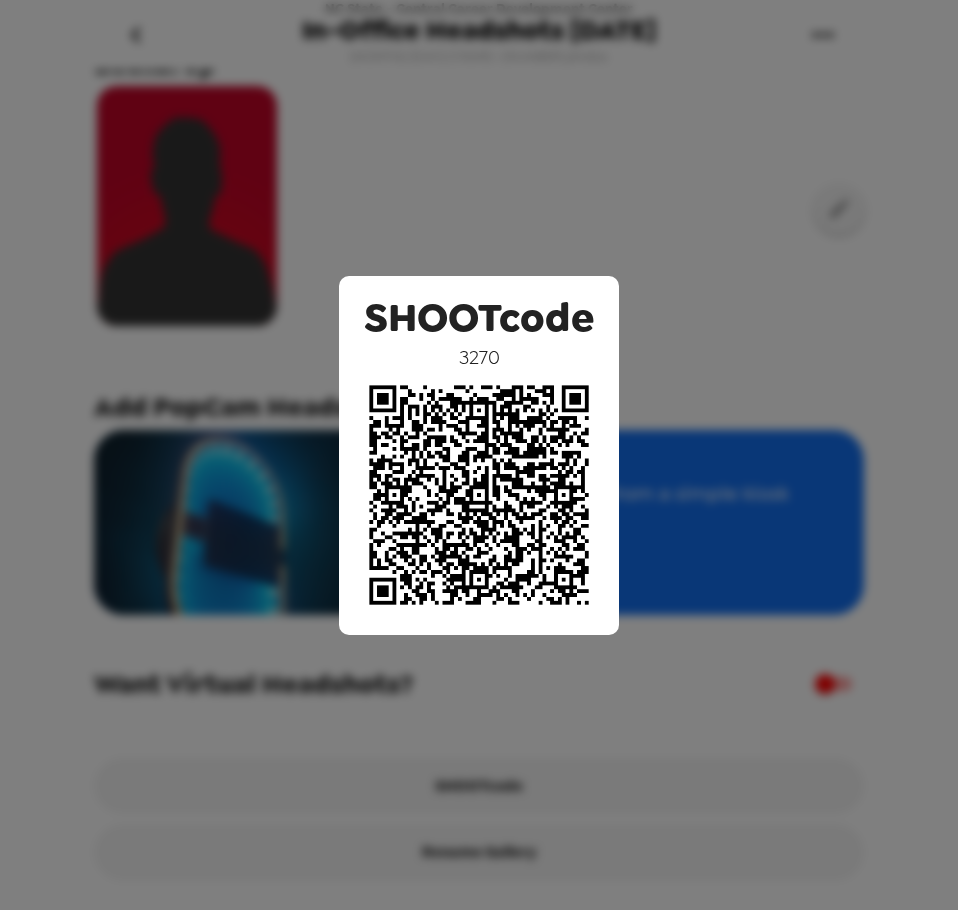 drag, startPoint x: 757, startPoint y: 705, endPoint x: 583, endPoint y: 704, distance: 174.00287 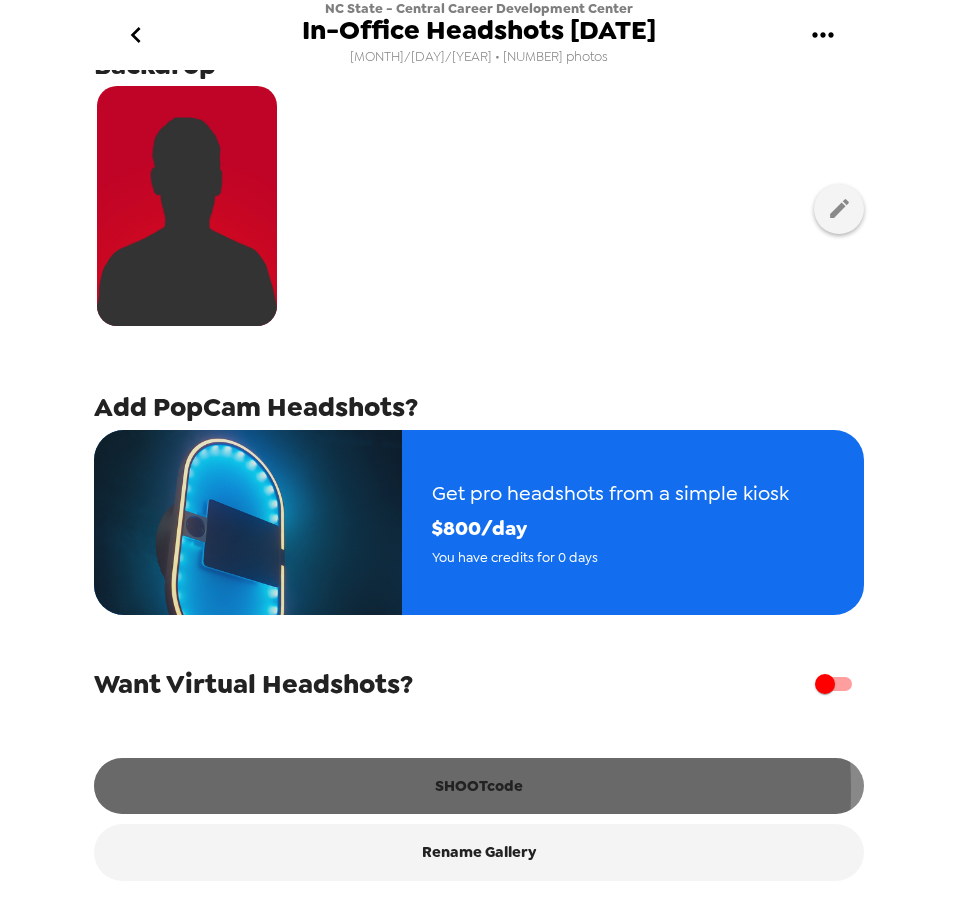 drag, startPoint x: 499, startPoint y: 780, endPoint x: 405, endPoint y: 789, distance: 94.42987 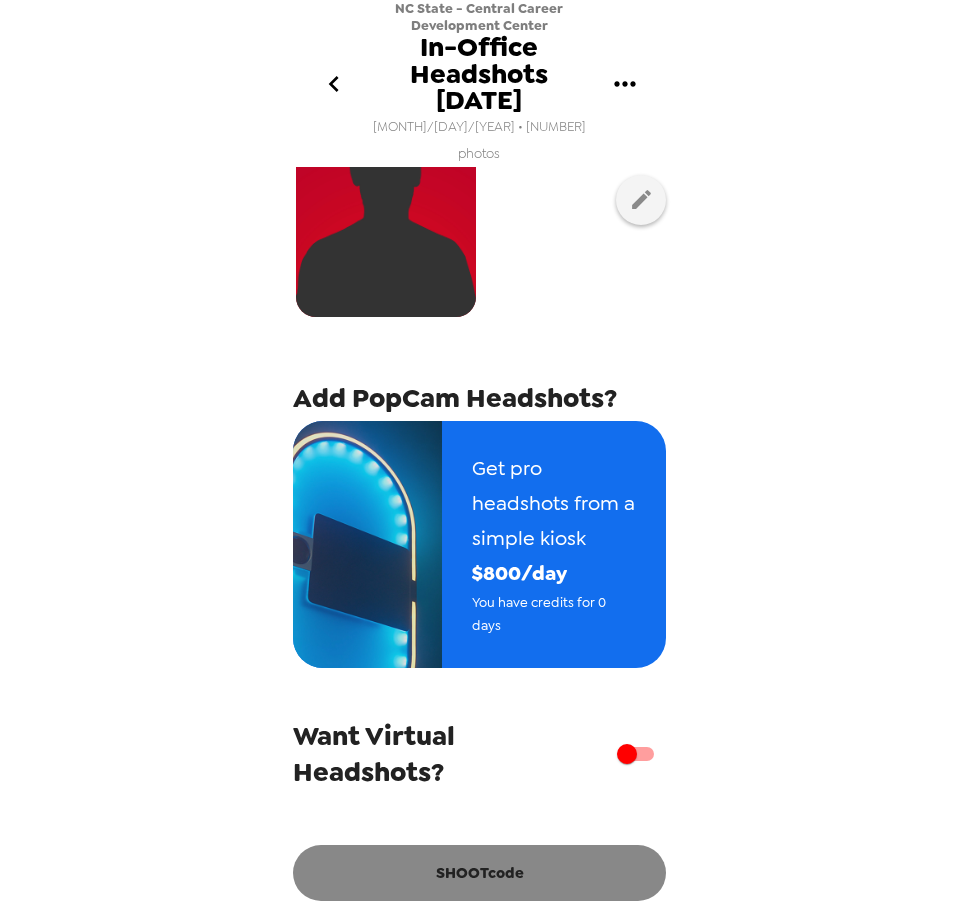 scroll, scrollTop: 296, scrollLeft: 0, axis: vertical 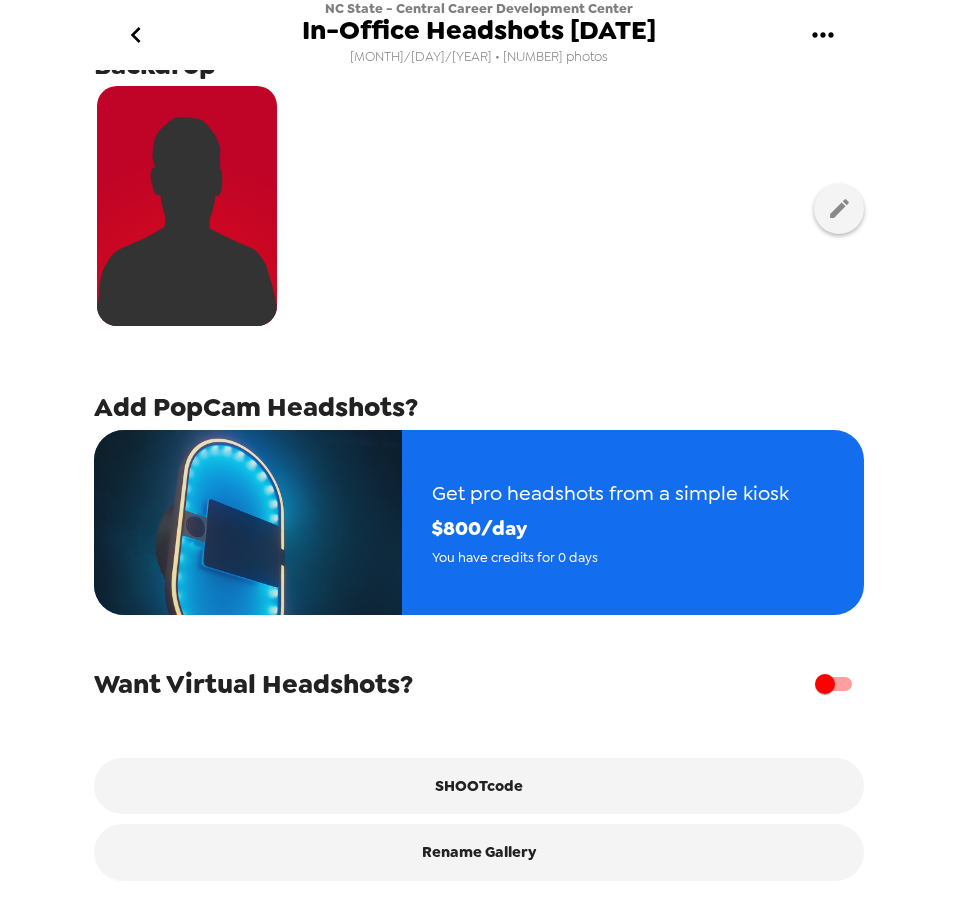 click 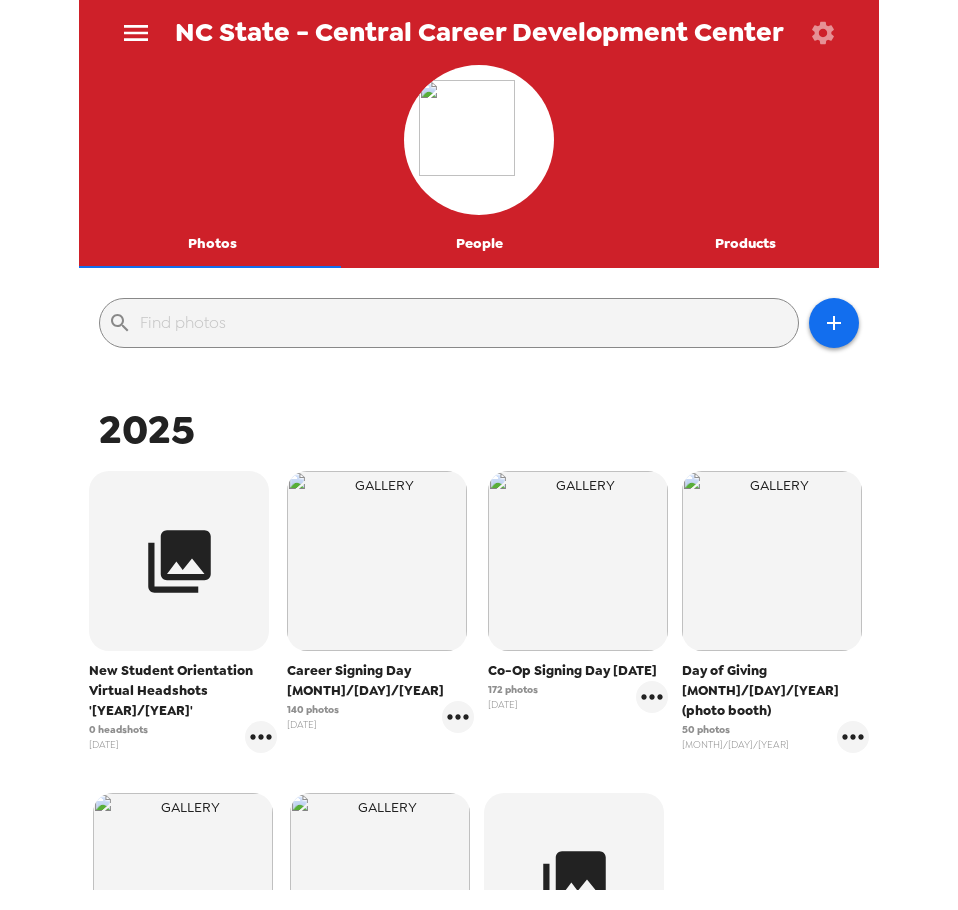 click 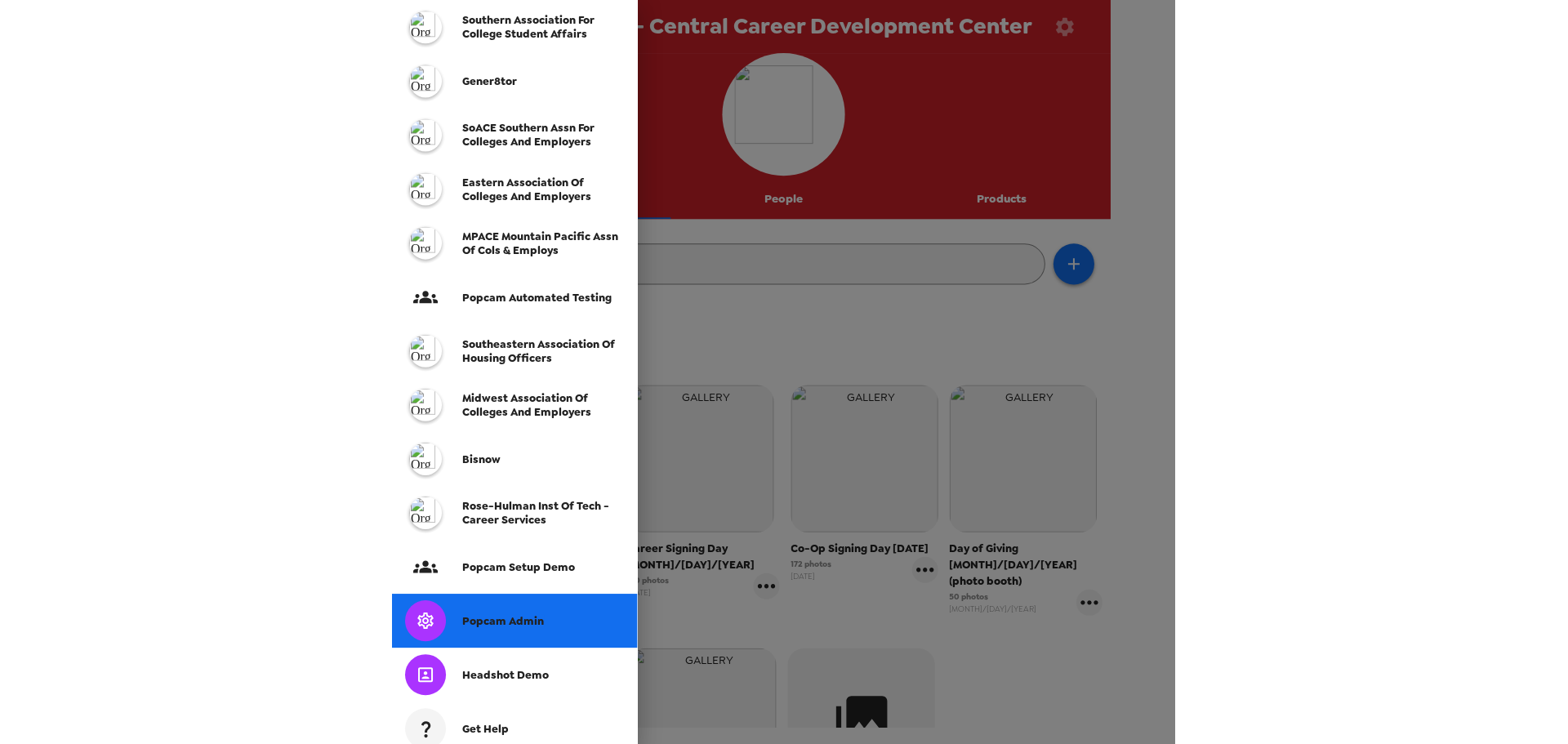 scroll, scrollTop: 299, scrollLeft: 0, axis: vertical 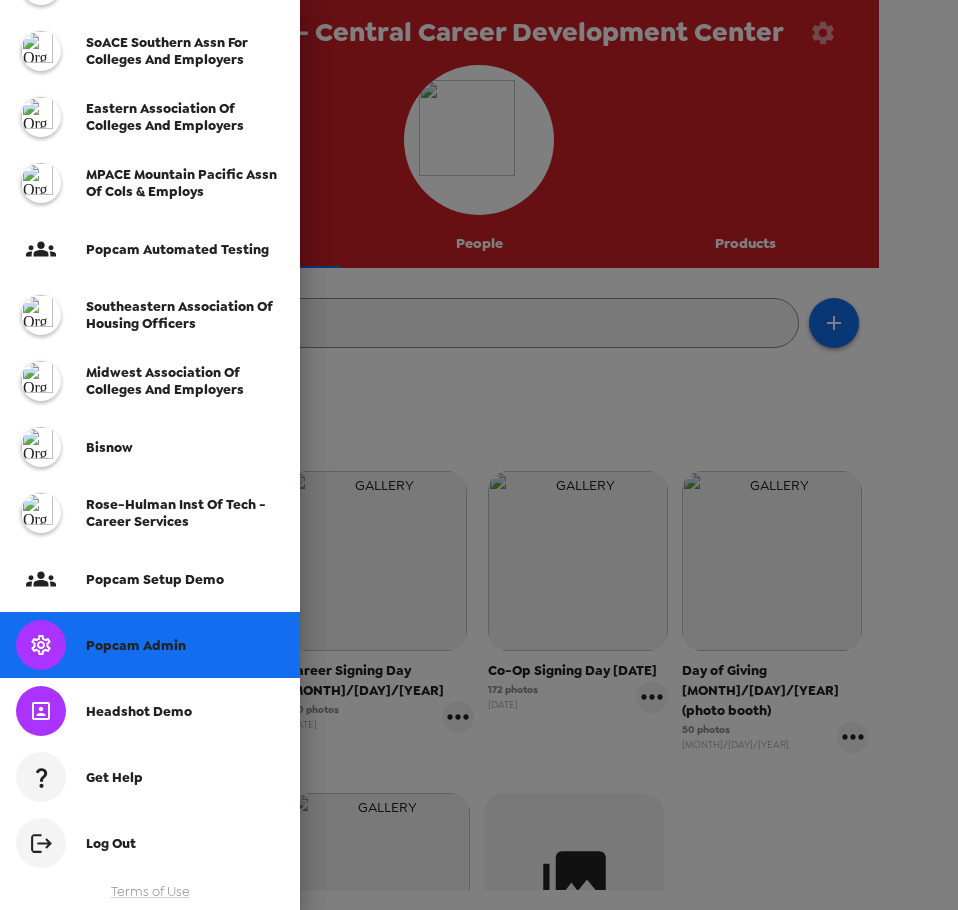 click on "Popcam Admin" at bounding box center (136, 645) 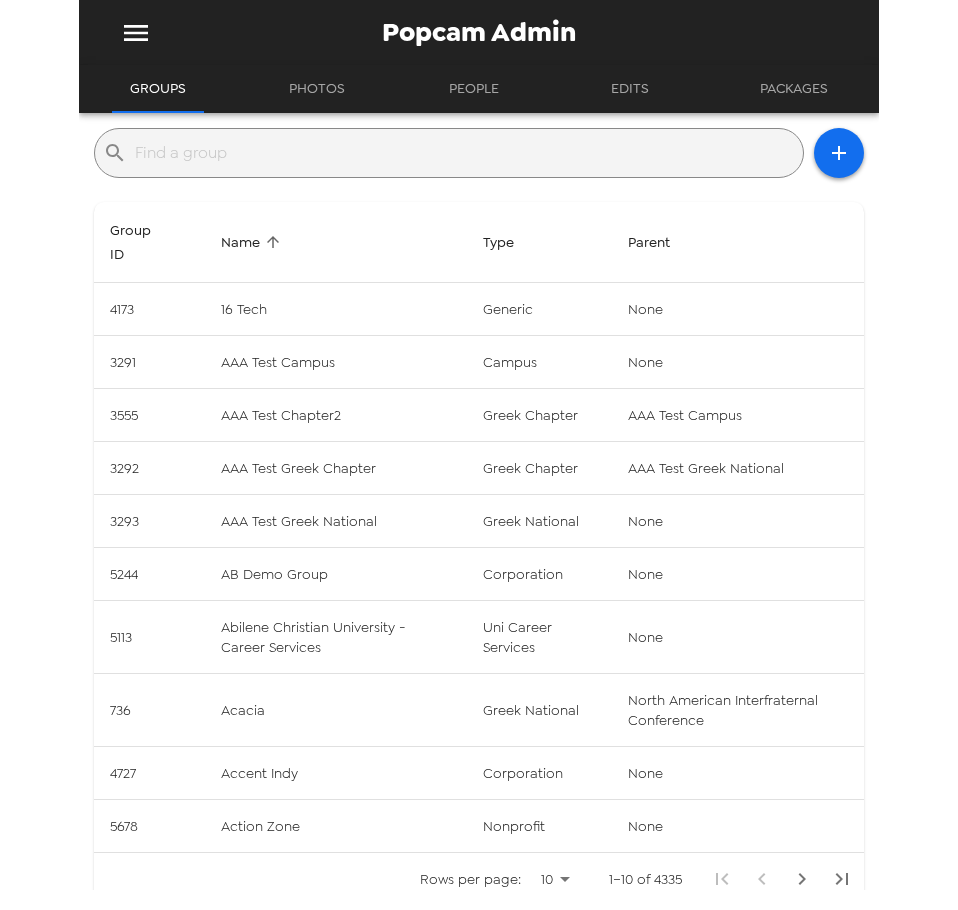 drag, startPoint x: 228, startPoint y: 181, endPoint x: 244, endPoint y: 153, distance: 32.24903 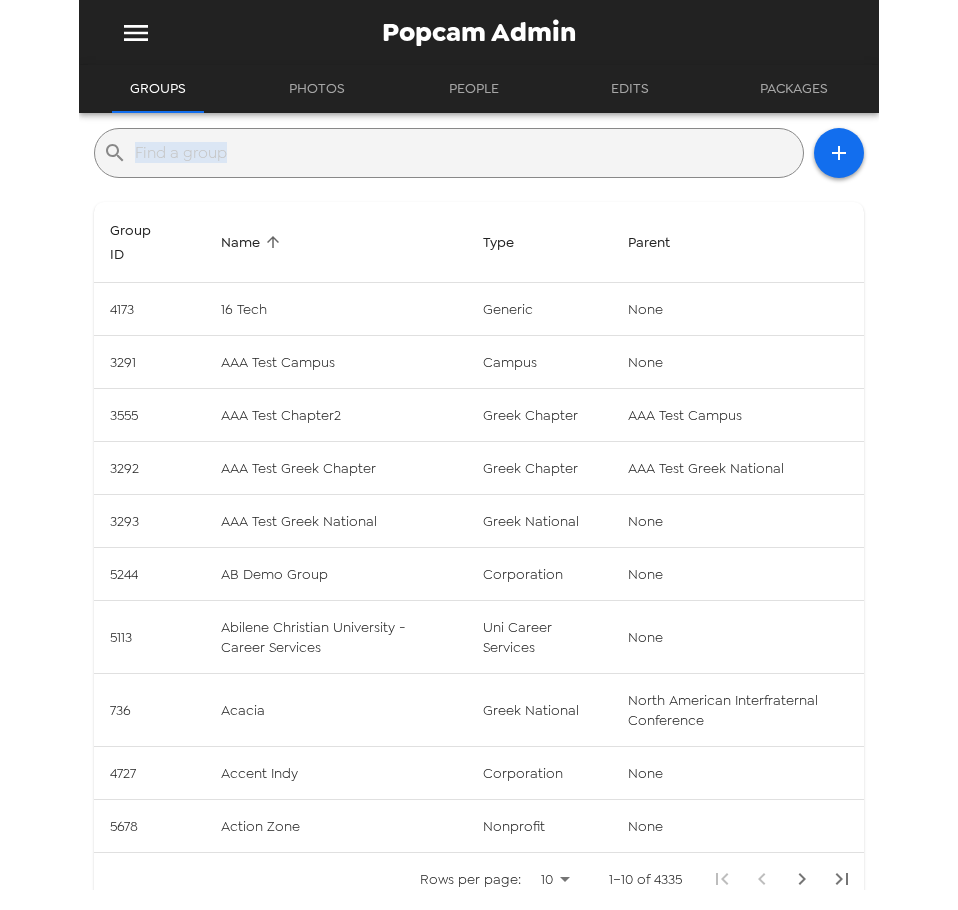 click at bounding box center [465, 153] 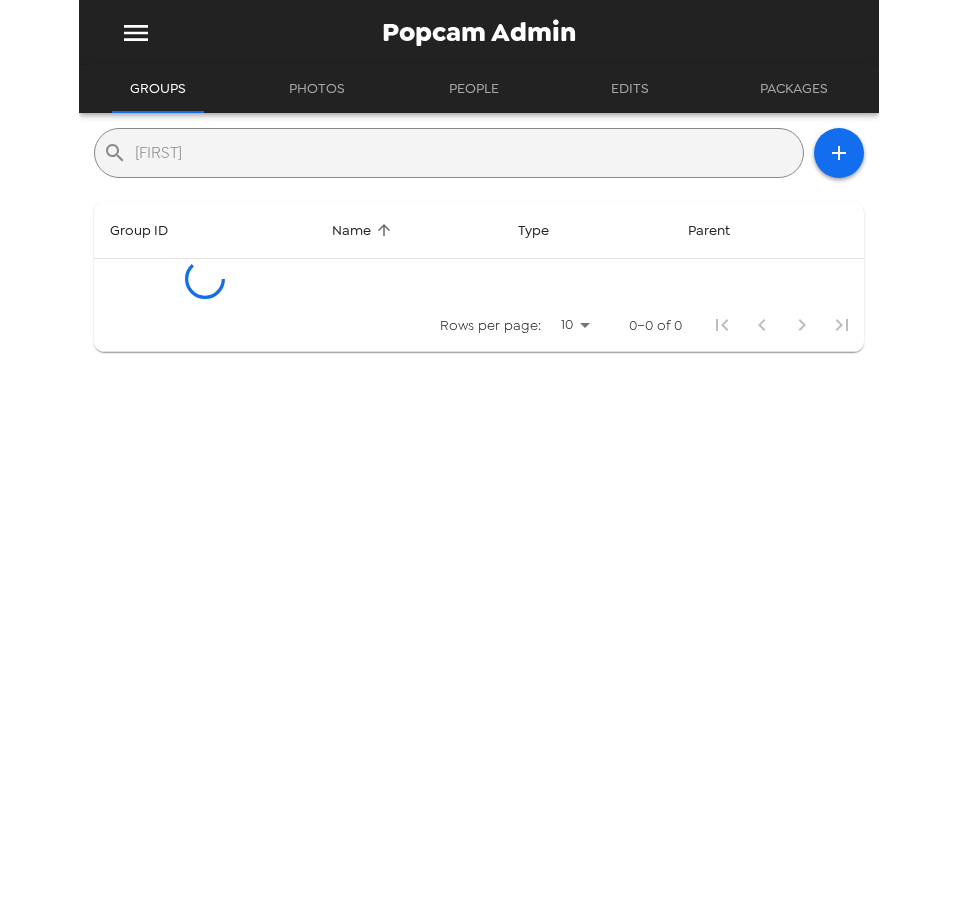 type on "a" 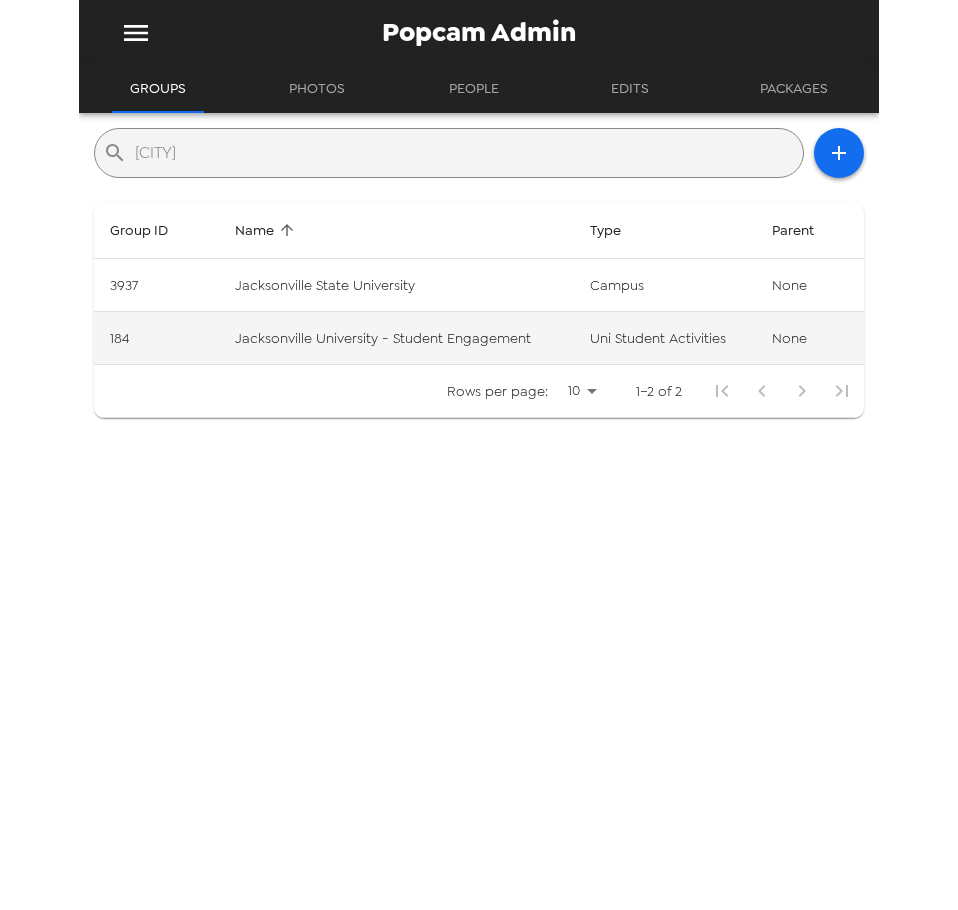 type on "[CITY]" 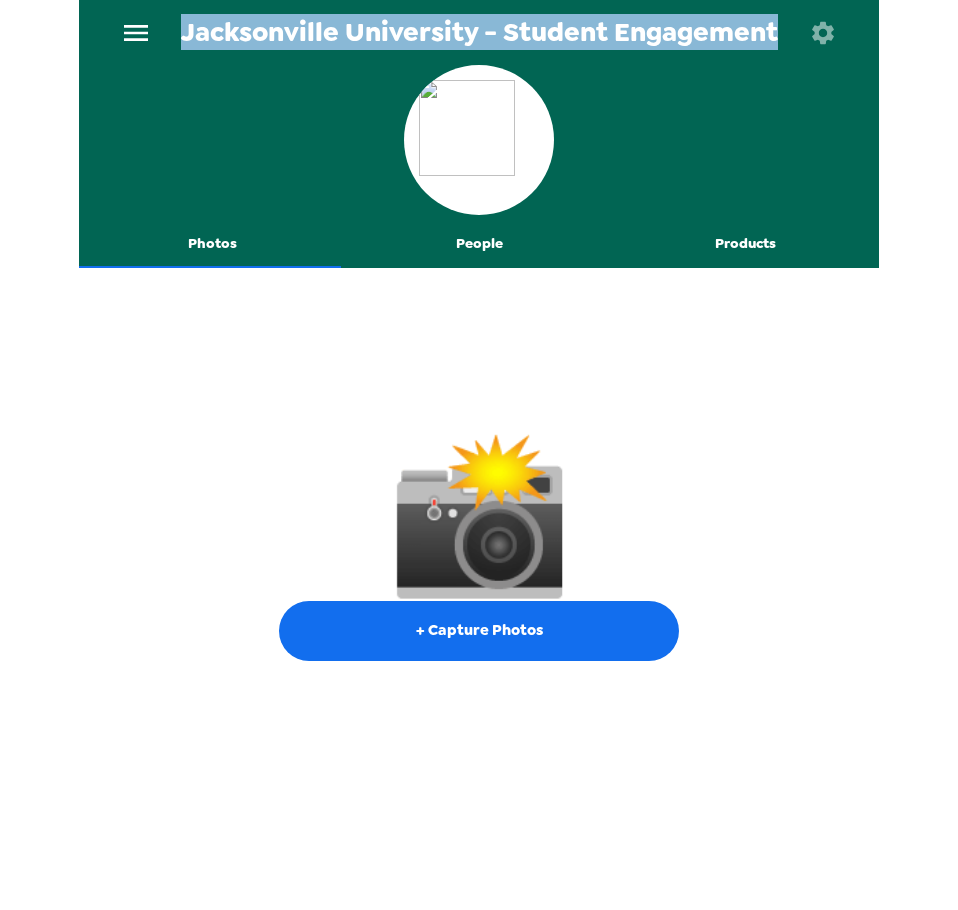 drag, startPoint x: 784, startPoint y: 32, endPoint x: 188, endPoint y: 33, distance: 596.00085 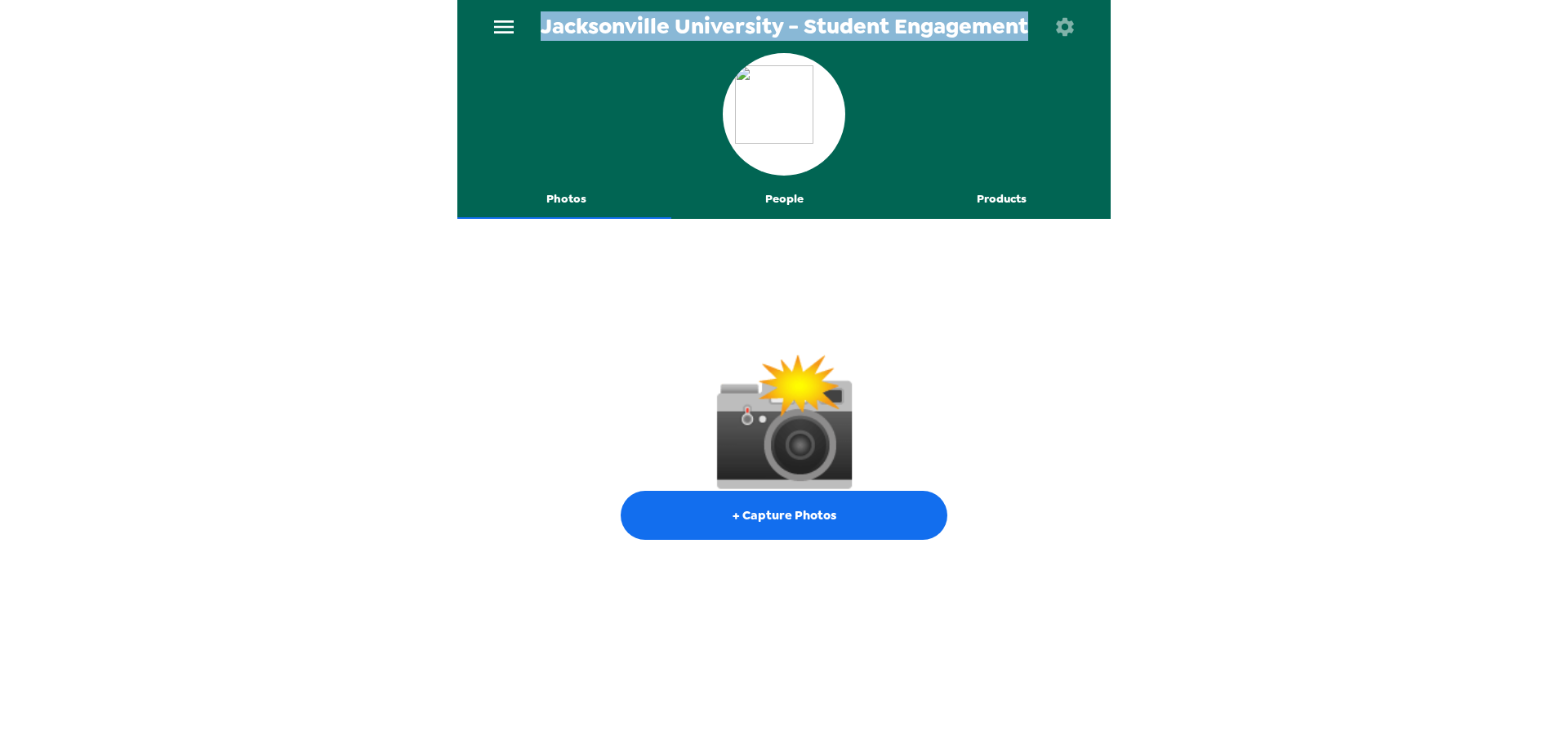 click on "People" at bounding box center [784, 199] 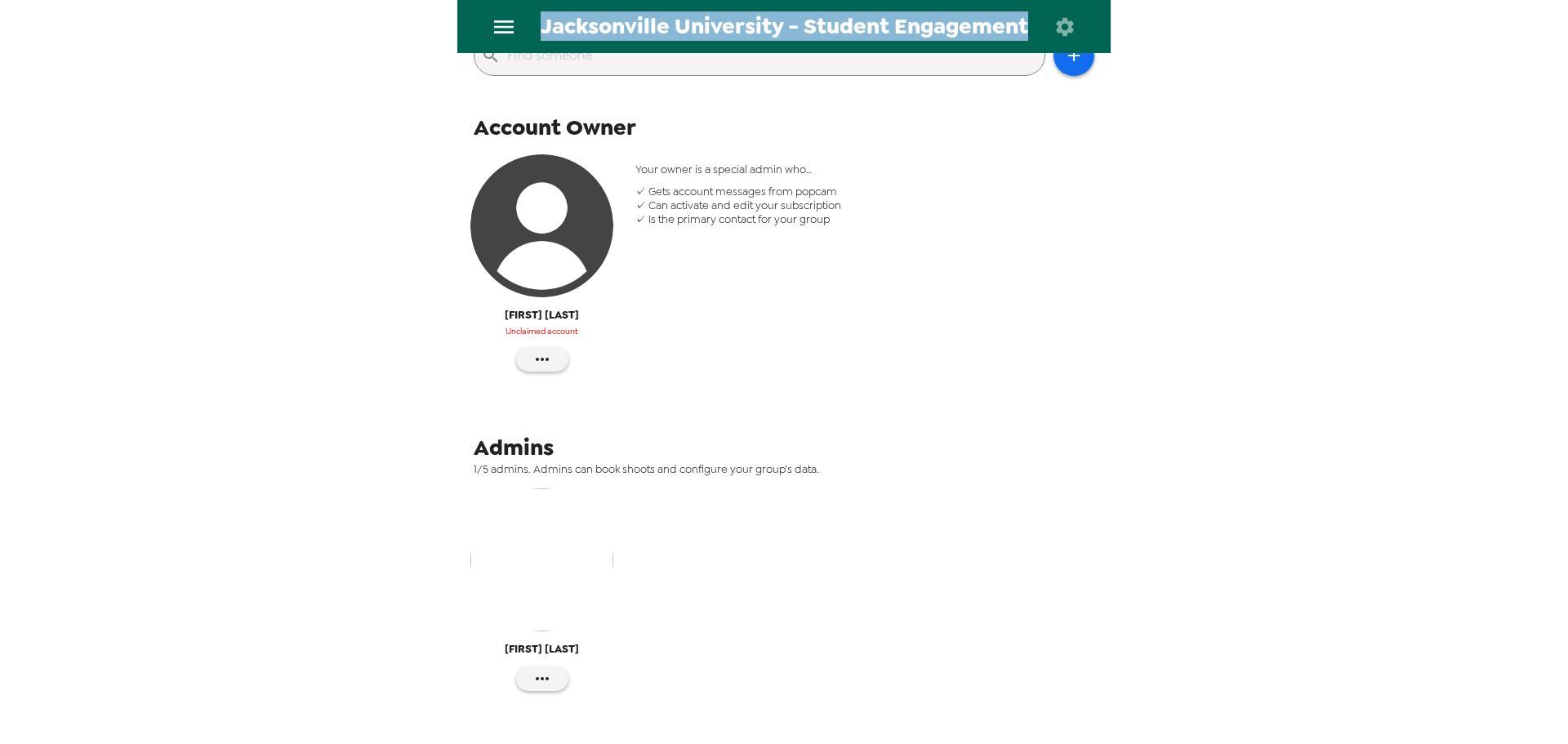 scroll, scrollTop: 245, scrollLeft: 0, axis: vertical 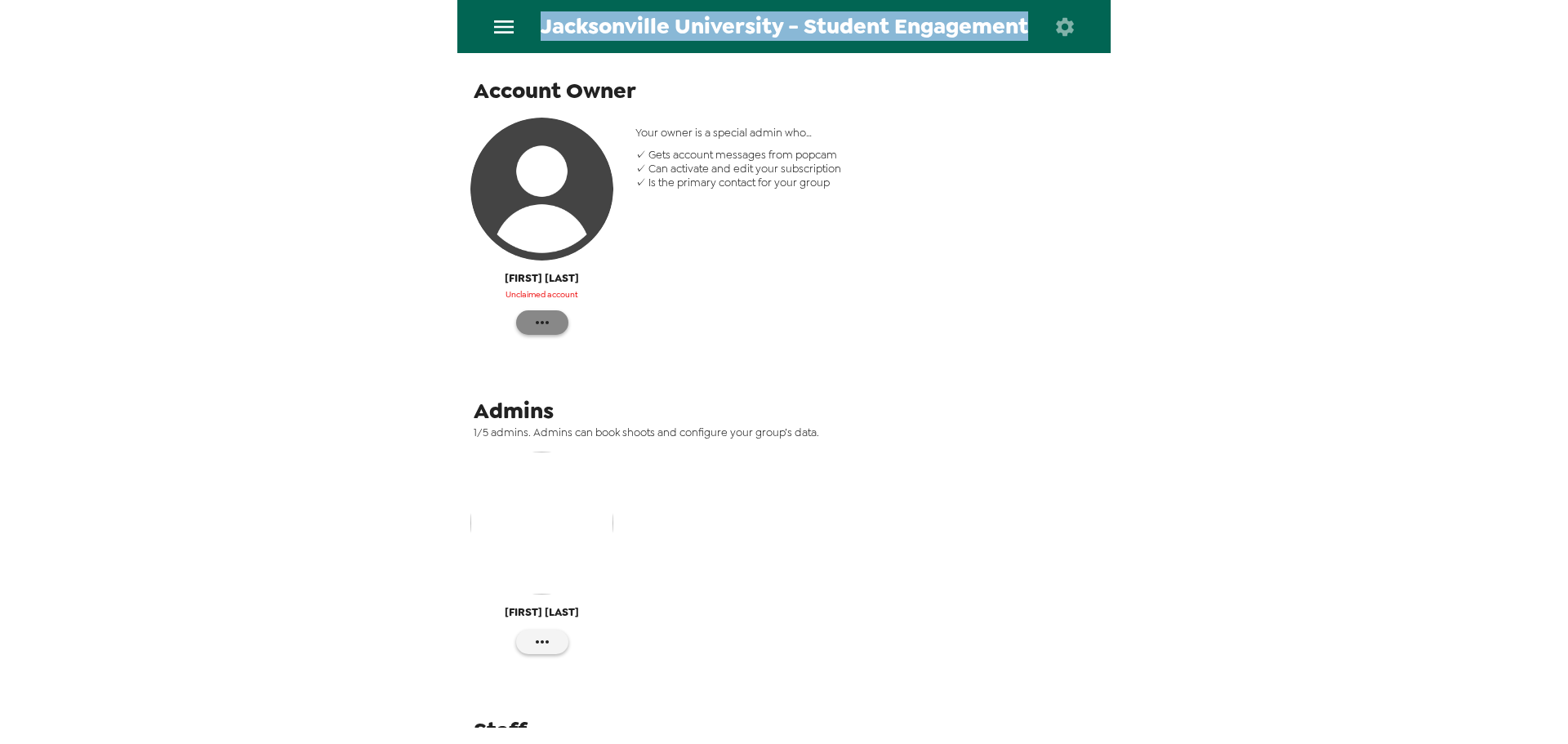 click at bounding box center (542, 323) 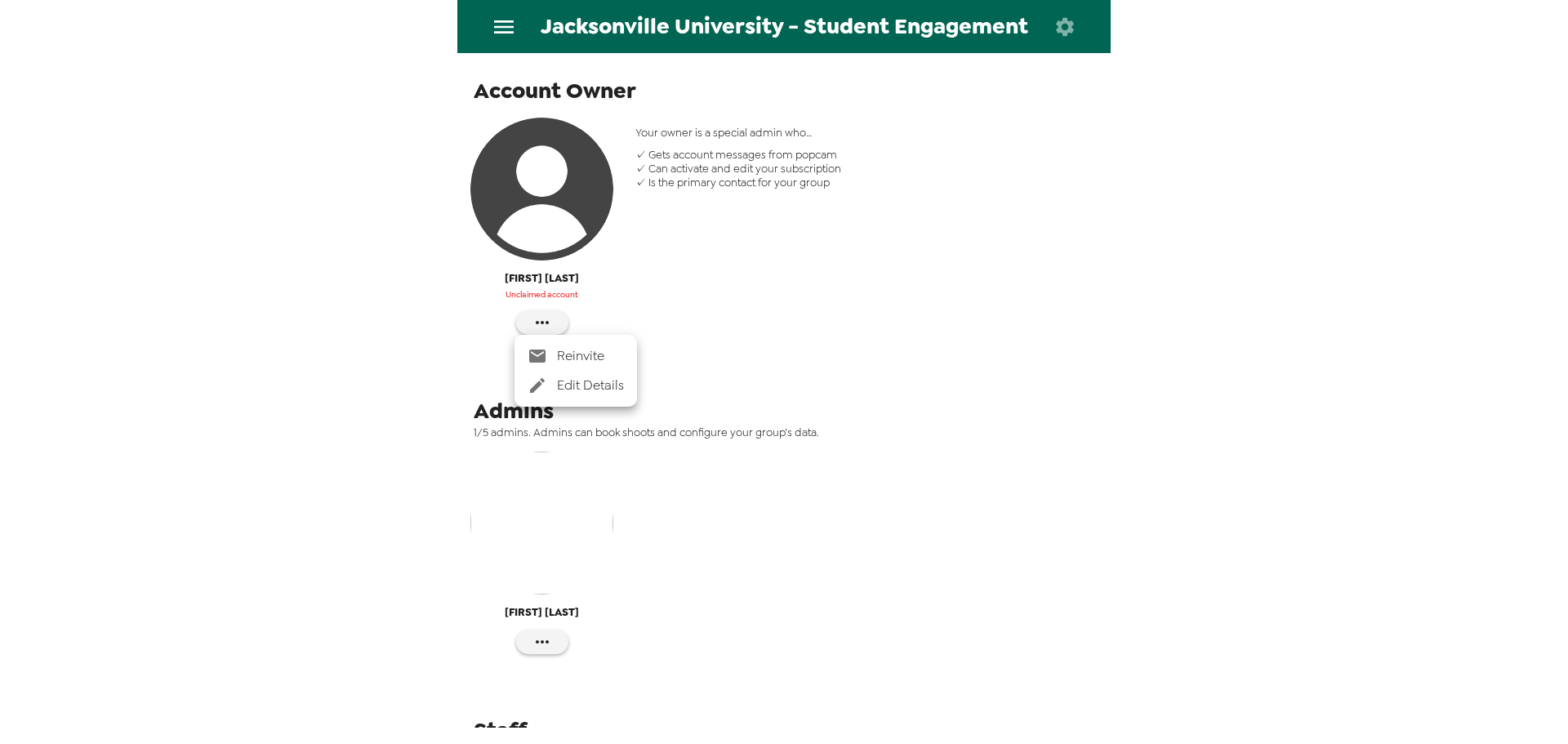 click at bounding box center [784, 372] 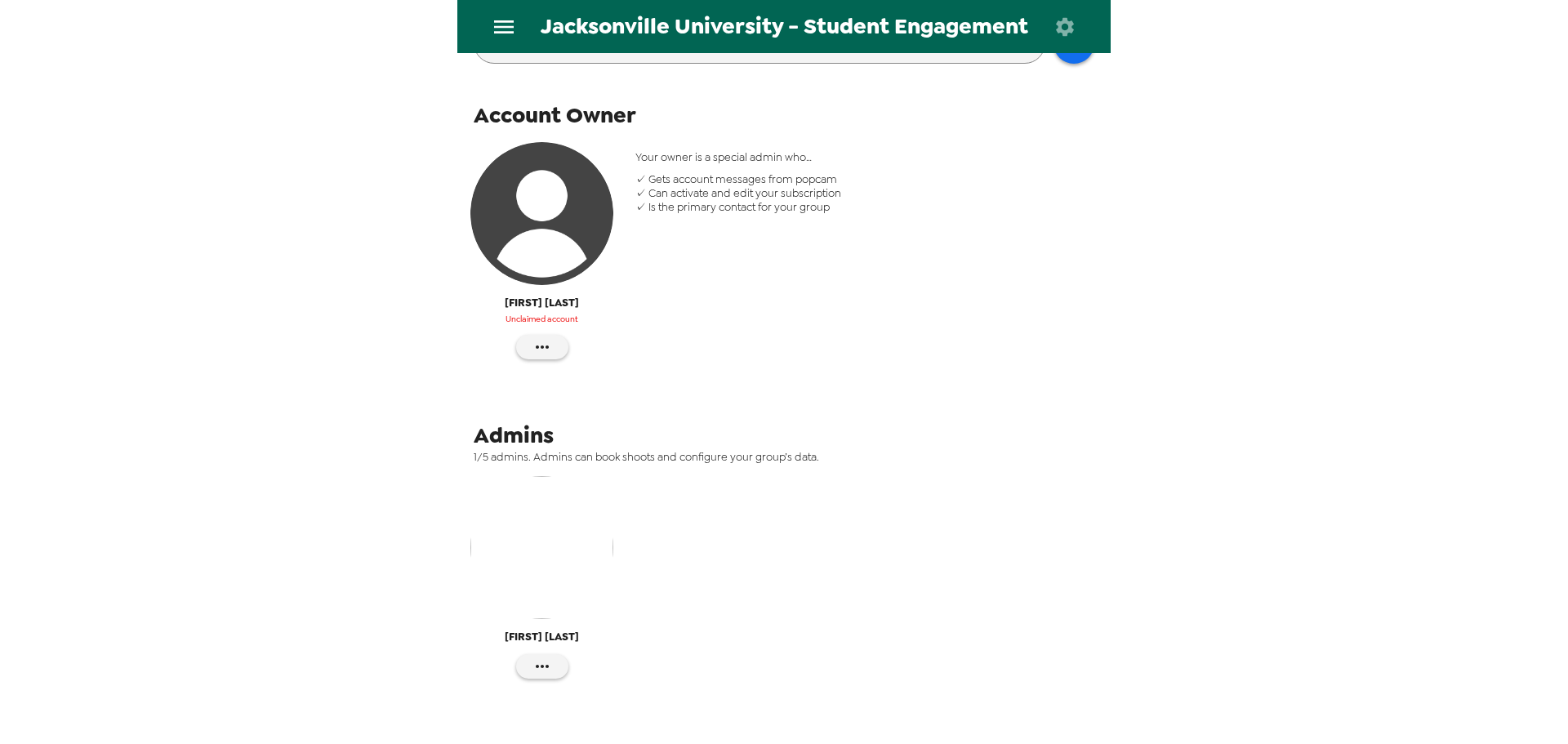 scroll, scrollTop: 62, scrollLeft: 0, axis: vertical 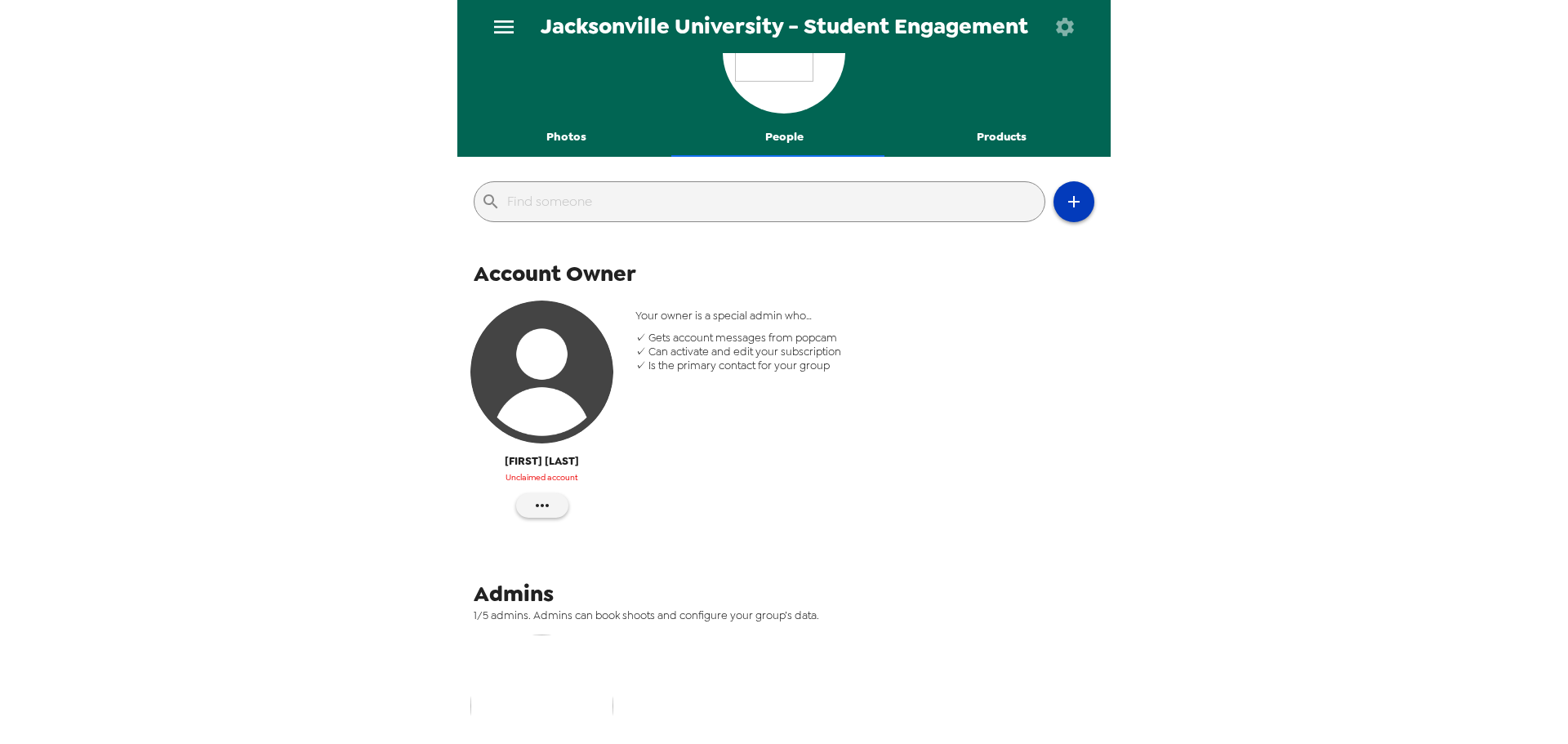 click 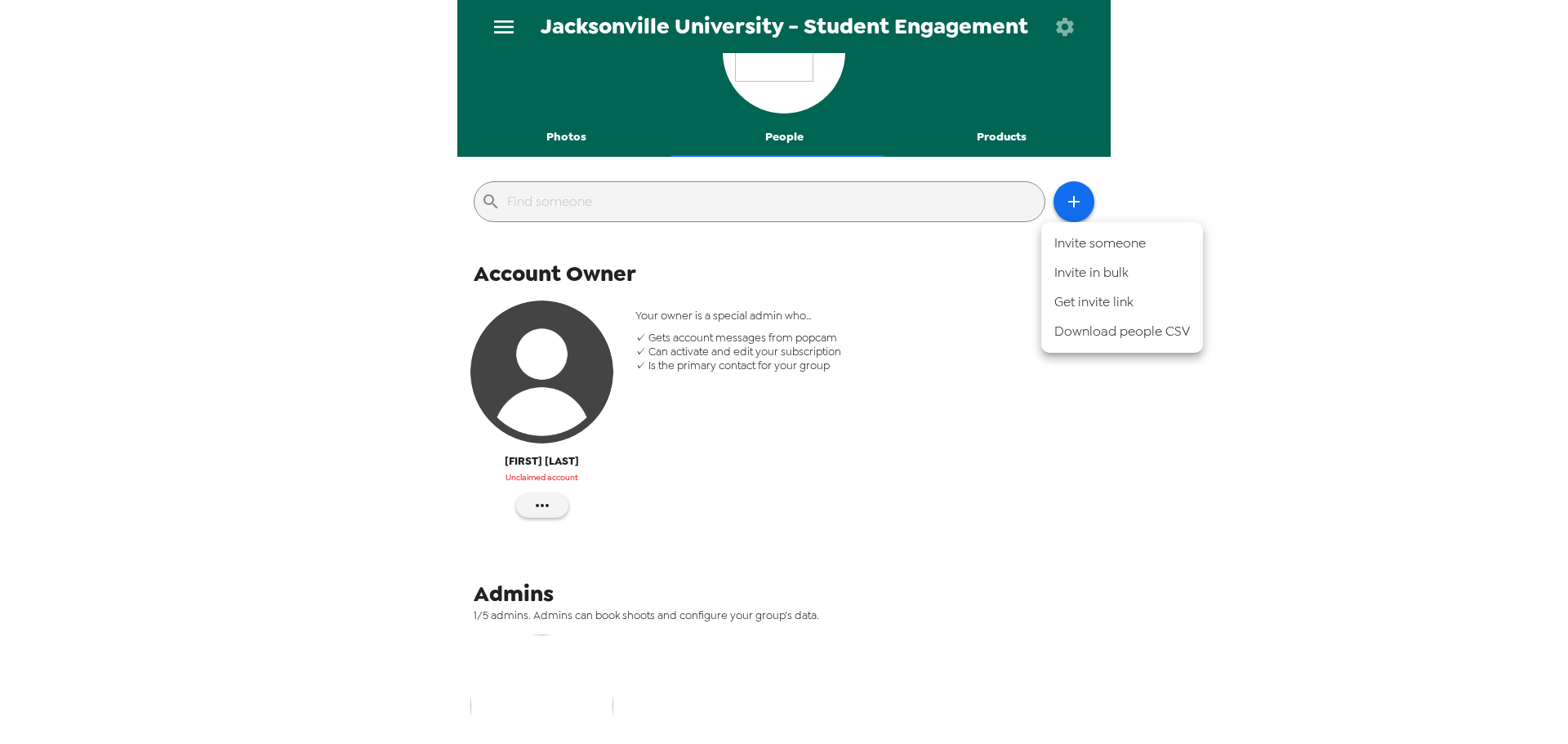 click on "Invite someone" at bounding box center (1122, 243) 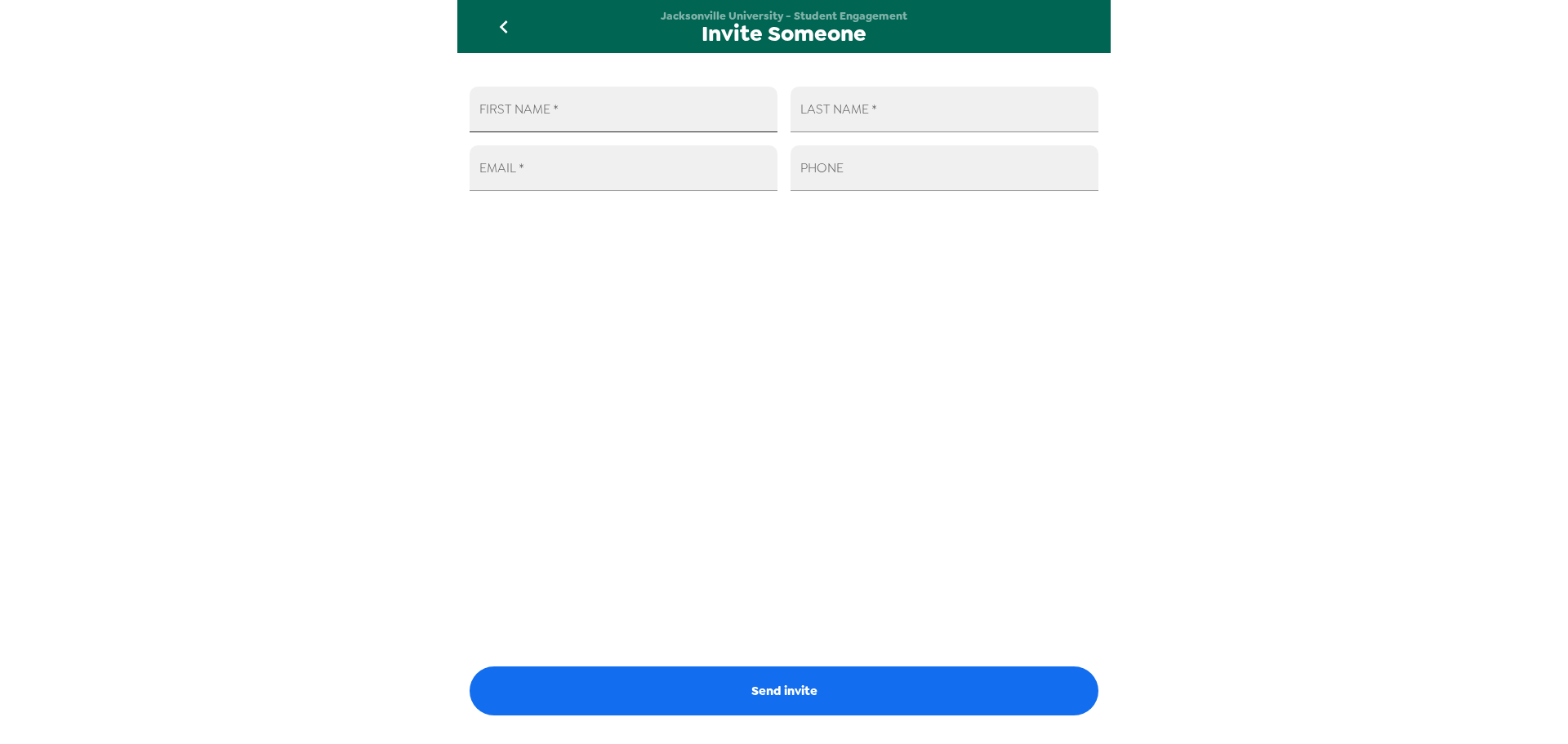 click on "FIRST NAME   *" at bounding box center [623, 109] 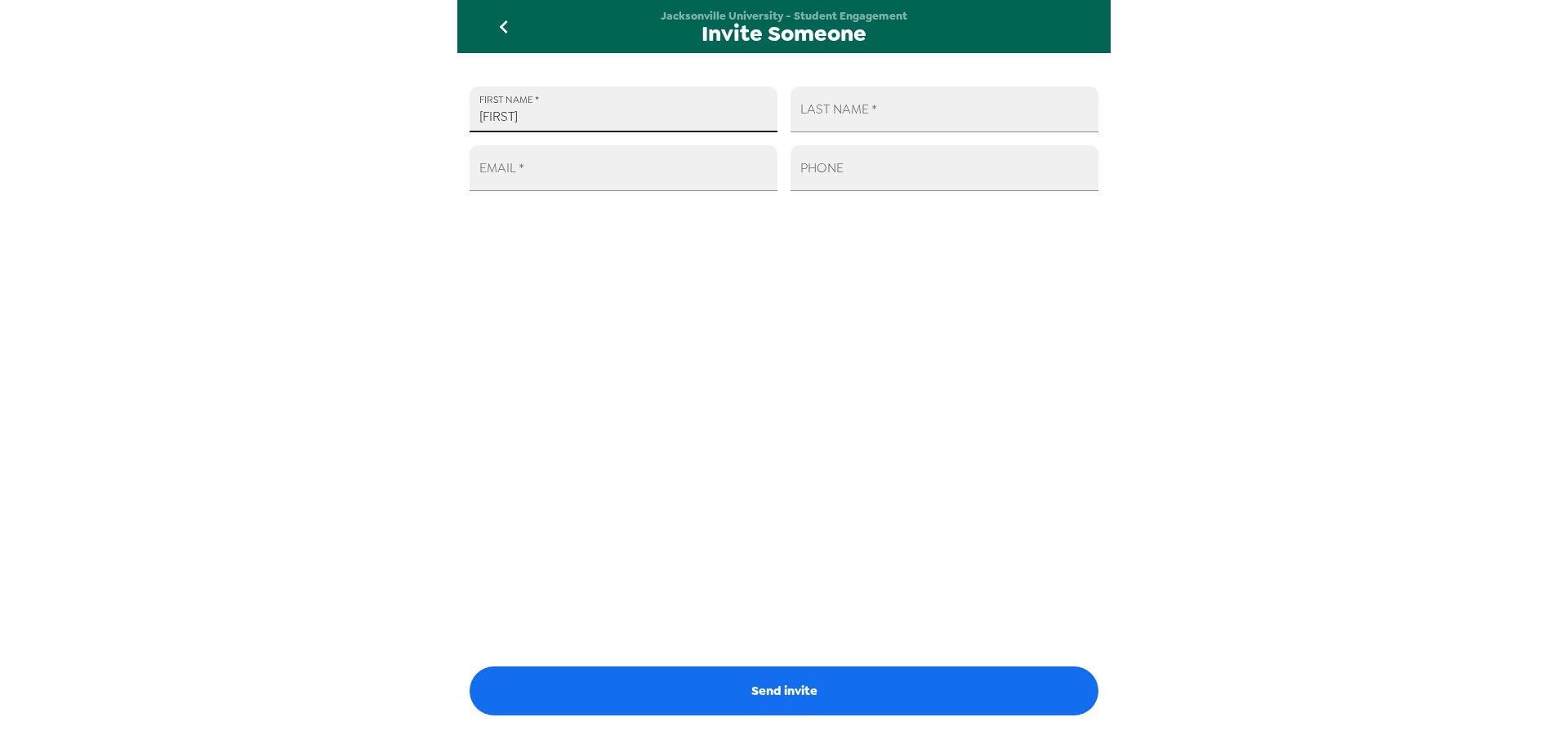 type on "Kaylee" 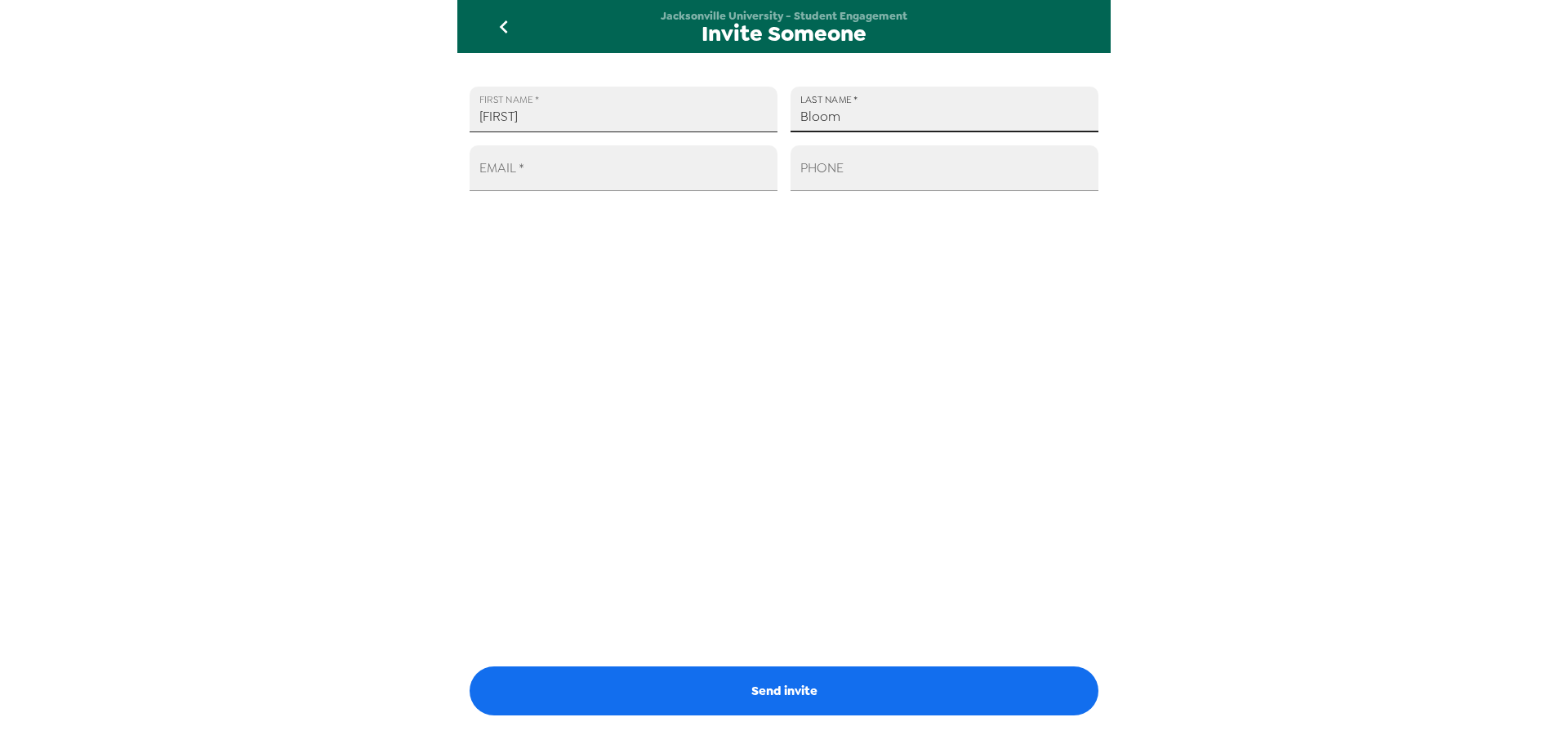 type on "Bloom" 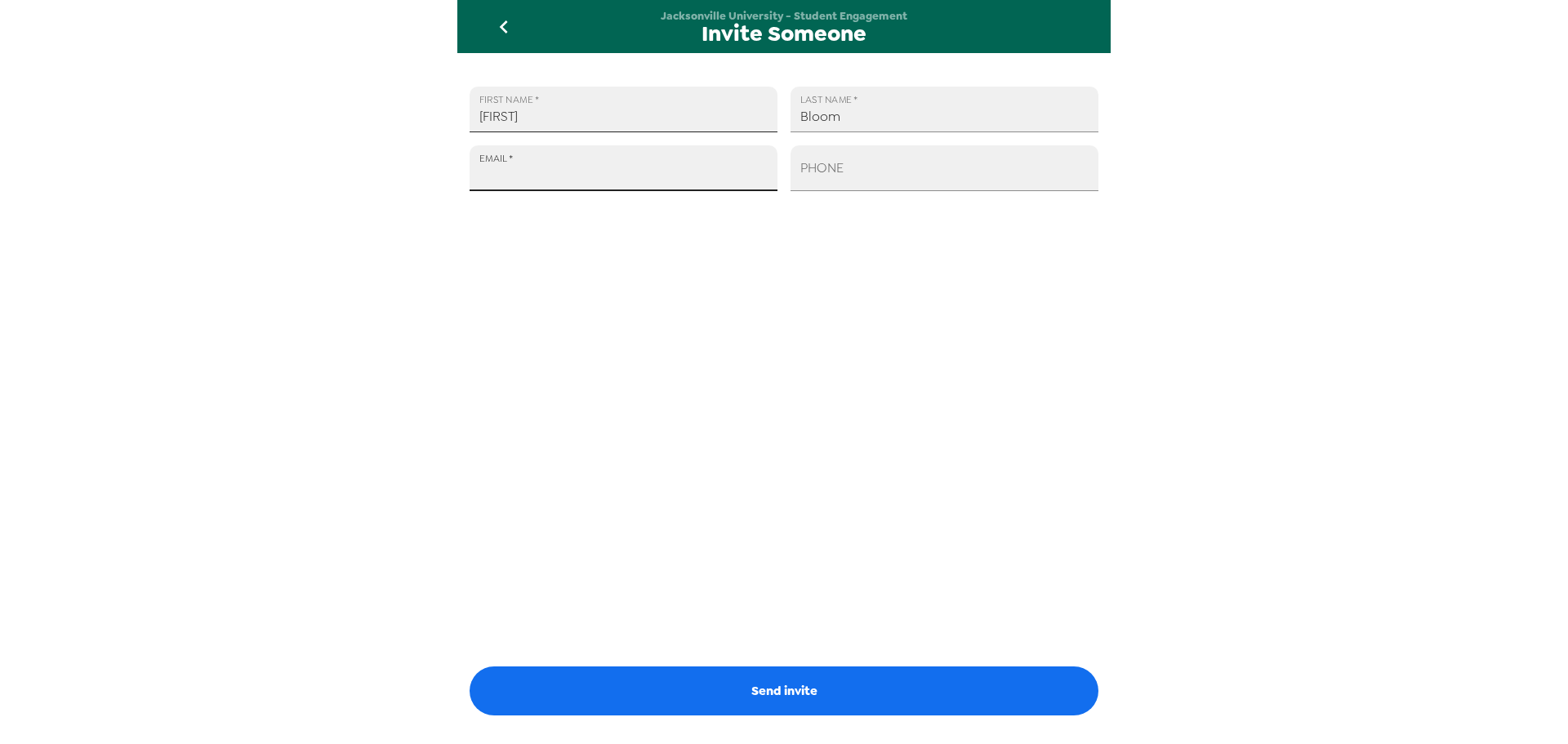 paste on "kbloom1@ju.edu" 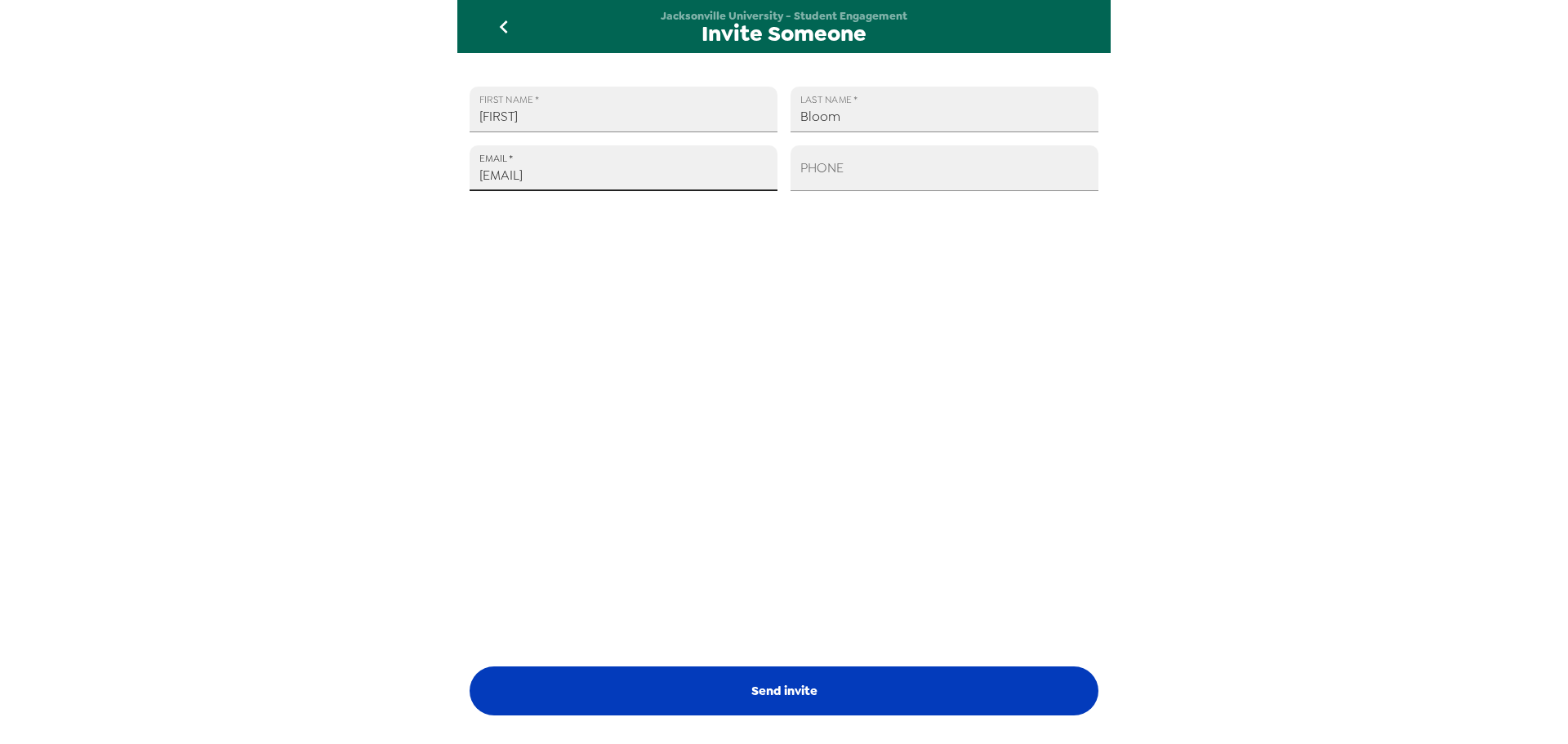 type on "kbloom1@ju.edu" 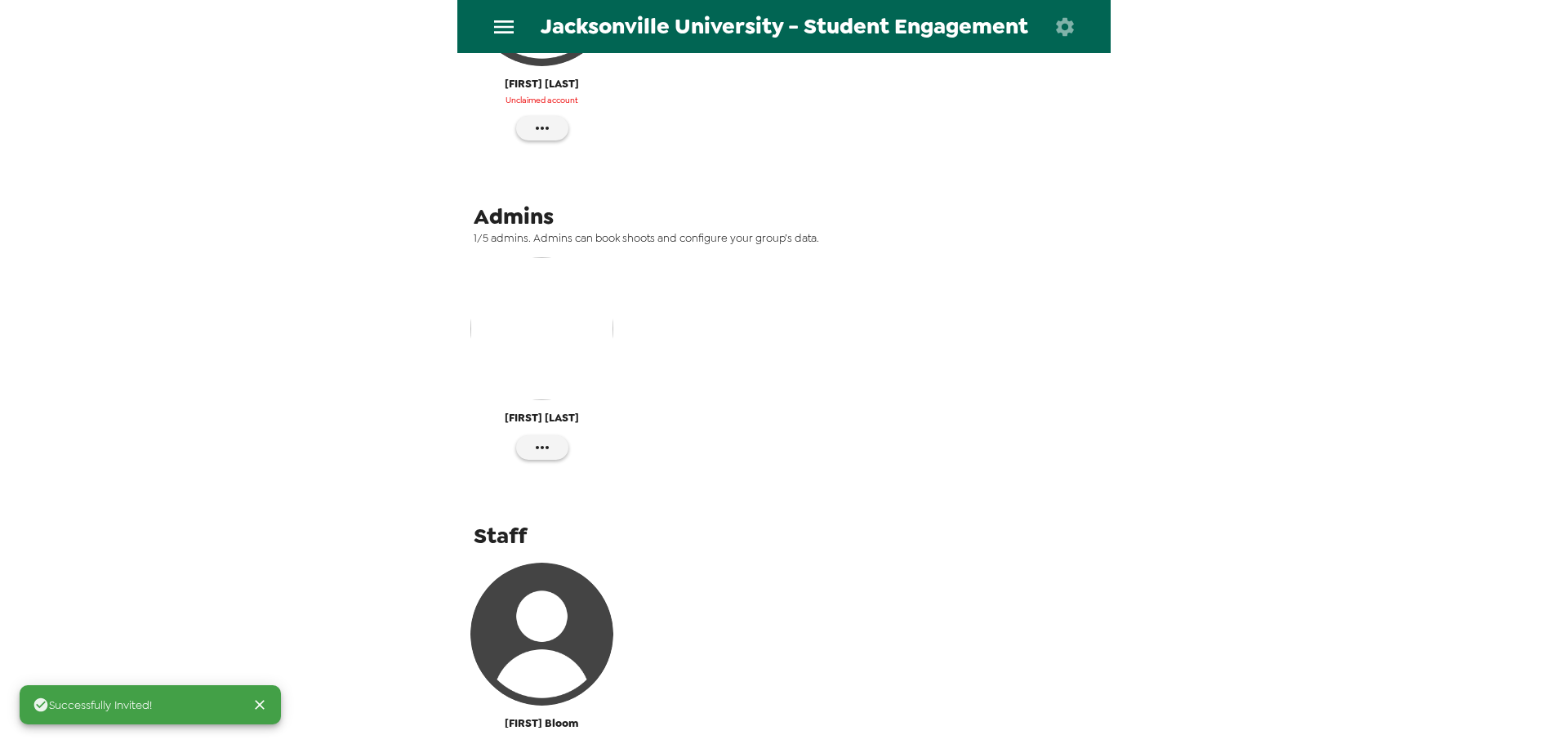 scroll, scrollTop: 549, scrollLeft: 0, axis: vertical 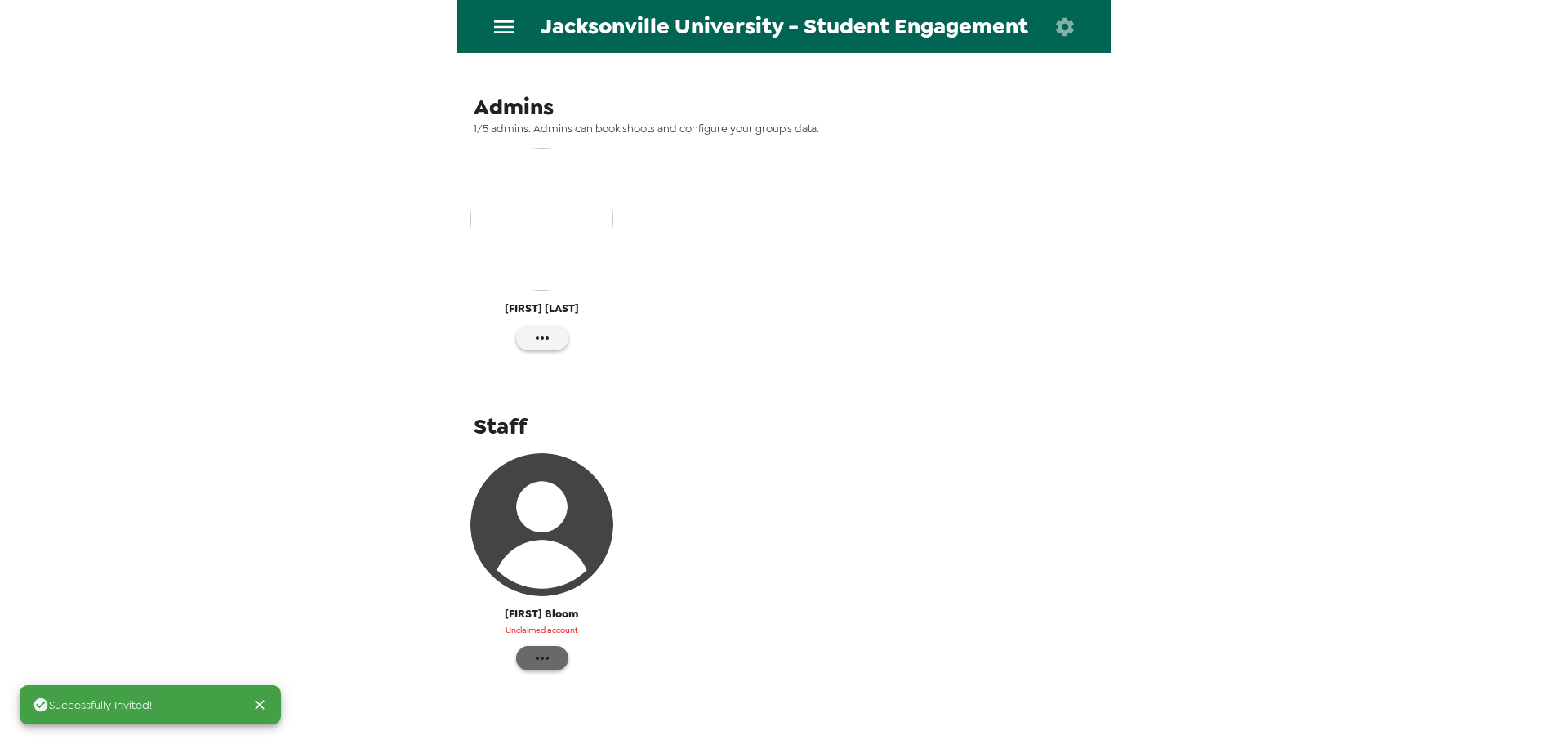 click at bounding box center [542, 658] 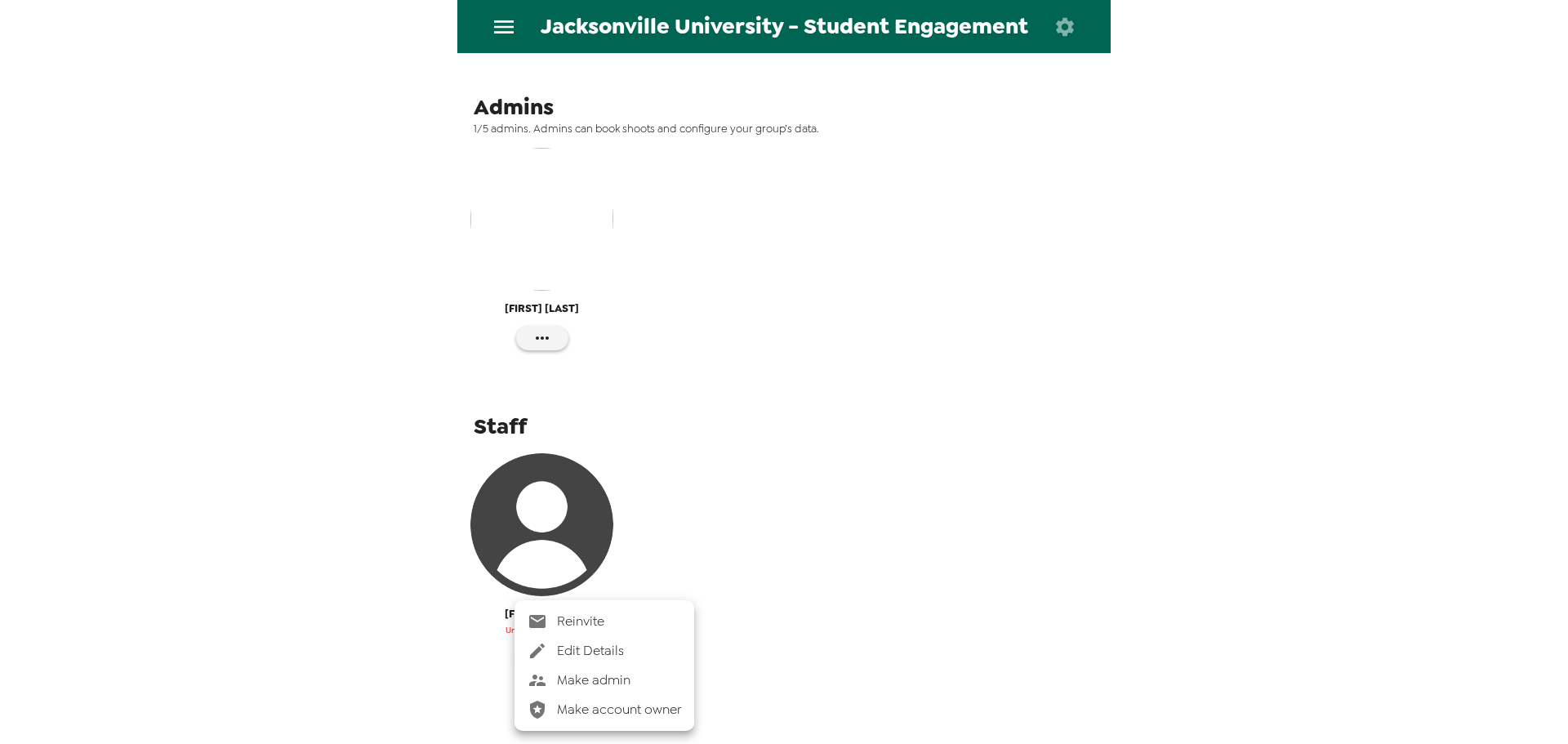 click on "Make admin" at bounding box center [619, 680] 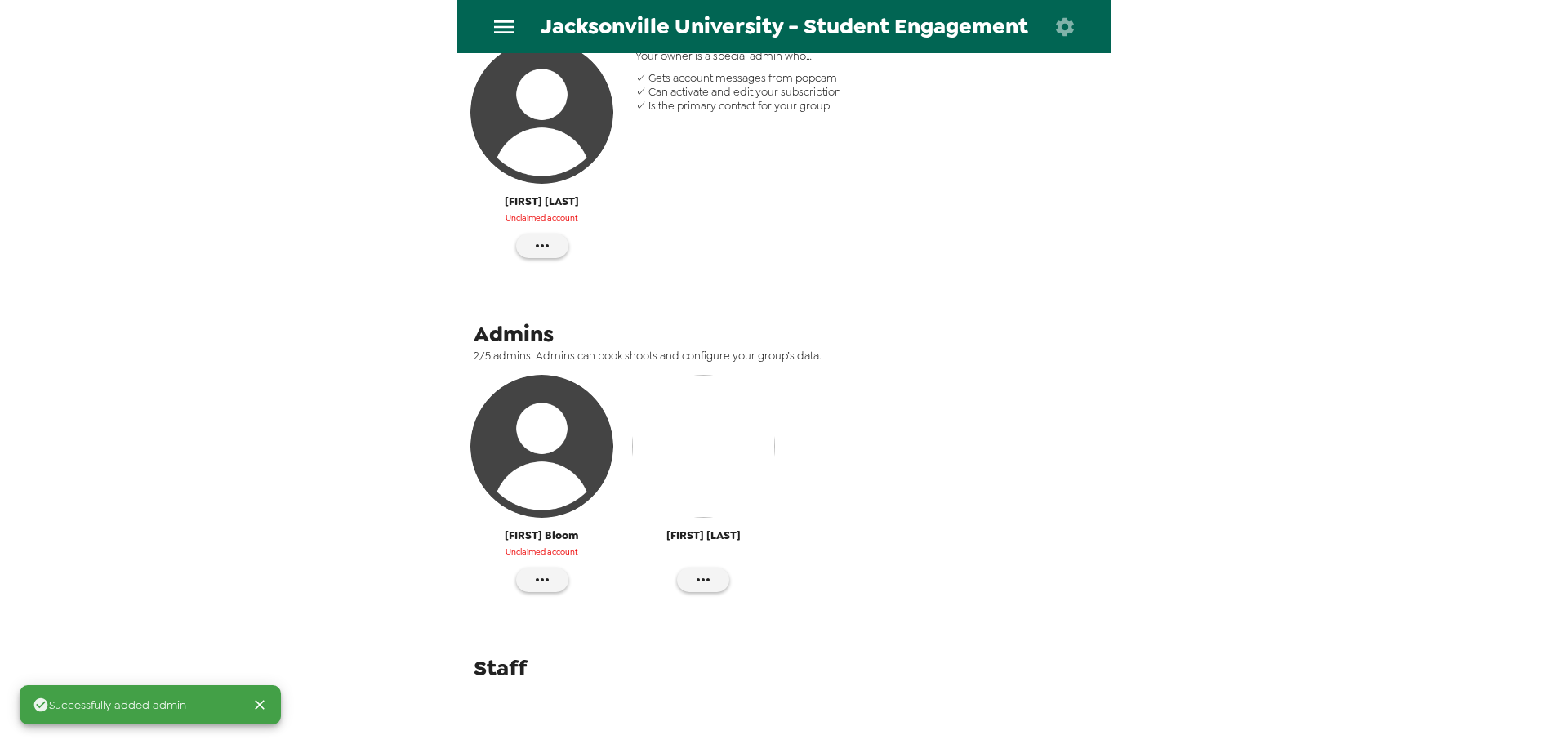 scroll, scrollTop: 322, scrollLeft: 0, axis: vertical 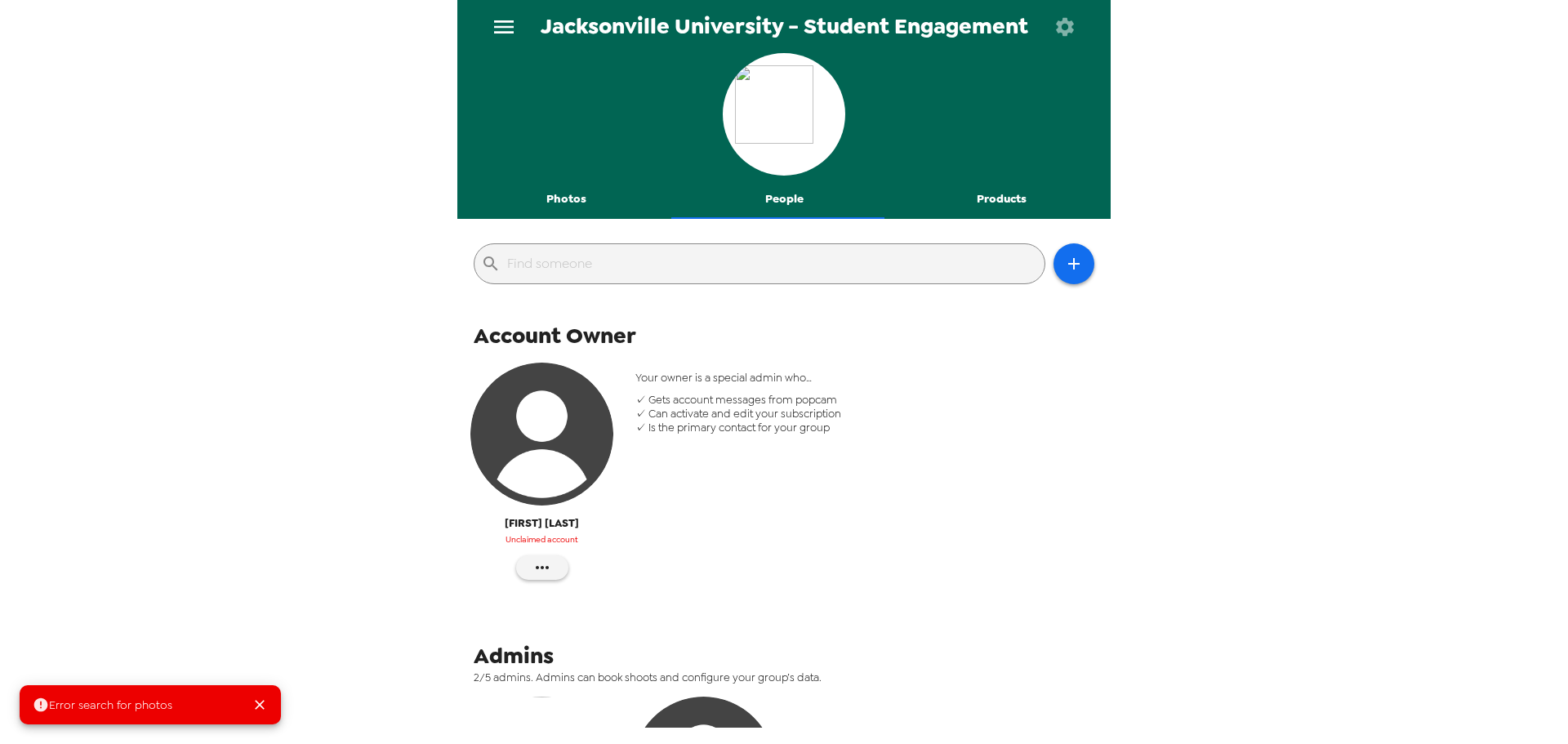 click on "Photos" at bounding box center (566, 199) 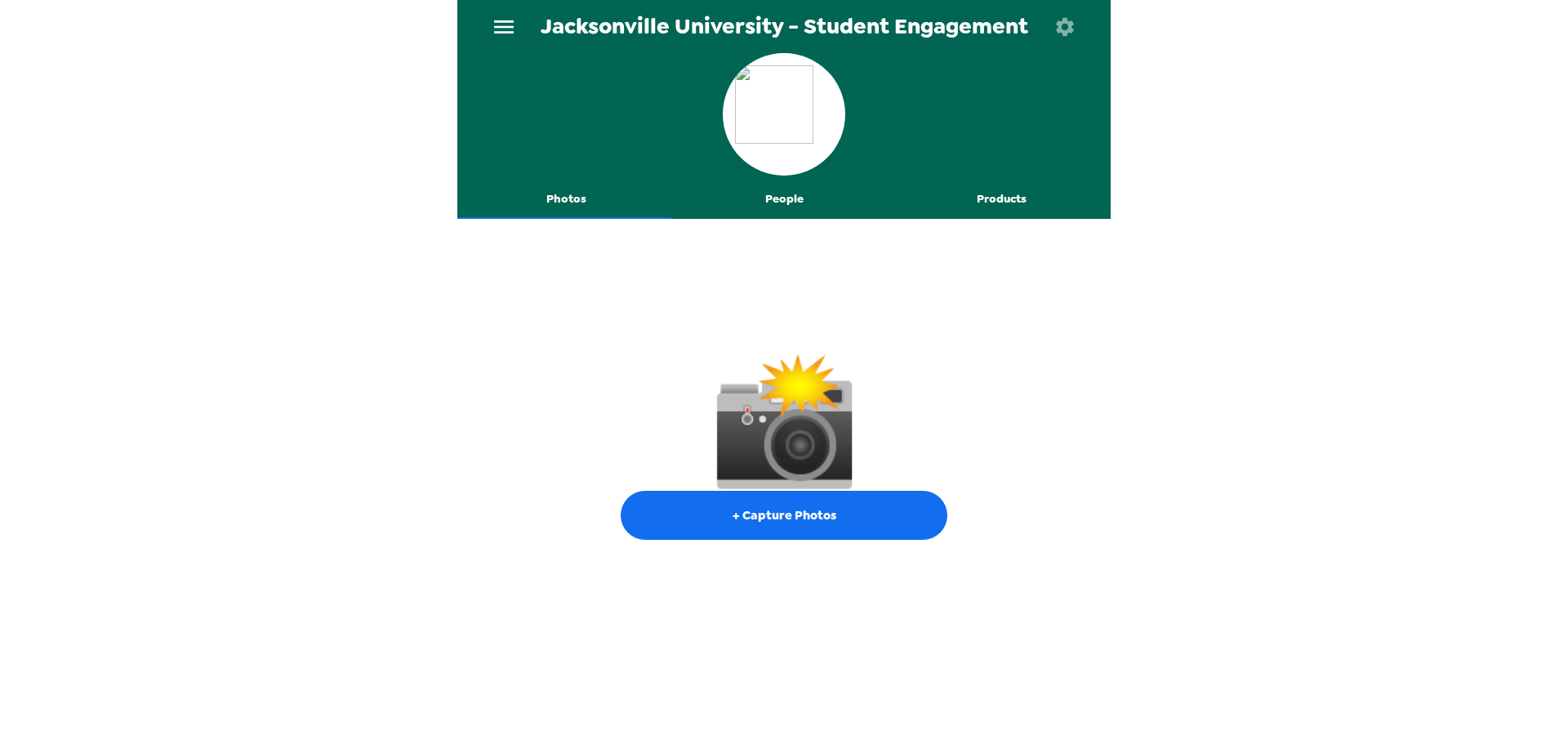 click on "People" at bounding box center [784, 199] 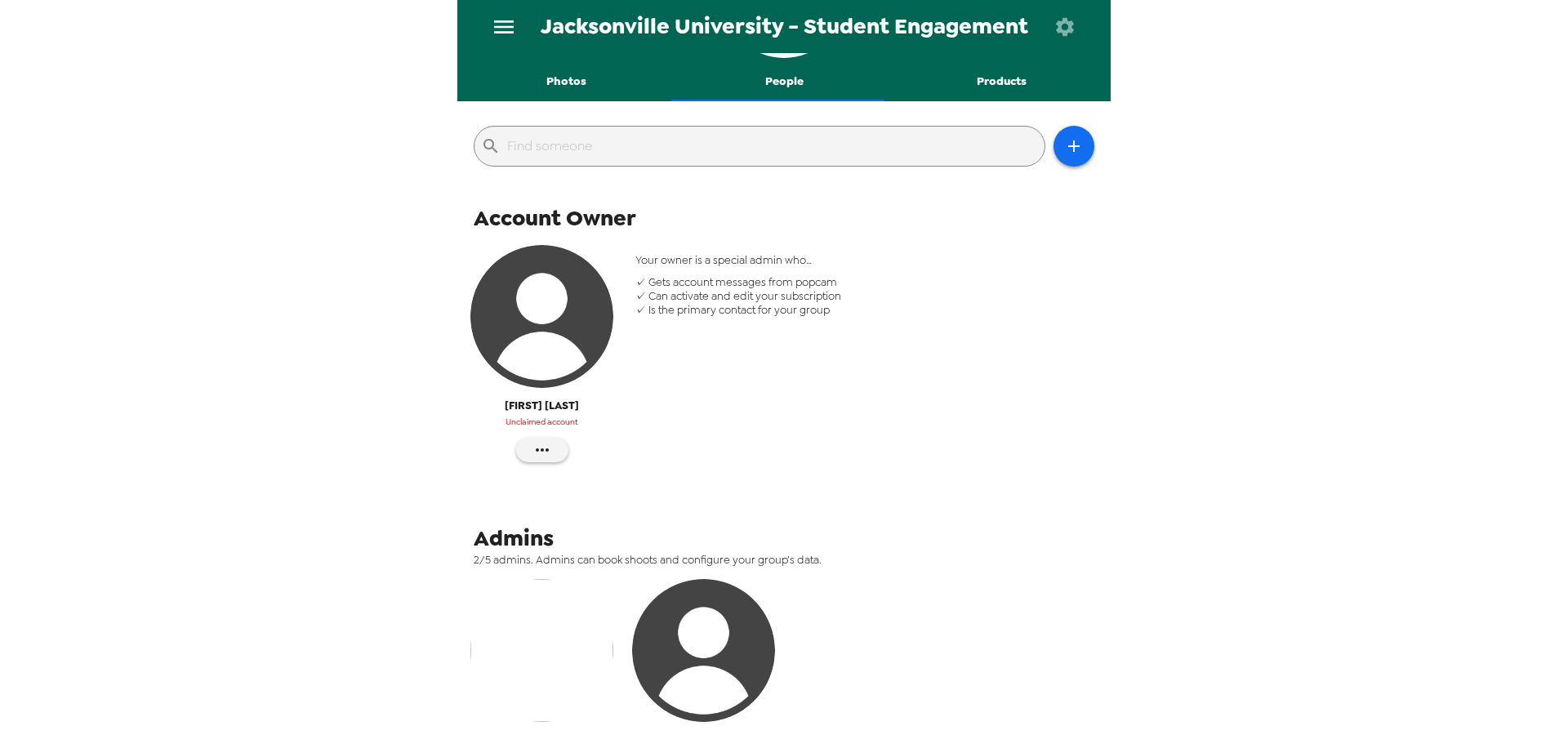scroll, scrollTop: 245, scrollLeft: 0, axis: vertical 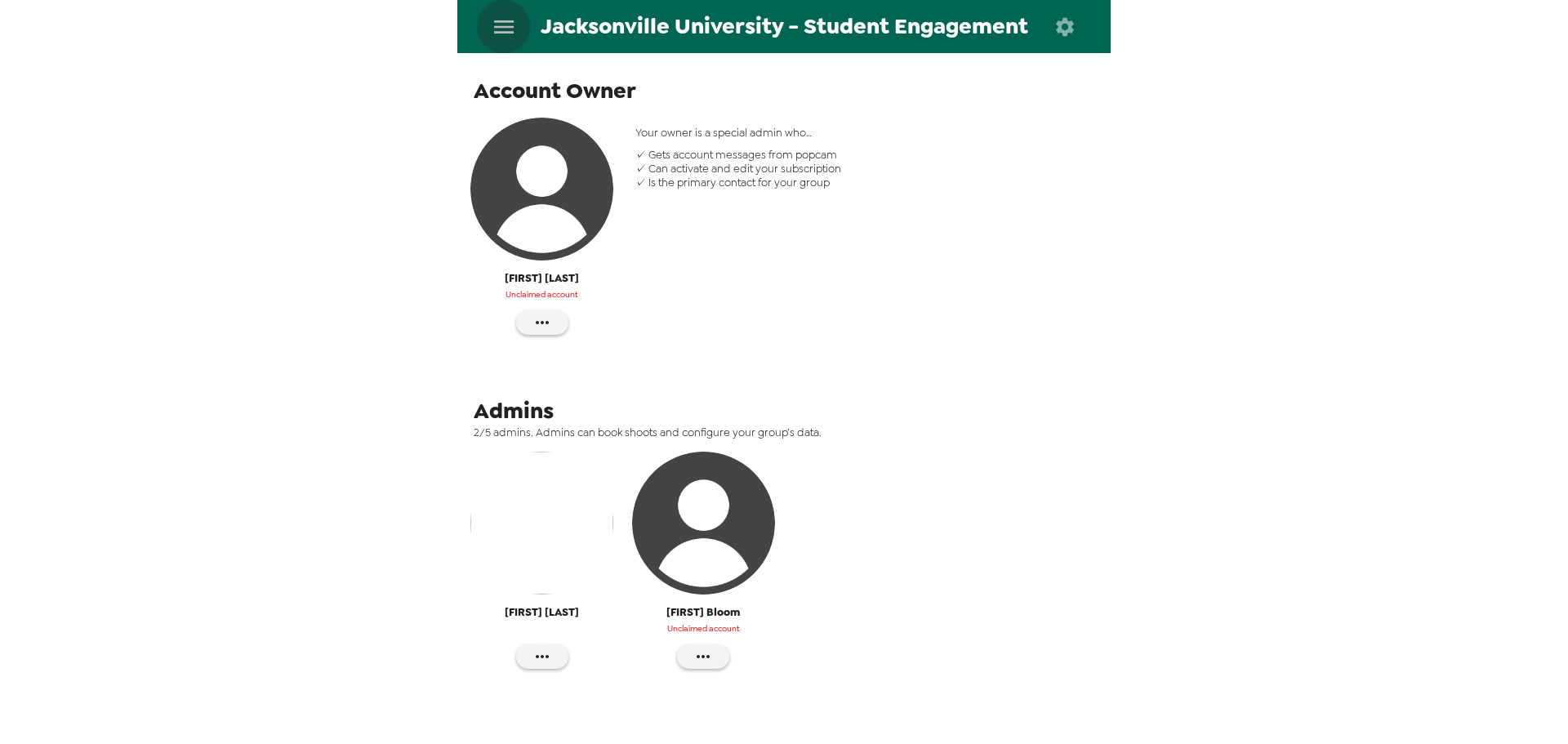click 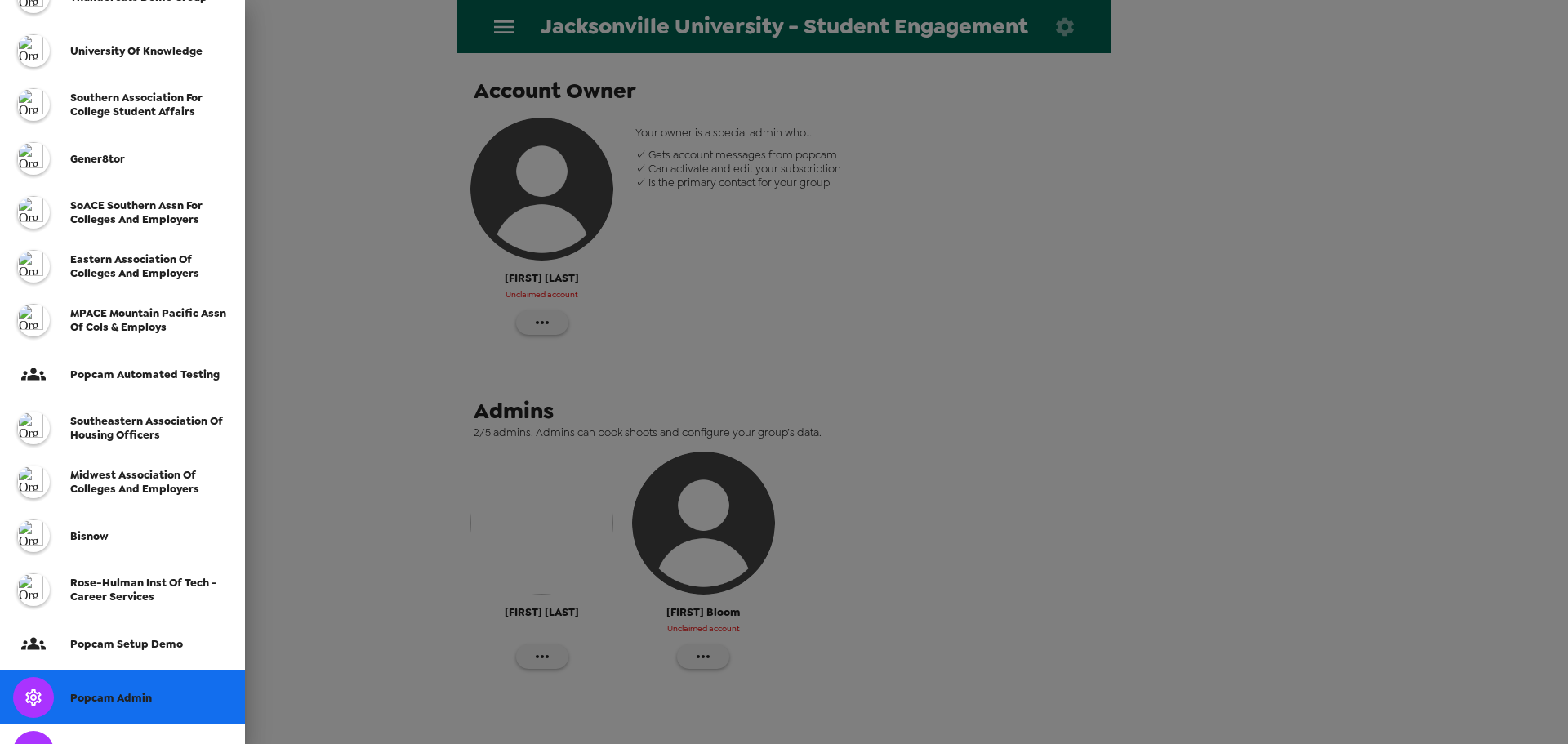 scroll, scrollTop: 298, scrollLeft: 0, axis: vertical 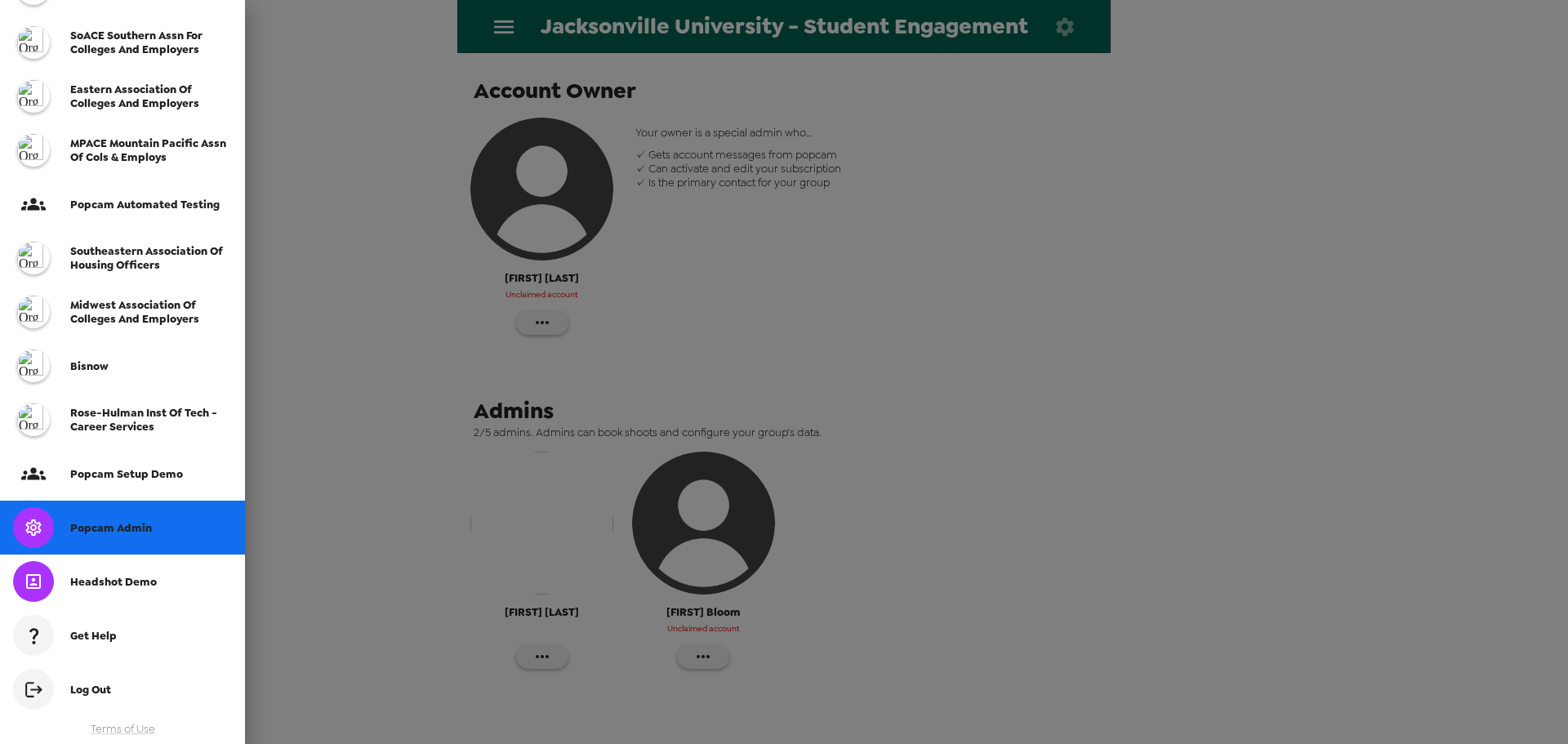 click on "Popcam Admin" at bounding box center (122, 528) 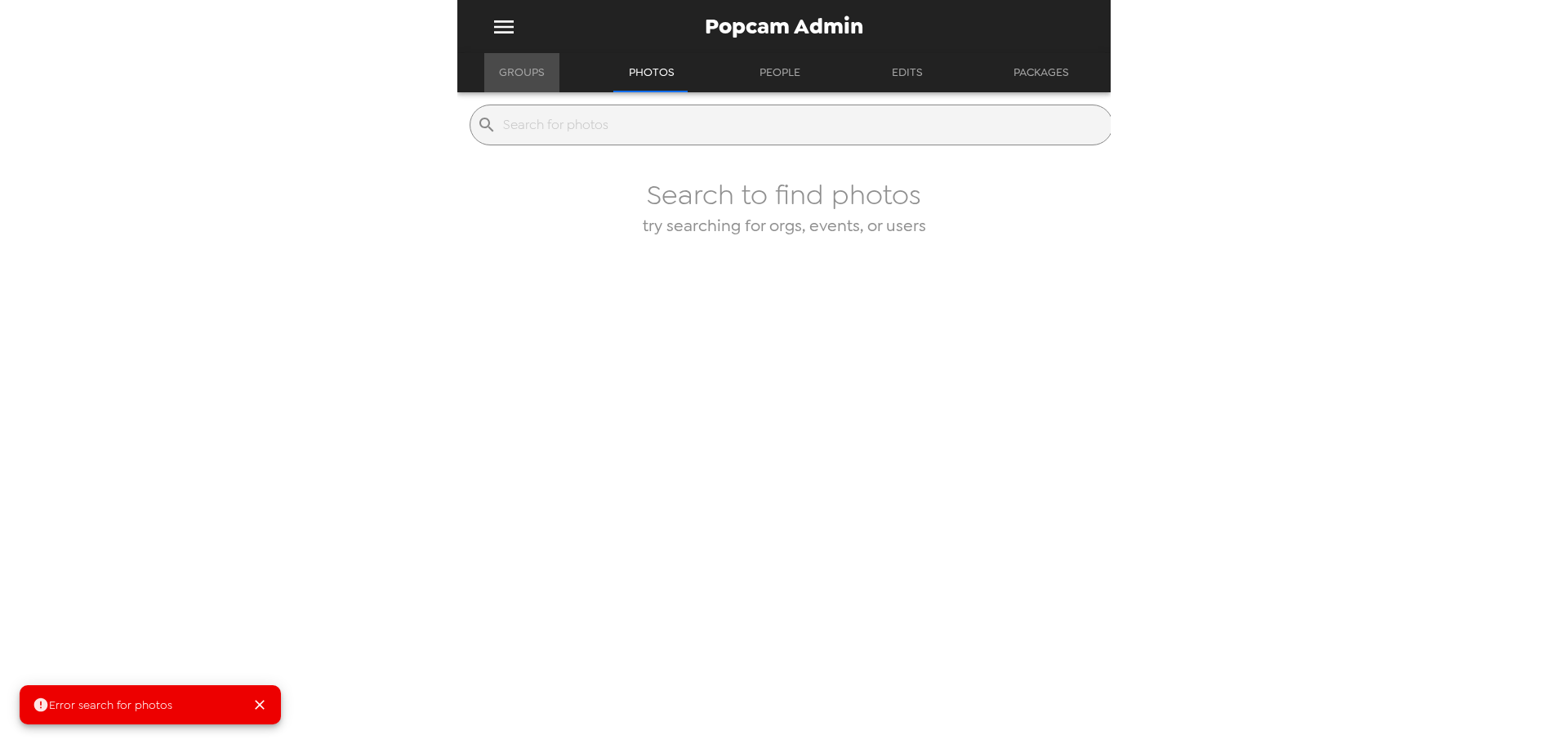 click on "Groups" at bounding box center (522, 73) 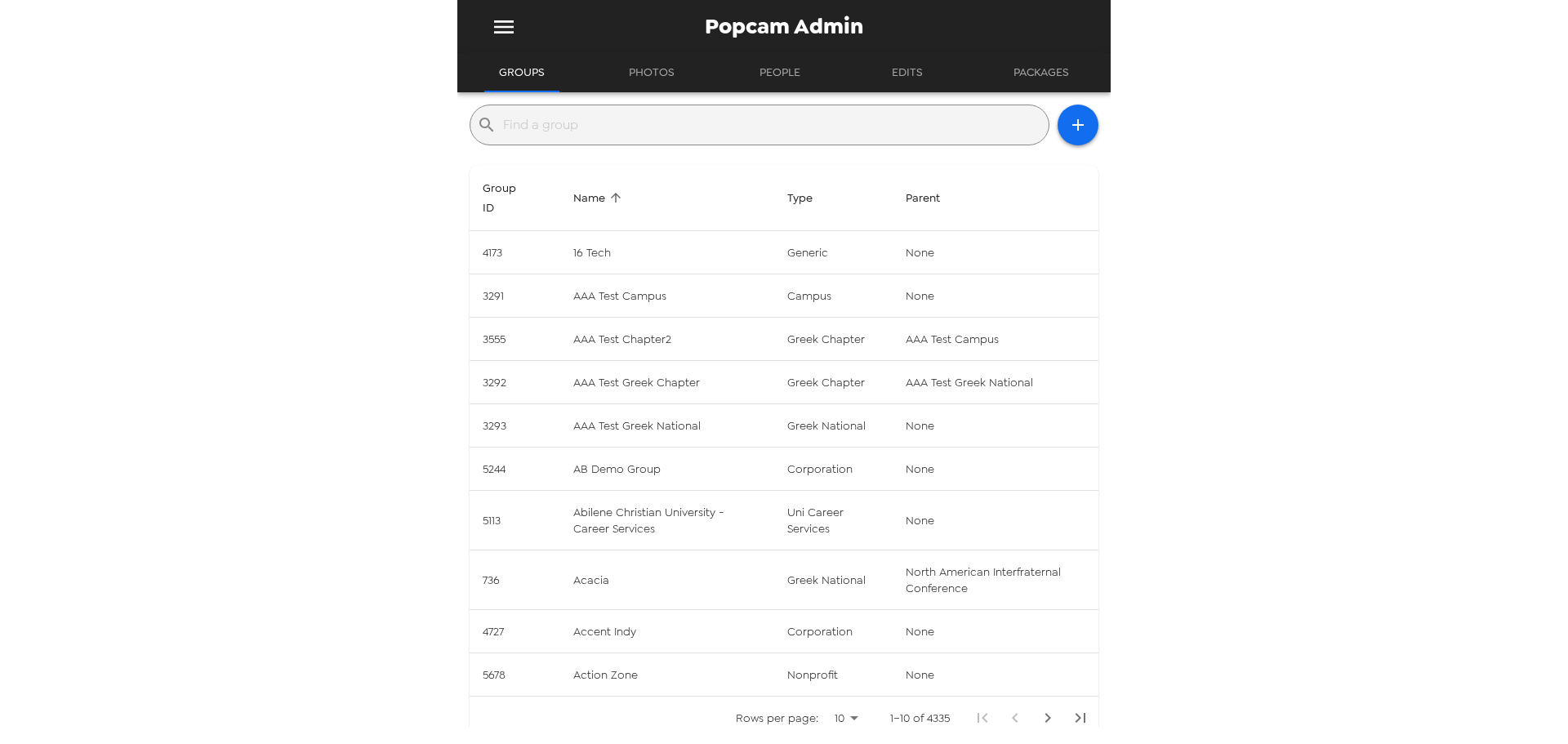 click at bounding box center (773, 125) 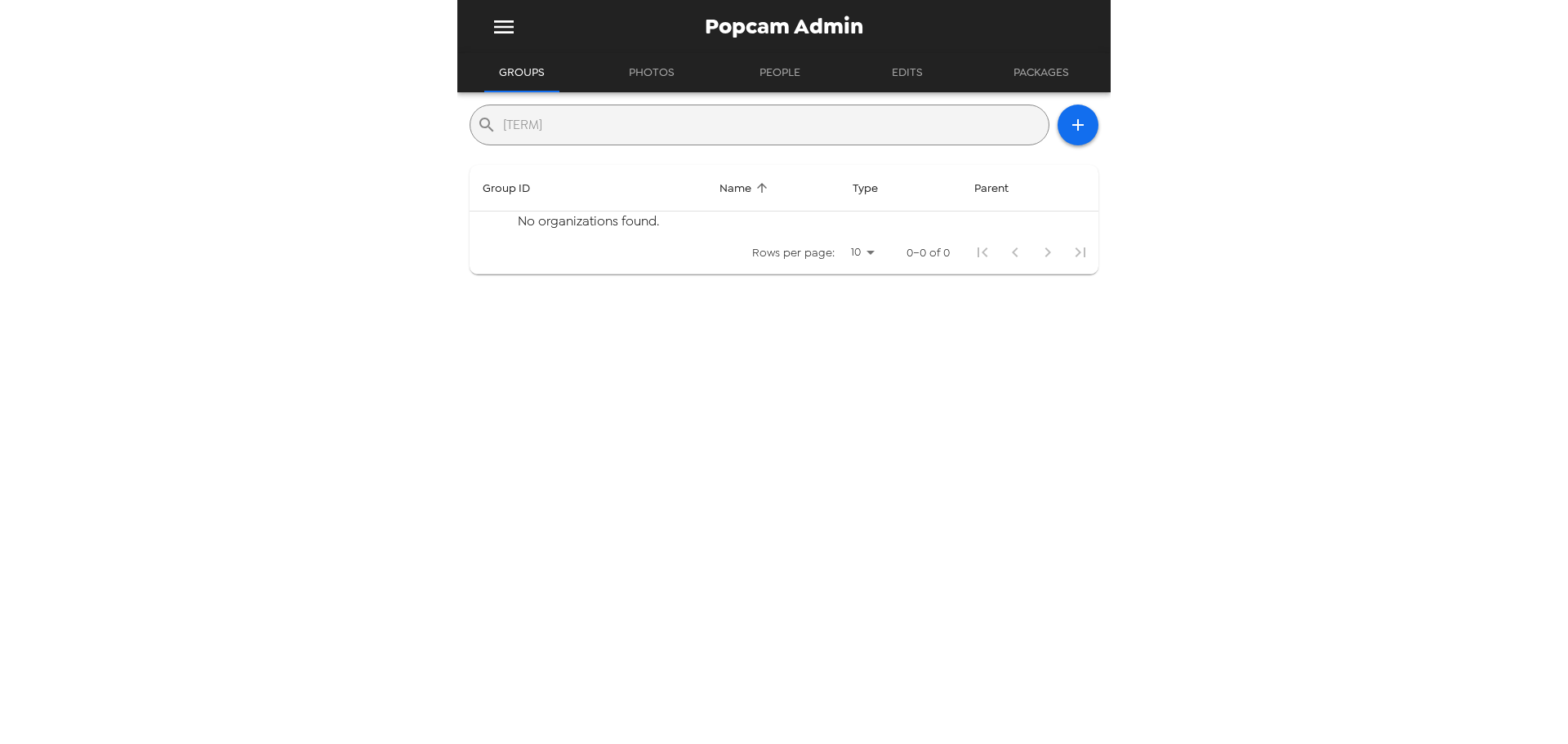 click on "ensite" at bounding box center [773, 125] 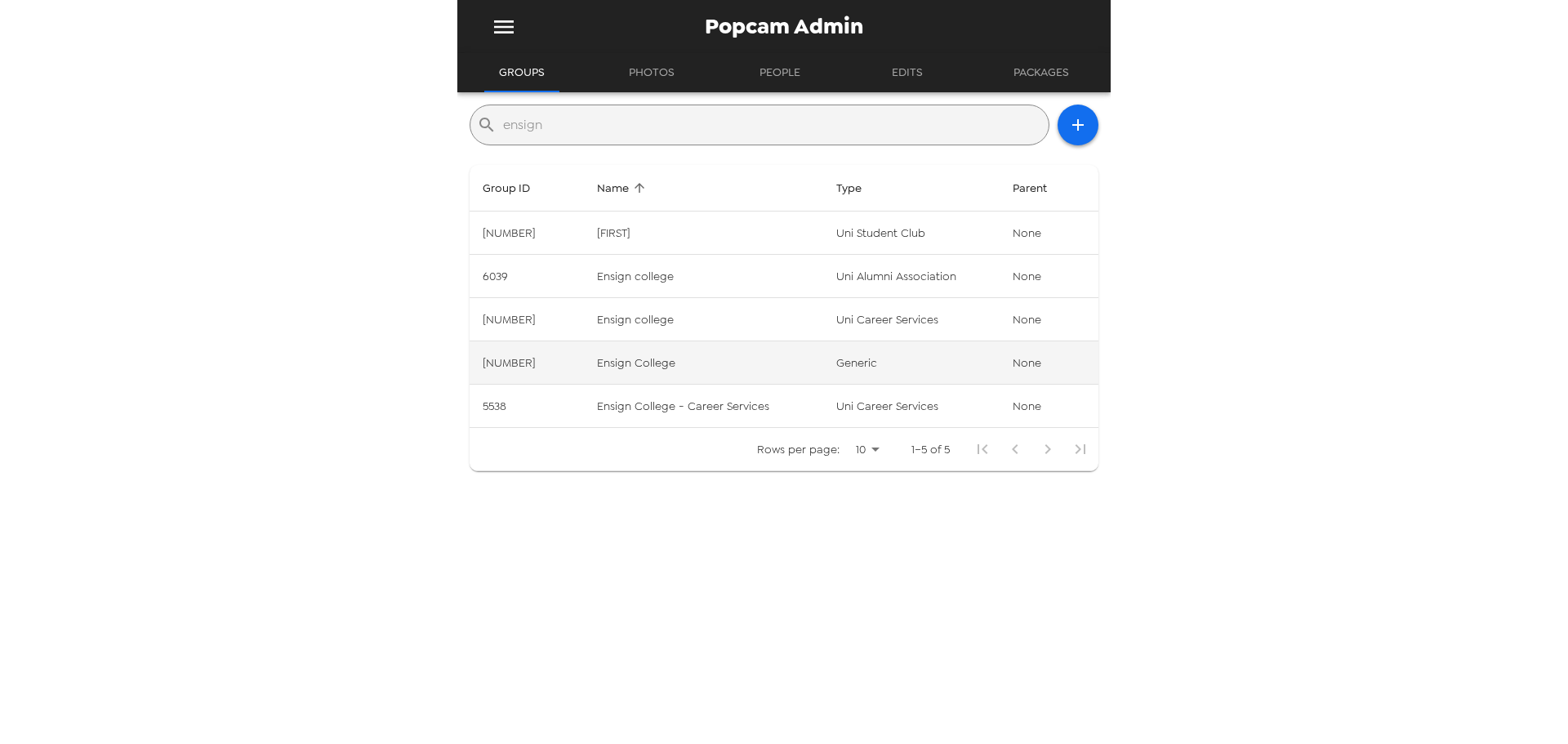 type on "ensign" 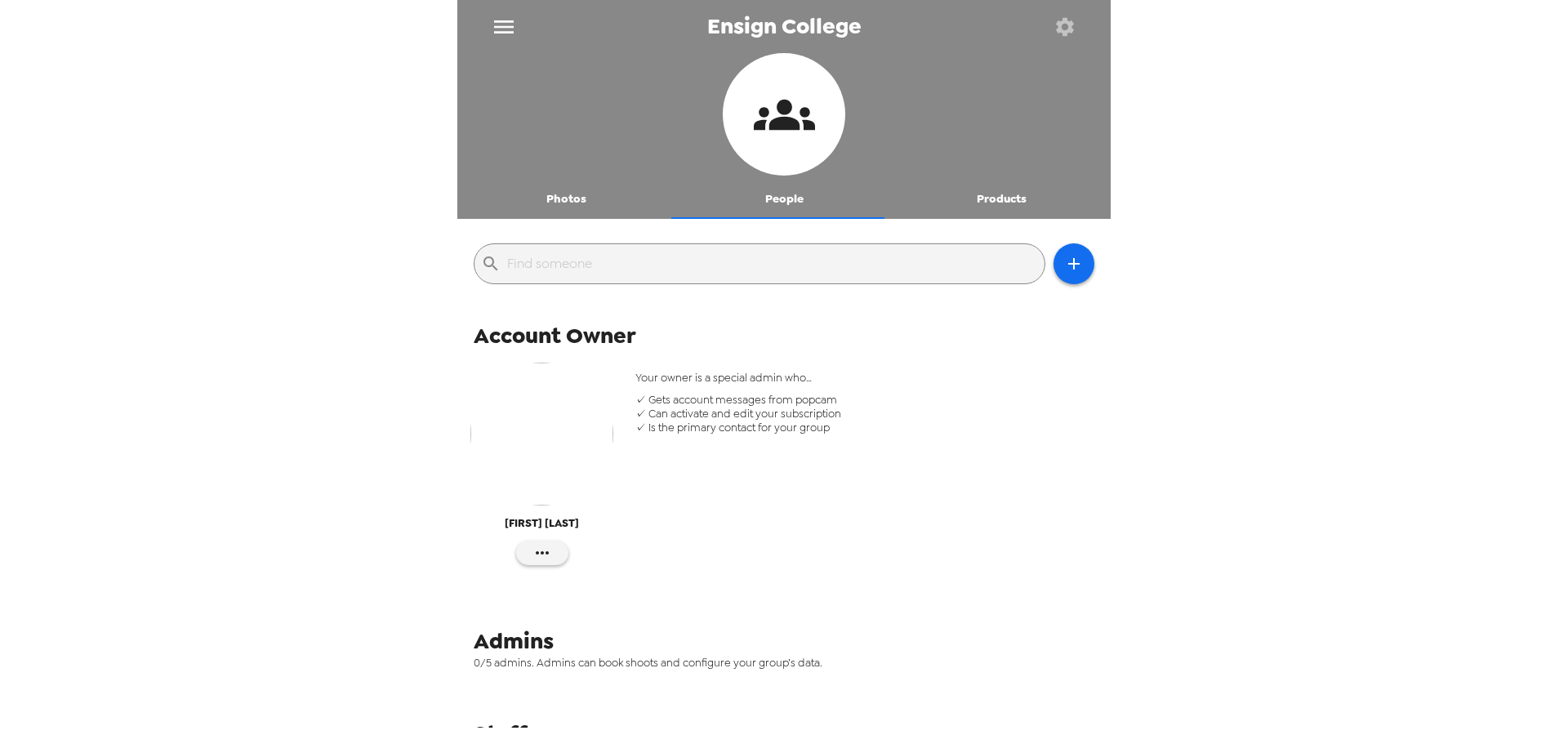 drag, startPoint x: 595, startPoint y: 221, endPoint x: 564, endPoint y: 207, distance: 34.0147 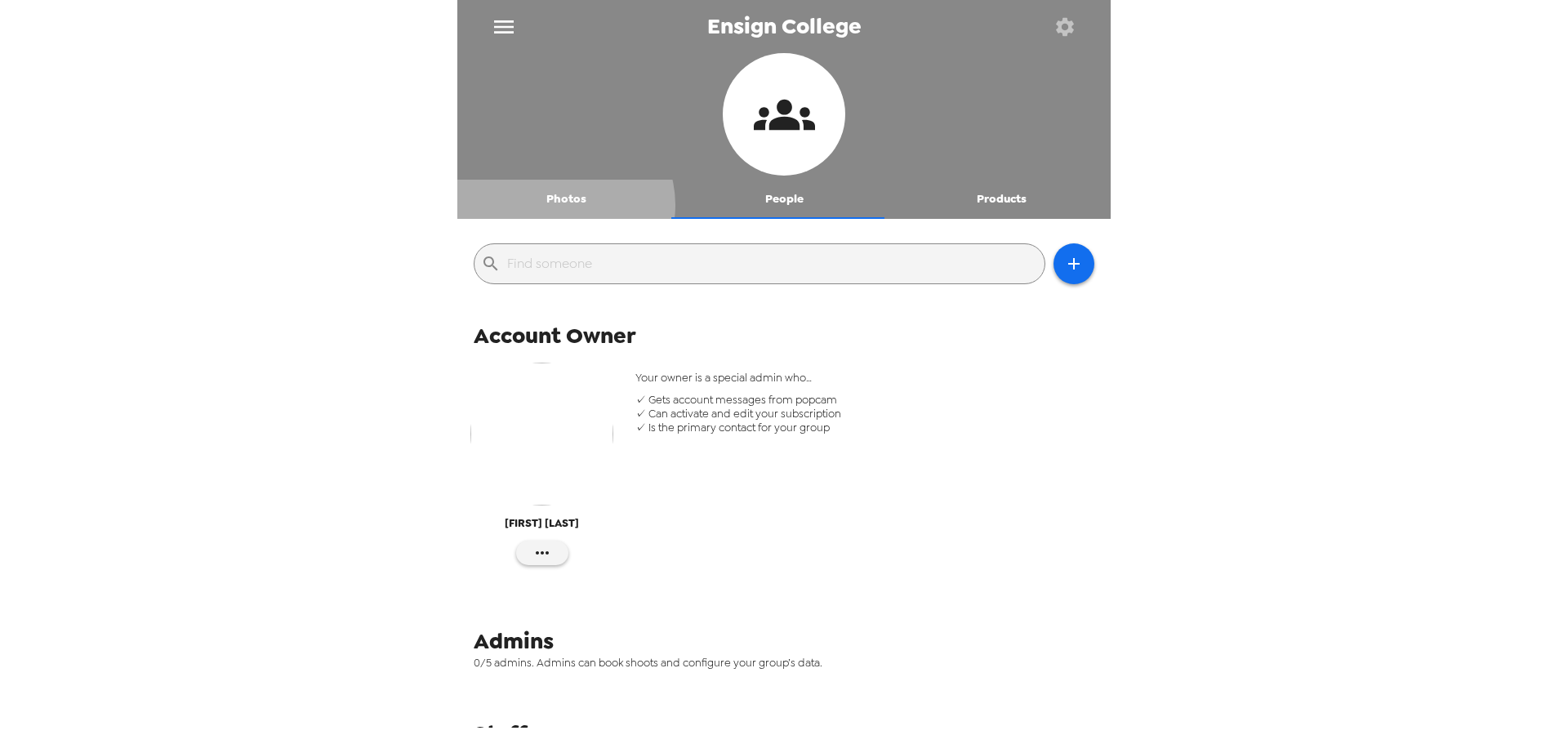 click on "Photos" at bounding box center [566, 199] 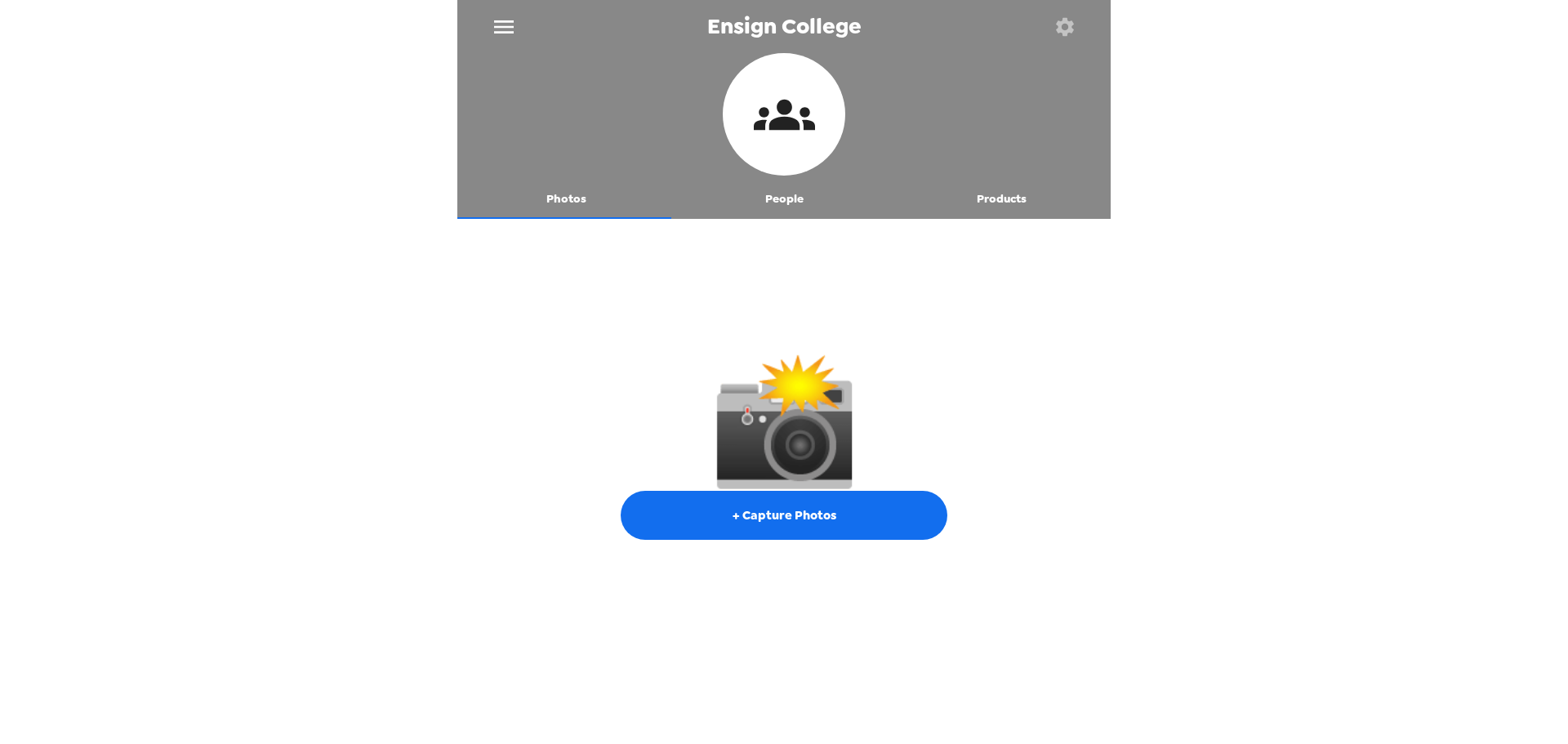 drag, startPoint x: 779, startPoint y: 183, endPoint x: 1078, endPoint y: 91, distance: 312.83382 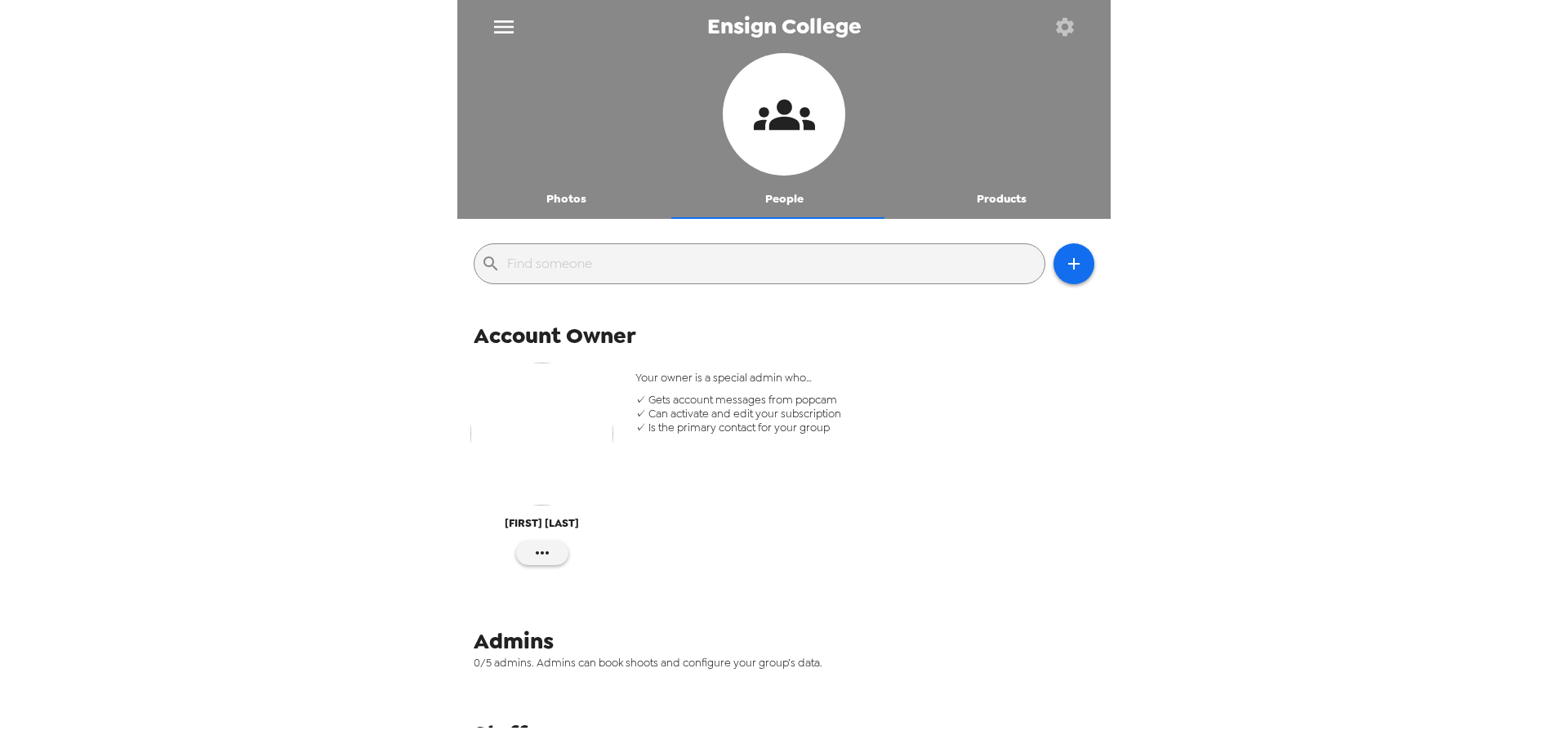 click 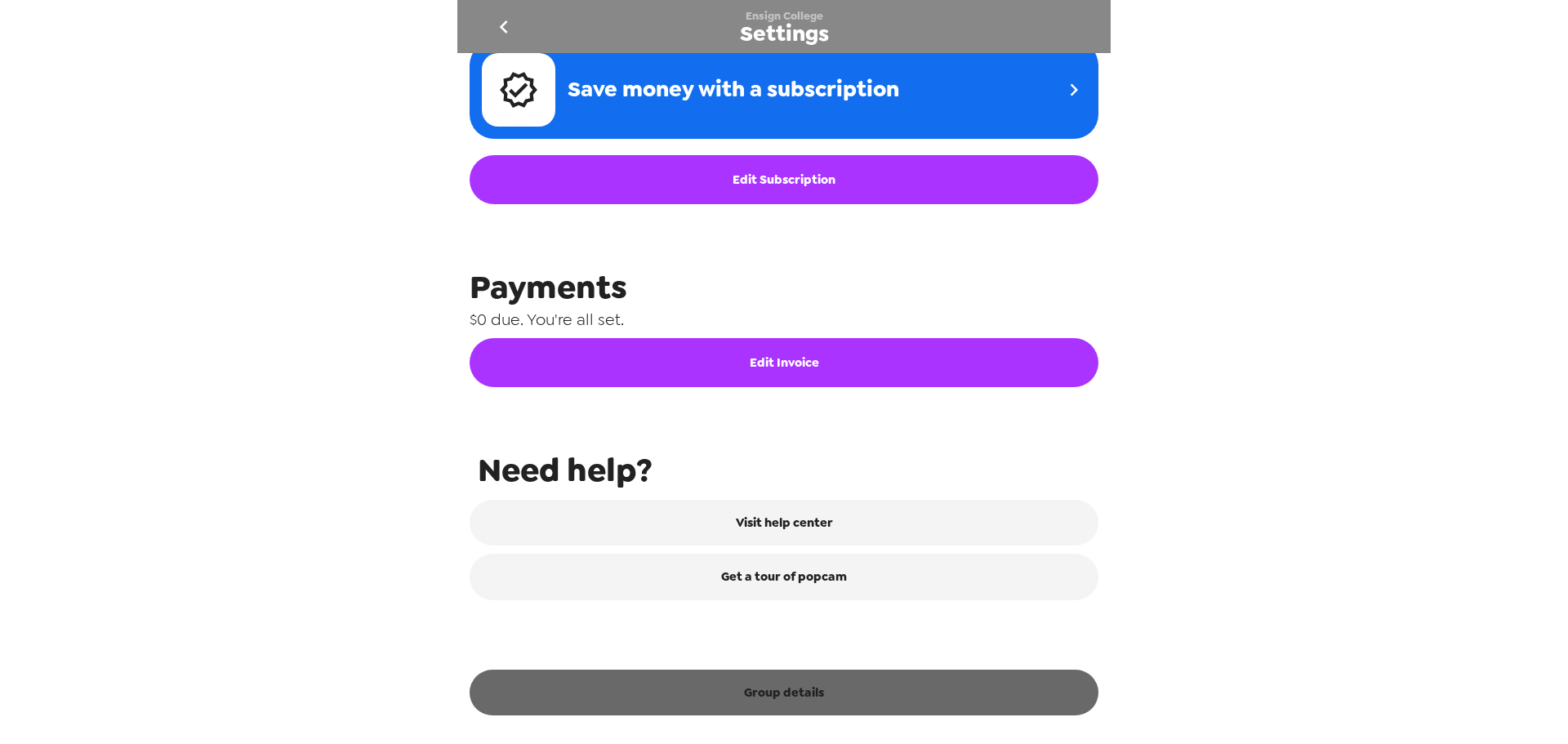 click on "Group details" at bounding box center (784, 693) 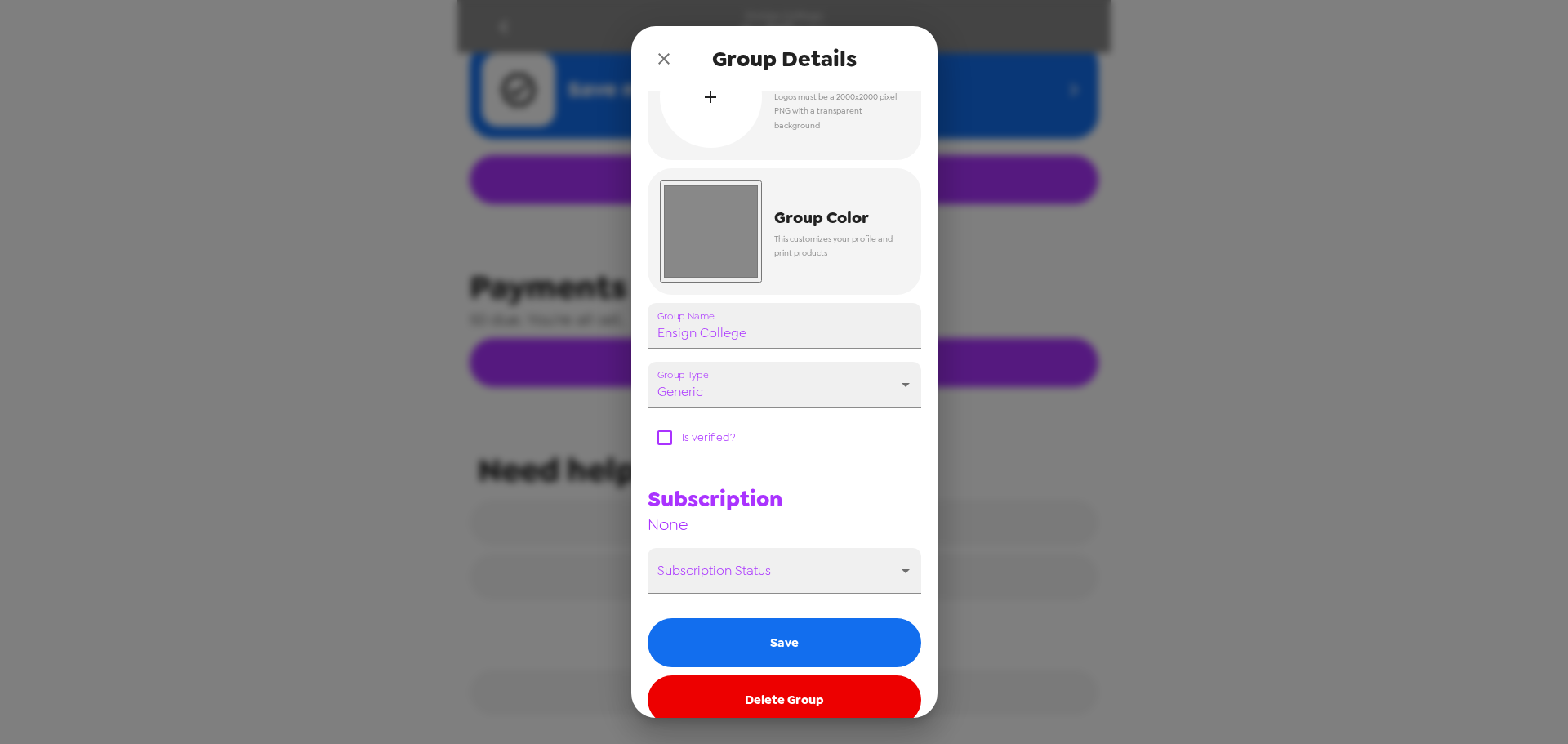 scroll, scrollTop: 81, scrollLeft: 0, axis: vertical 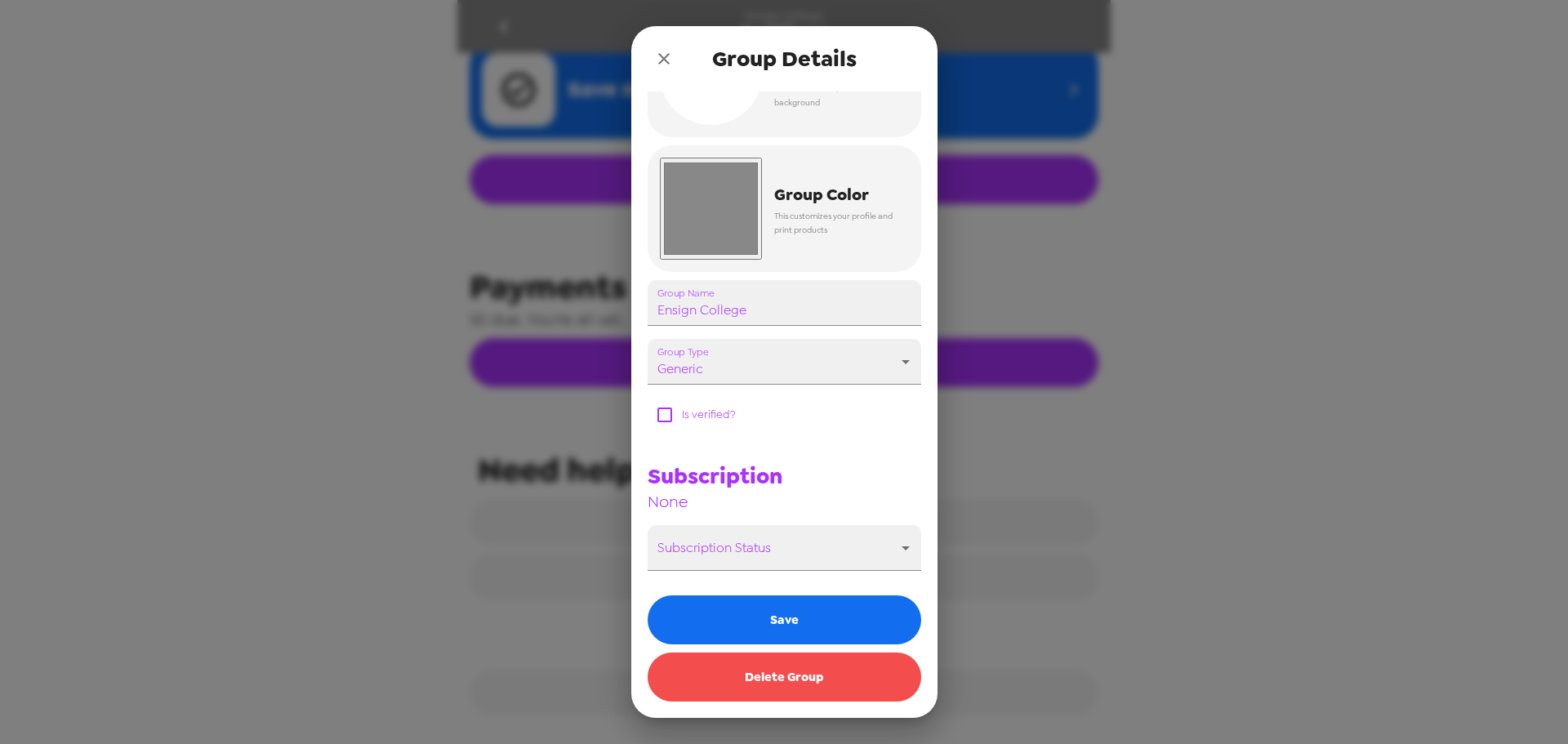 click on "Delete Group" at bounding box center [784, 677] 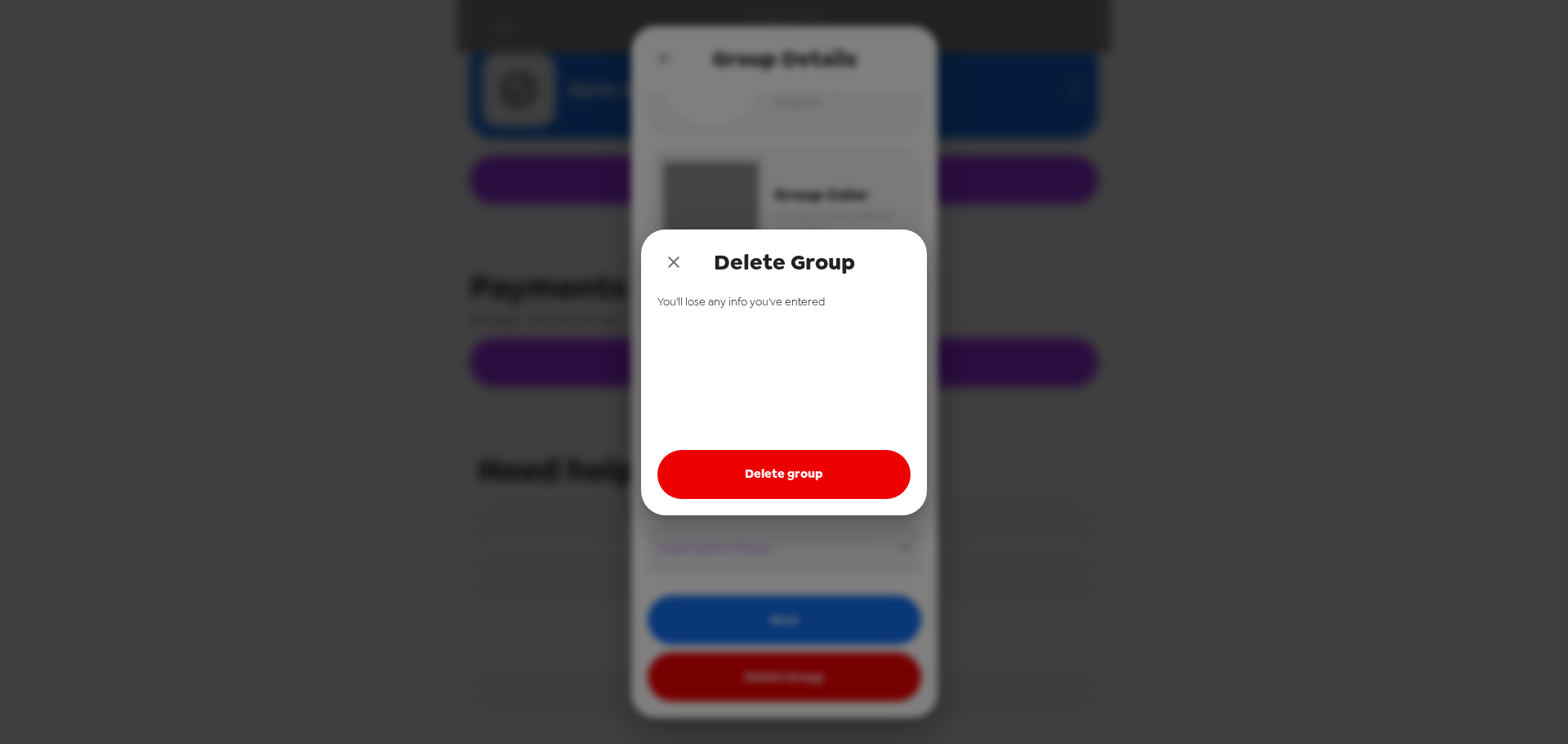 click on "Delete group" at bounding box center (784, 474) 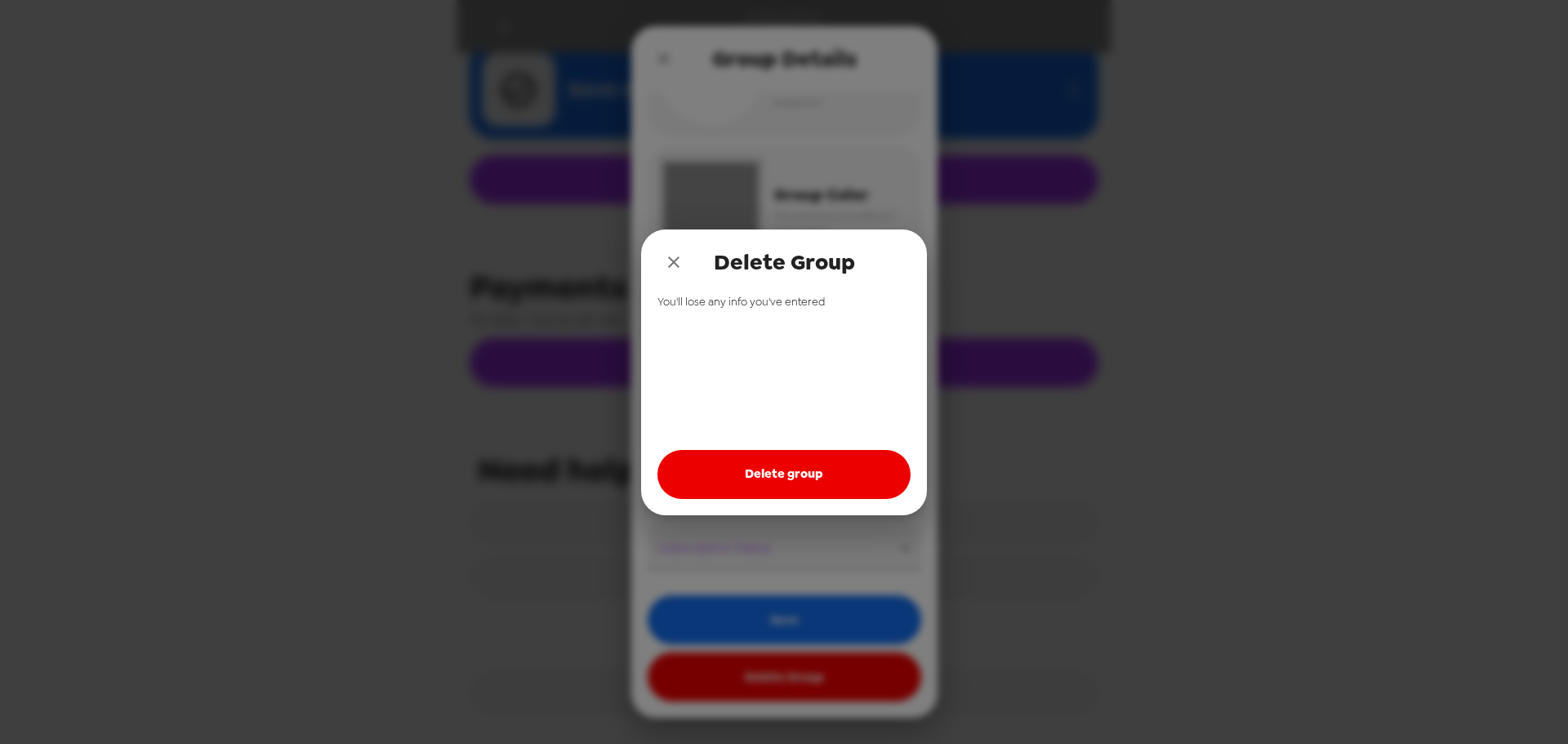 click 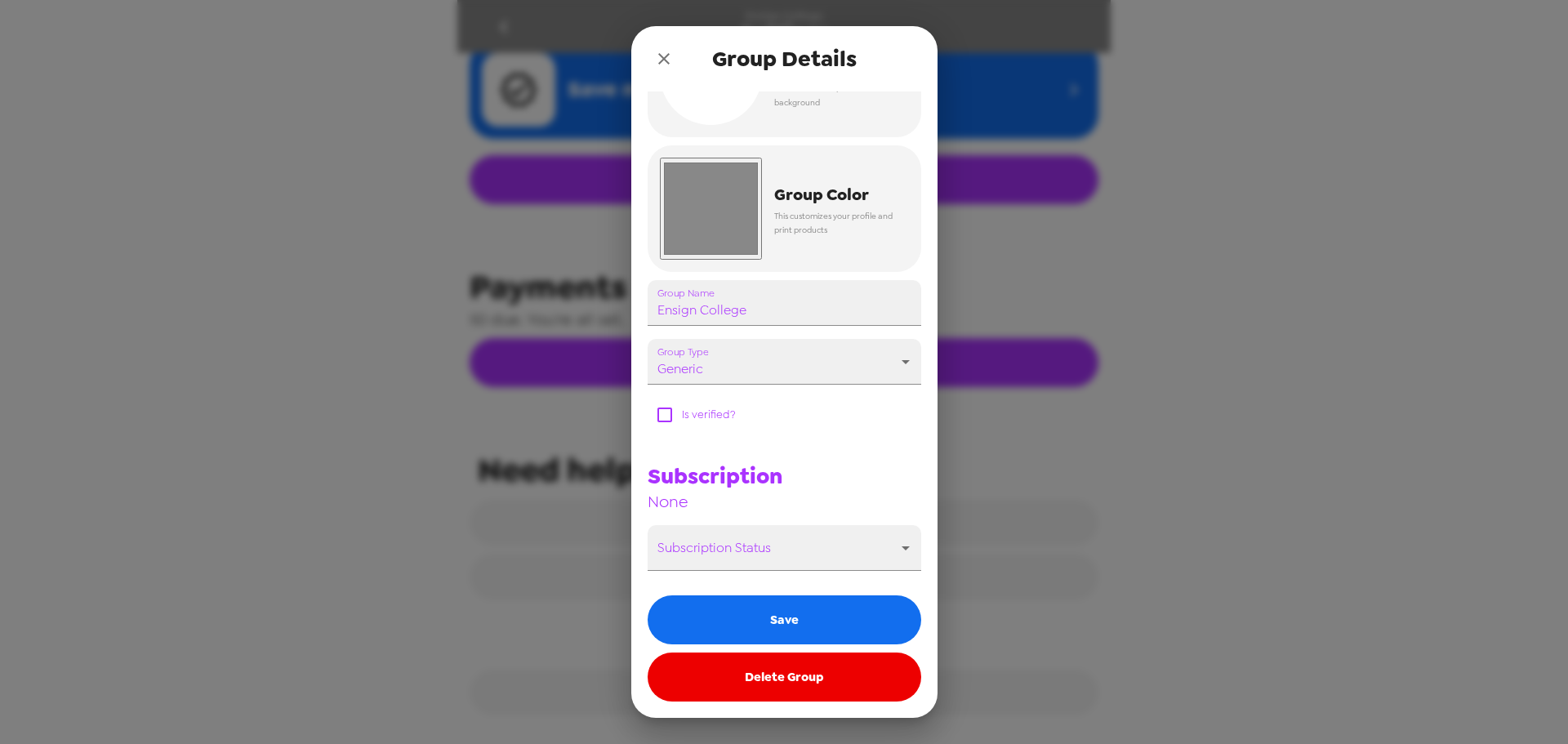 drag, startPoint x: 663, startPoint y: 64, endPoint x: 591, endPoint y: 50, distance: 73.34848 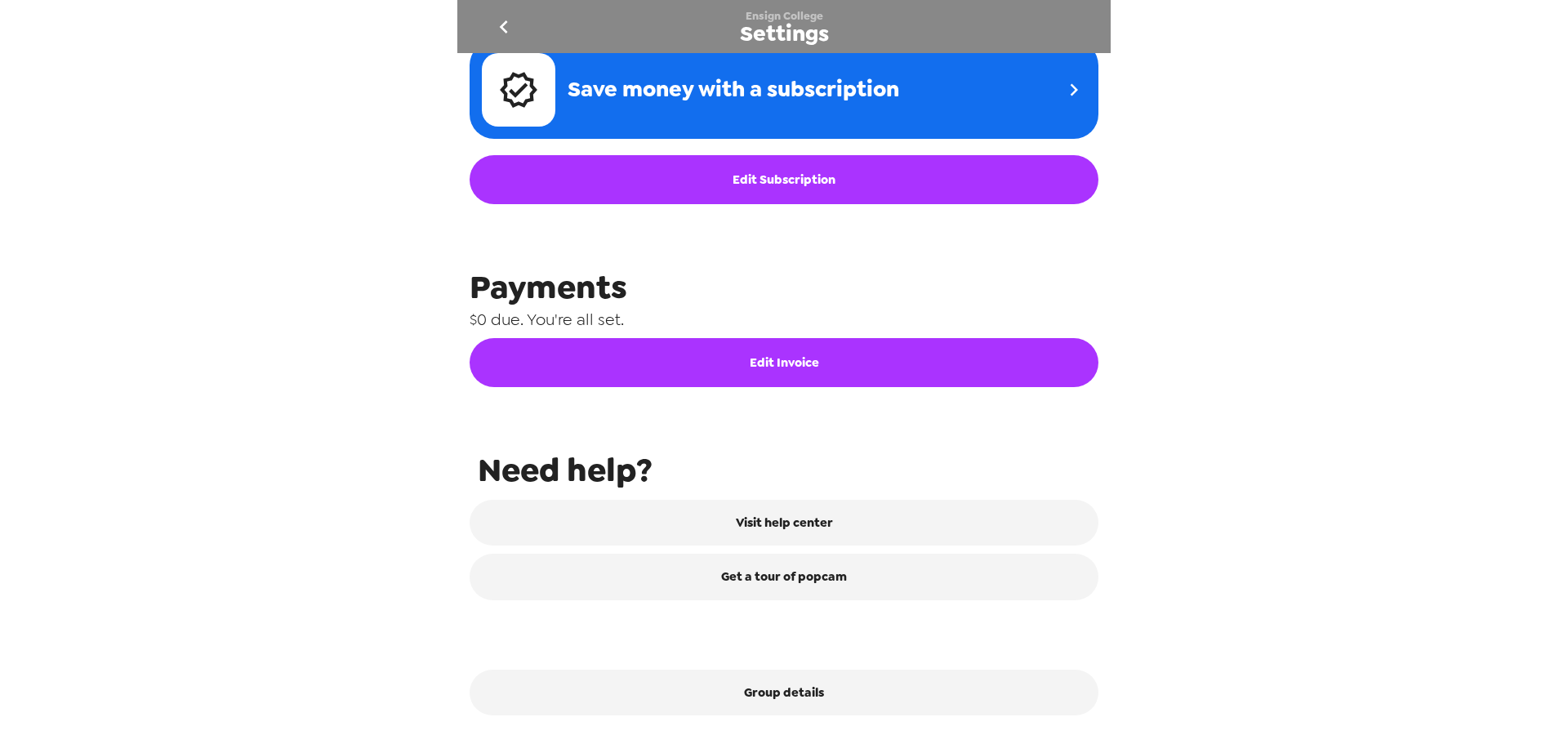 click at bounding box center [503, 26] 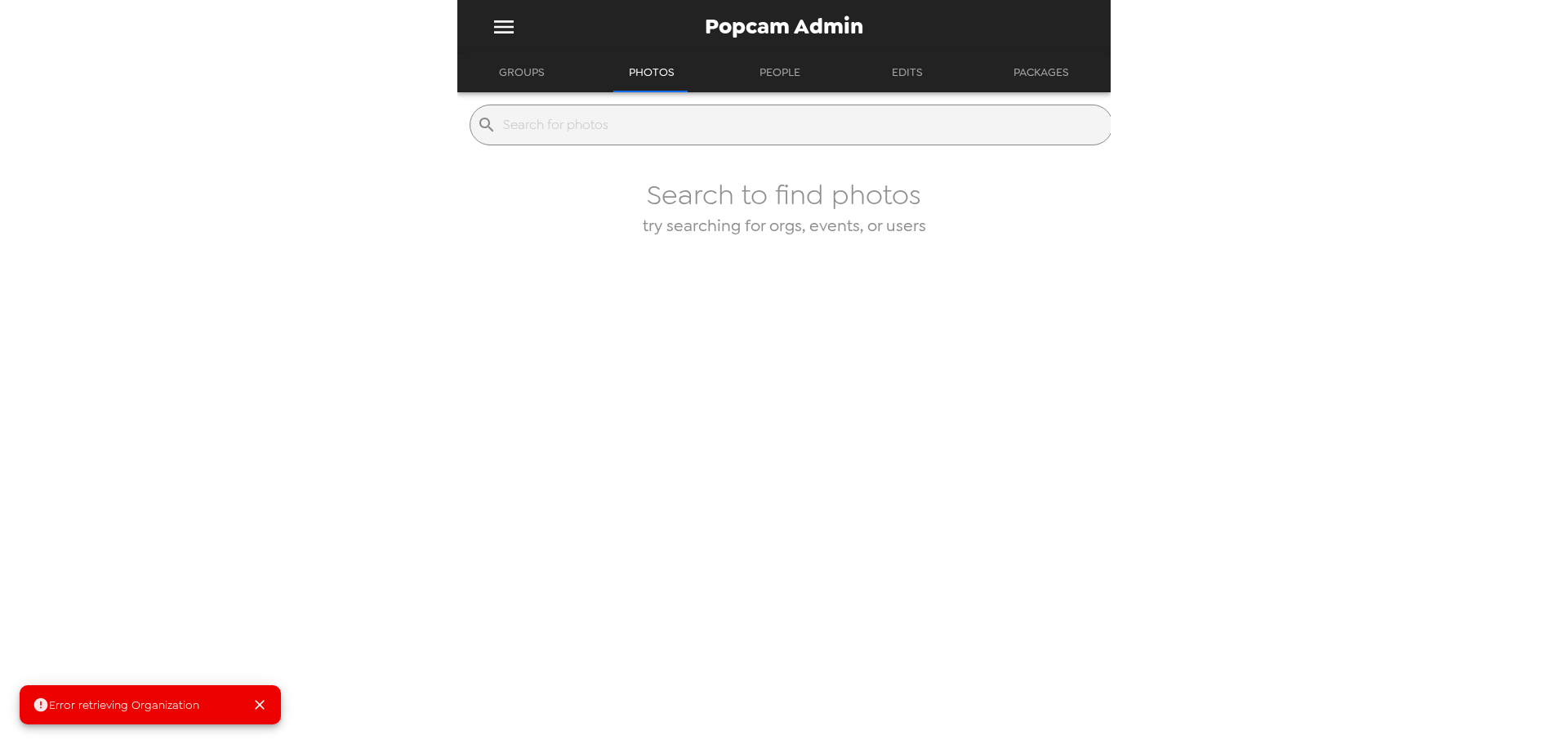 click at bounding box center [804, 125] 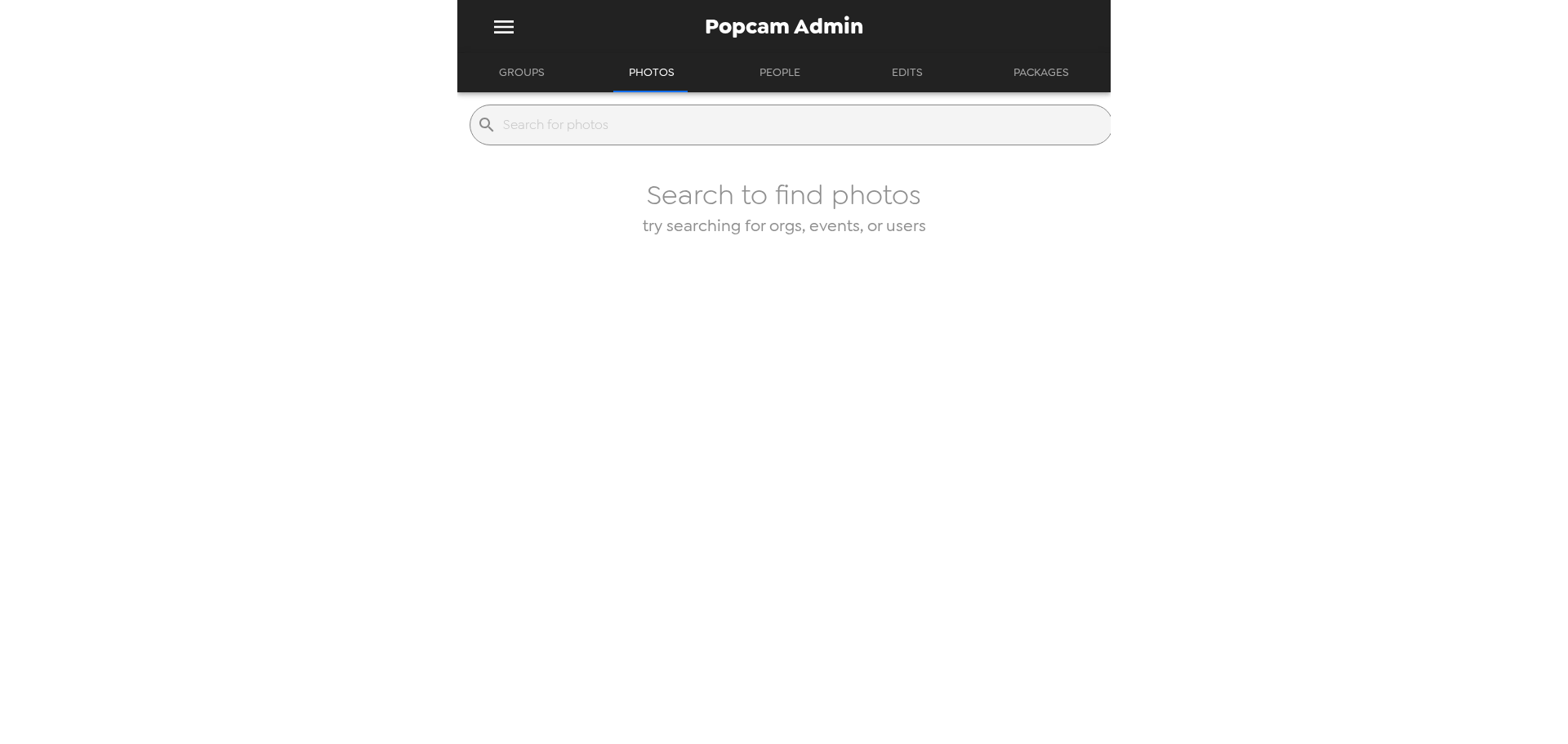 drag, startPoint x: 535, startPoint y: 67, endPoint x: 546, endPoint y: 89, distance: 24.596748 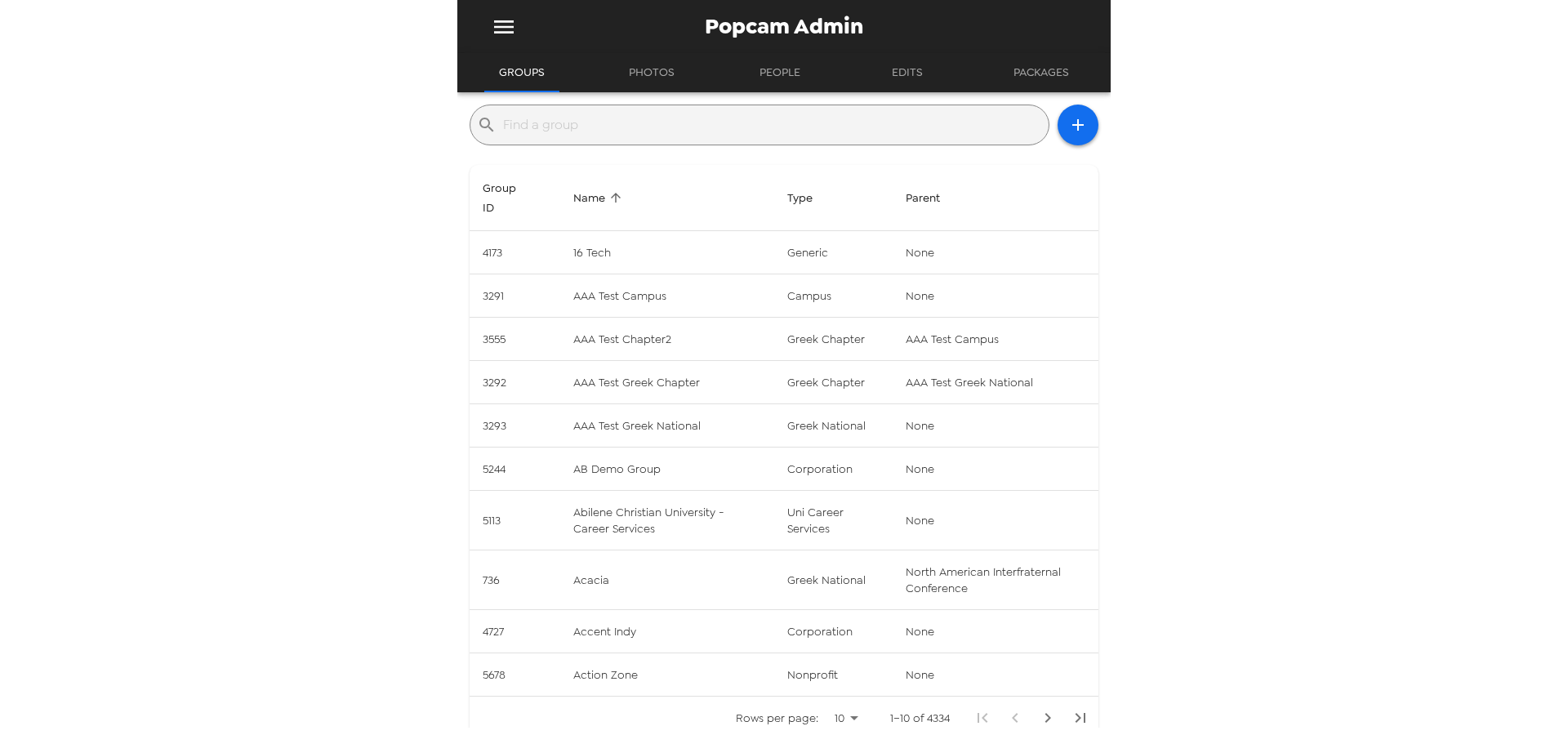 click at bounding box center (773, 125) 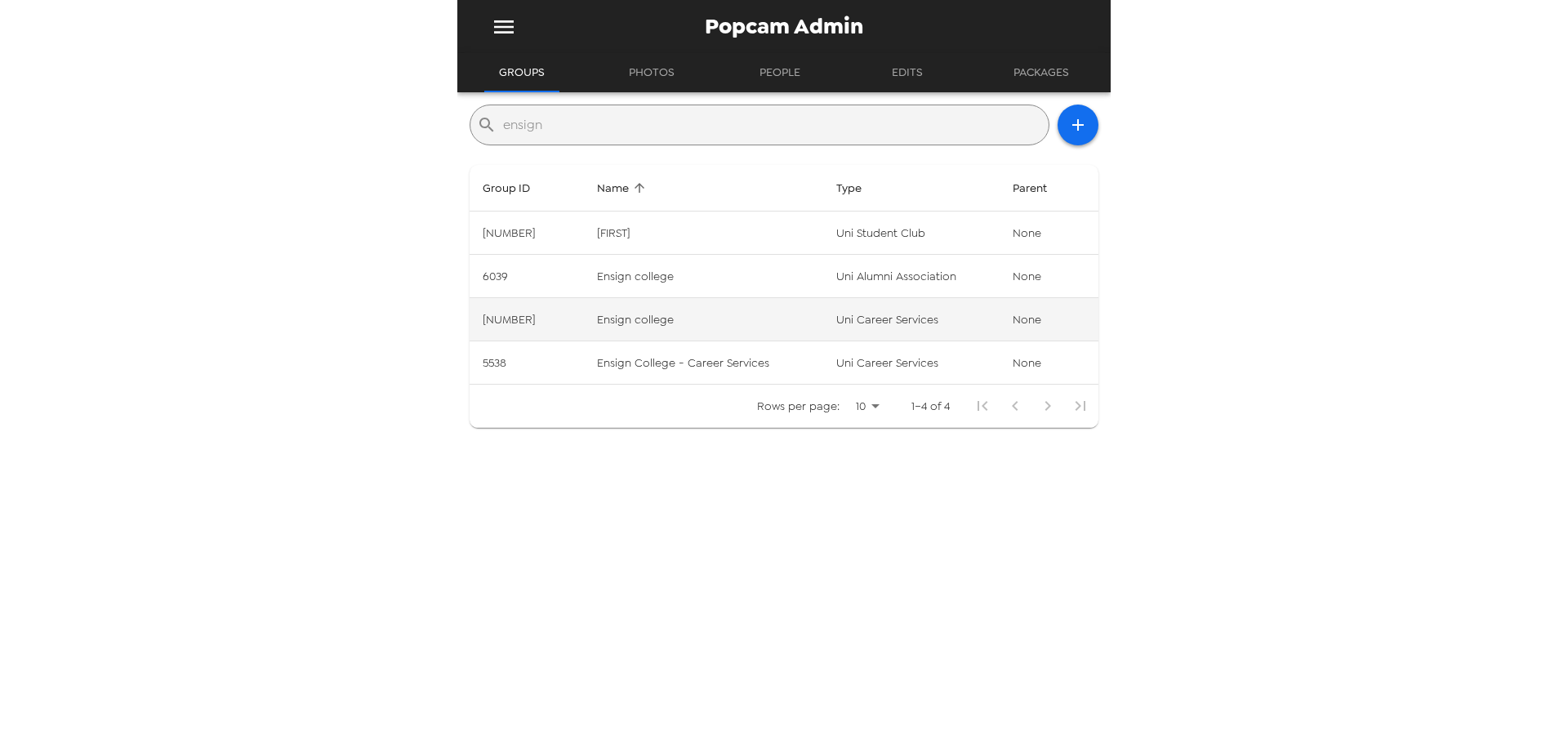 type on "ensign" 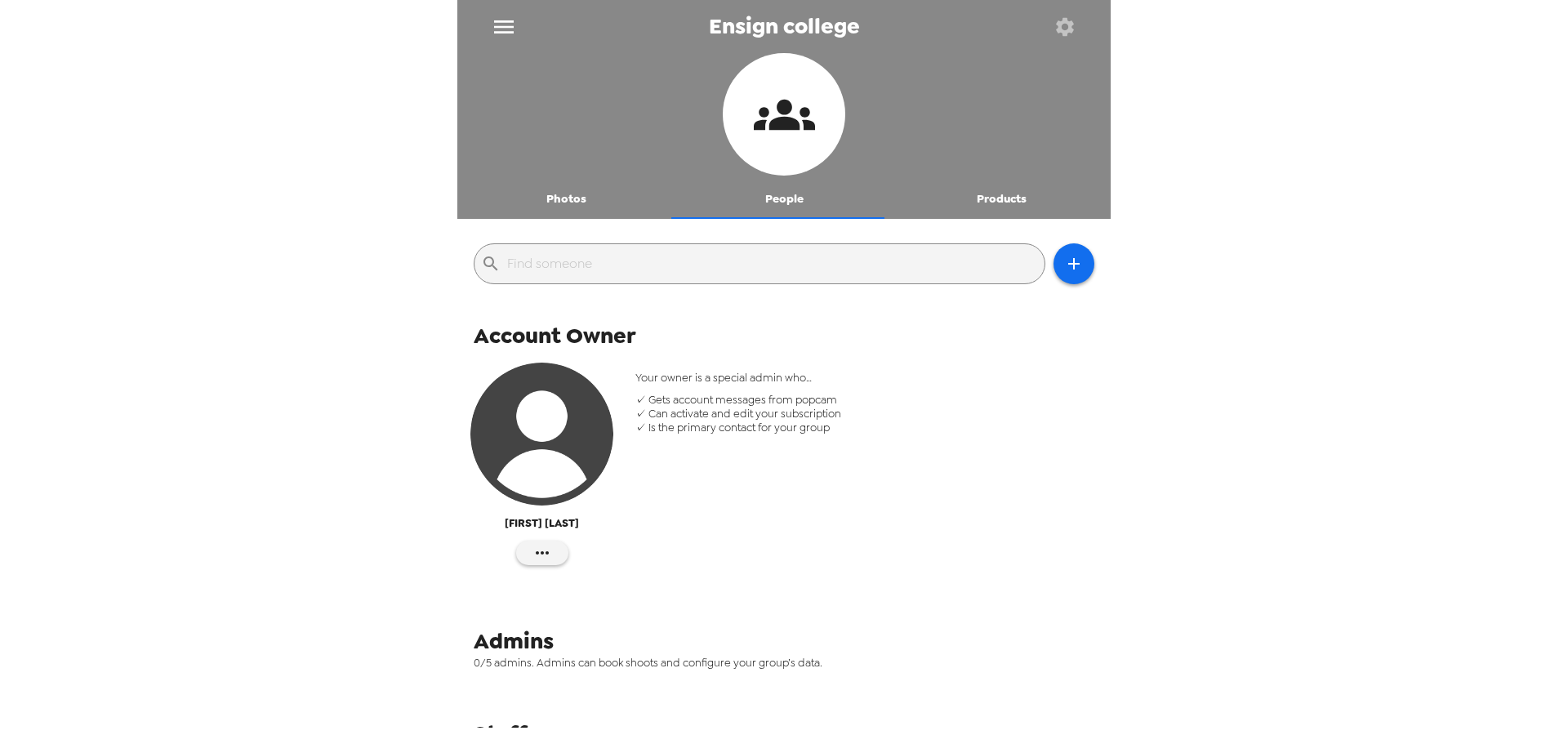 click on "Photos" at bounding box center [566, 199] 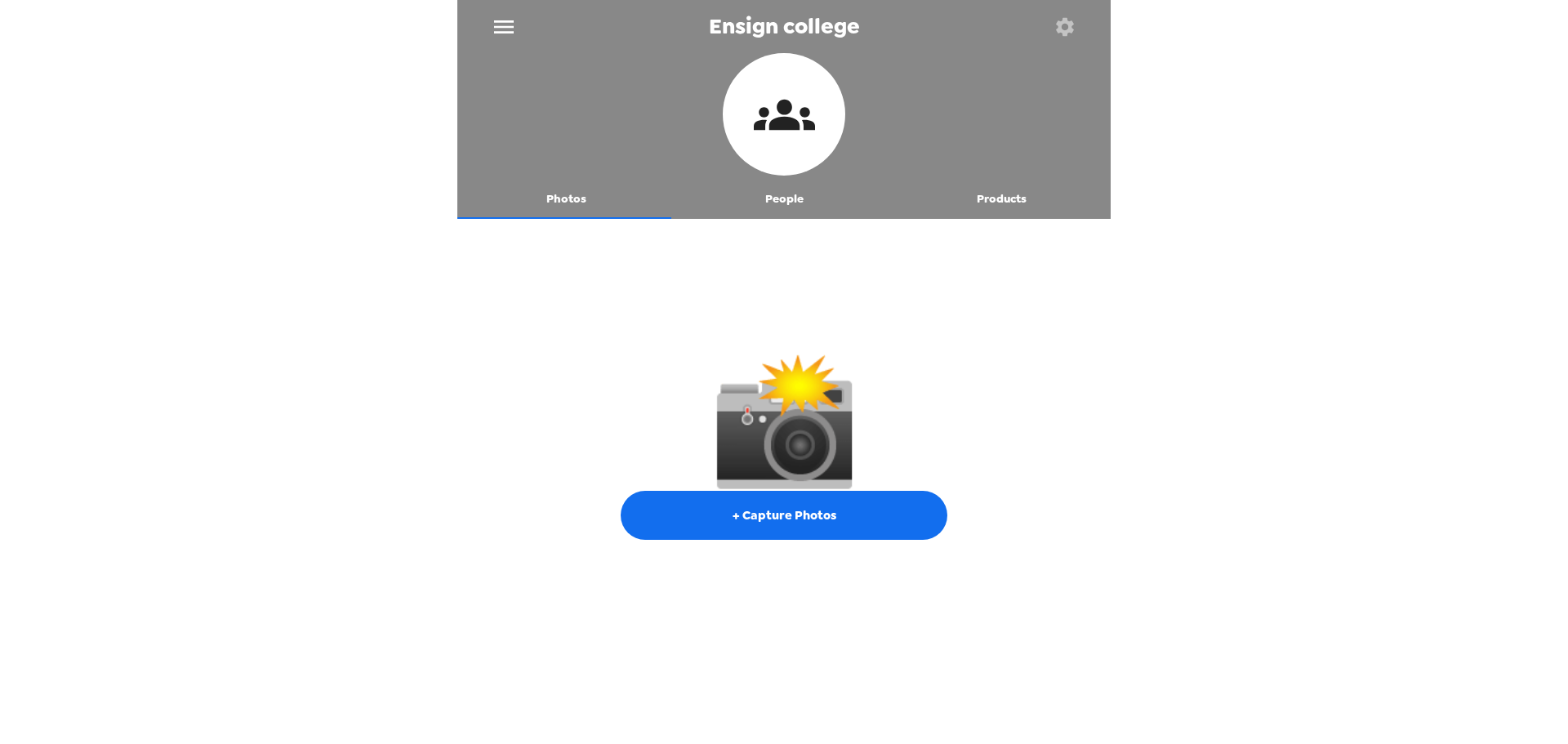 click on "People" at bounding box center [784, 199] 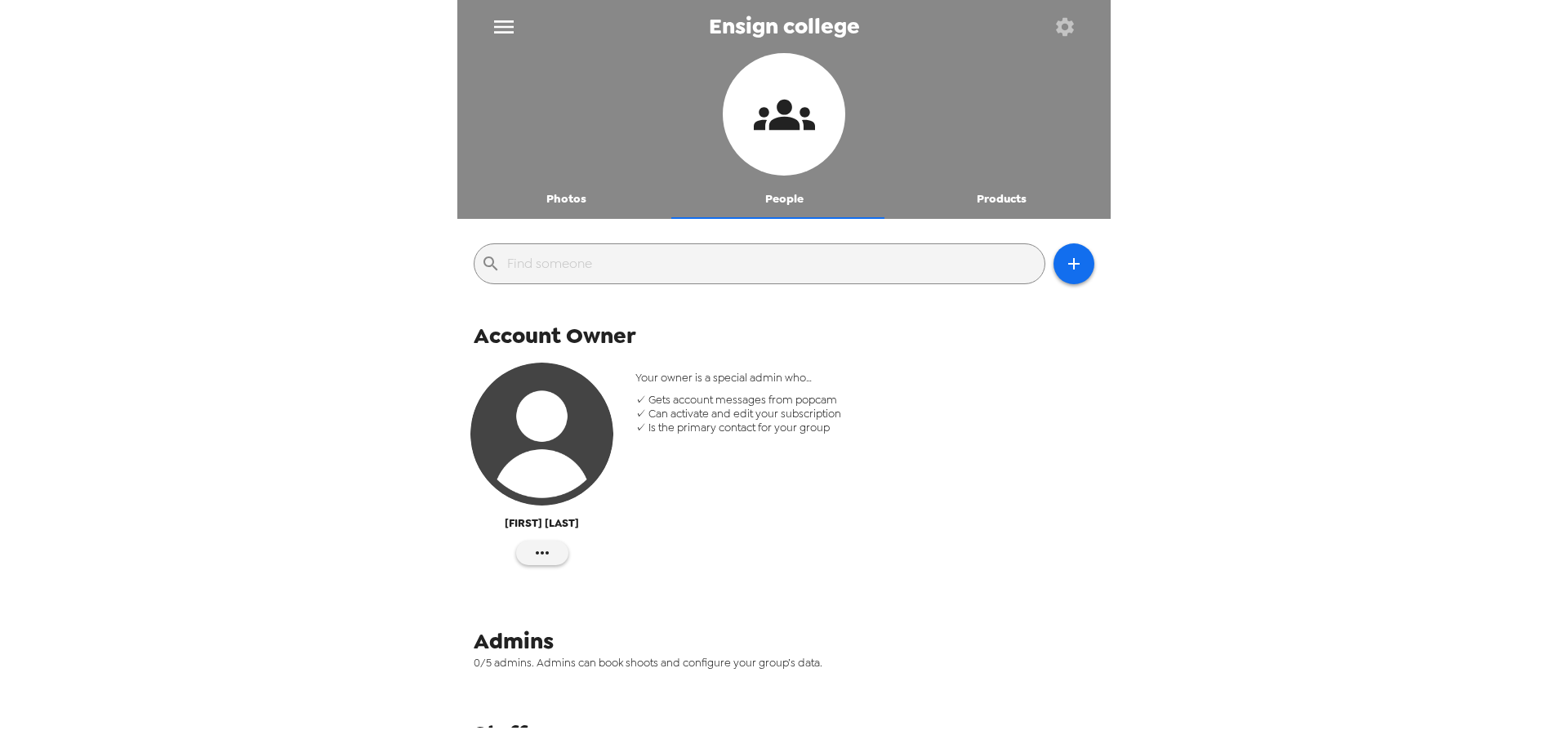 click at bounding box center (1064, 26) 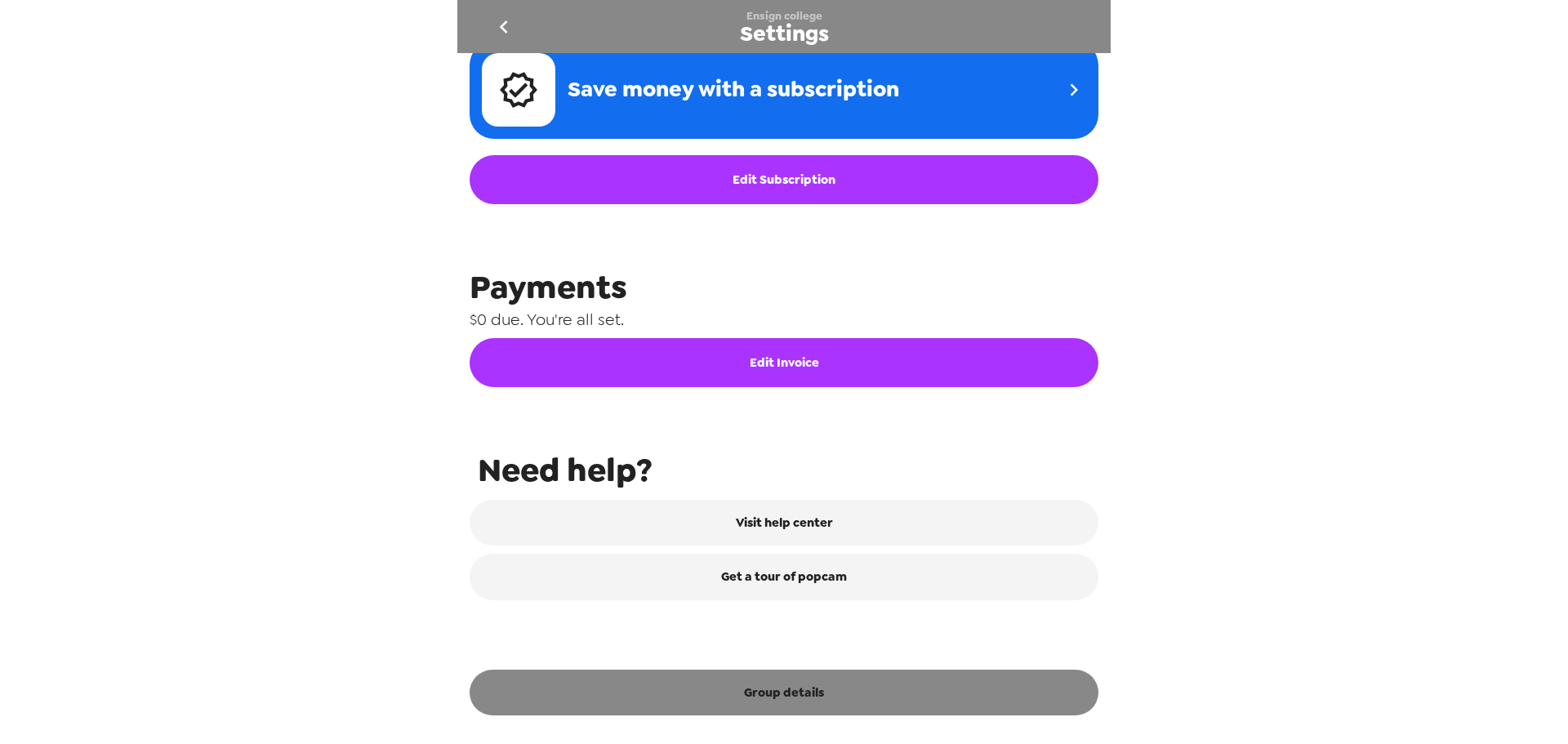 click on "Group details" at bounding box center [784, 693] 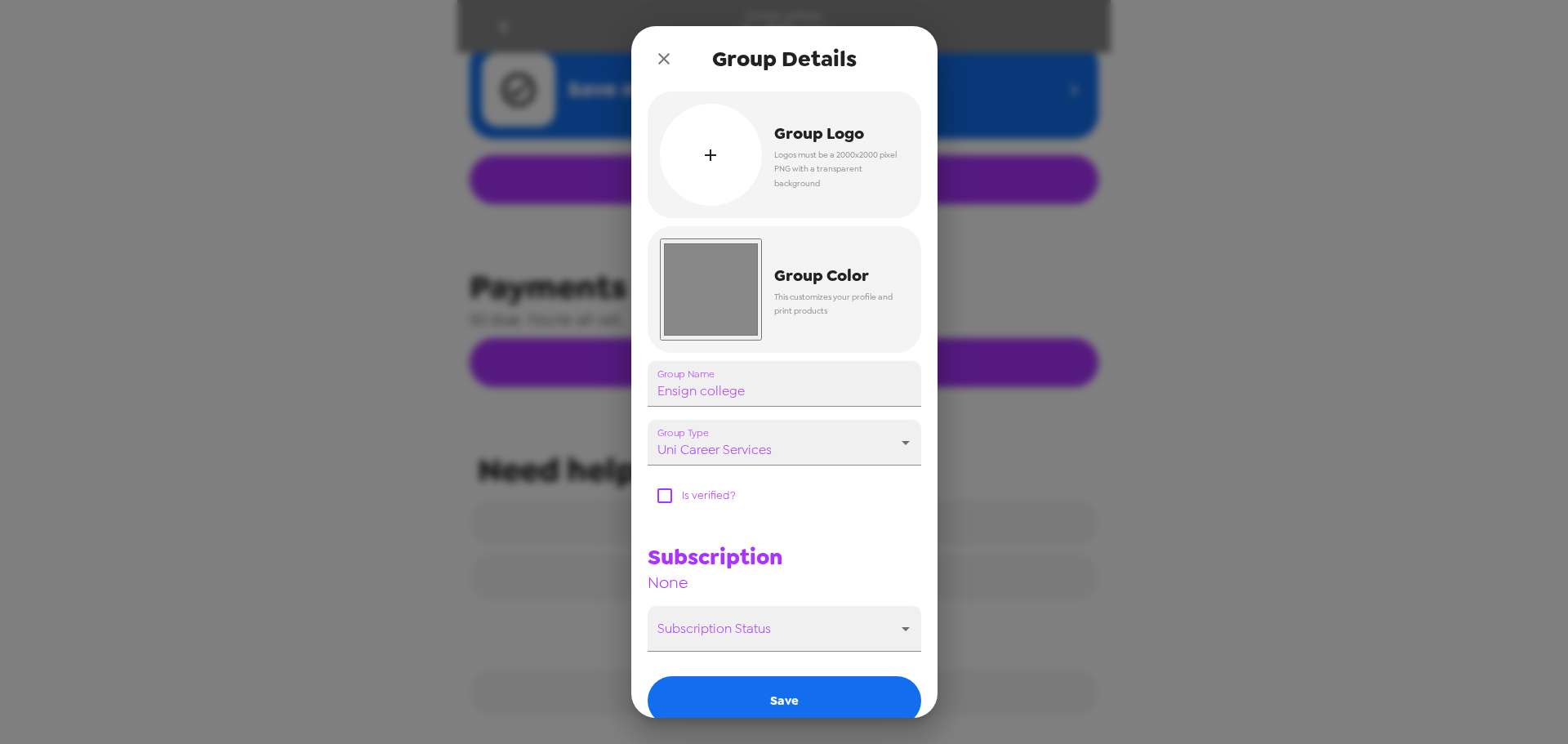 scroll, scrollTop: 638, scrollLeft: 0, axis: vertical 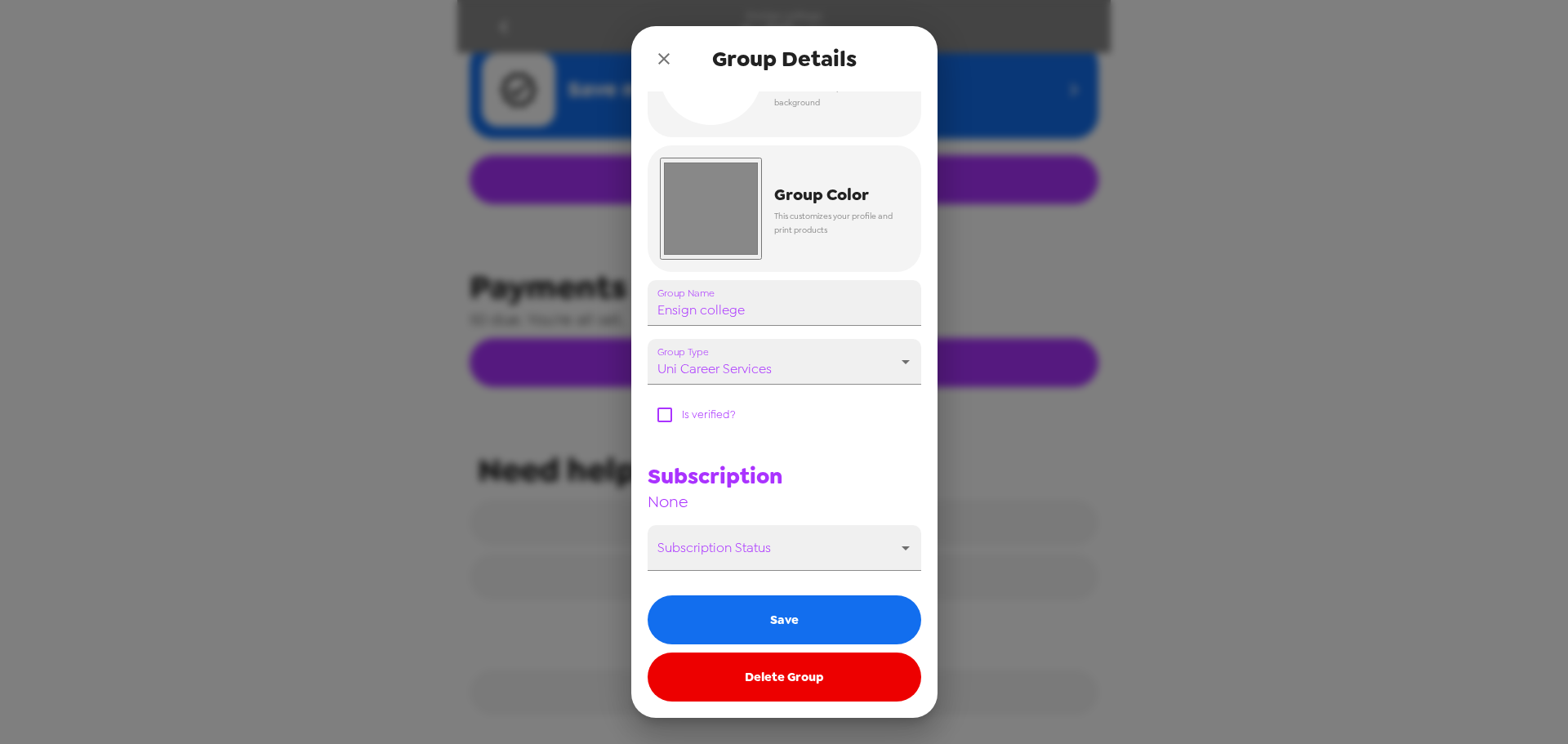 click on "Delete Group" at bounding box center [784, 677] 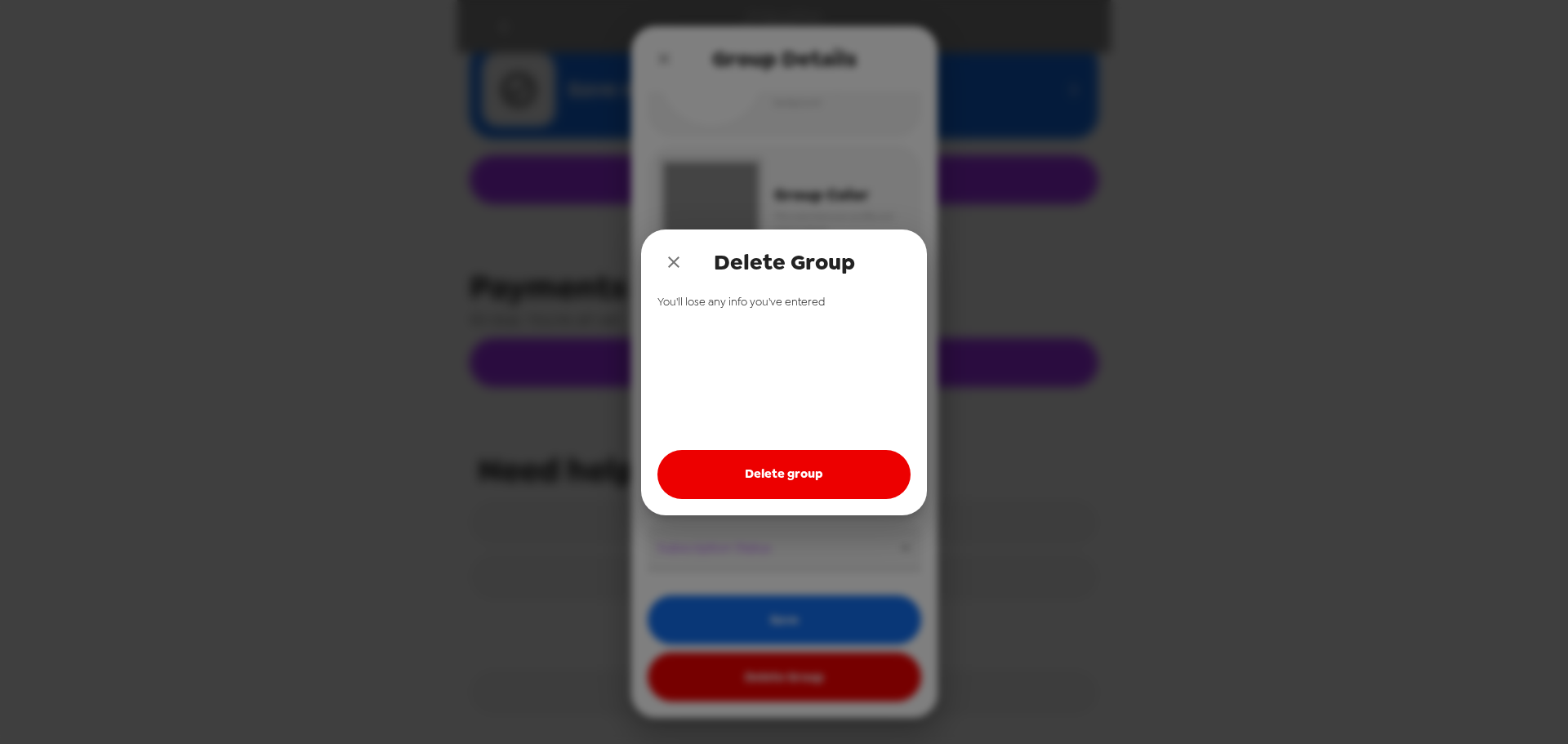 click on "Delete group" at bounding box center [784, 474] 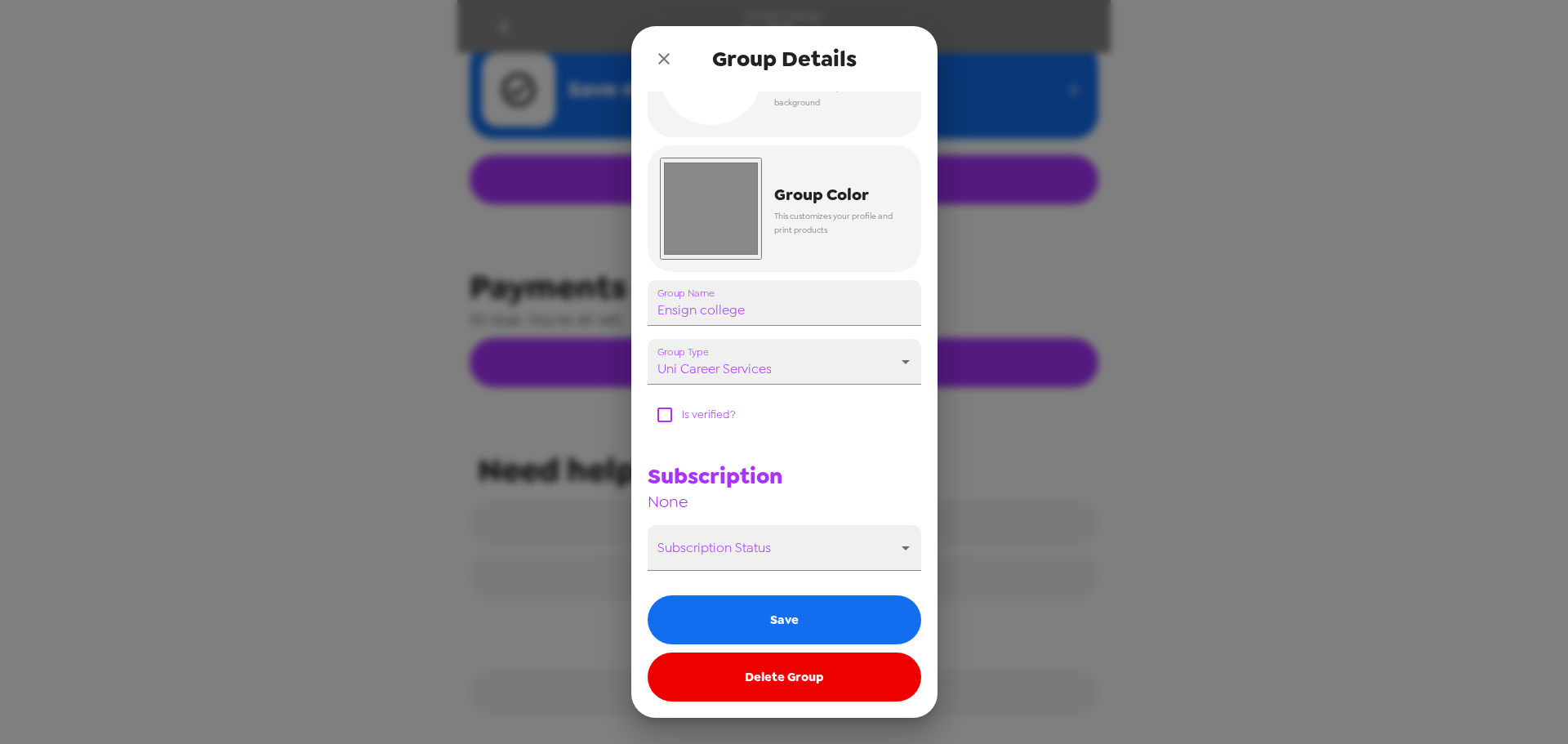 click 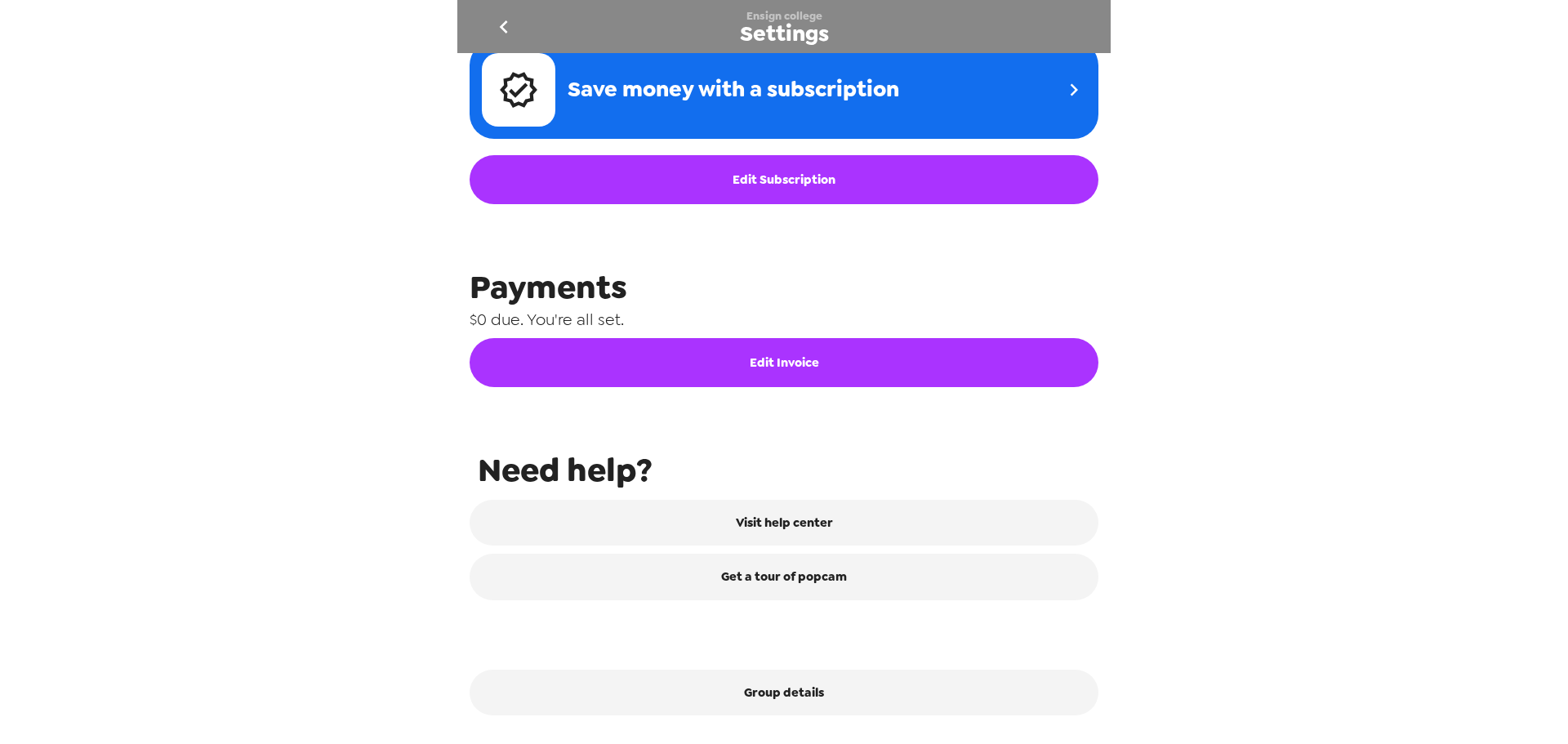 click 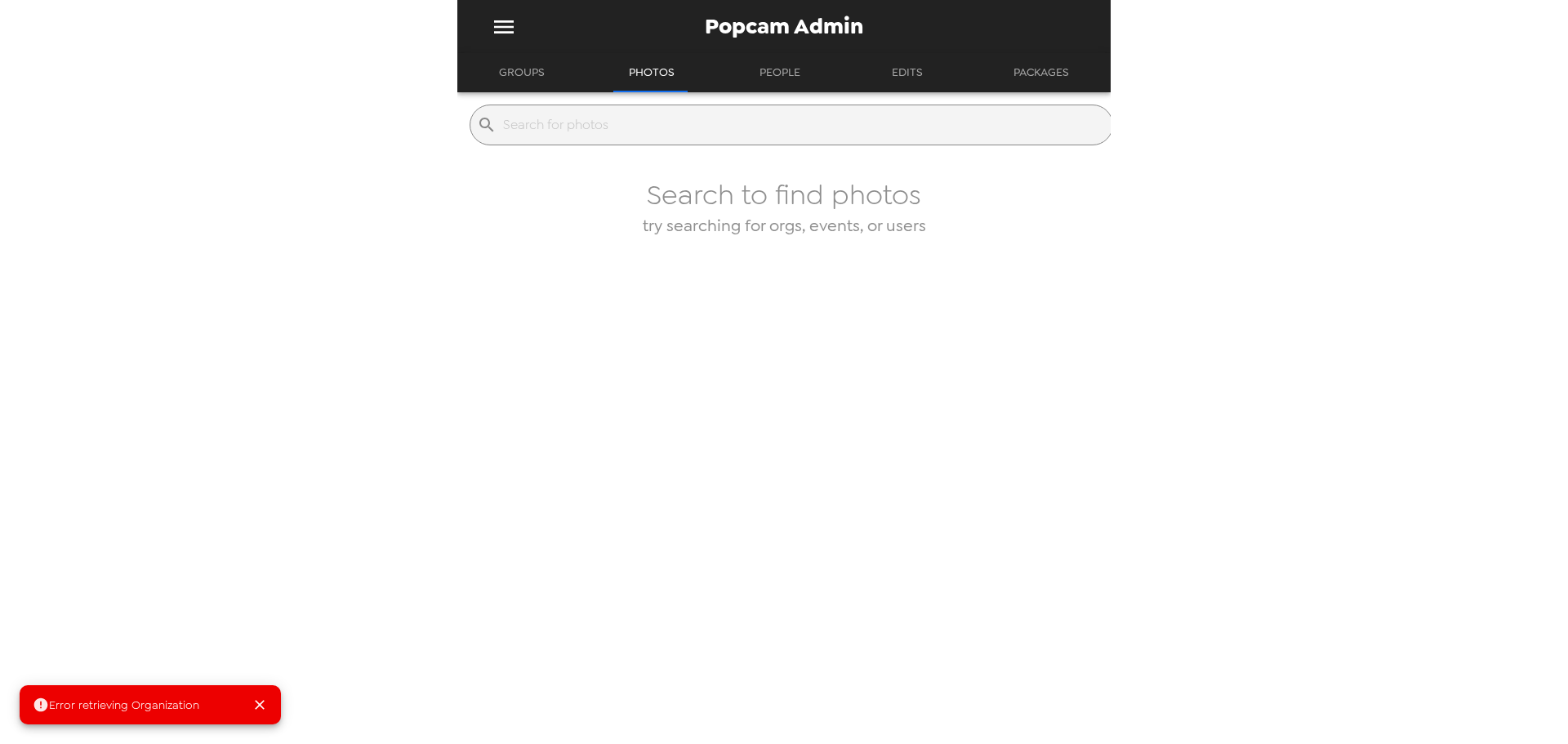 click on "Groups" at bounding box center [522, 73] 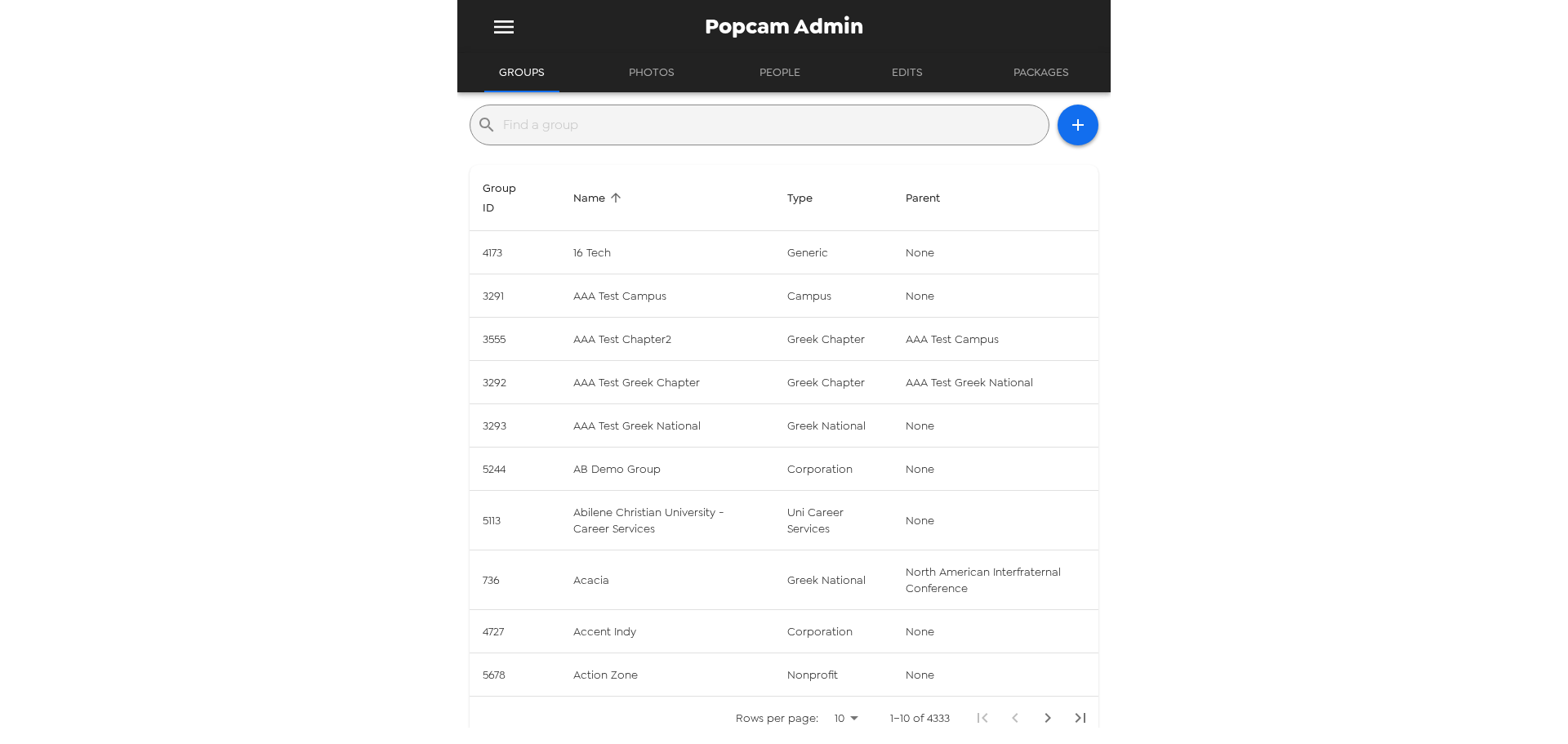 click at bounding box center [773, 125] 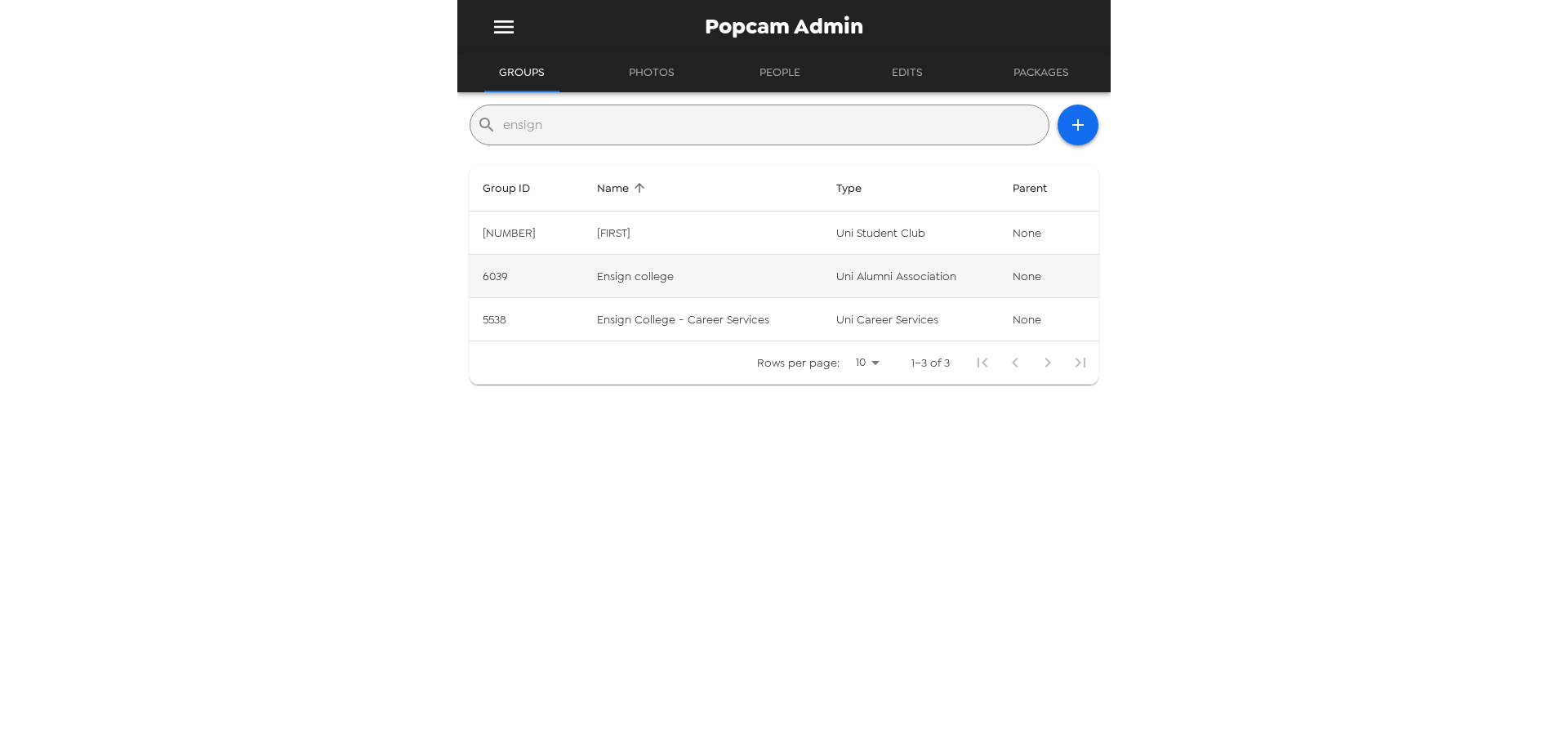 type on "ensign" 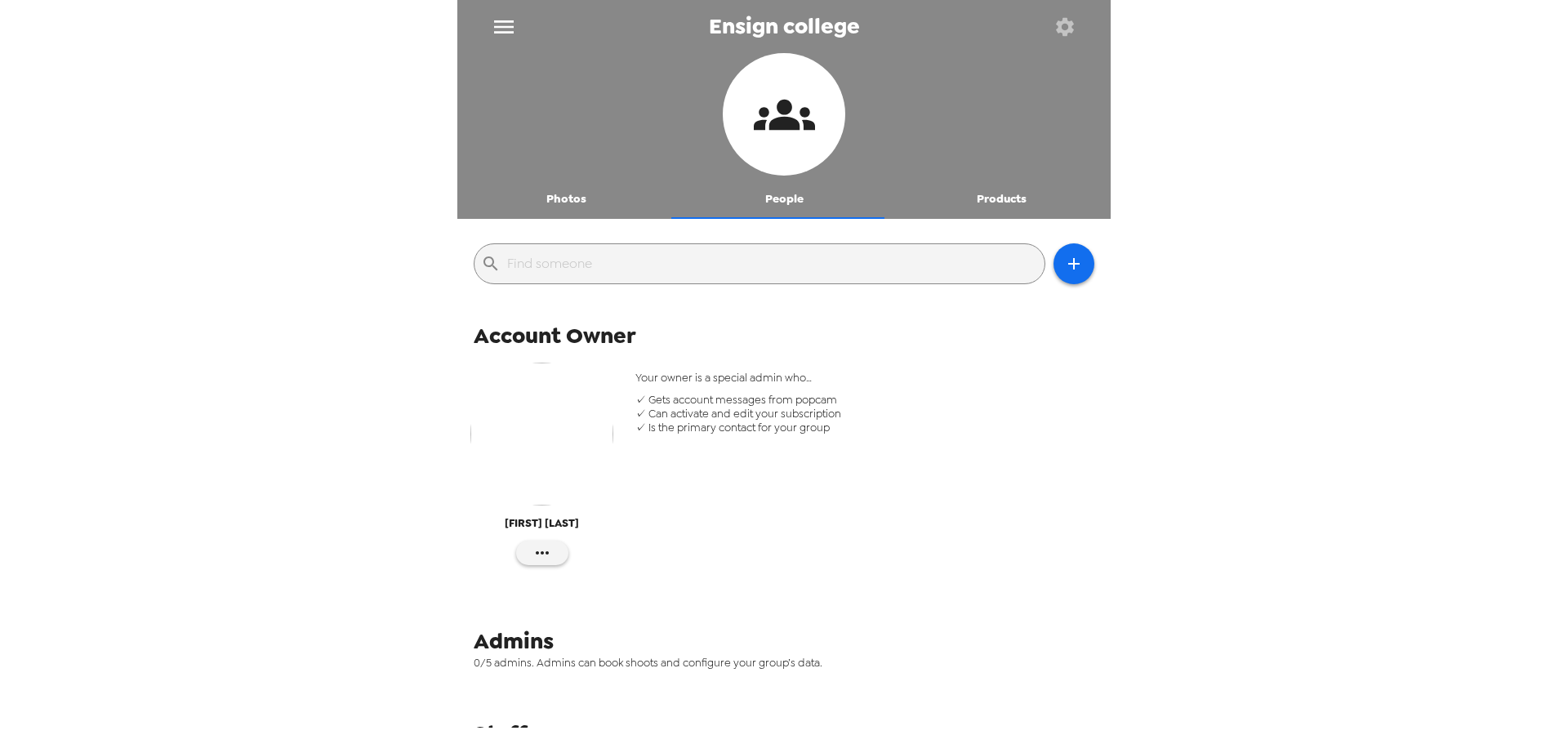click on "Photos" at bounding box center [566, 199] 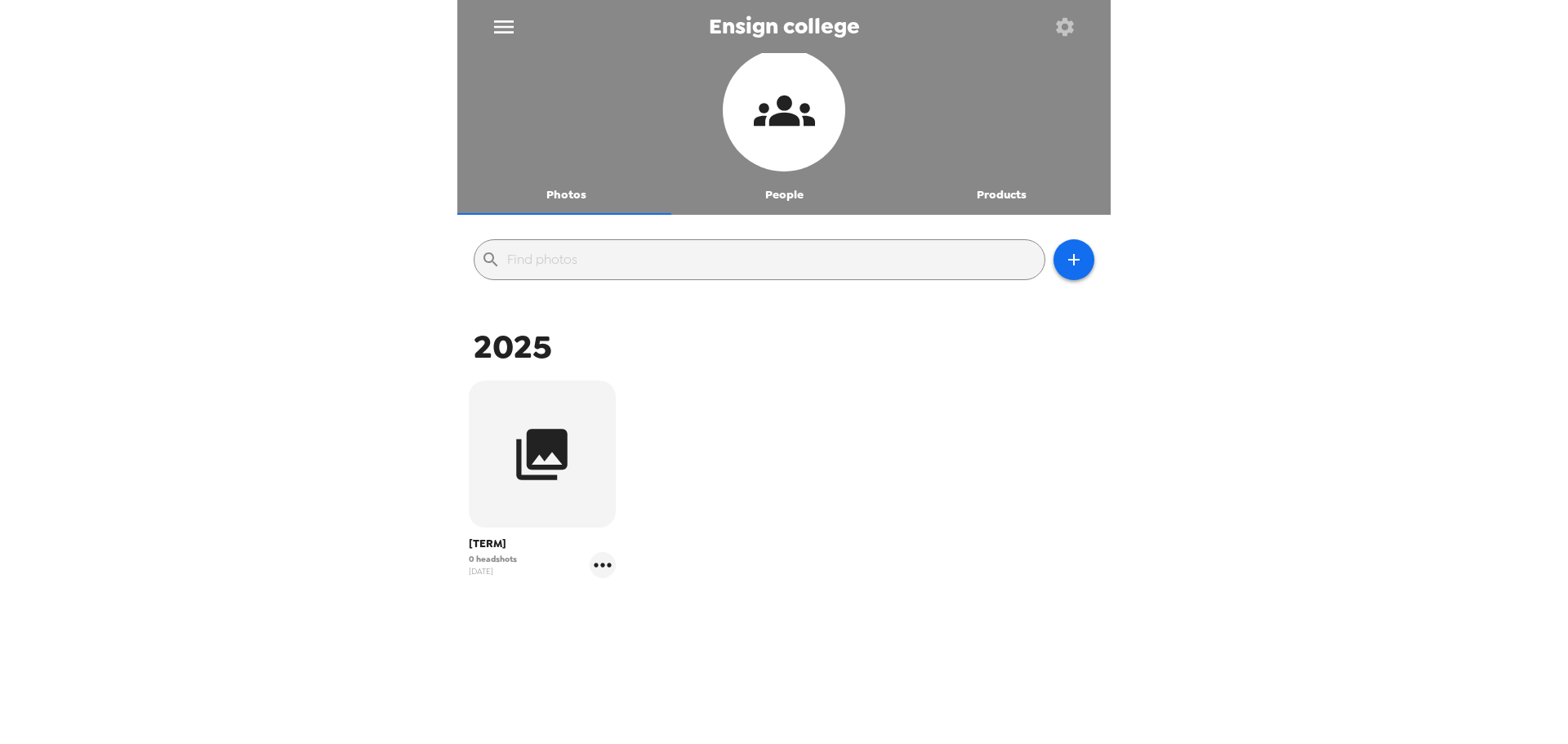 scroll, scrollTop: 0, scrollLeft: 0, axis: both 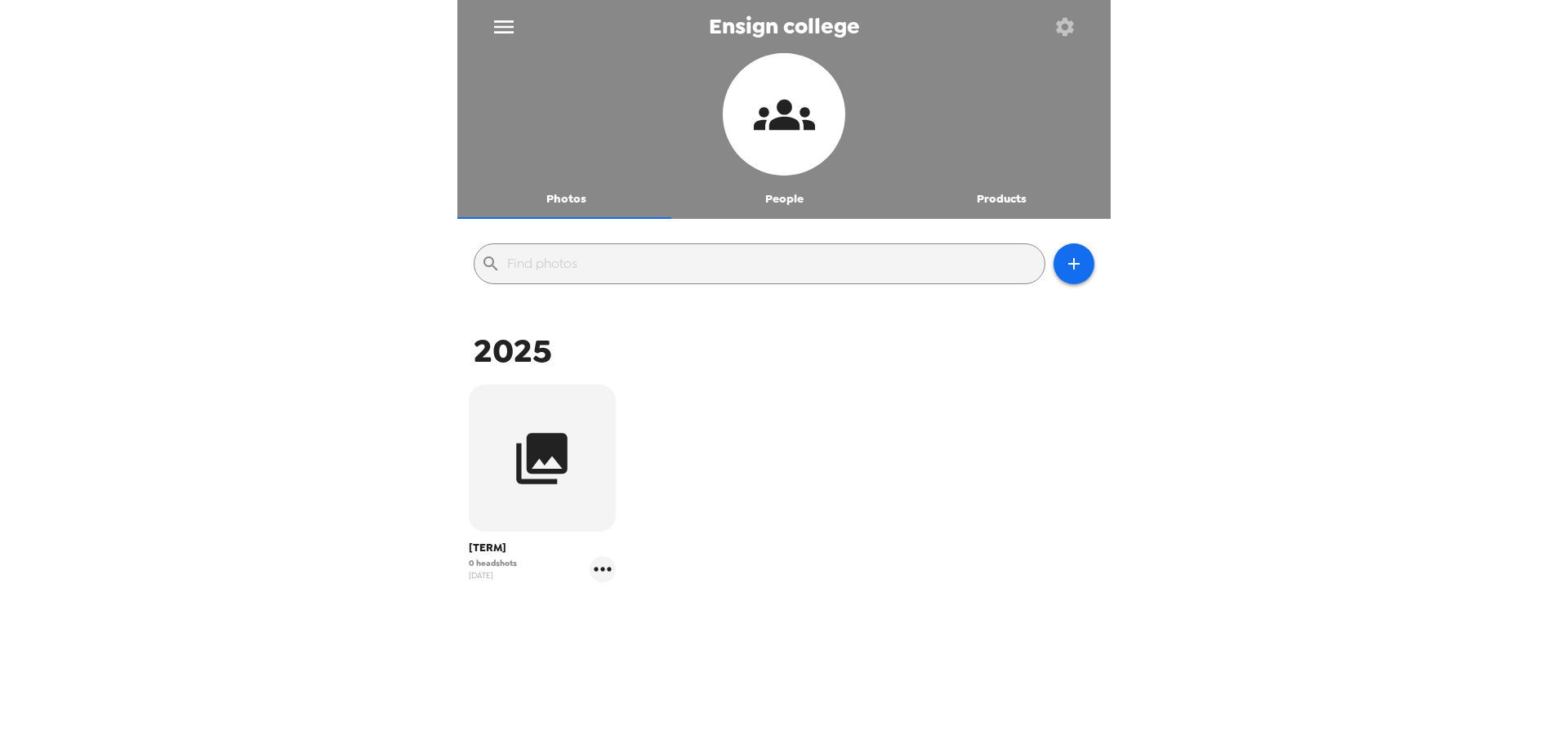 drag, startPoint x: 793, startPoint y: 199, endPoint x: 826, endPoint y: 185, distance: 35.846897 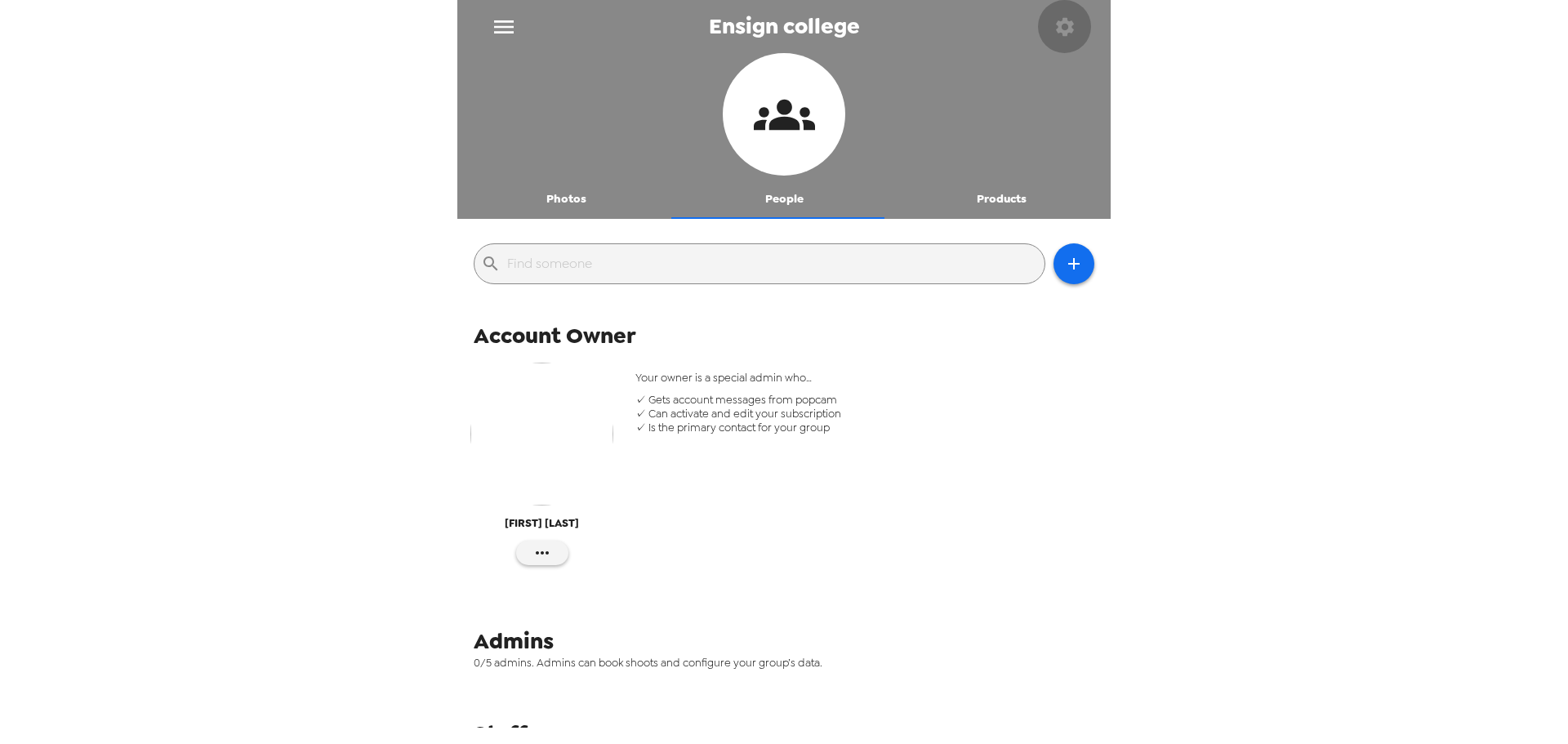 click 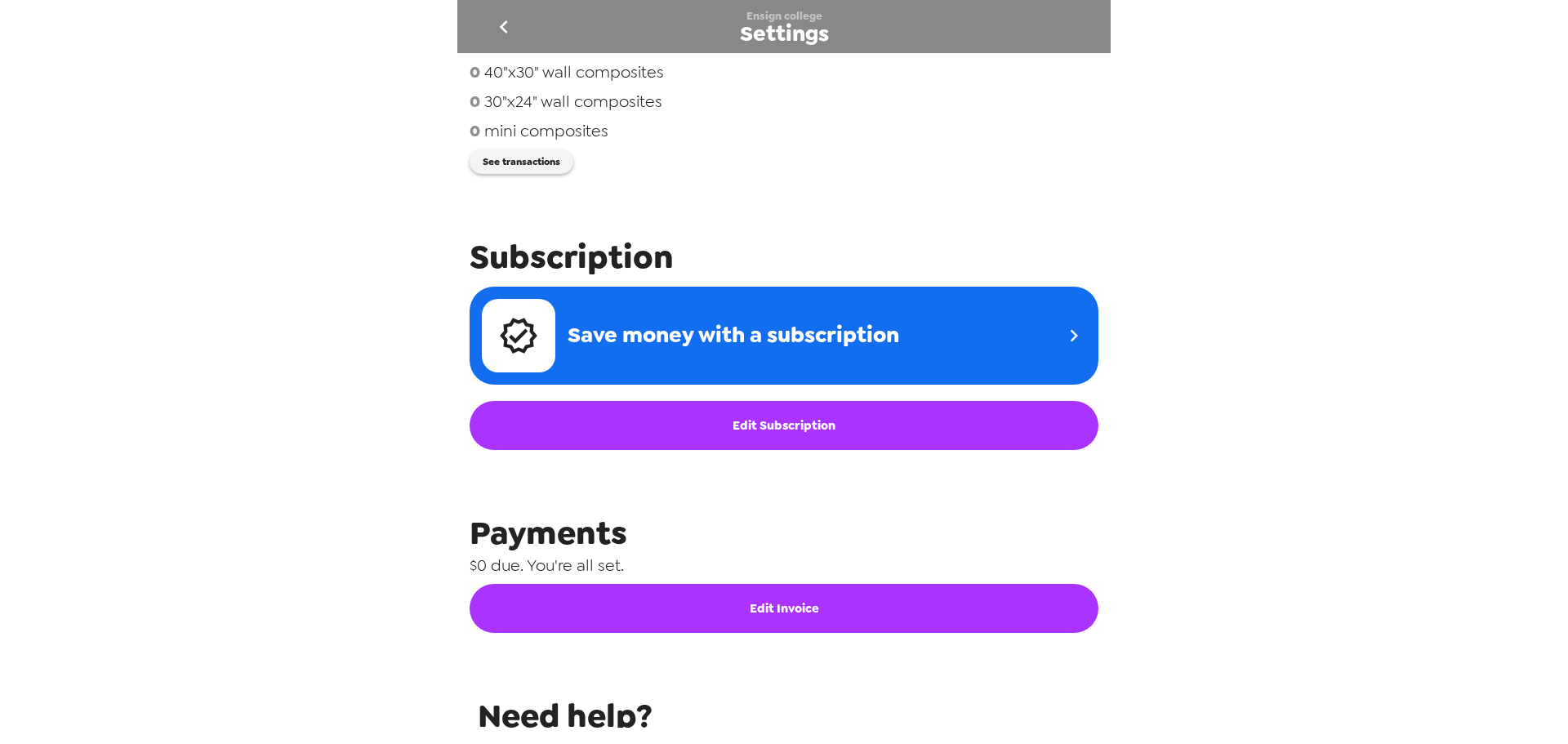 scroll, scrollTop: 229, scrollLeft: 0, axis: vertical 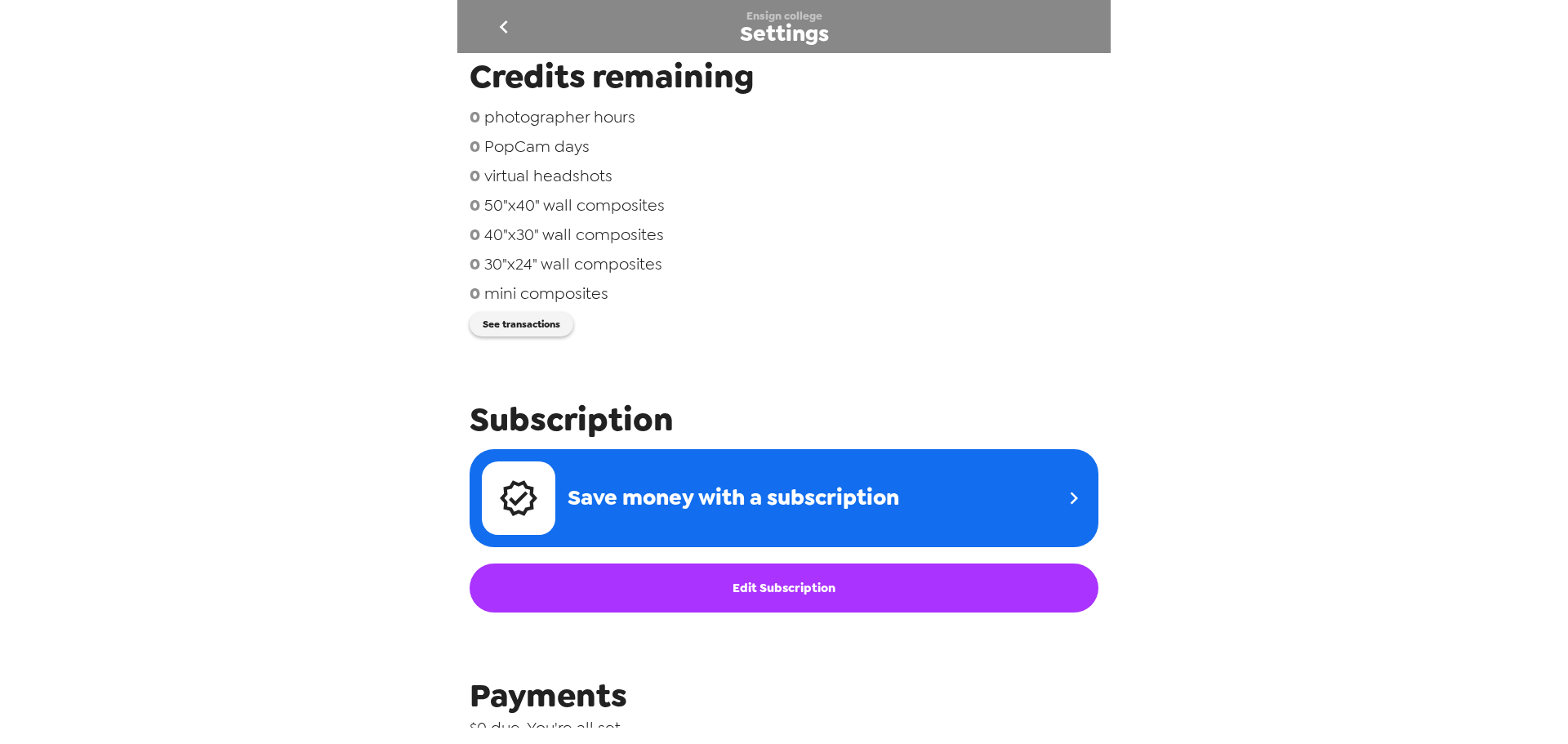 click 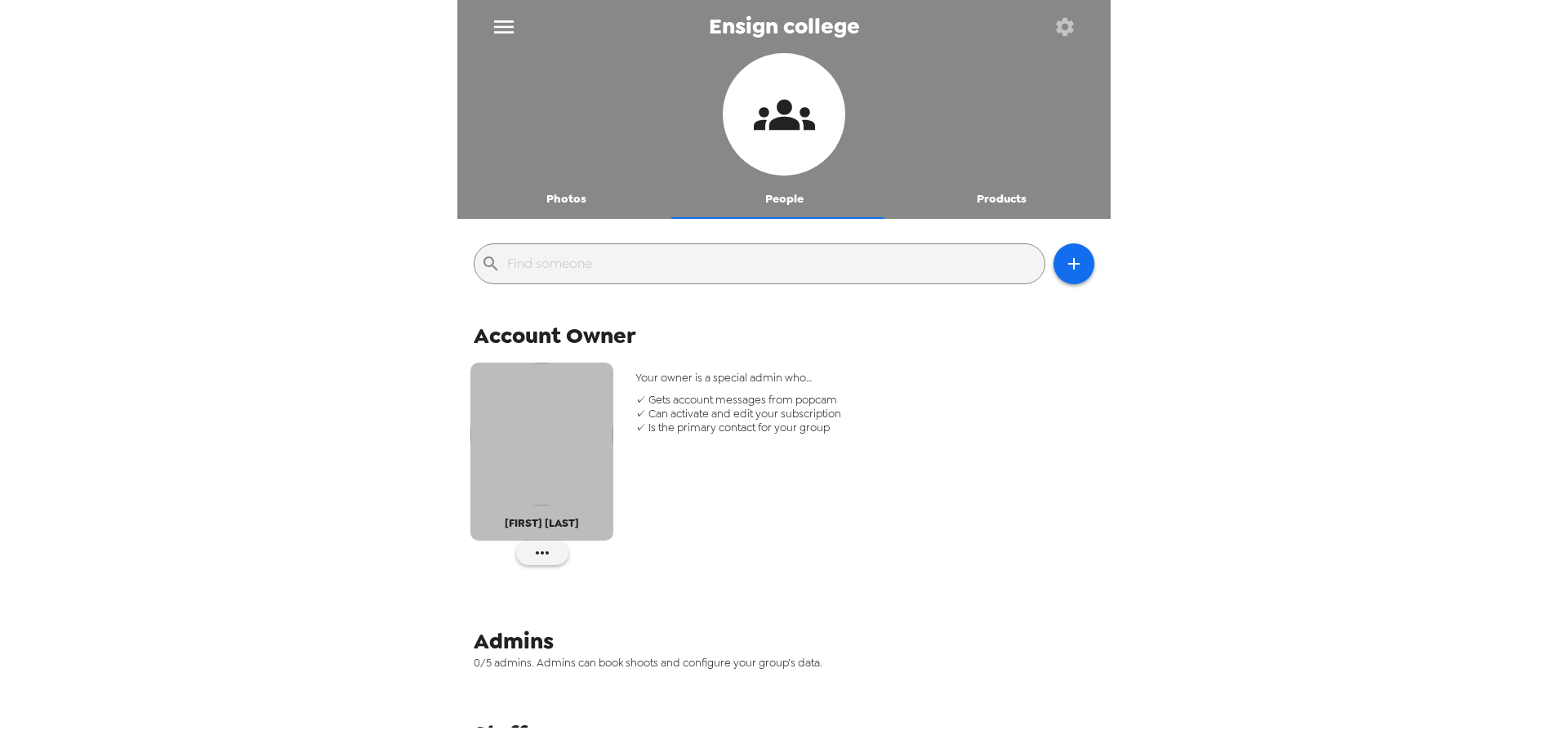 click at bounding box center [541, 434] 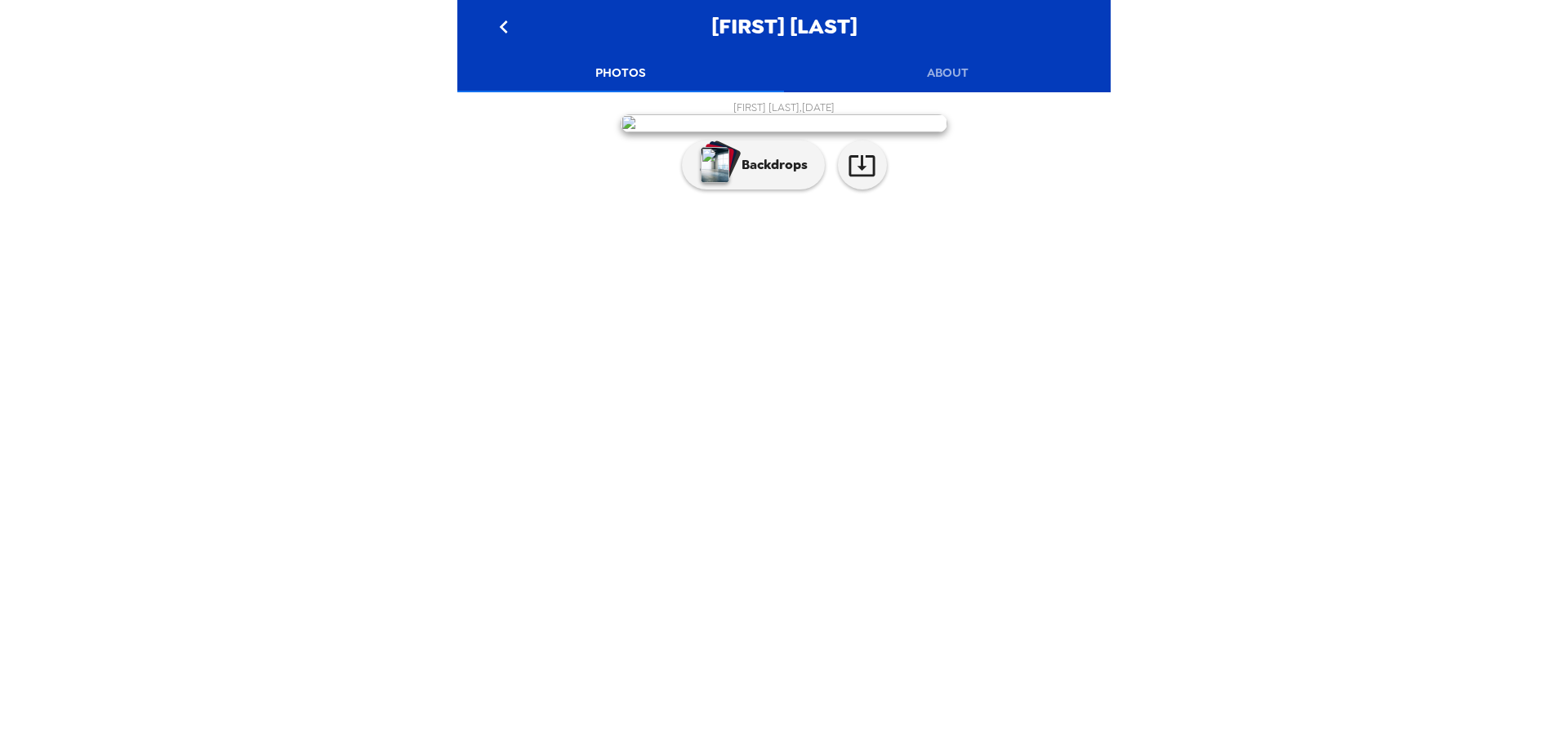 click 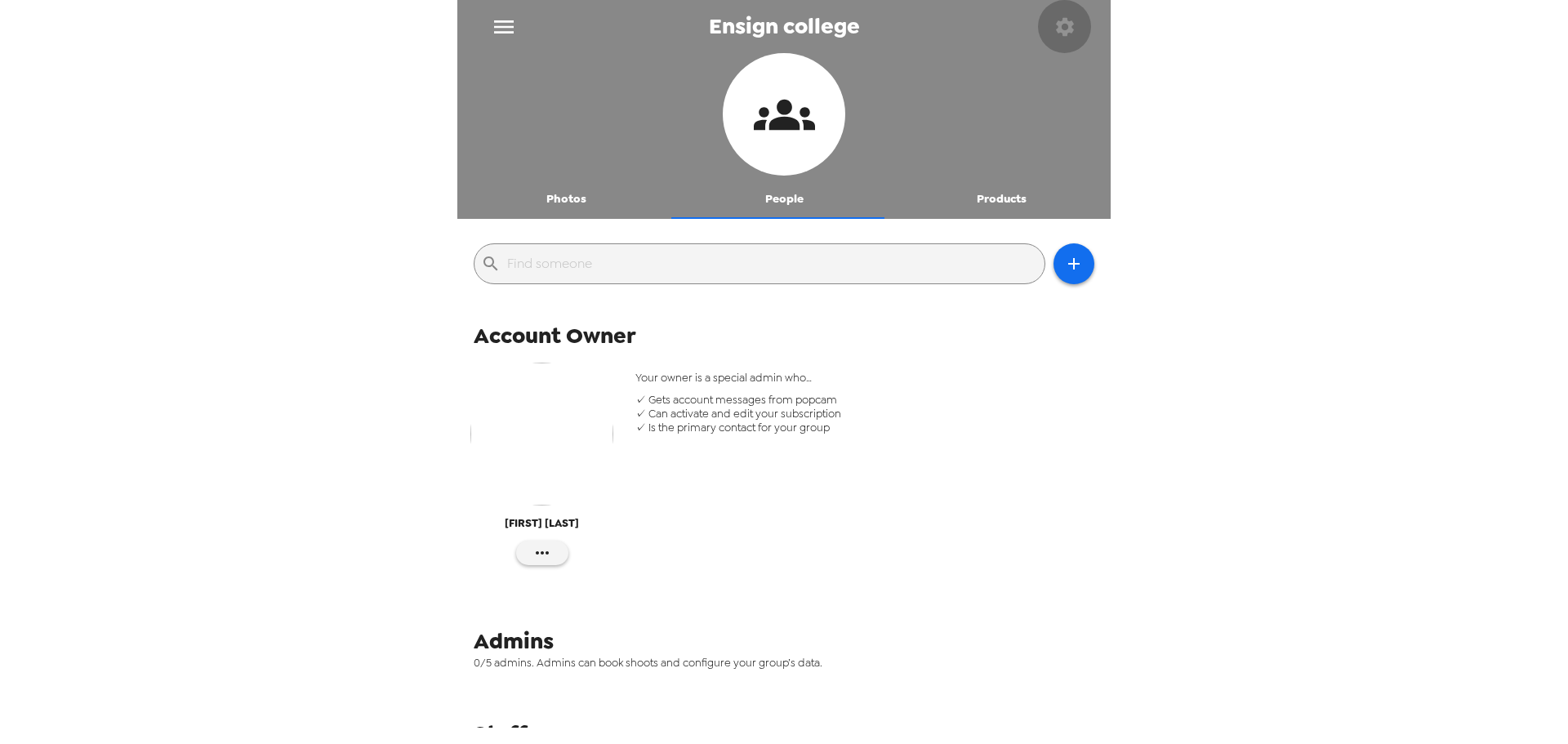 click 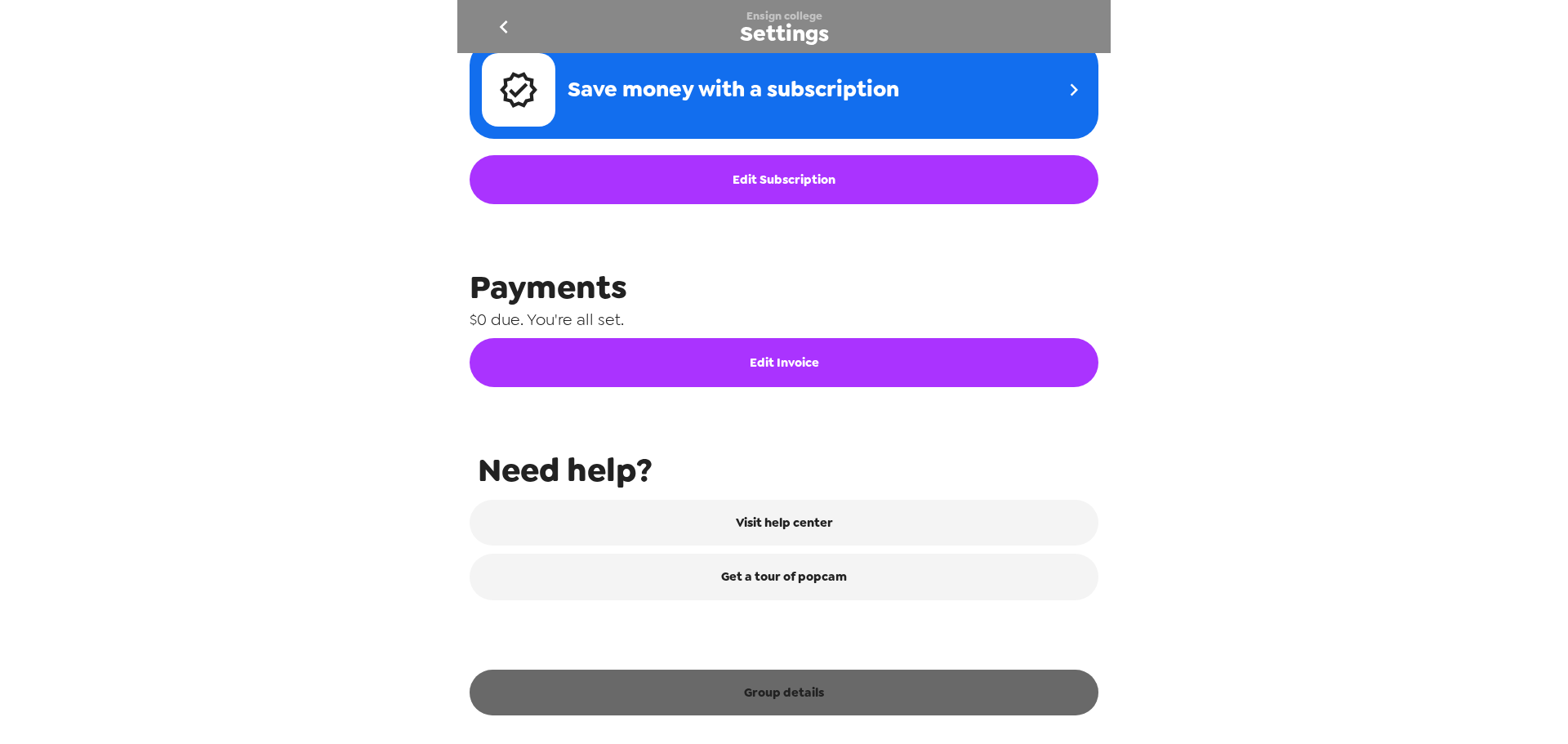 click on "Group details" at bounding box center [784, 693] 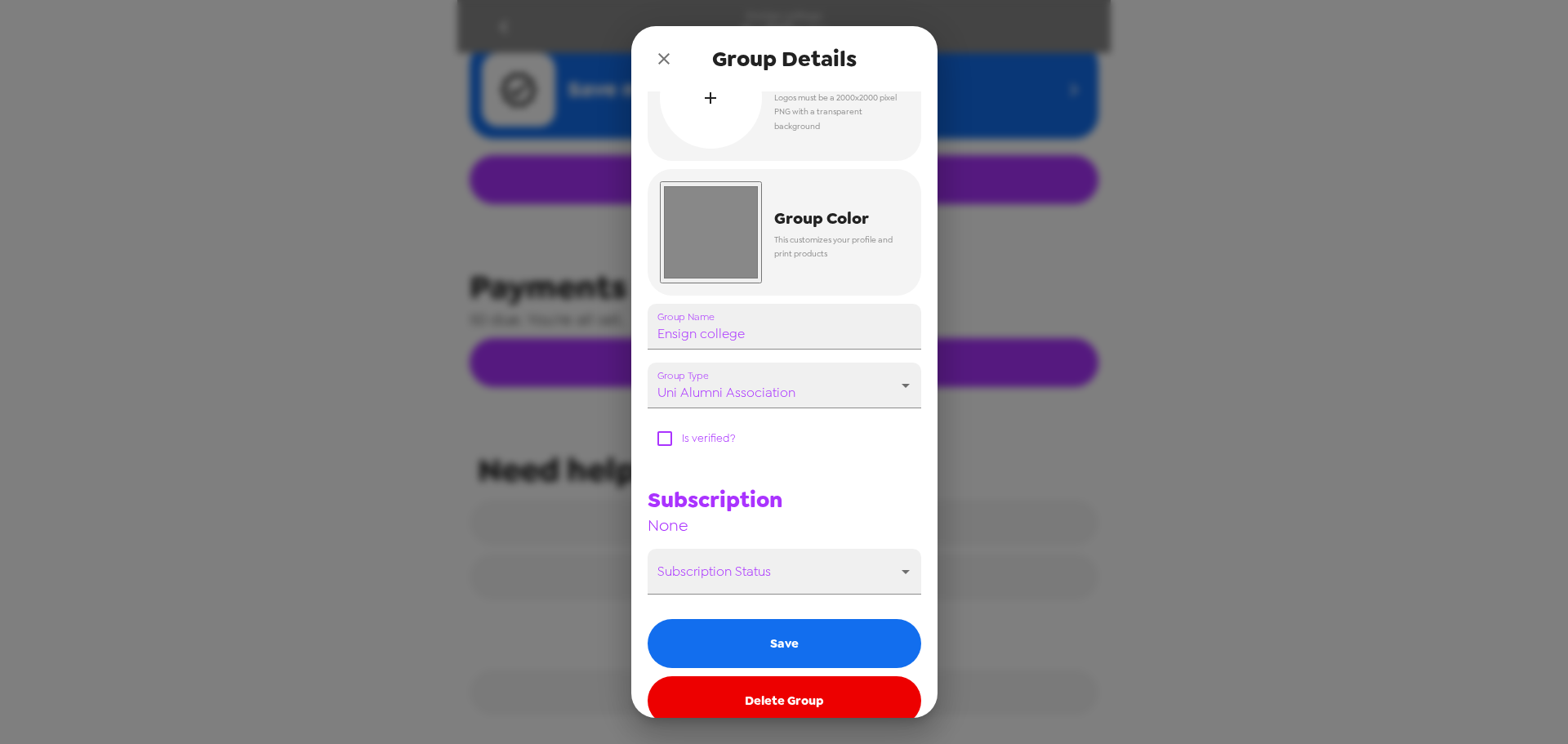scroll, scrollTop: 81, scrollLeft: 0, axis: vertical 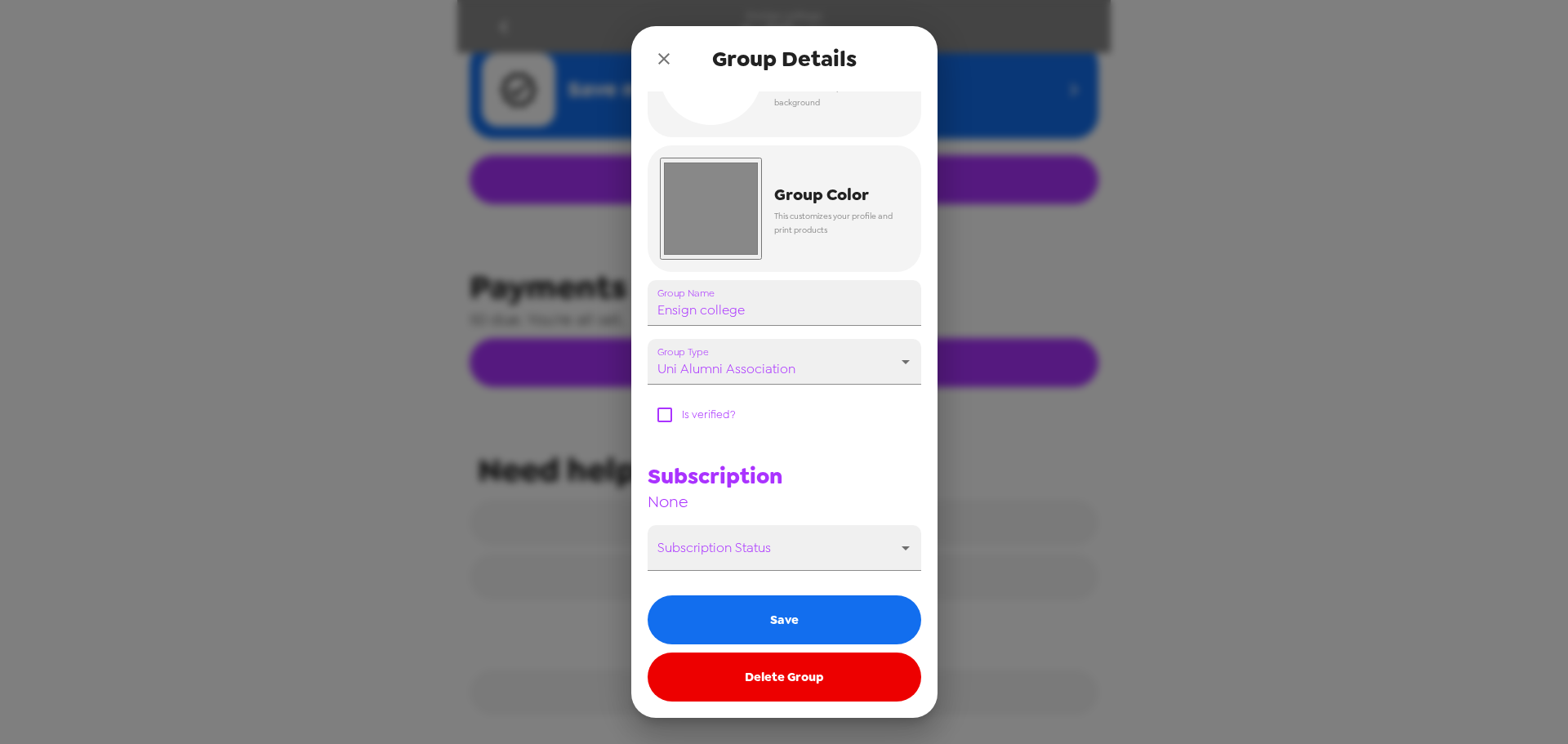 click on "Delete Group" at bounding box center (784, 677) 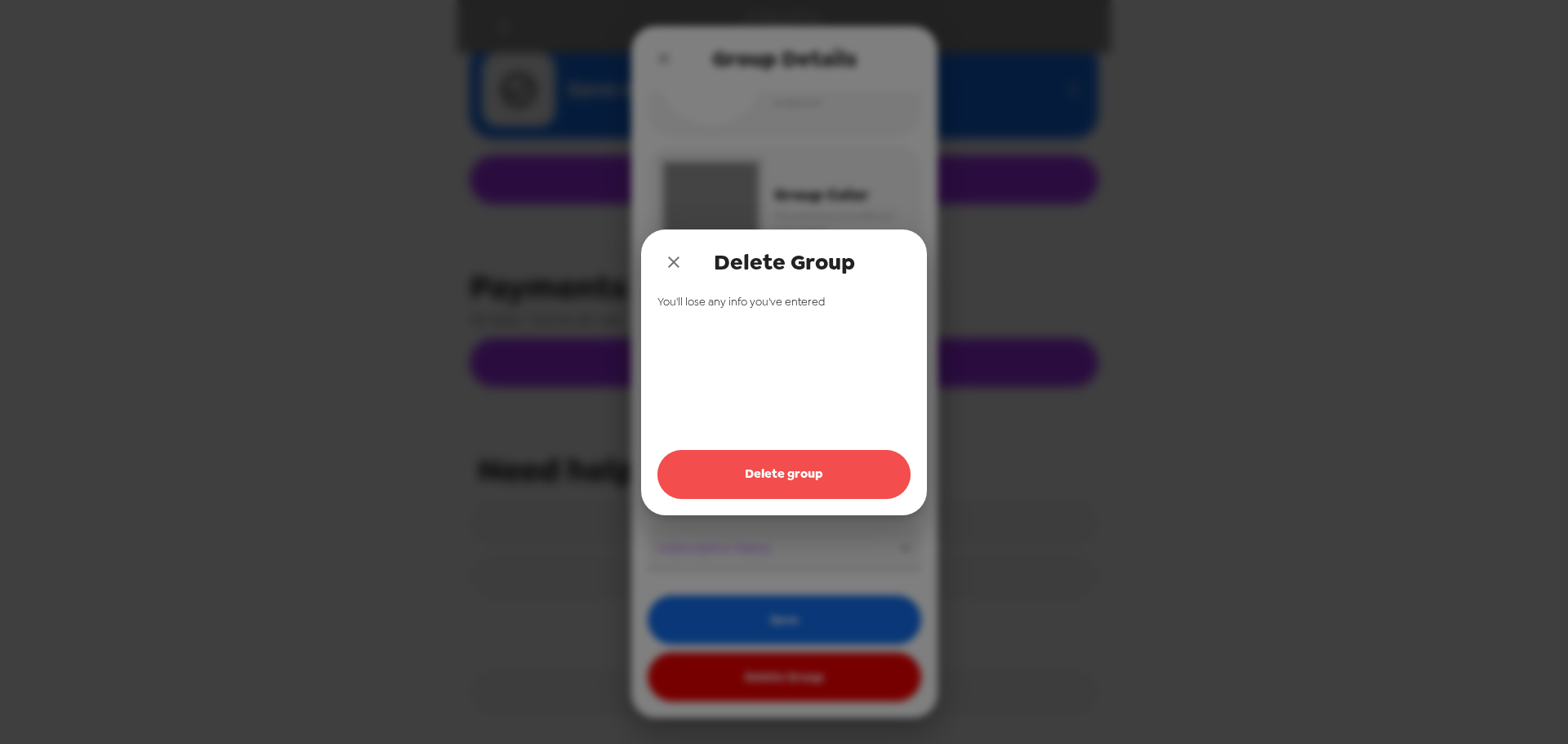 click on "Delete group" at bounding box center [784, 474] 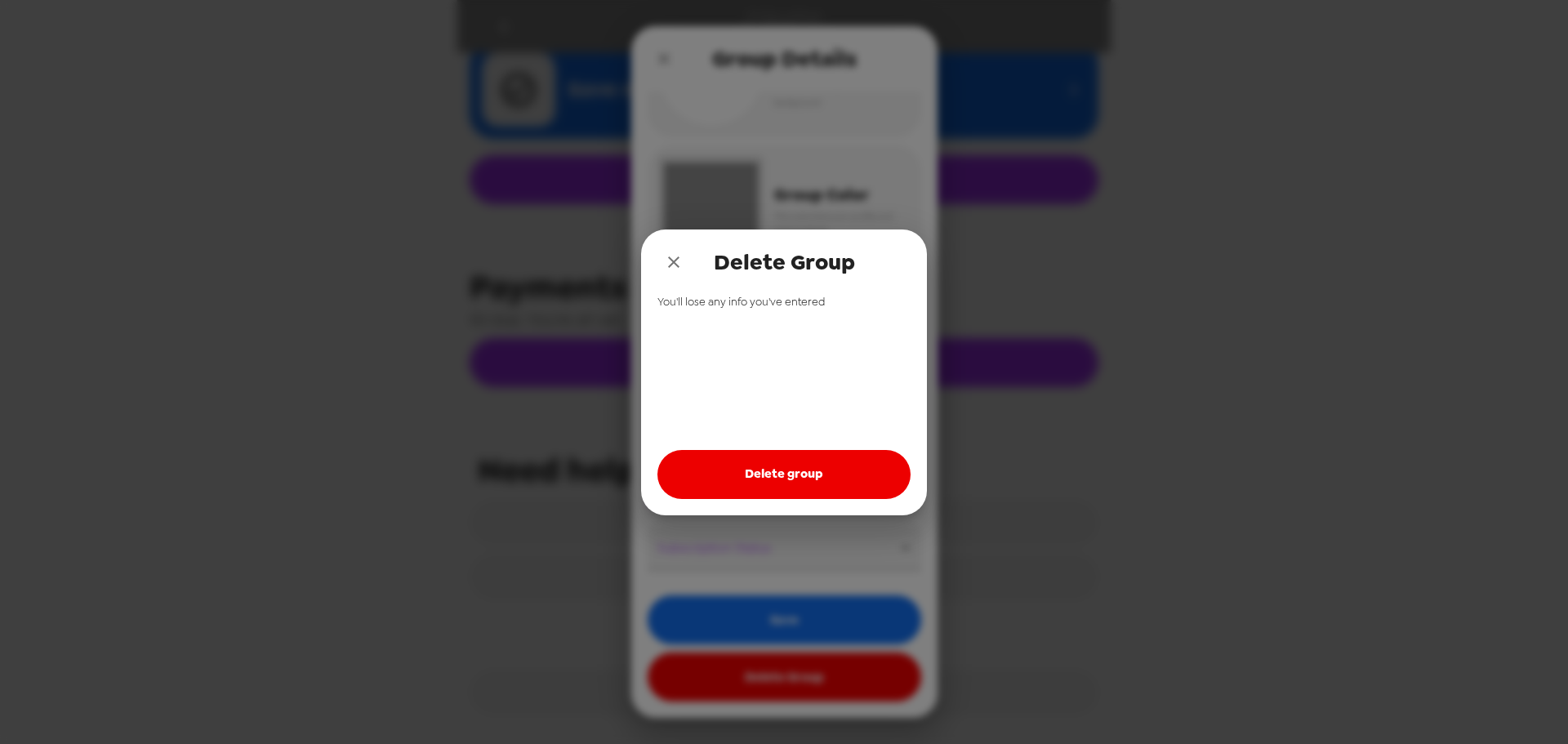drag, startPoint x: 681, startPoint y: 257, endPoint x: 681, endPoint y: 195, distance: 62 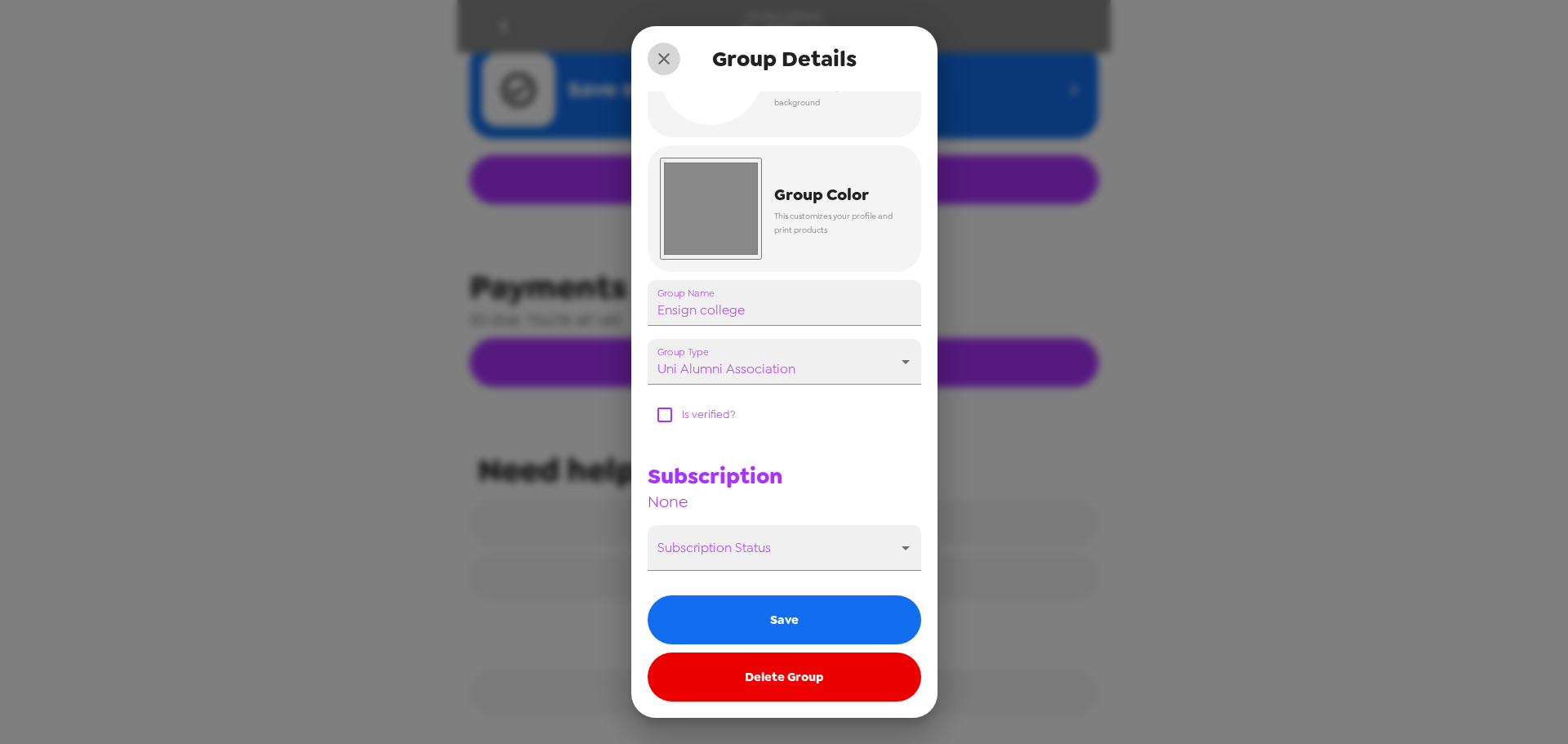 drag, startPoint x: 662, startPoint y: 62, endPoint x: 584, endPoint y: 43, distance: 80.28076 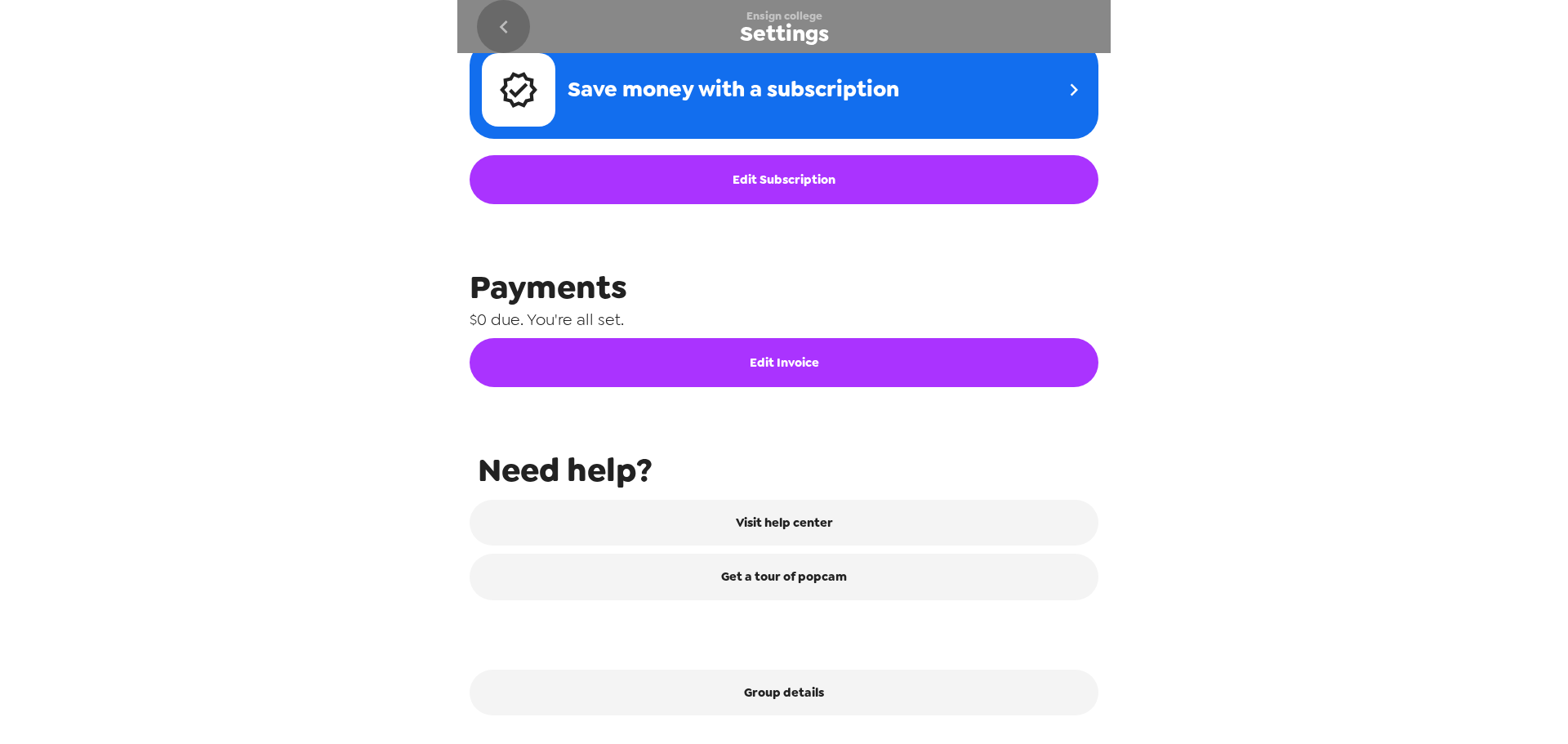 click 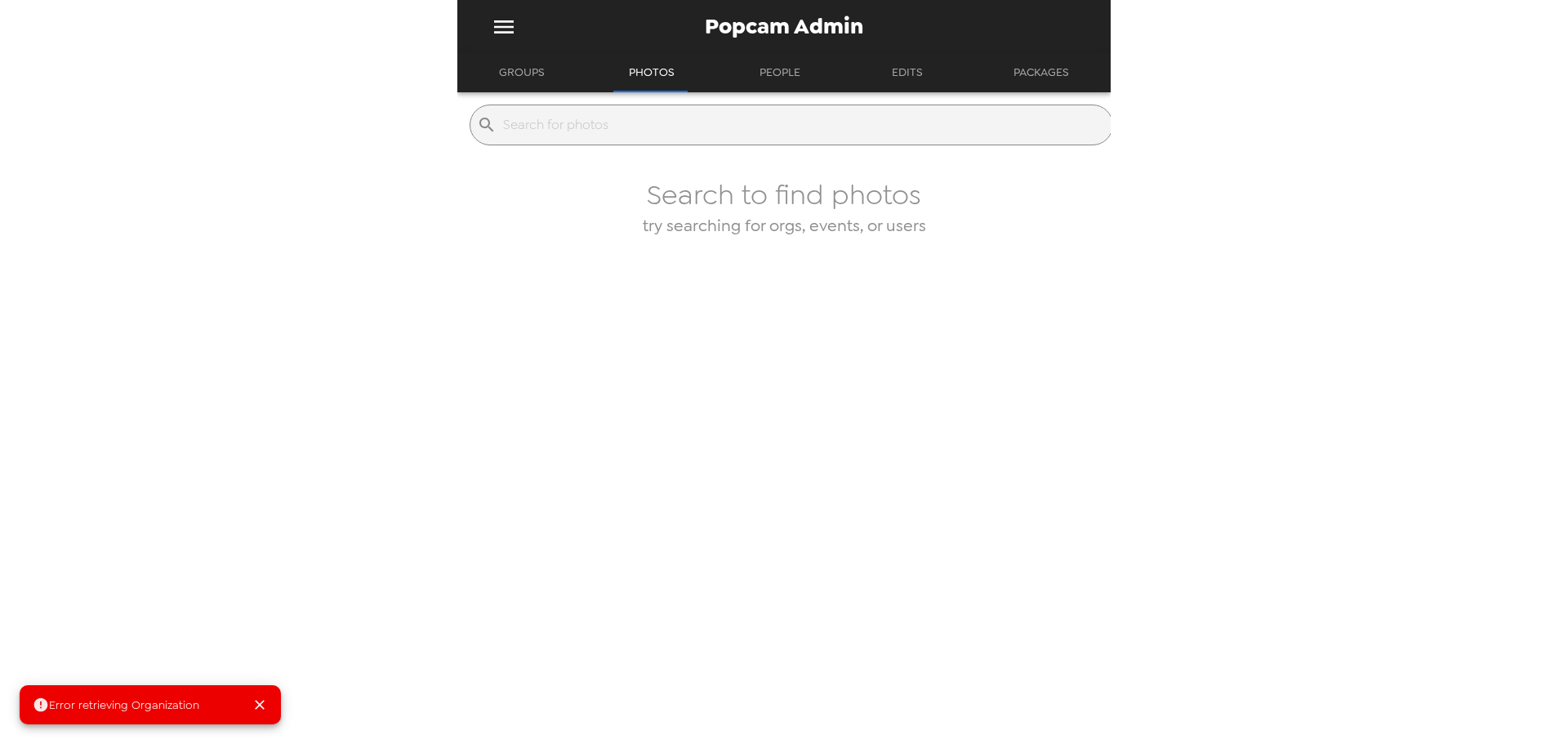 click on "Groups" at bounding box center [522, 73] 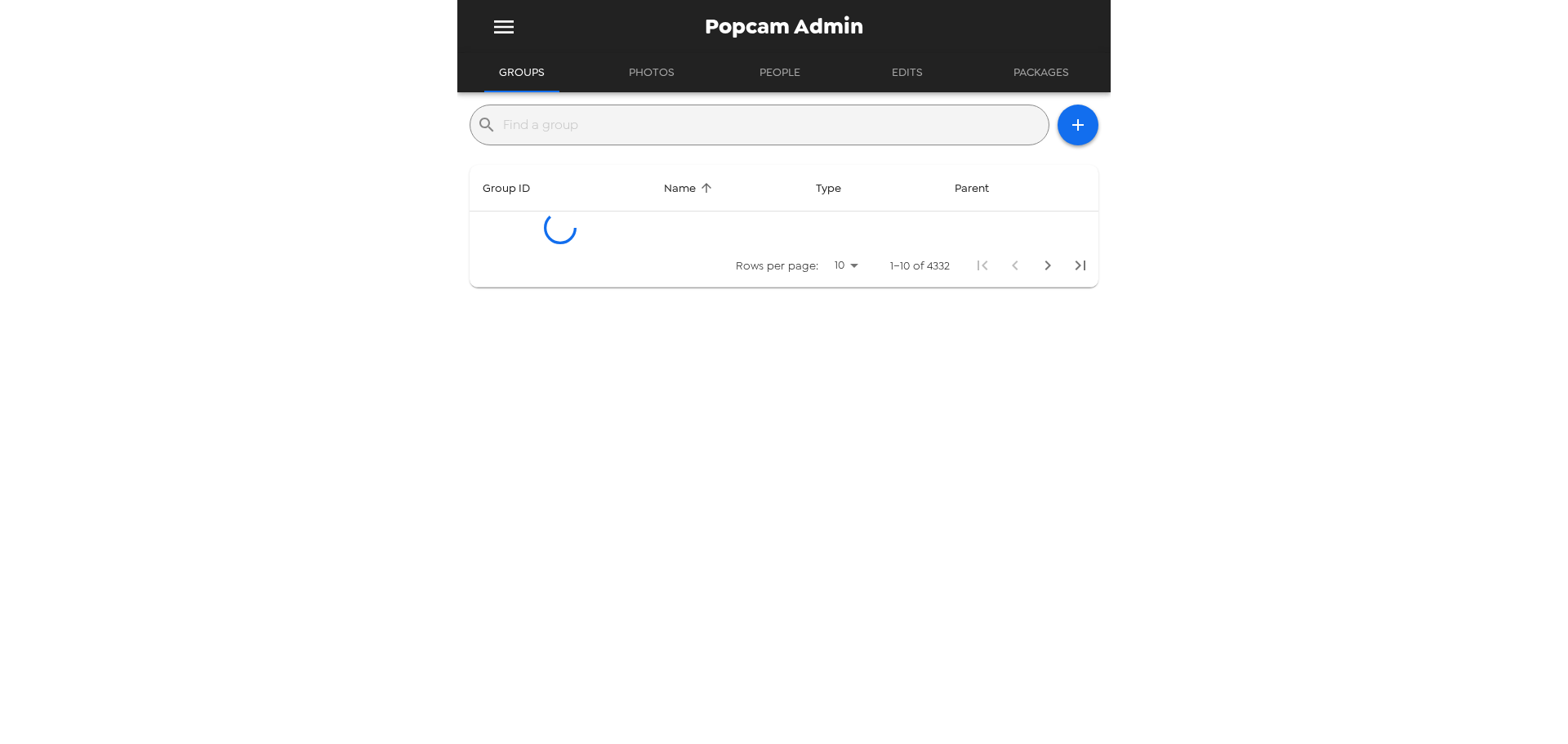 click at bounding box center [773, 125] 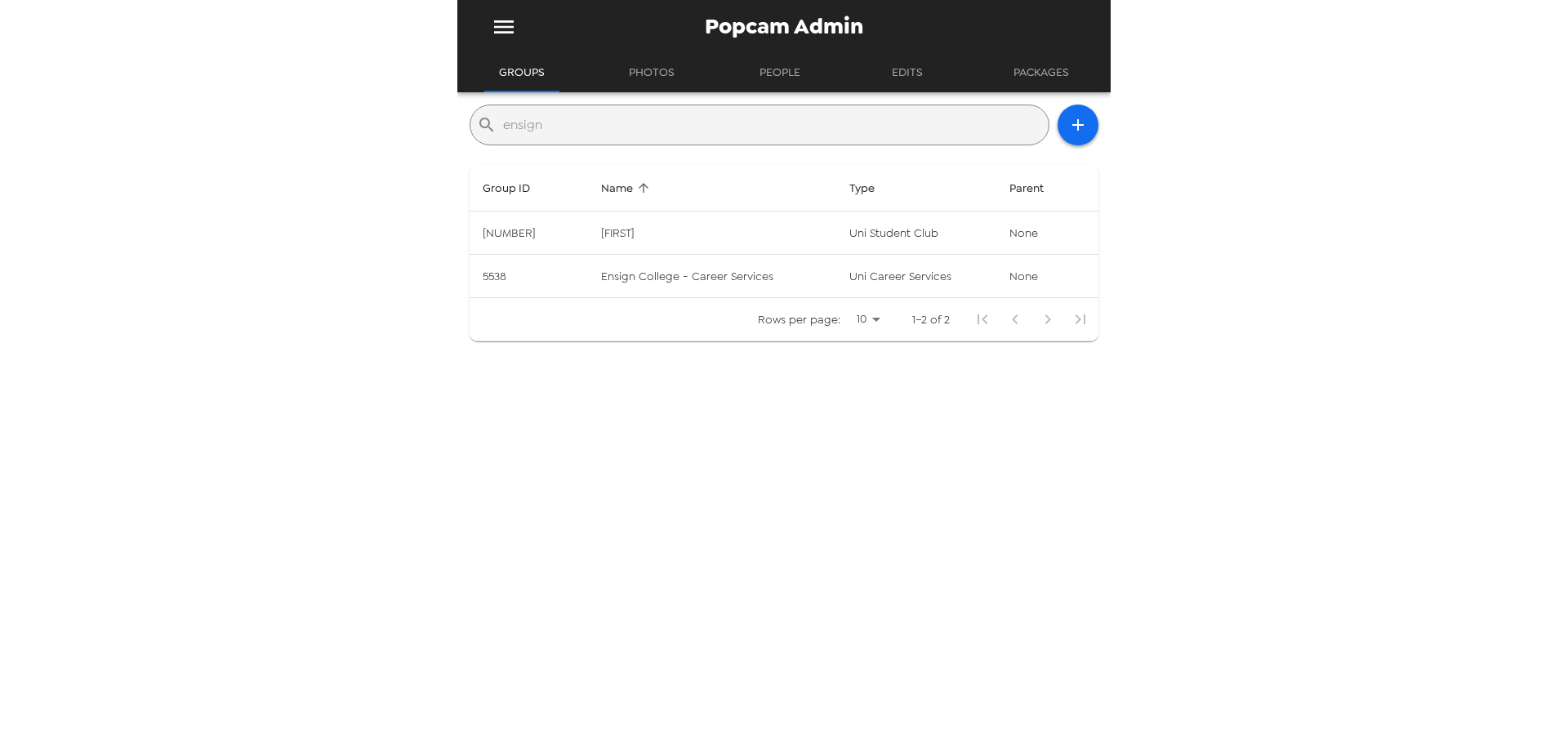 type on "ensign" 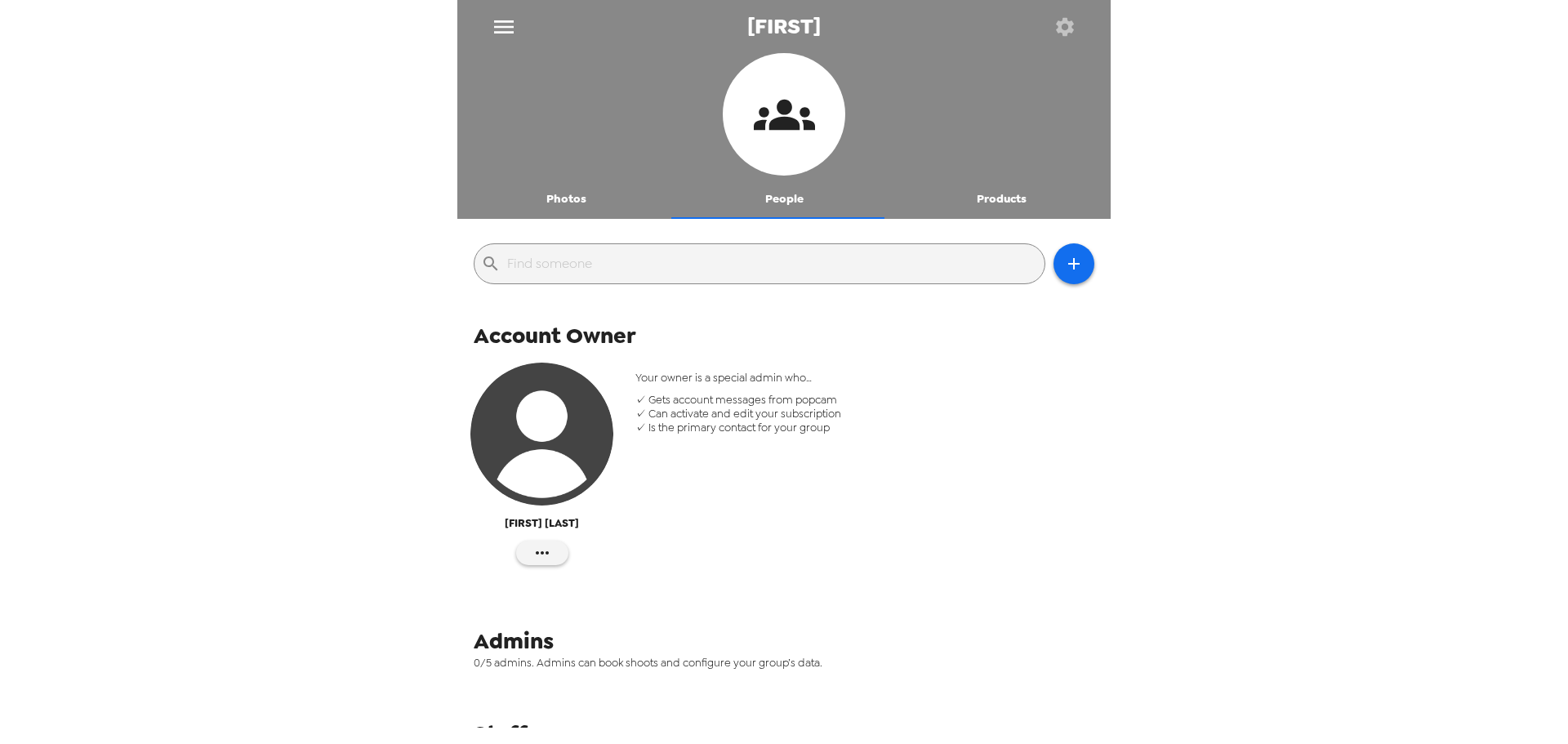 click 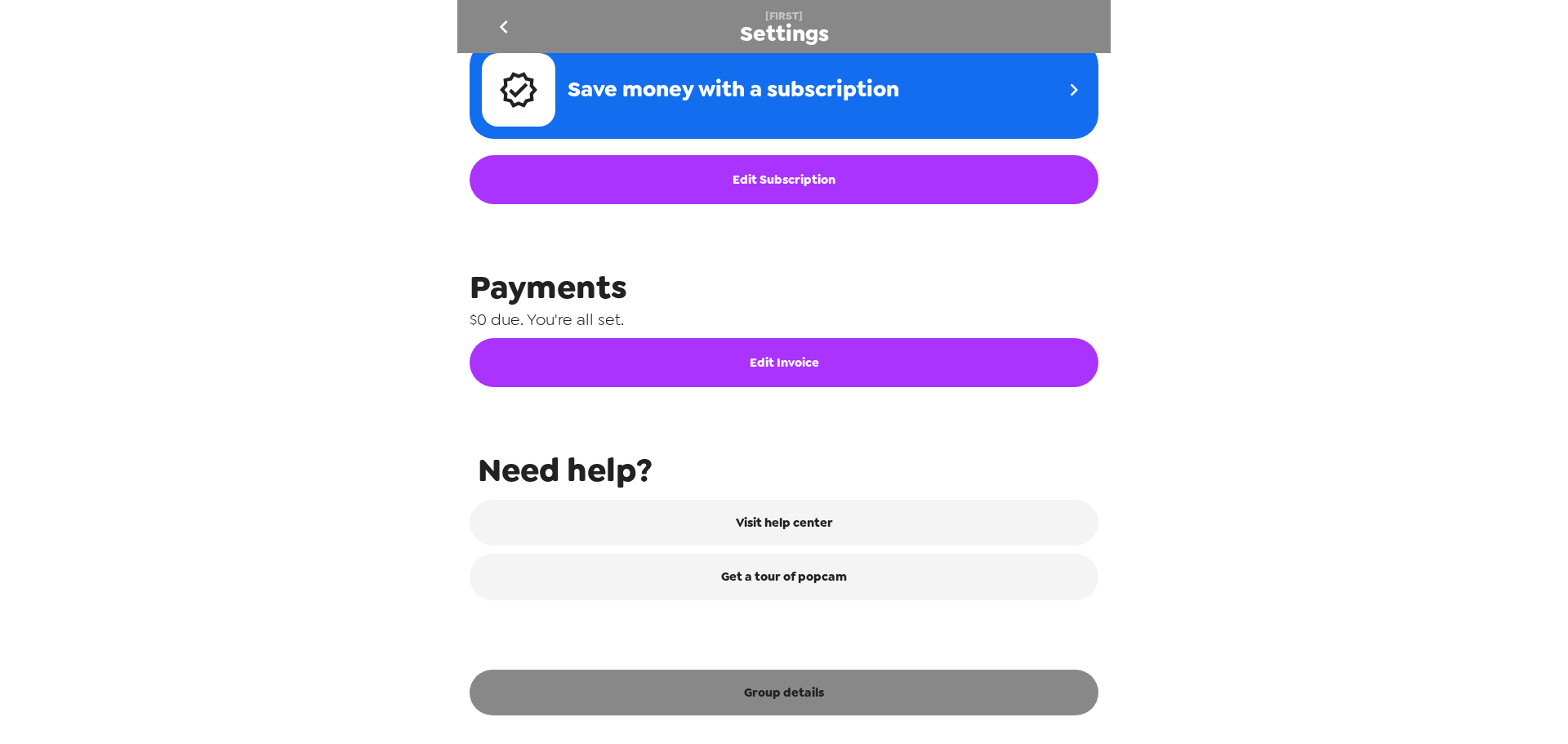 click on "Group details" at bounding box center [784, 693] 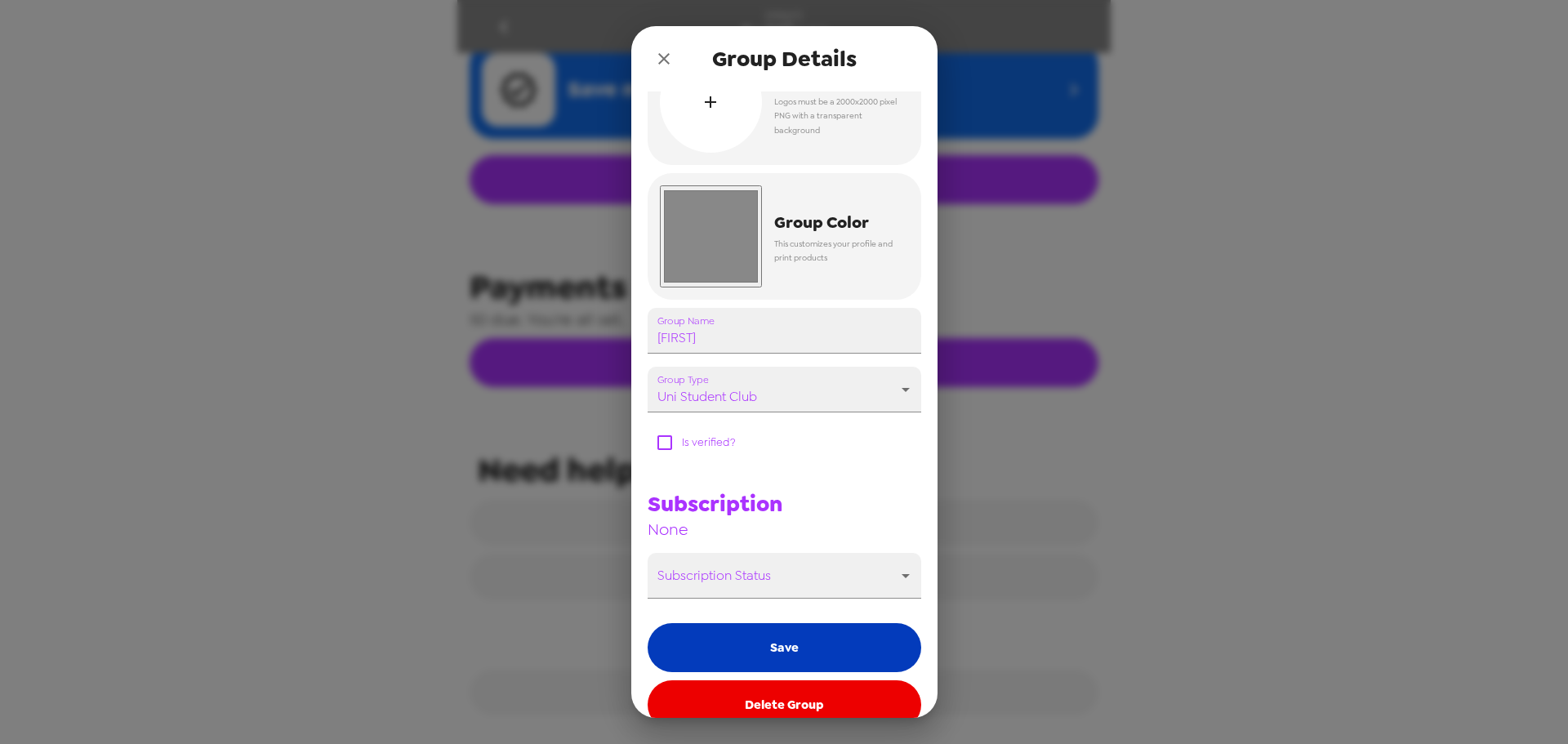 scroll, scrollTop: 81, scrollLeft: 0, axis: vertical 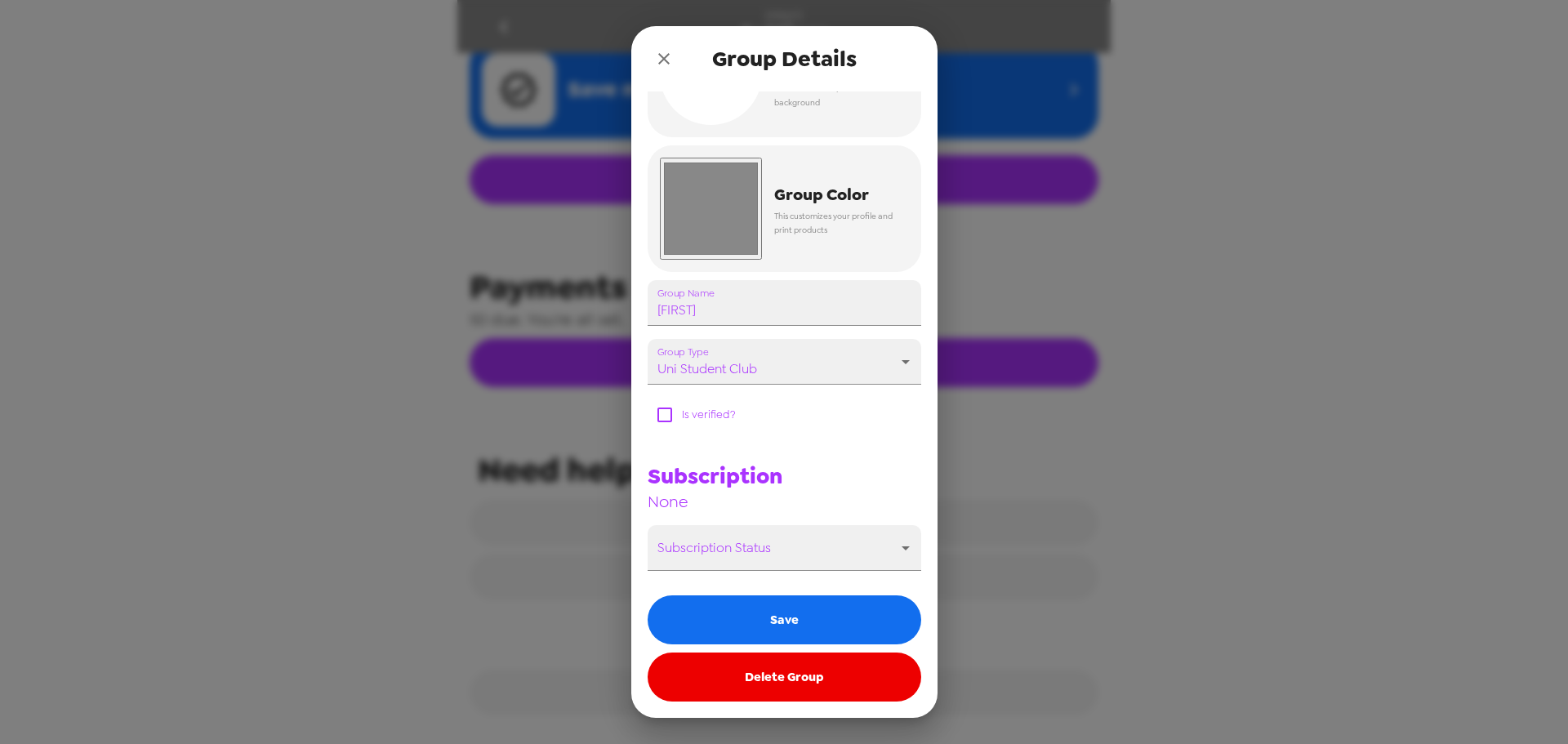 click on "Delete Group" at bounding box center [784, 677] 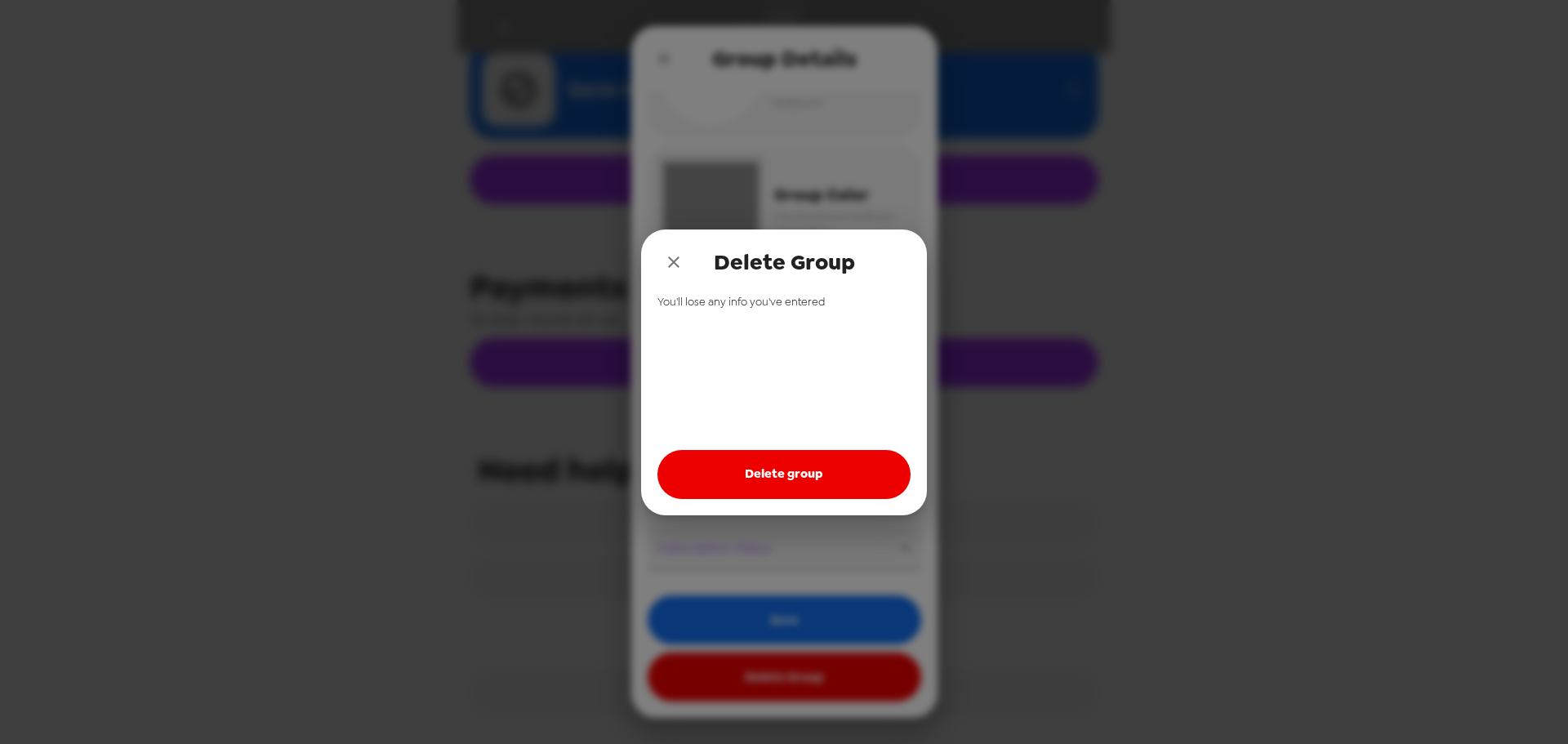 click on "Delete group" at bounding box center (784, 474) 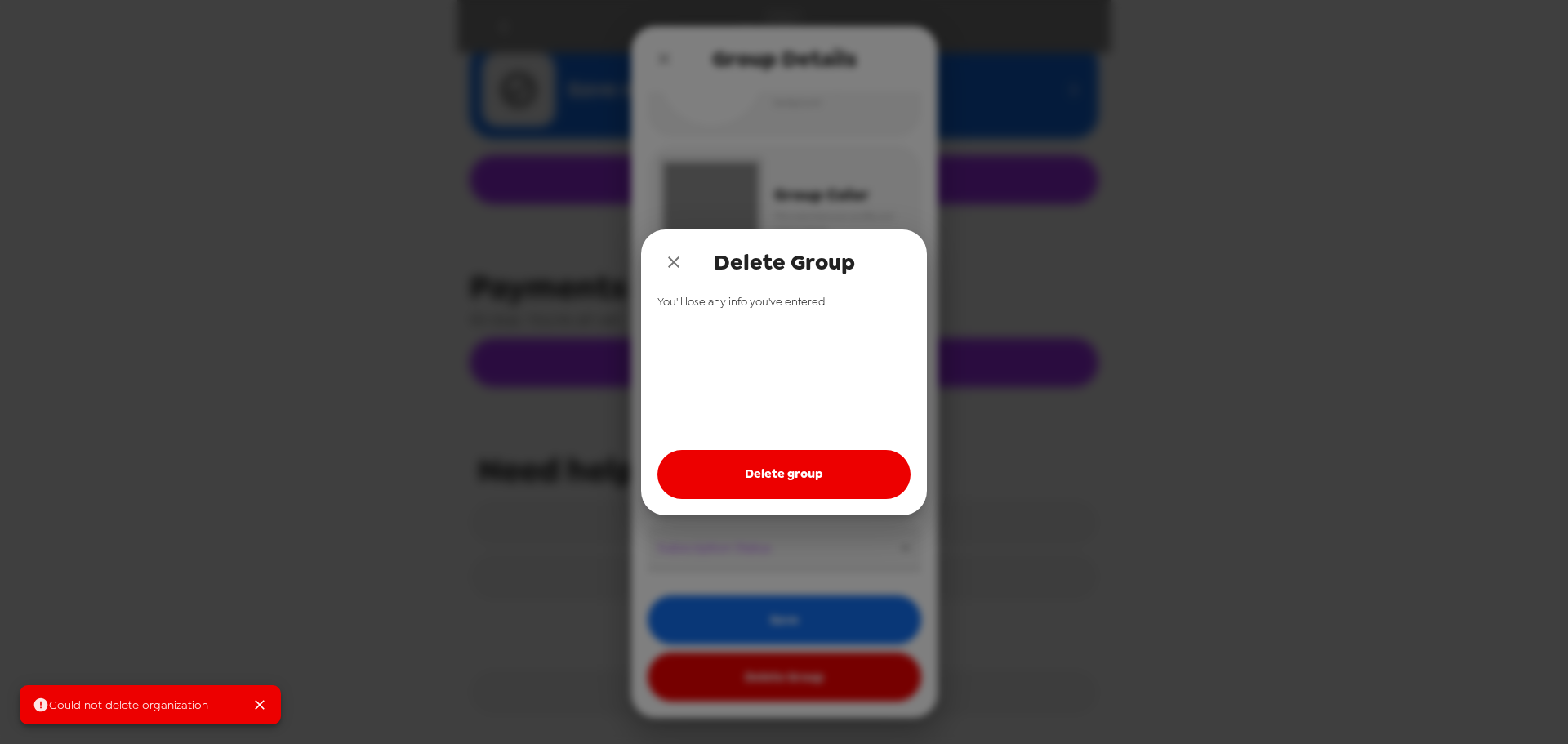 click 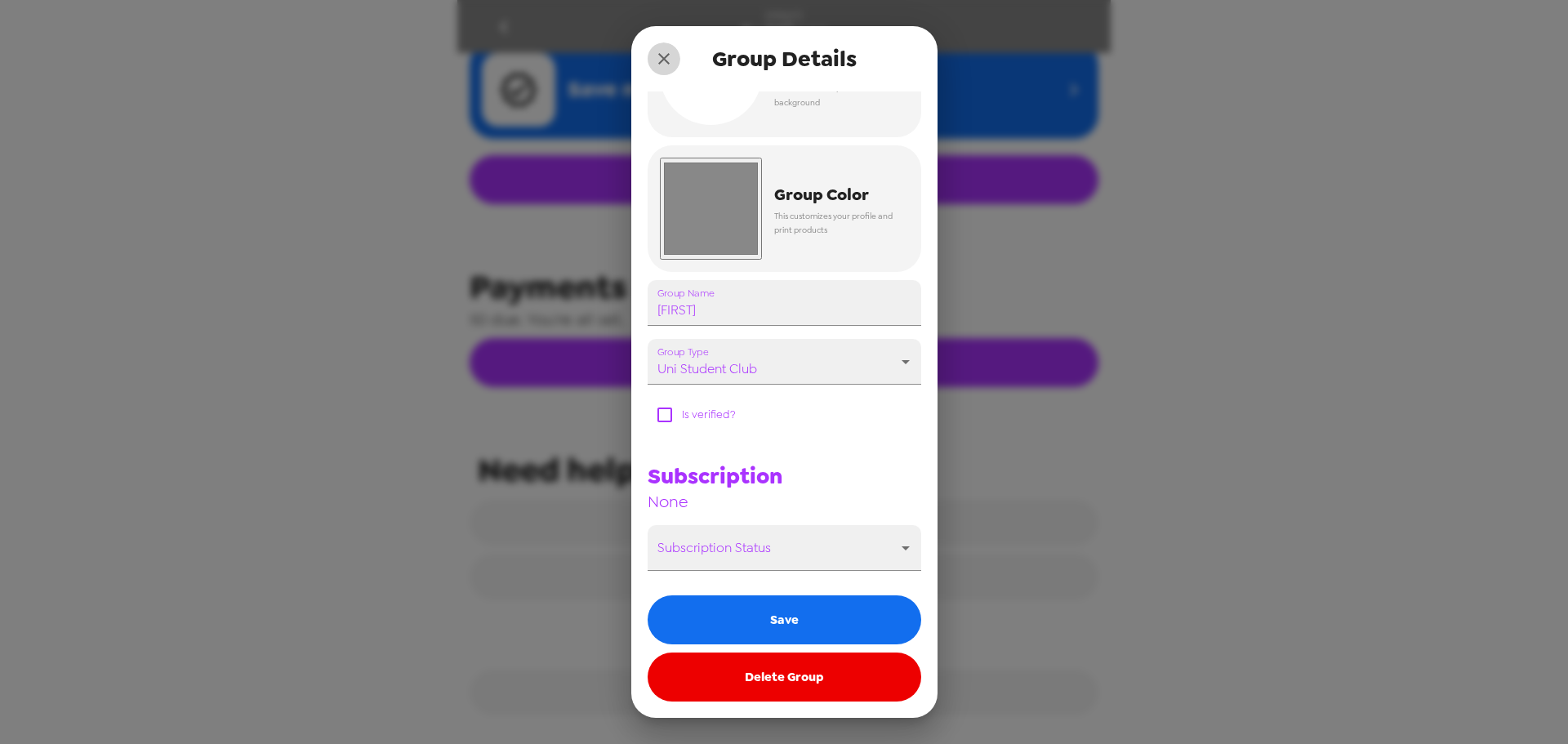 drag, startPoint x: 670, startPoint y: 47, endPoint x: 350, endPoint y: 16, distance: 321.49806 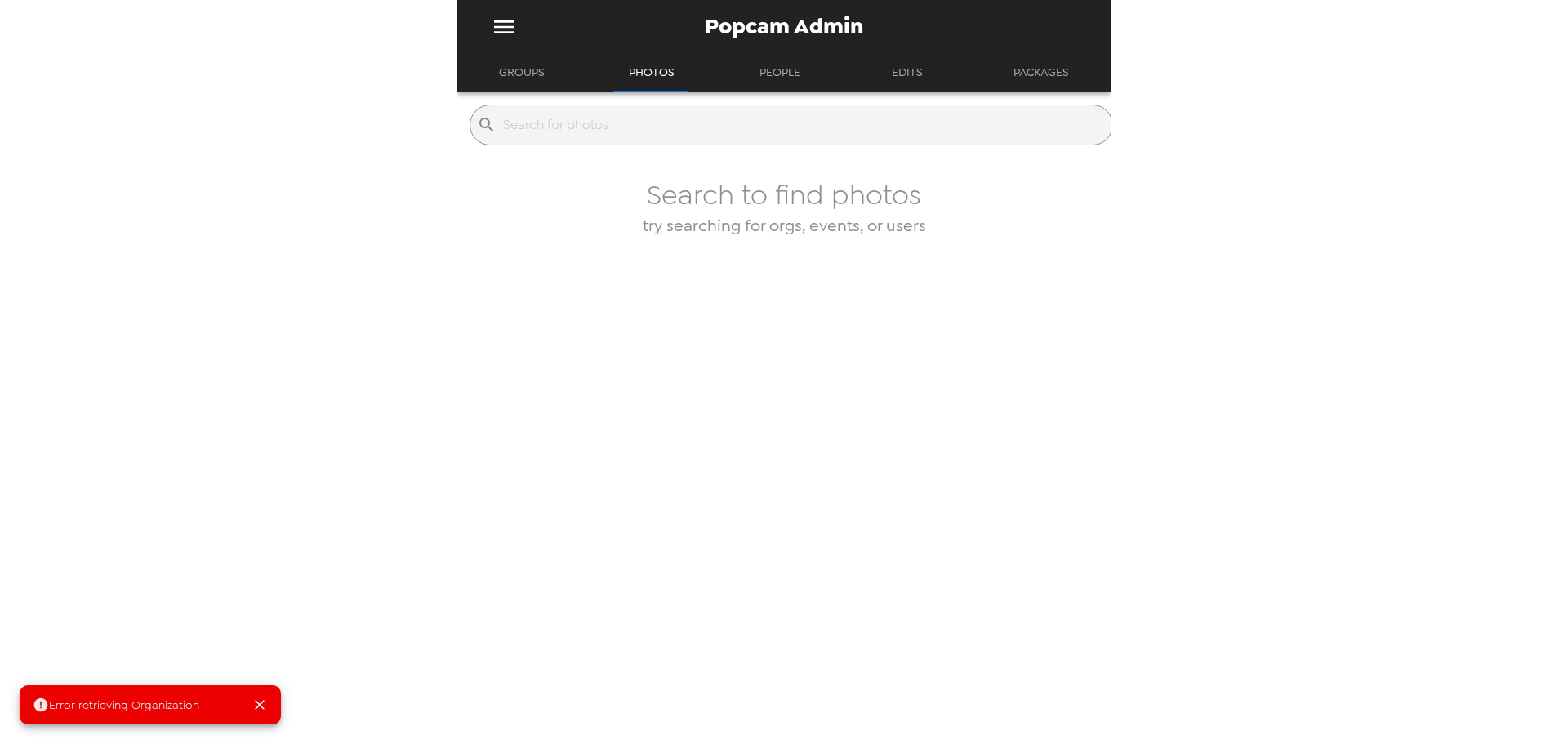 click on "Groups" at bounding box center (522, 73) 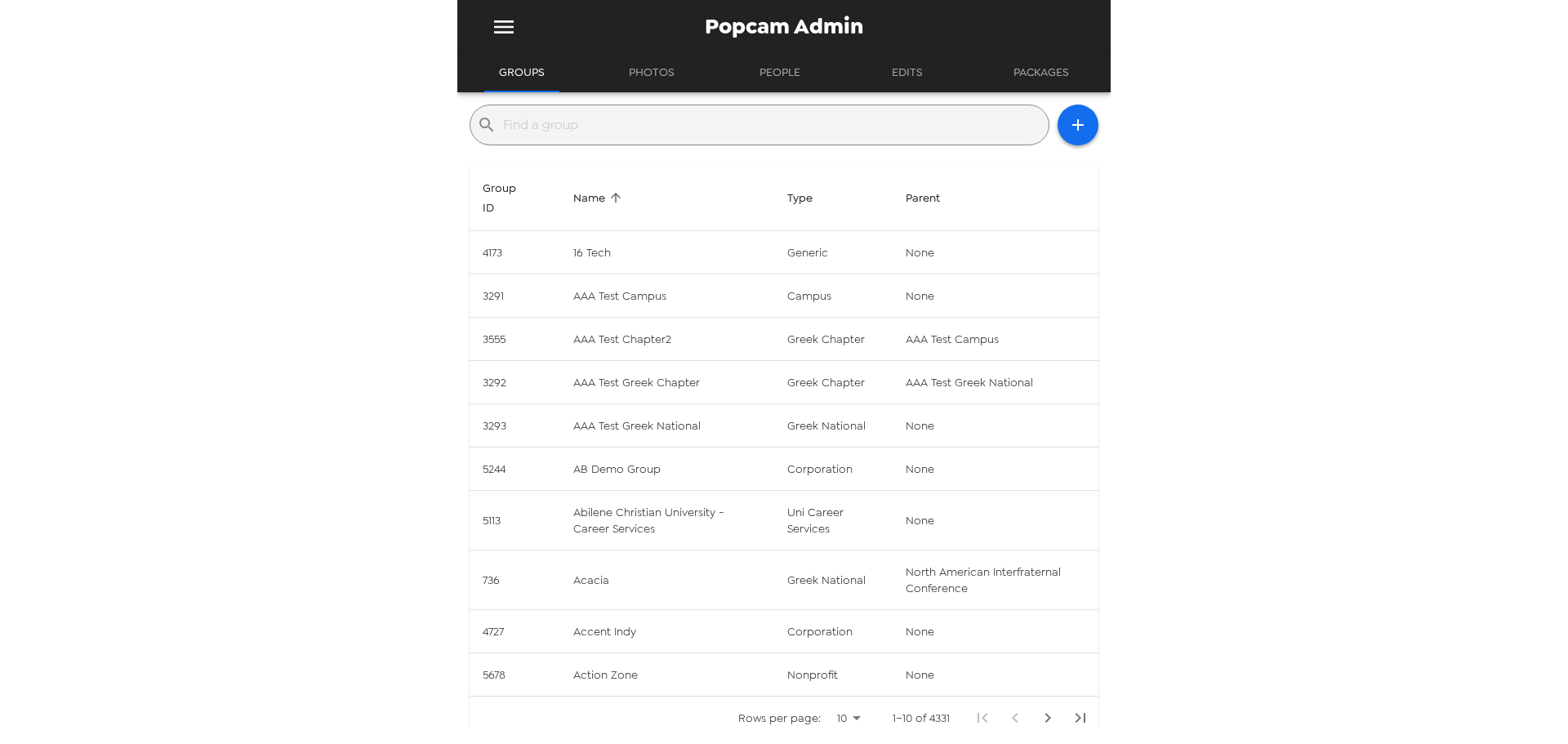 click at bounding box center (773, 125) 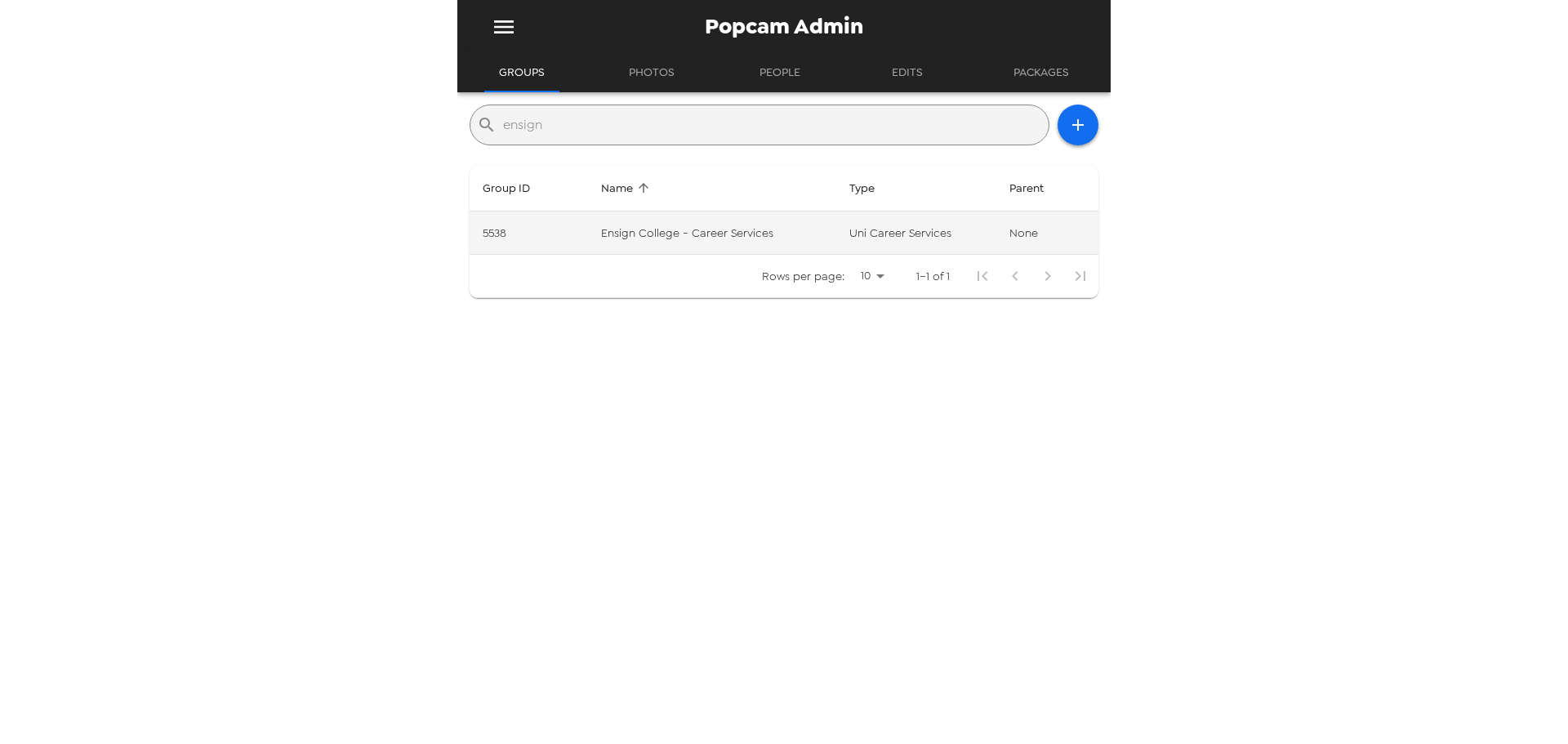 type on "ensign" 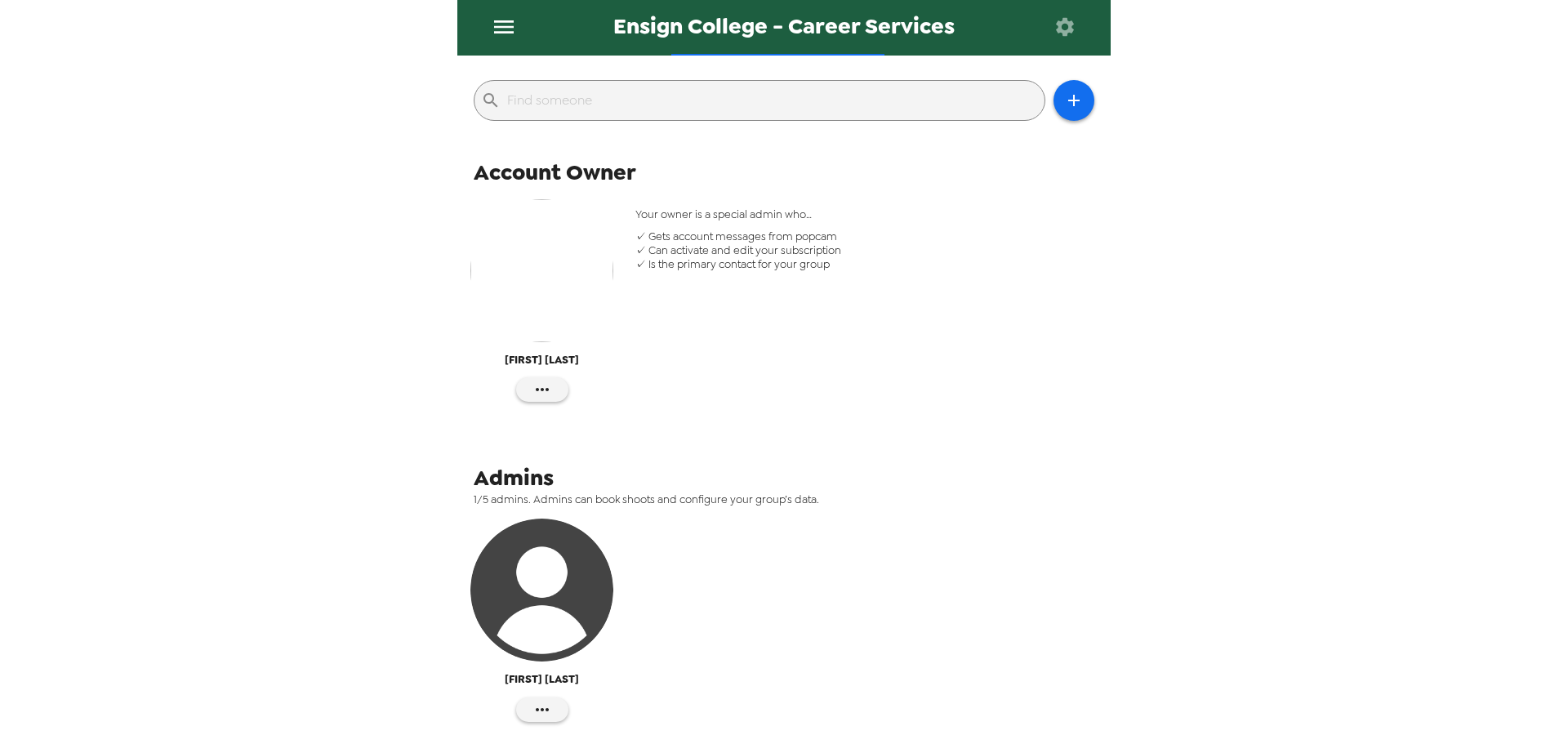 scroll, scrollTop: 0, scrollLeft: 0, axis: both 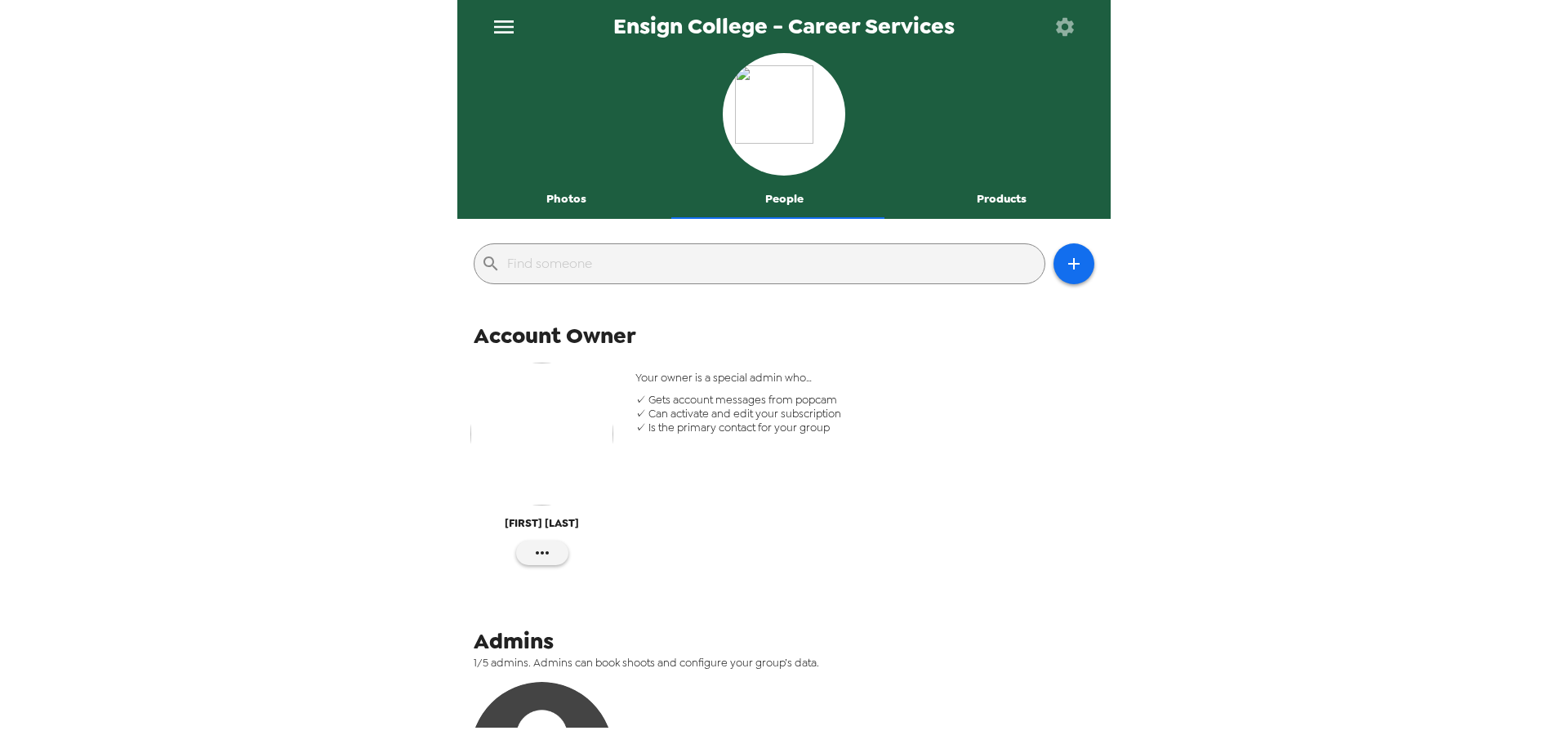 click on "Photos" at bounding box center (566, 199) 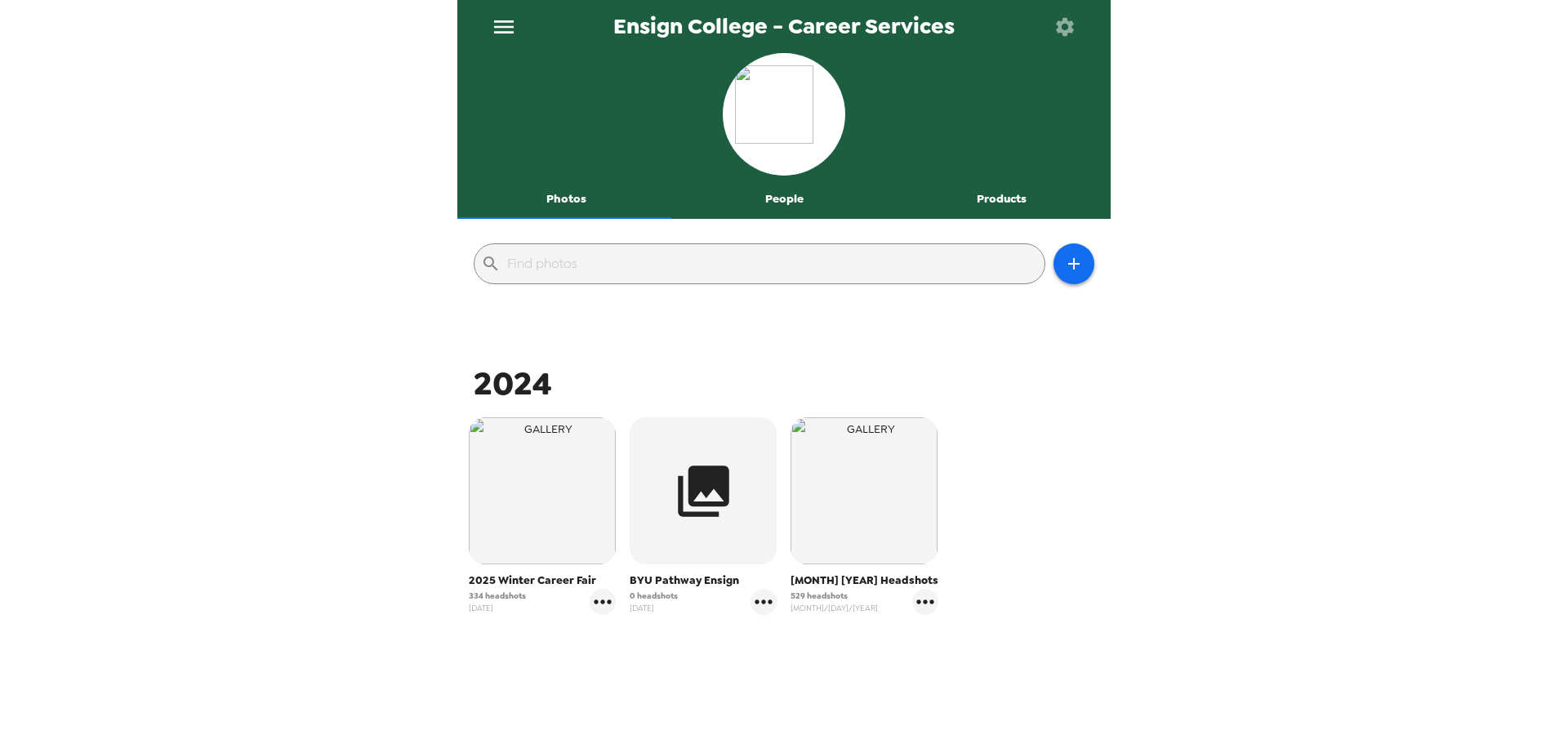 click 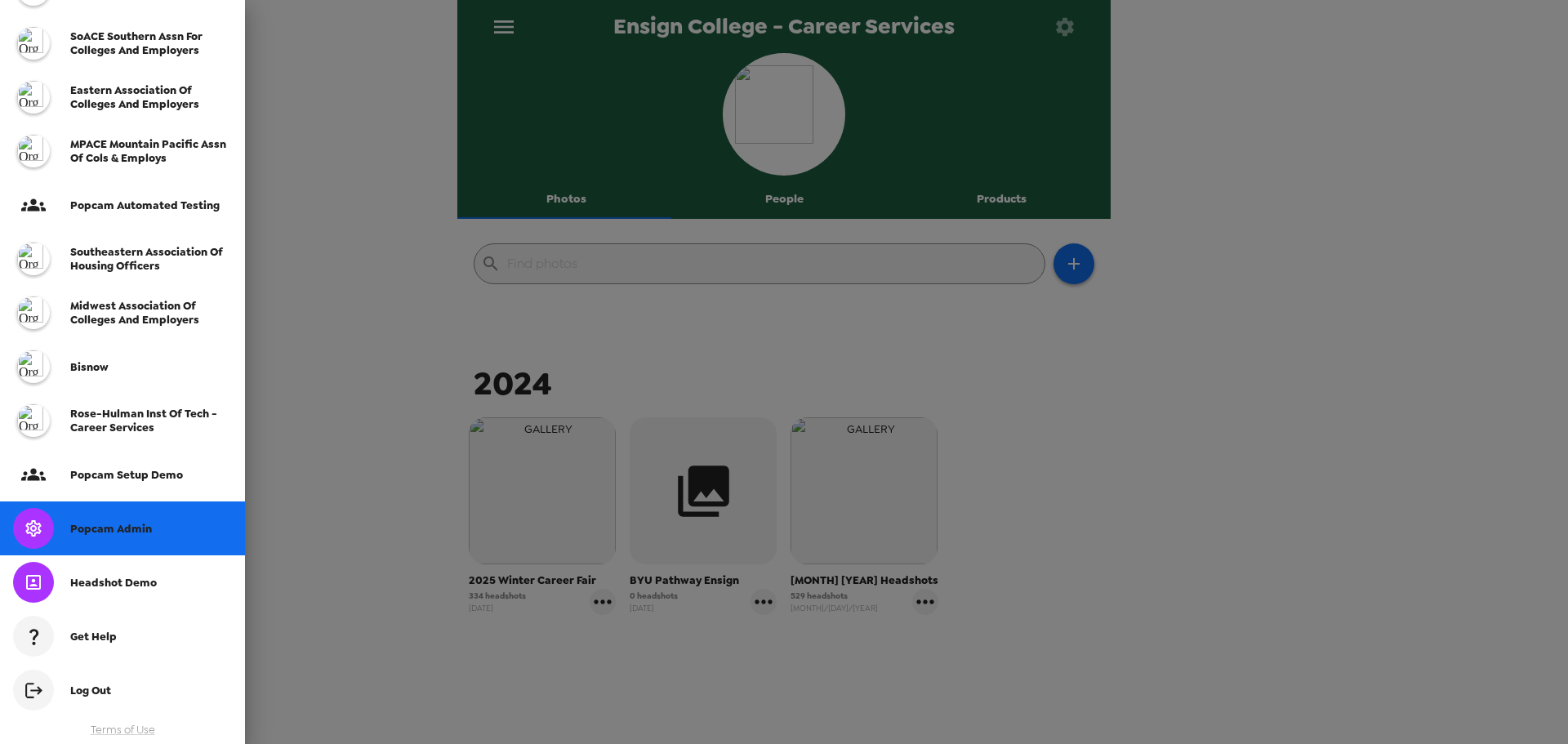 scroll, scrollTop: 298, scrollLeft: 0, axis: vertical 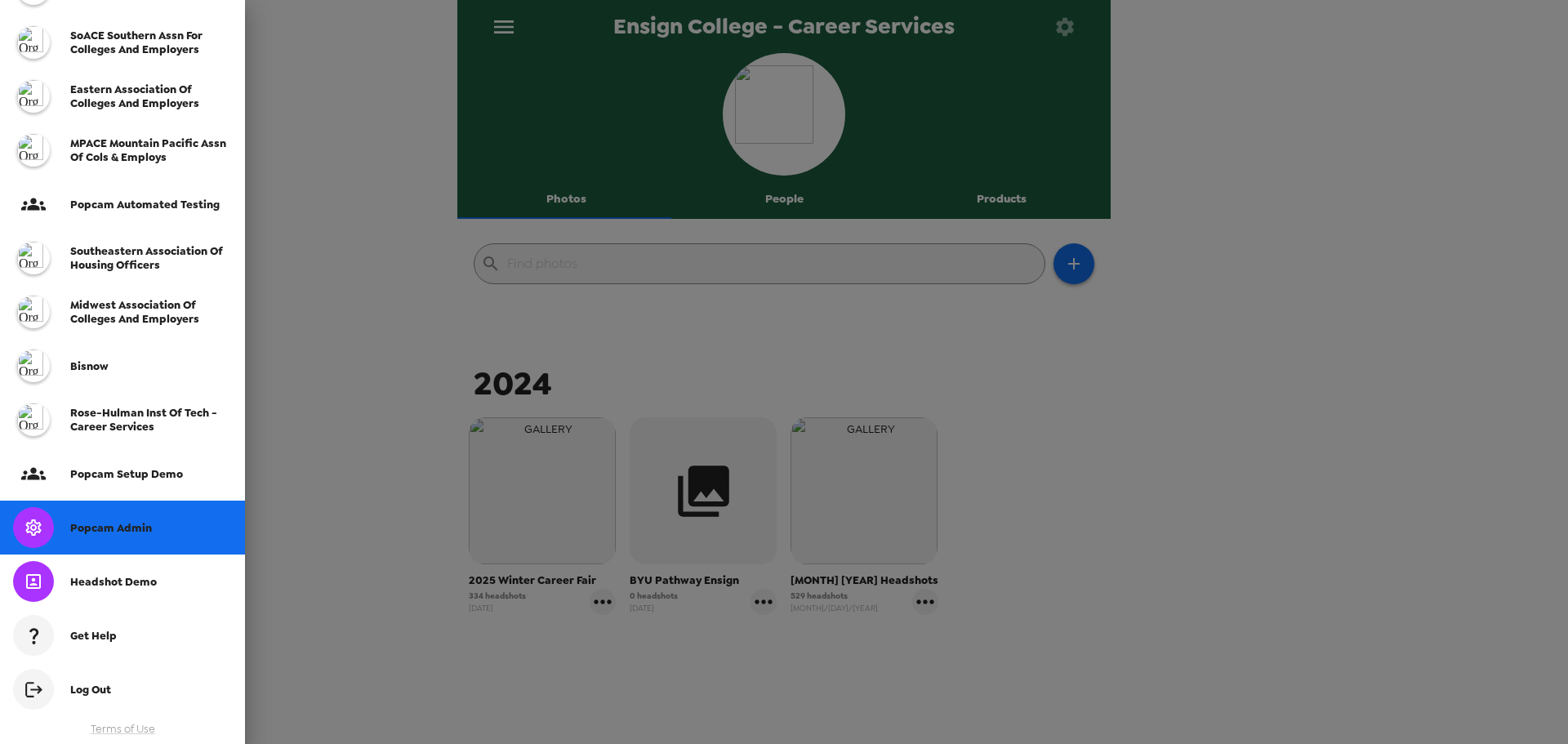 click on "Popcam Admin" at bounding box center (122, 528) 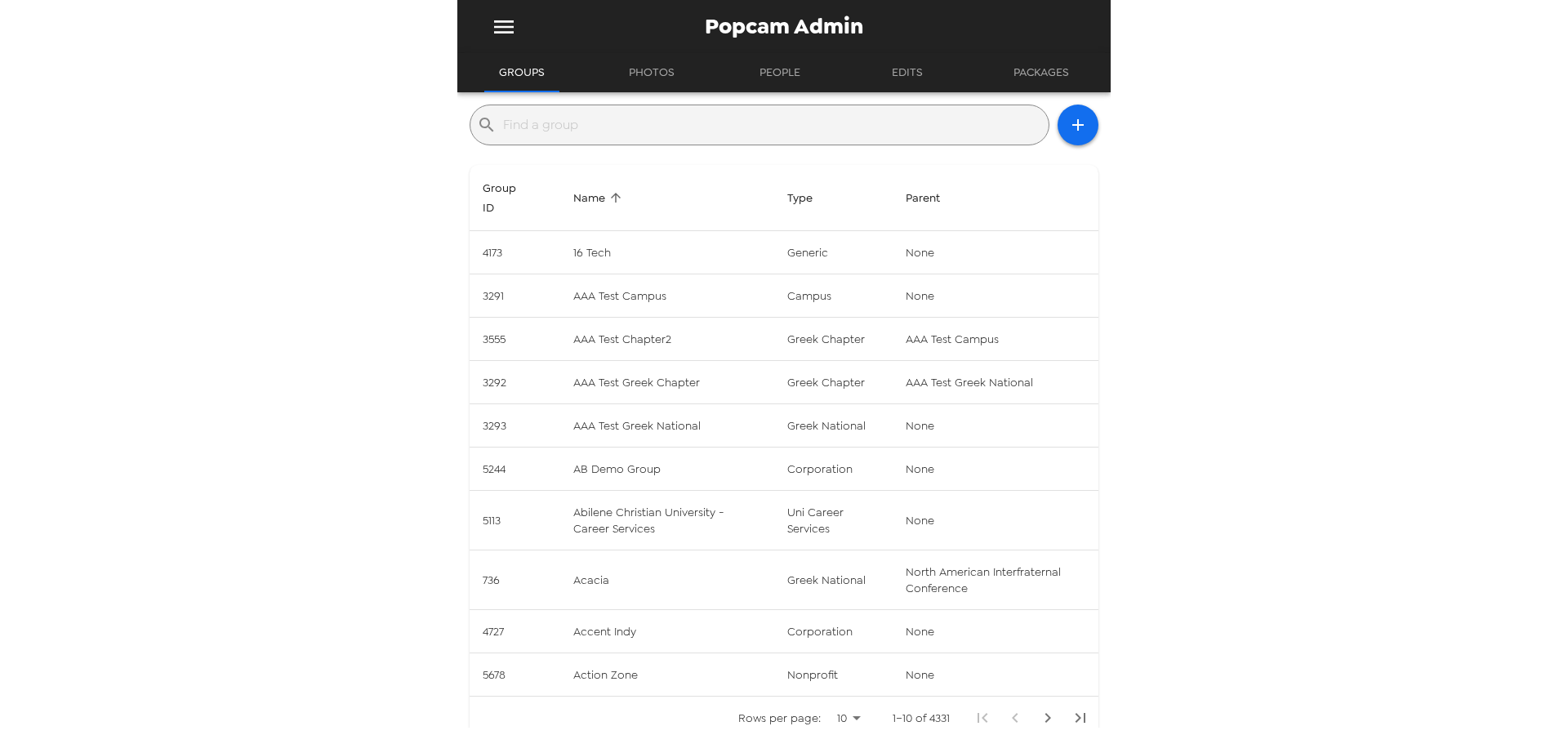 click at bounding box center [773, 125] 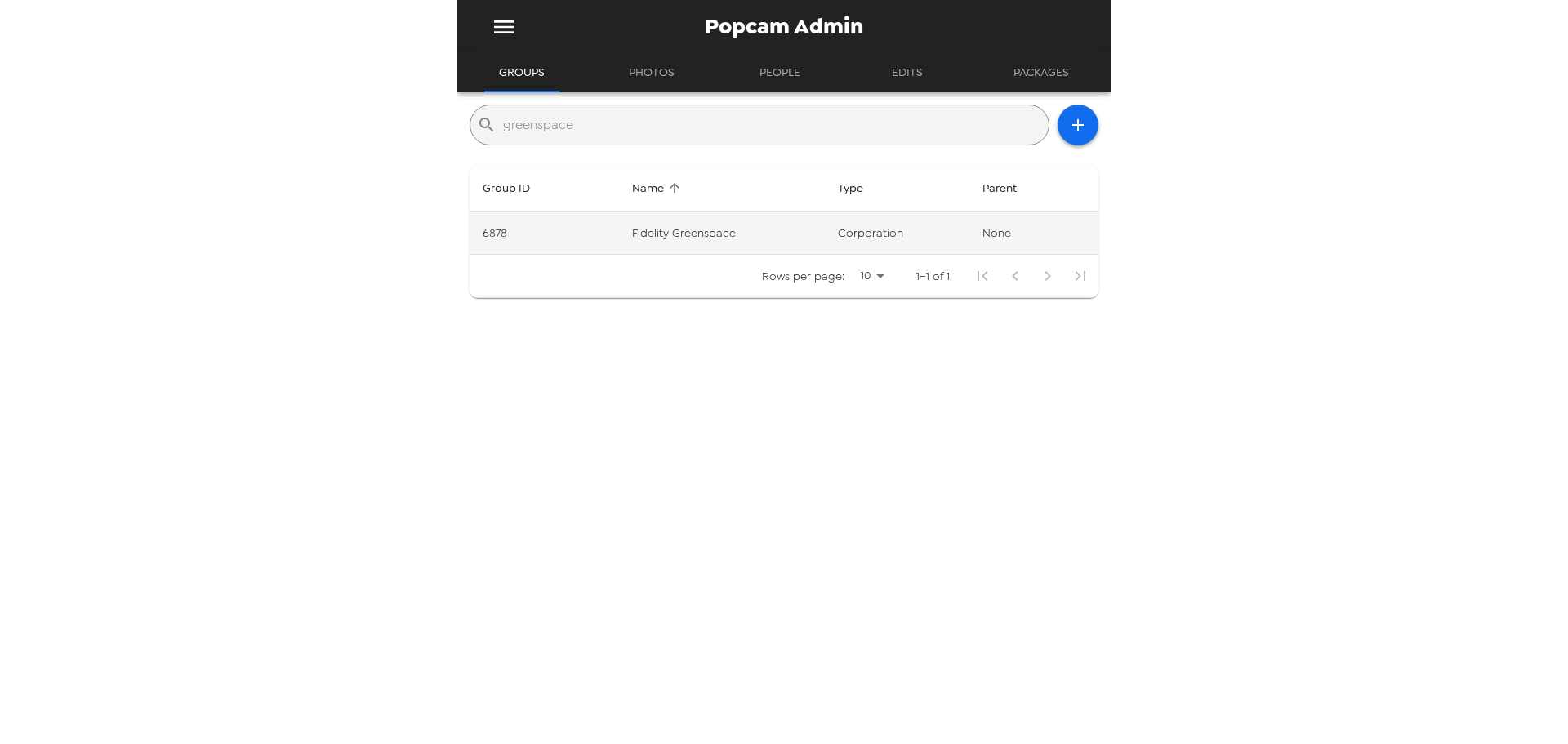 type on "greenspace" 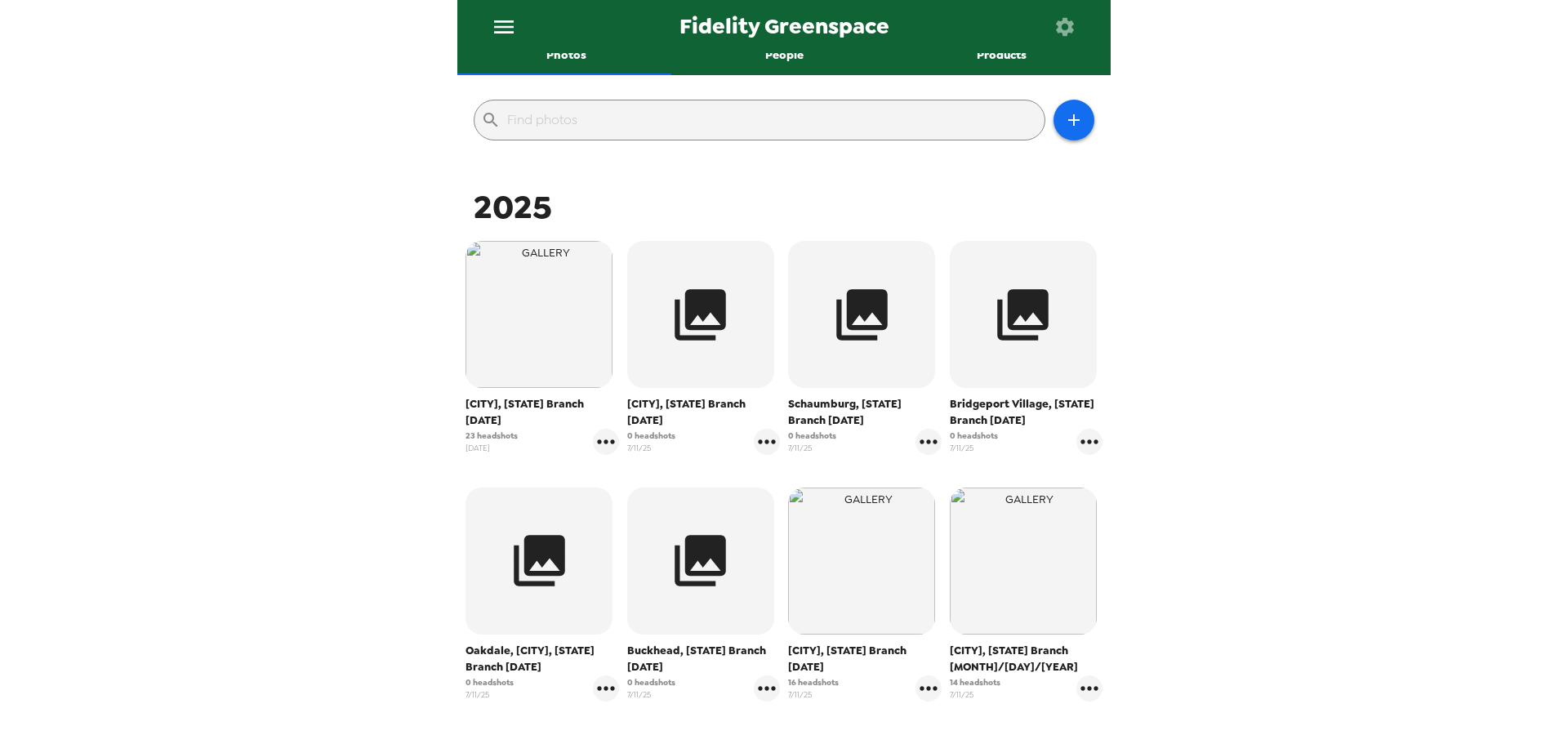 scroll, scrollTop: 0, scrollLeft: 0, axis: both 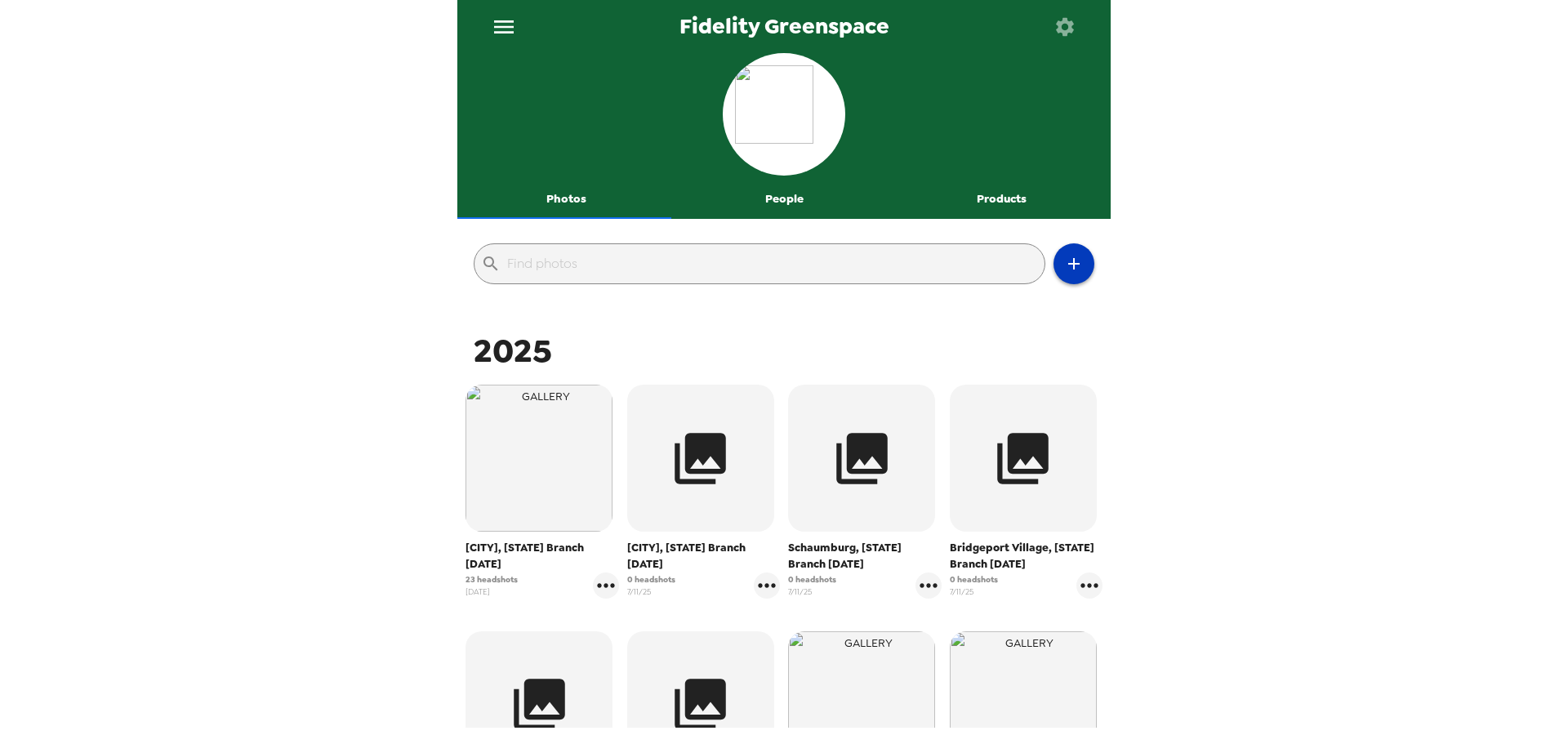 click 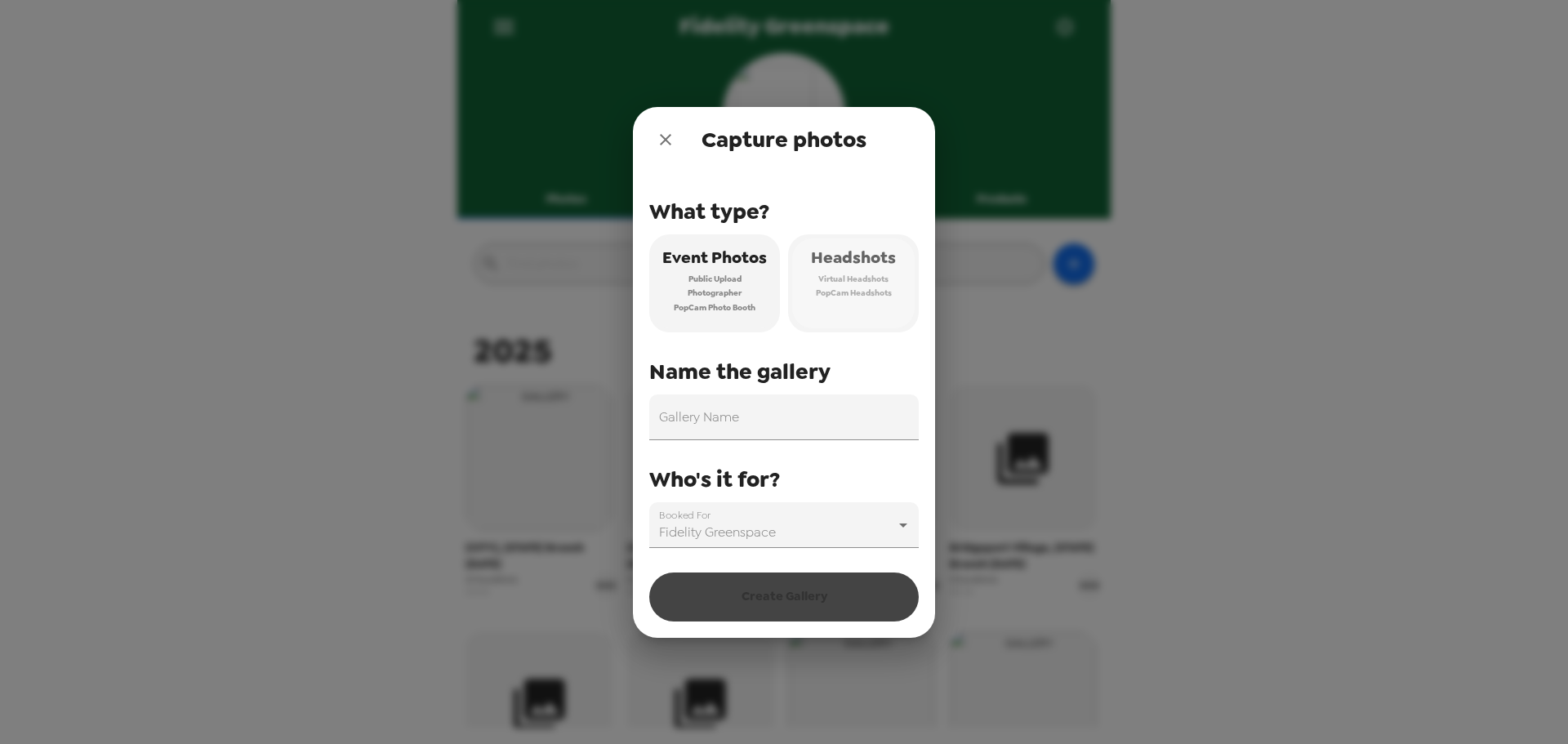 click on "Headshots" at bounding box center [853, 257] 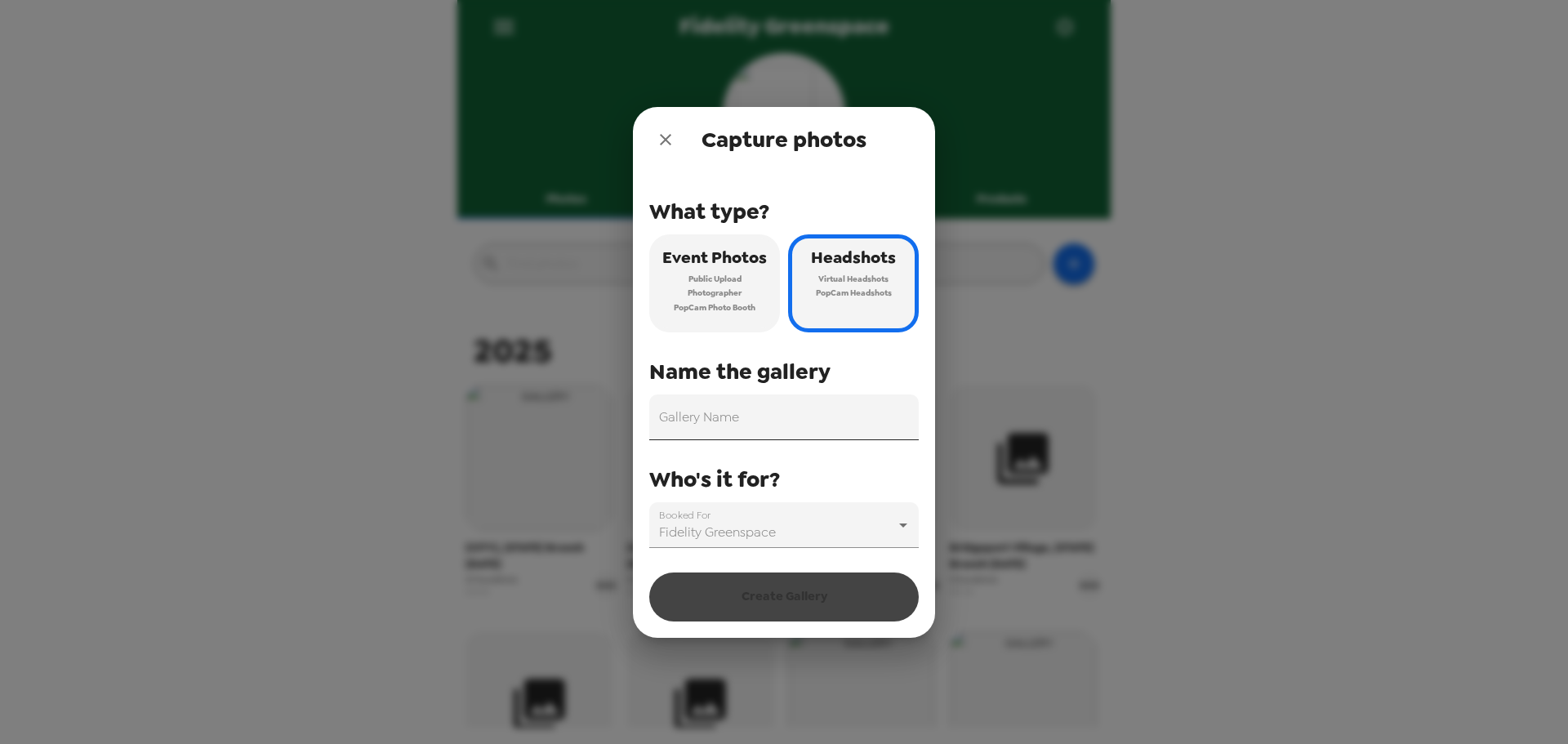 click on "Gallery Name" at bounding box center [784, 417] 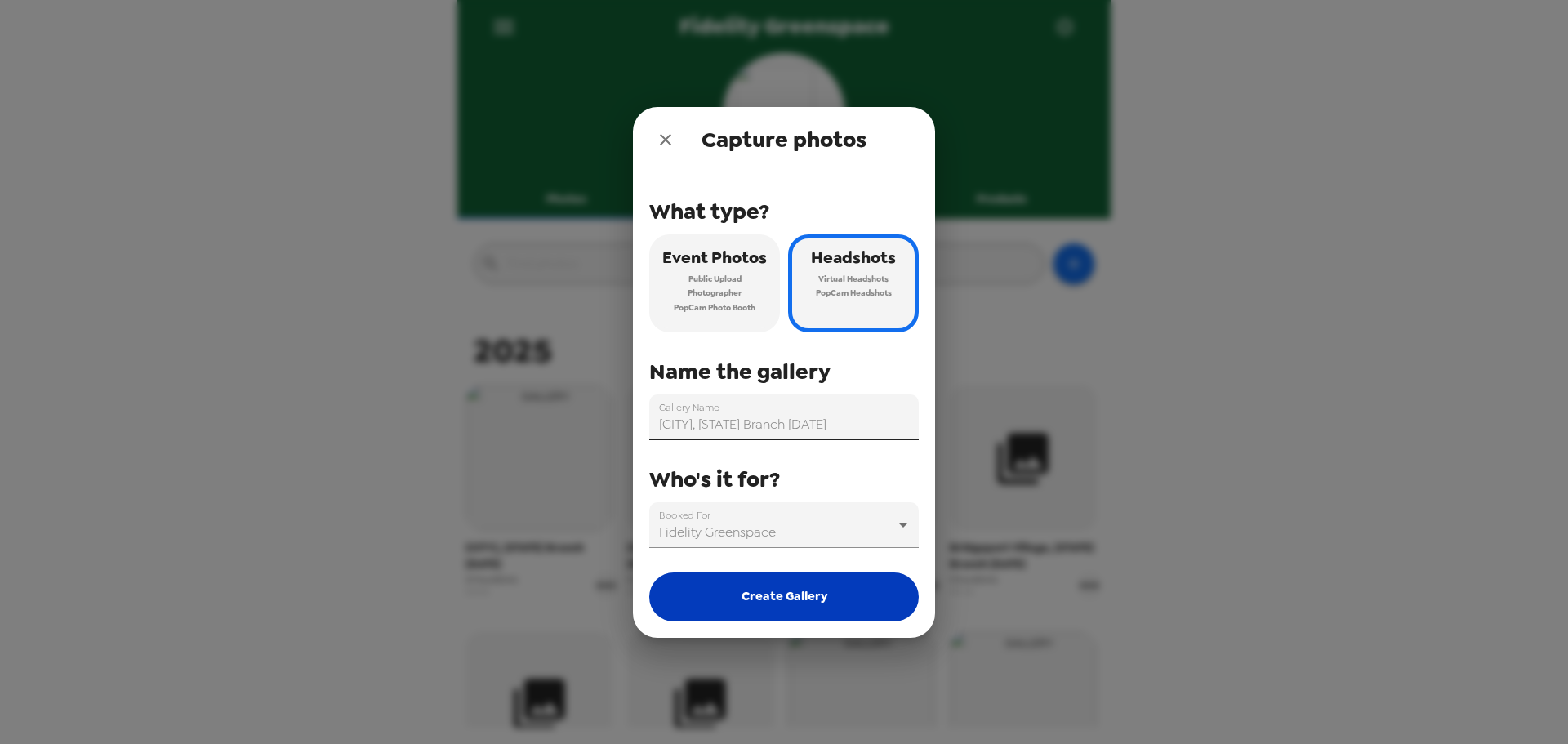 type on "[CITY], [STATE] Branch [DATE]" 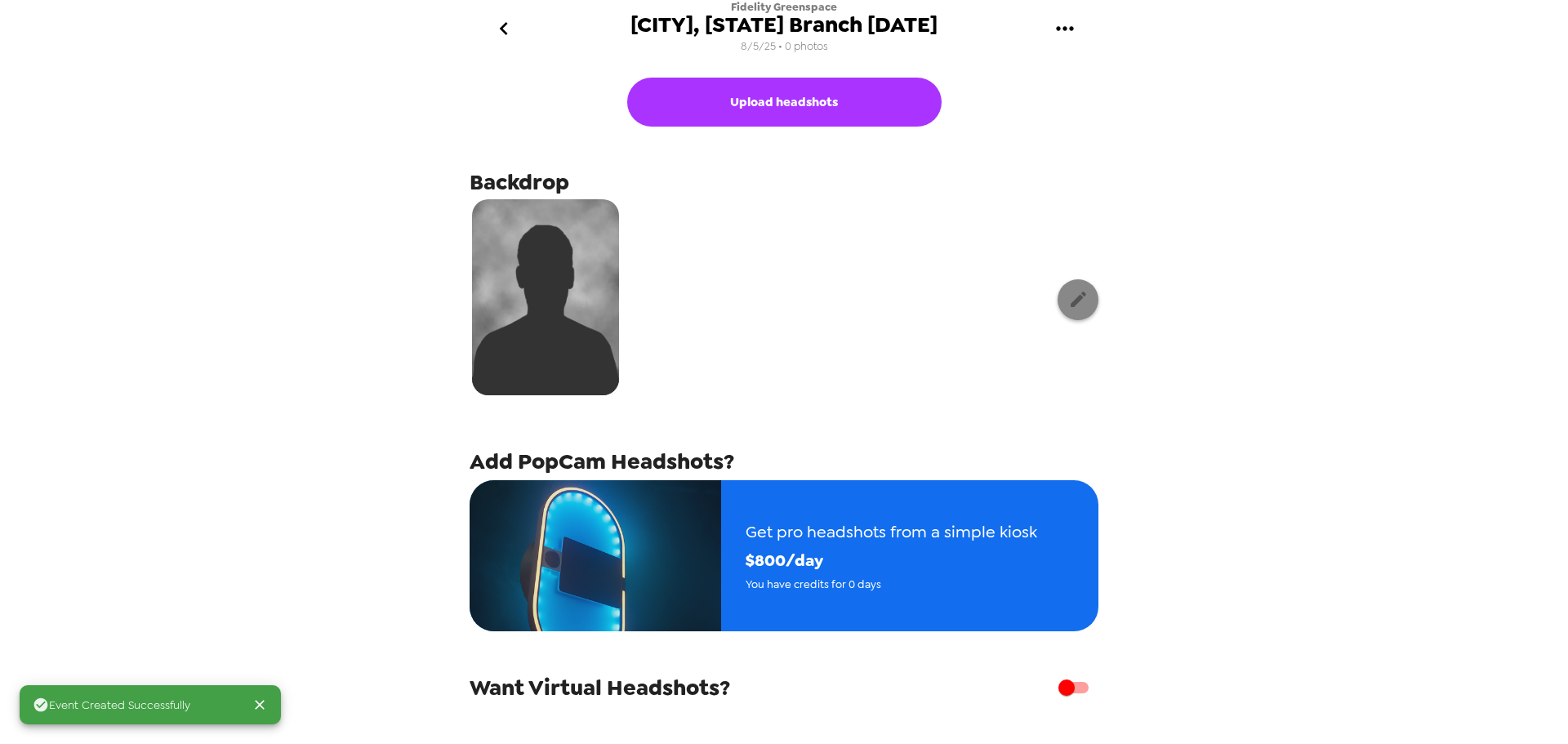 click at bounding box center [1078, 300] 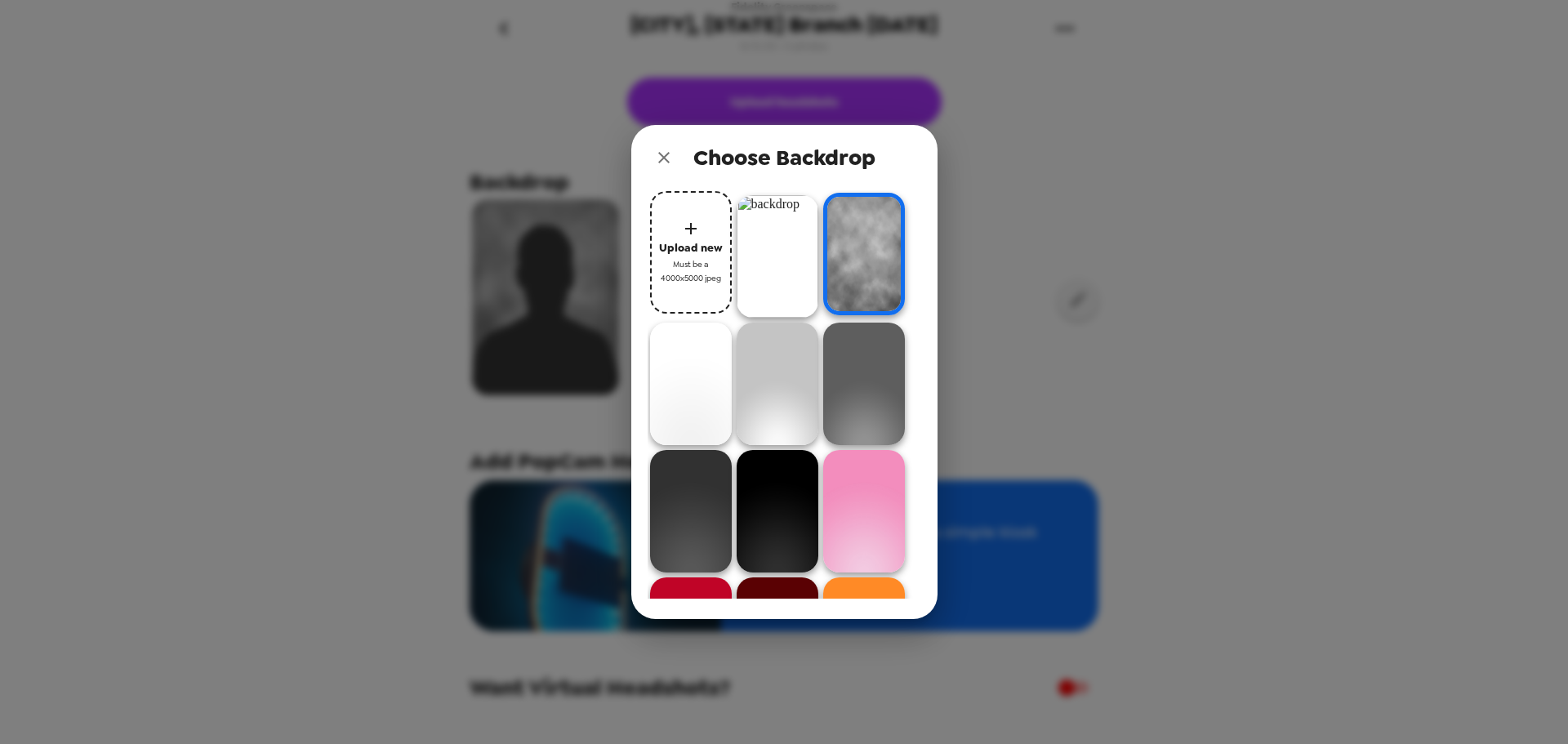 click at bounding box center (777, 256) 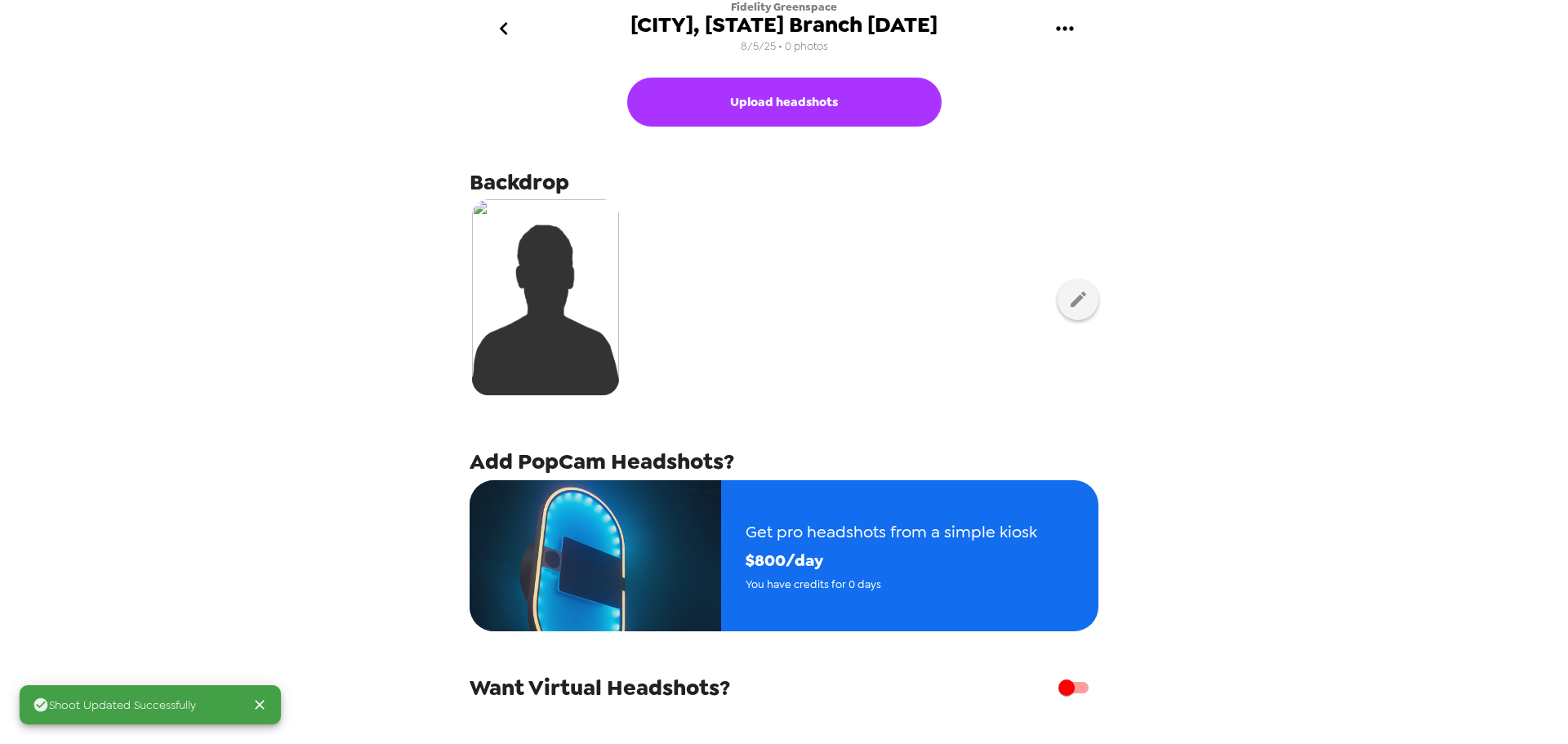 click 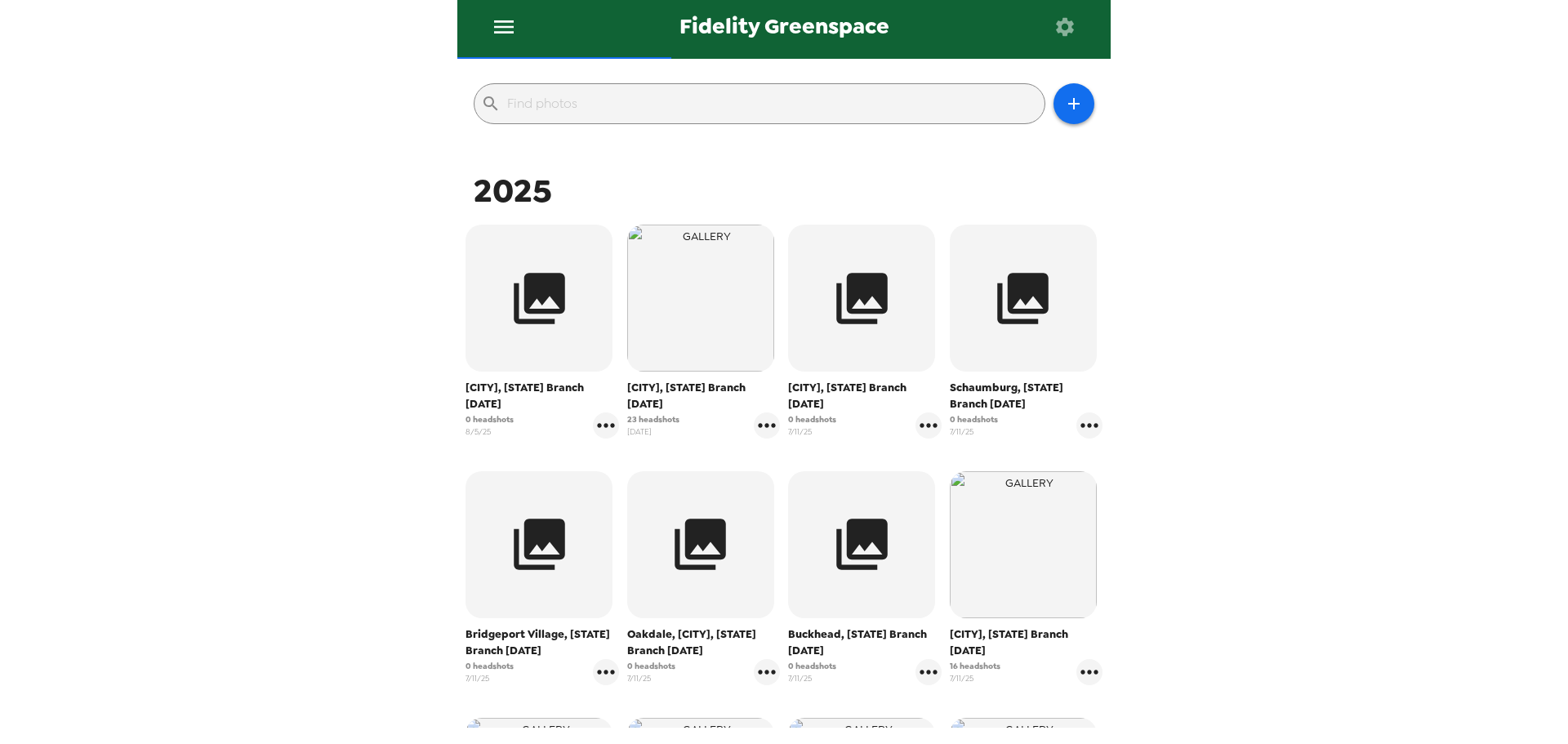 scroll, scrollTop: 163, scrollLeft: 0, axis: vertical 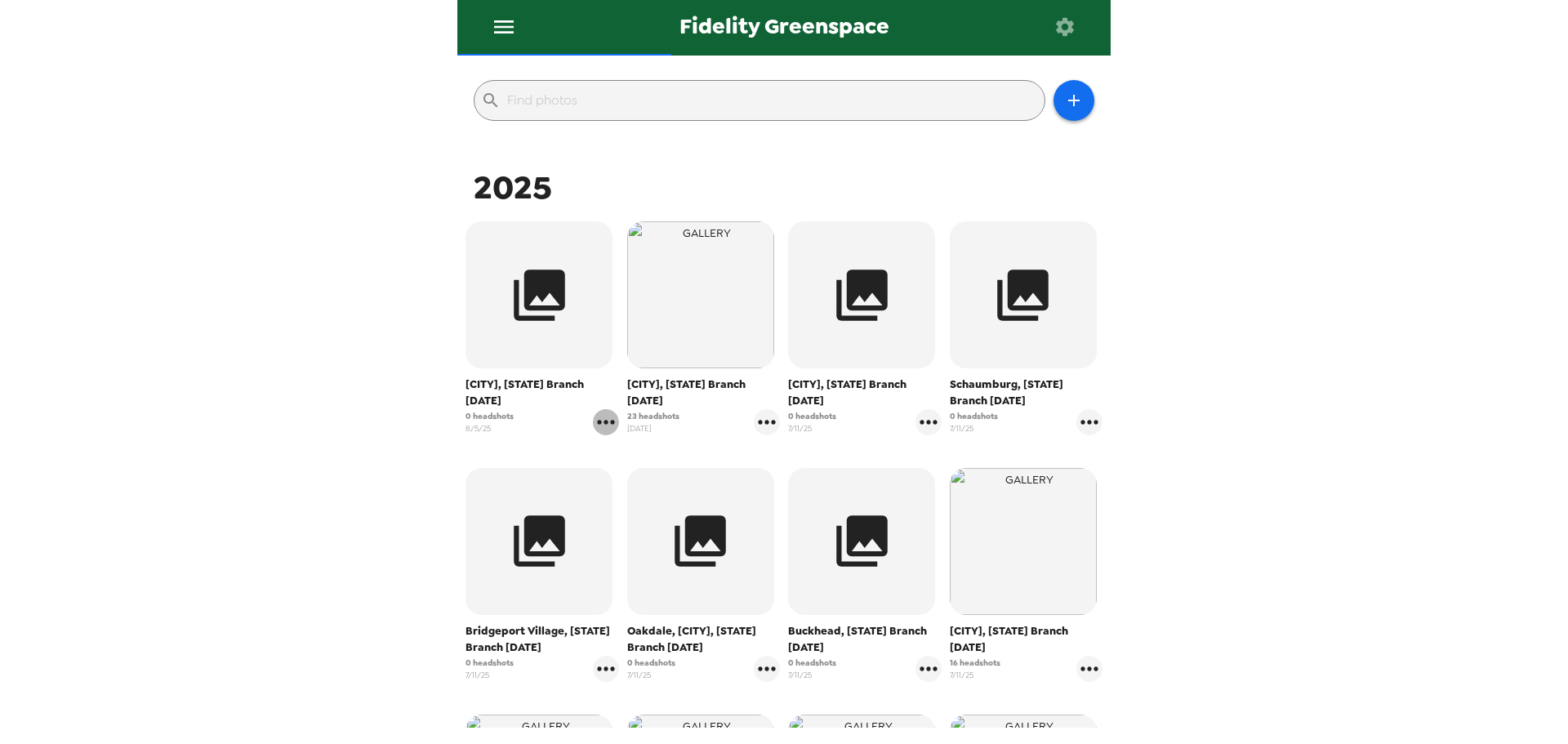 click 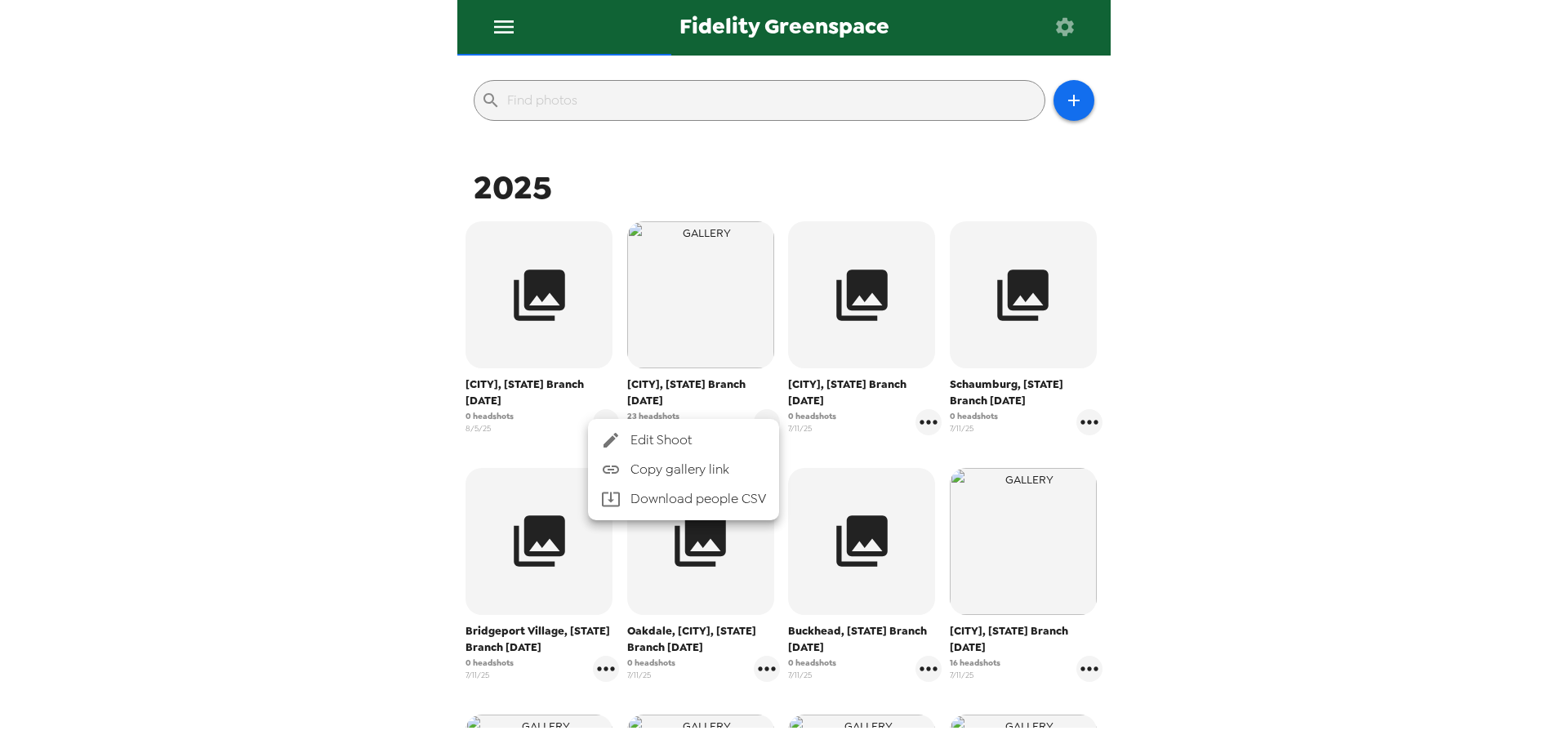 click on "Edit Shoot" at bounding box center [698, 440] 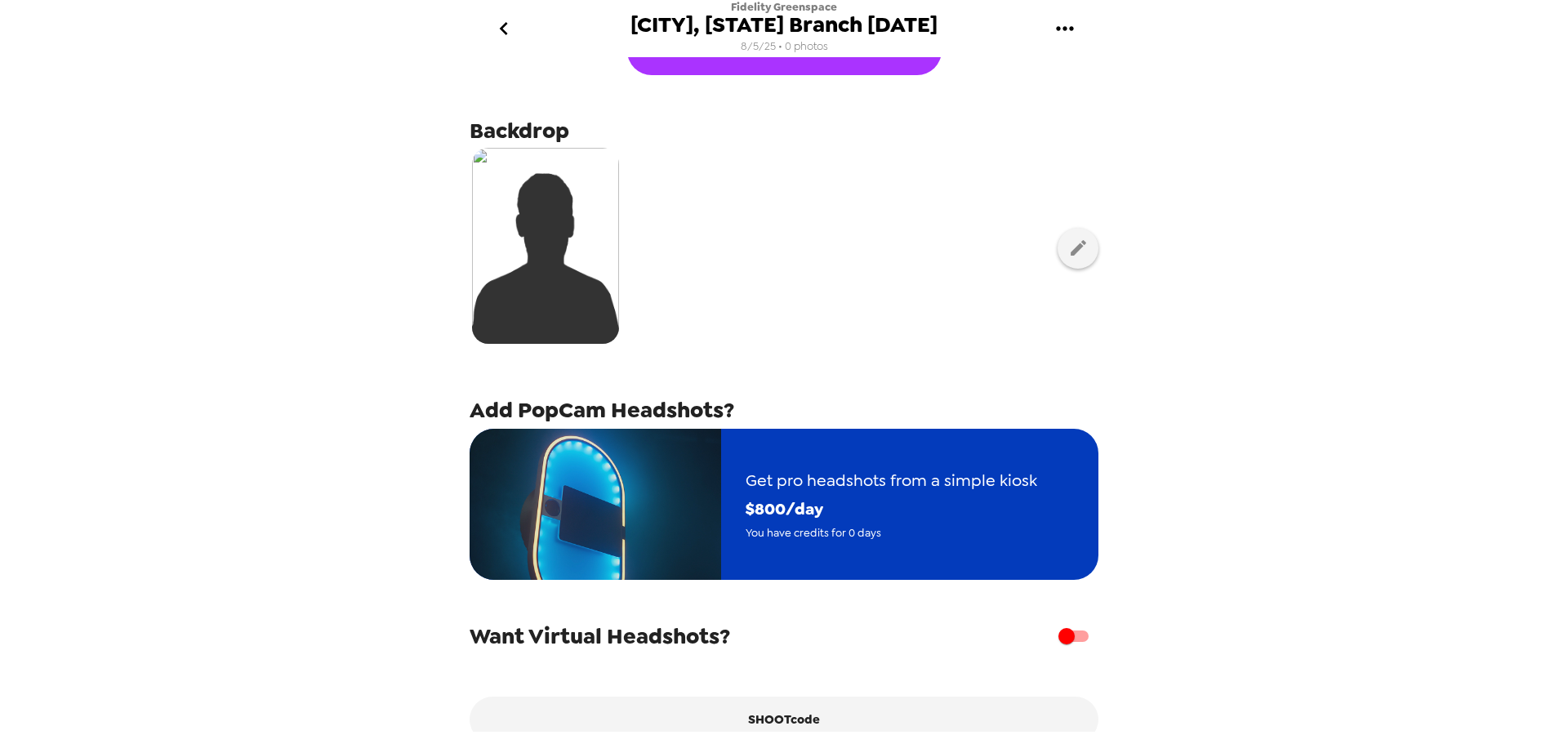 scroll, scrollTop: 138, scrollLeft: 0, axis: vertical 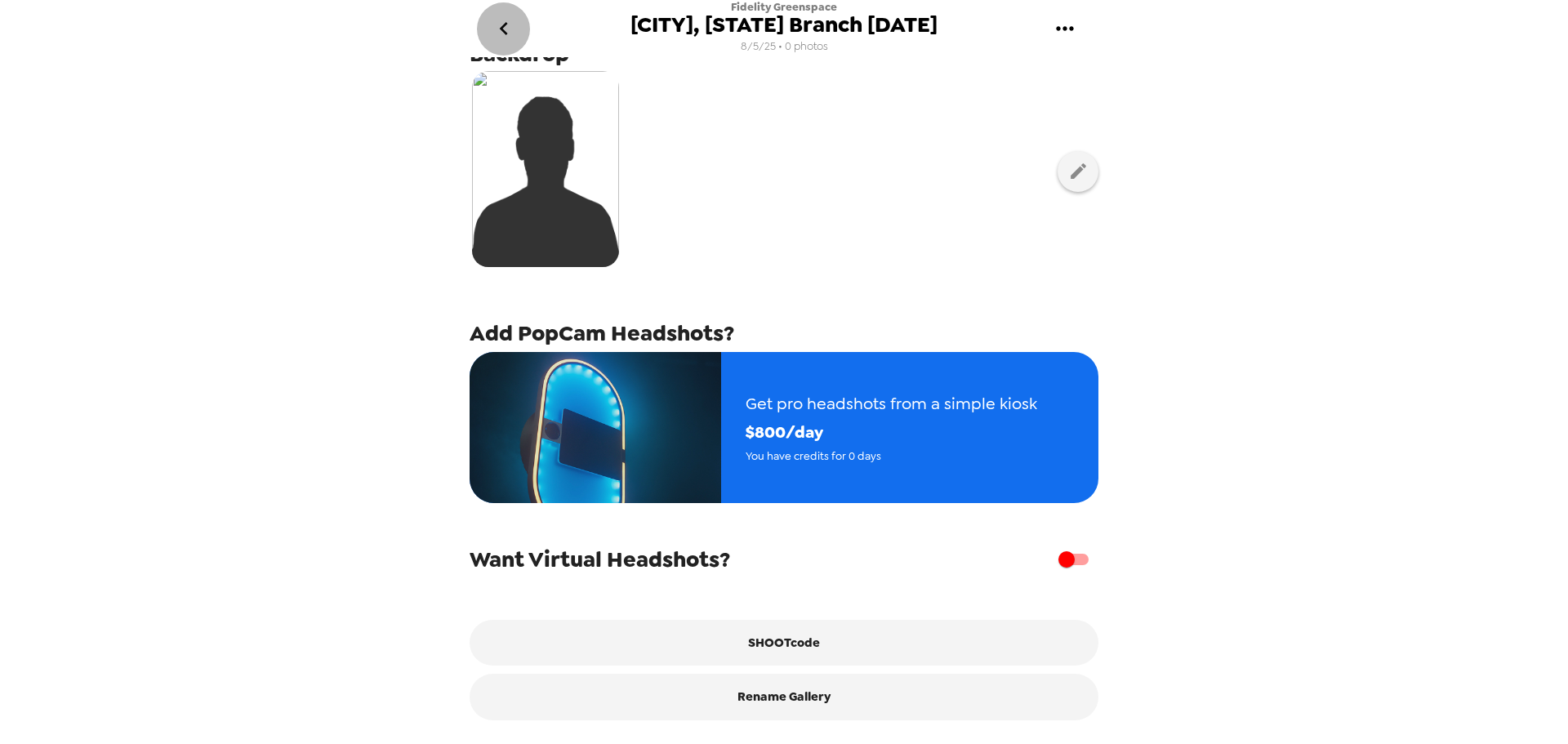 click 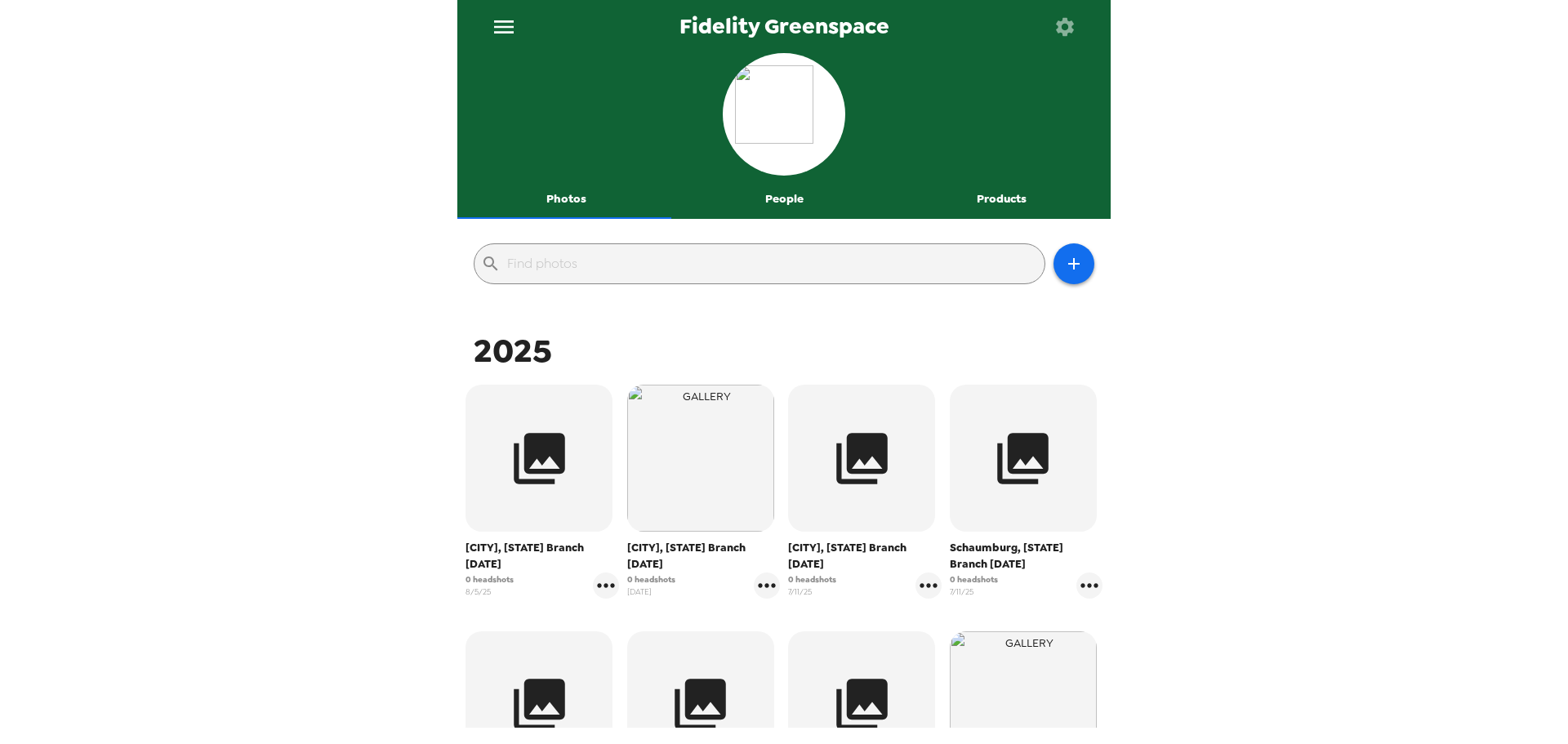click 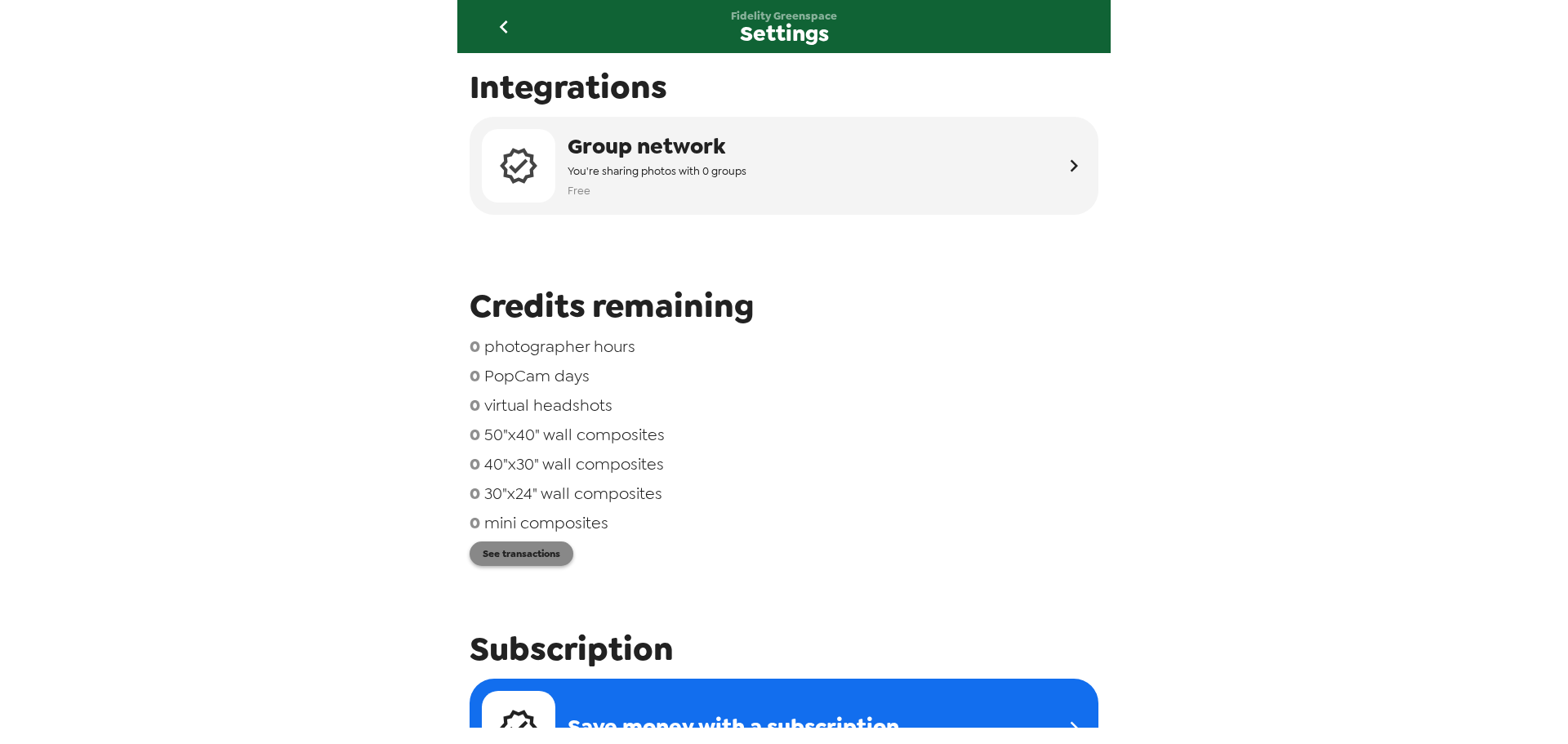 scroll, scrollTop: 82, scrollLeft: 0, axis: vertical 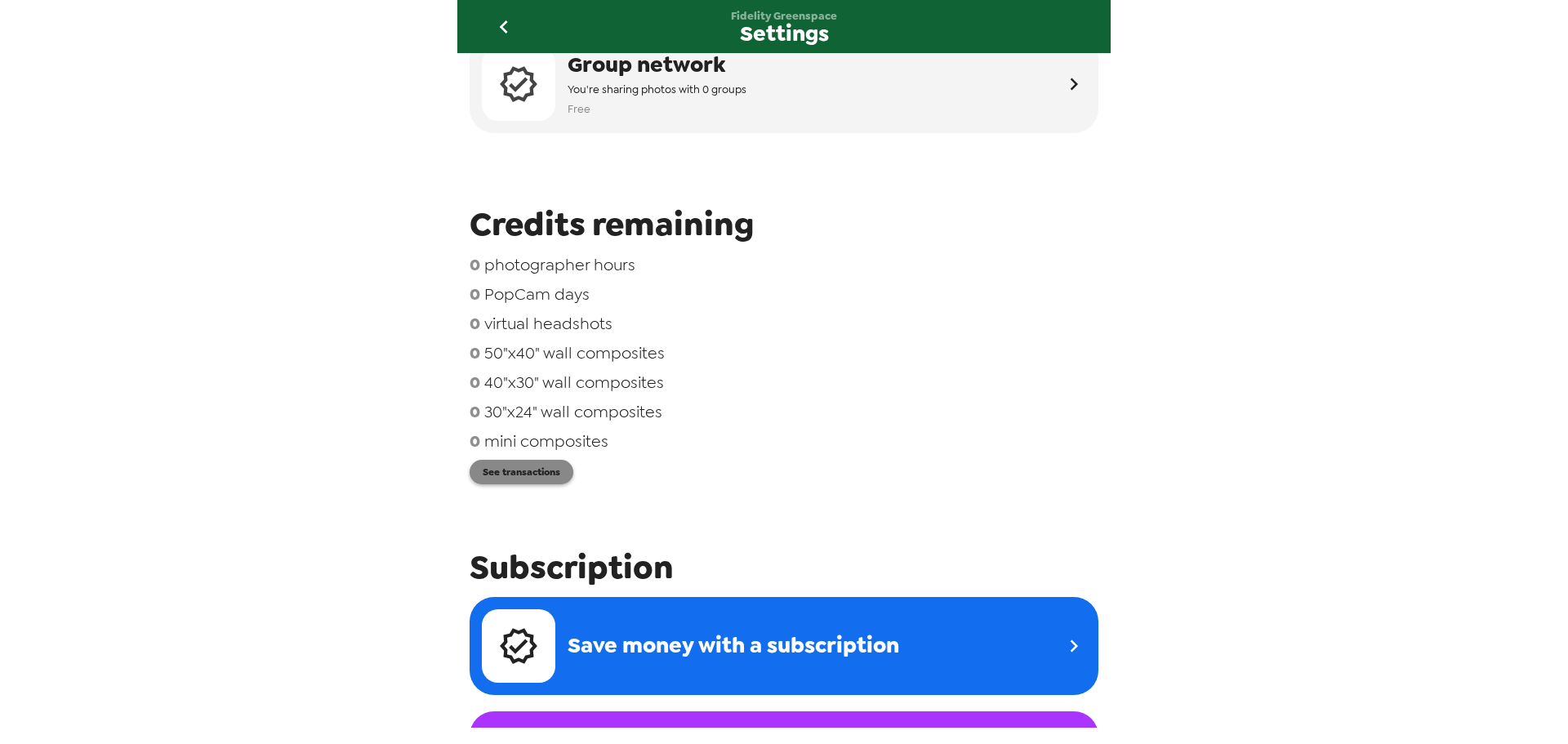 click on "See transactions" at bounding box center (521, 472) 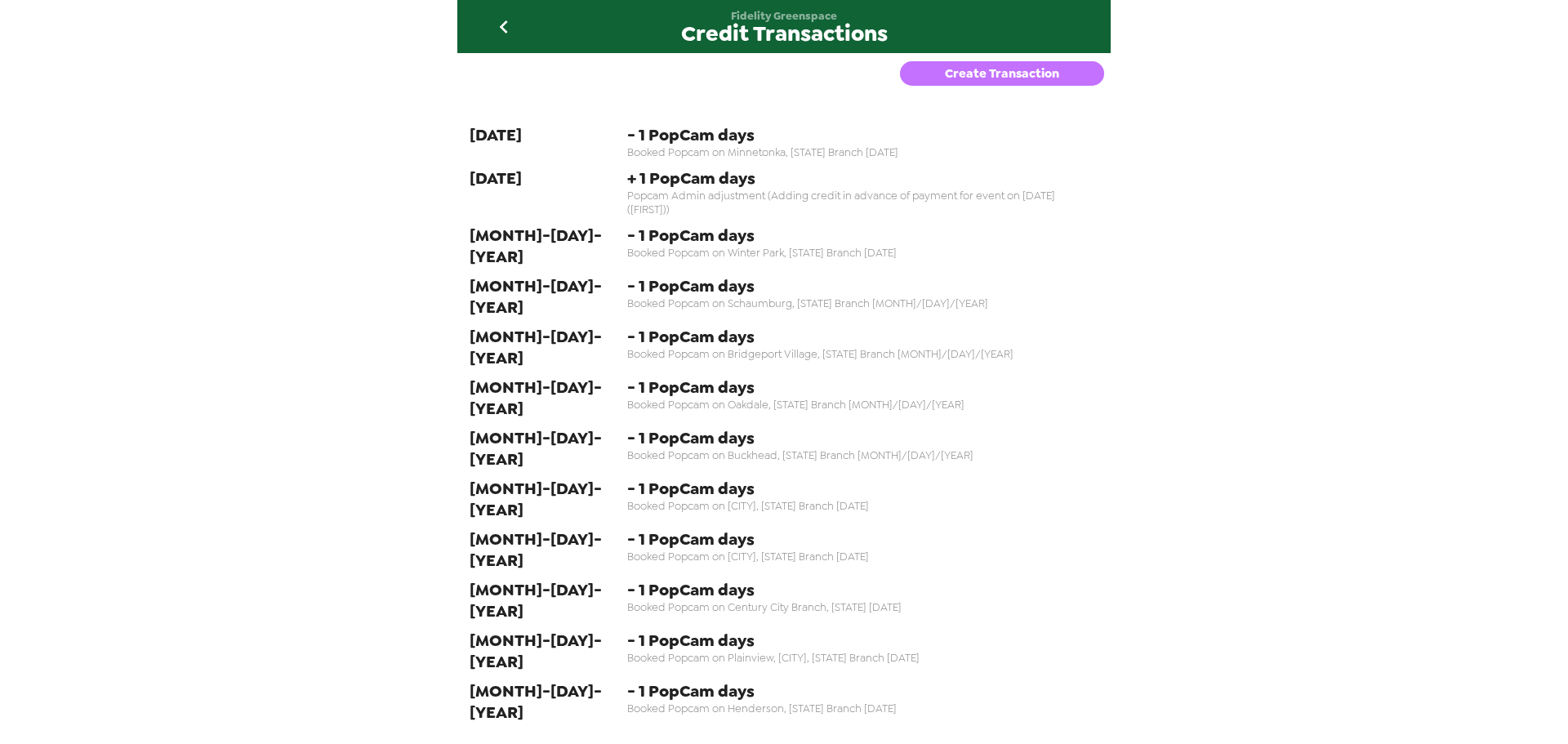 click on "Create Transaction" at bounding box center (1002, 74) 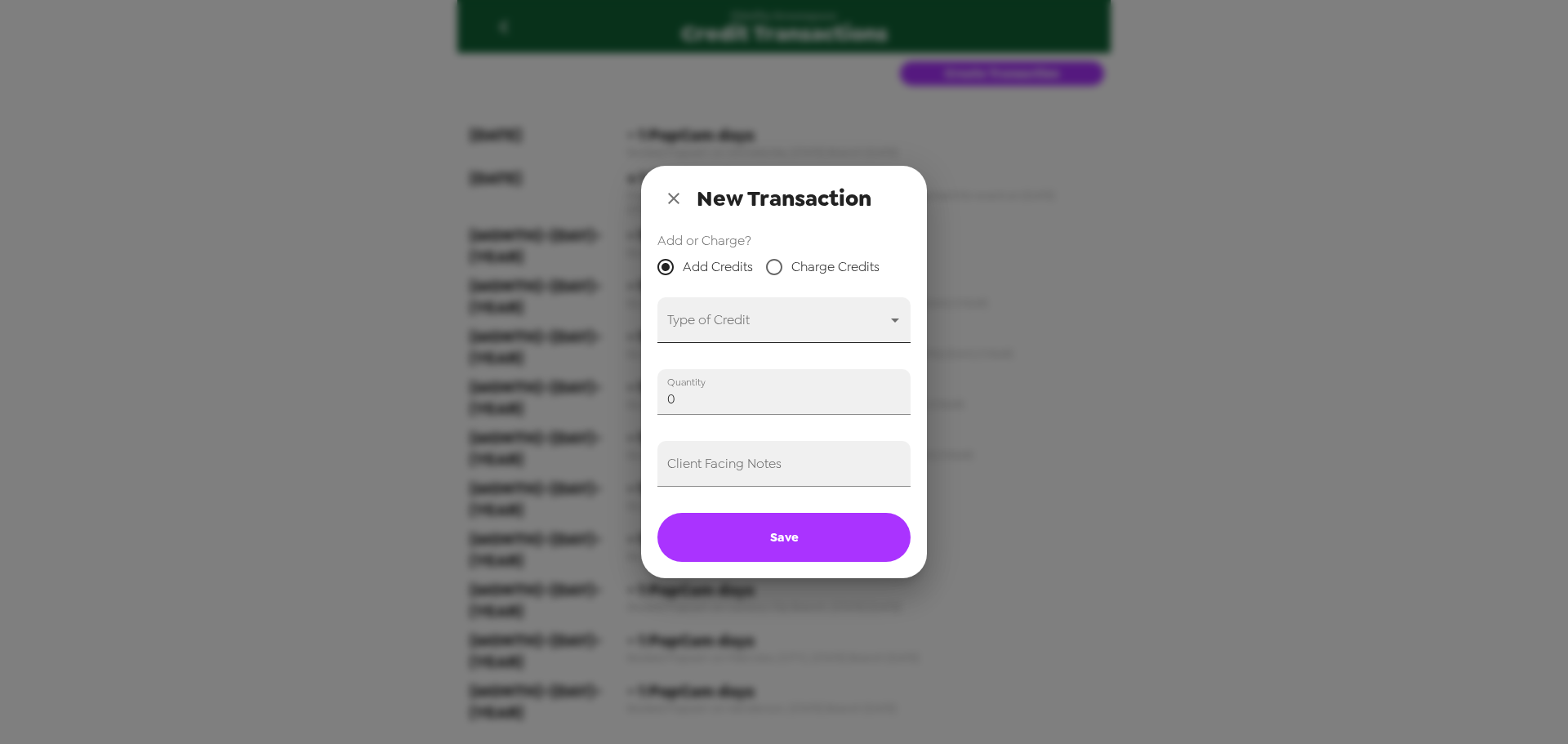 click on "Fidelity Greenspace Credit Transactions Create Transaction 7-21-25 -   1   PopCam days Booked Popcam on Minnetonka, MN Branch 7/24/25 7-21-25 +   1   PopCam days Popcam Admin adjustment (Adding credit in advance of payment for event on 7/24/25 (Trey)) 7-14-25 -   1   PopCam days Booked Popcam on Winter Park, FL Branch 8/28/25 7-14-25 -   1   PopCam days Booked Popcam on Schaumburg, IL Branch 8/21/25 7-14-25 -   1   PopCam days Booked Popcam on Bridgeport Village, OR Branch 8/21/25 7-14-25 -   1   PopCam days Booked Popcam on Oakdale, MN Branch 8/14/25 7-14-25 -   1   PopCam days Booked Popcam on Buckhead, GA Branch 8/6/25 7-14-25 -   1   PopCam days Booked Popcam on Roseville, CA Branch 7/30/25 7-14-25 -   1   PopCam days Booked Popcam on Madison, WI Branch 7/24/25 7-14-25 -   1   PopCam days Booked Popcam on Century City Branch, CA 7/24/25 7-14-25 -   1   PopCam days Booked Popcam on Plainview, NY Branch 7/23/25 7-14-25 -   1   PopCam days Booked Popcam on Henderson, NV Branch 7/23/25  7-14-25 -   1   +   11" at bounding box center (784, 372) 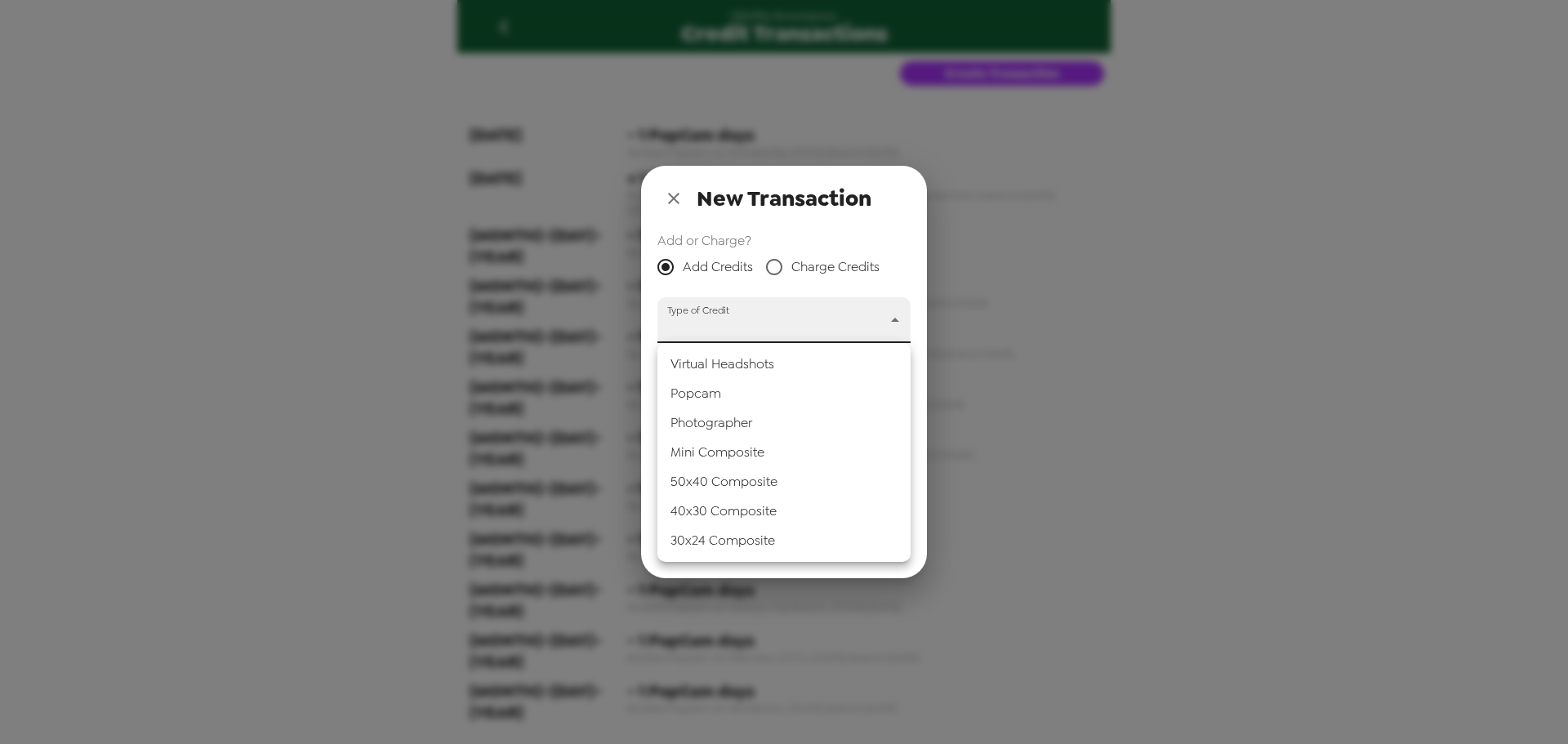 click on "Popcam" at bounding box center (784, 394) 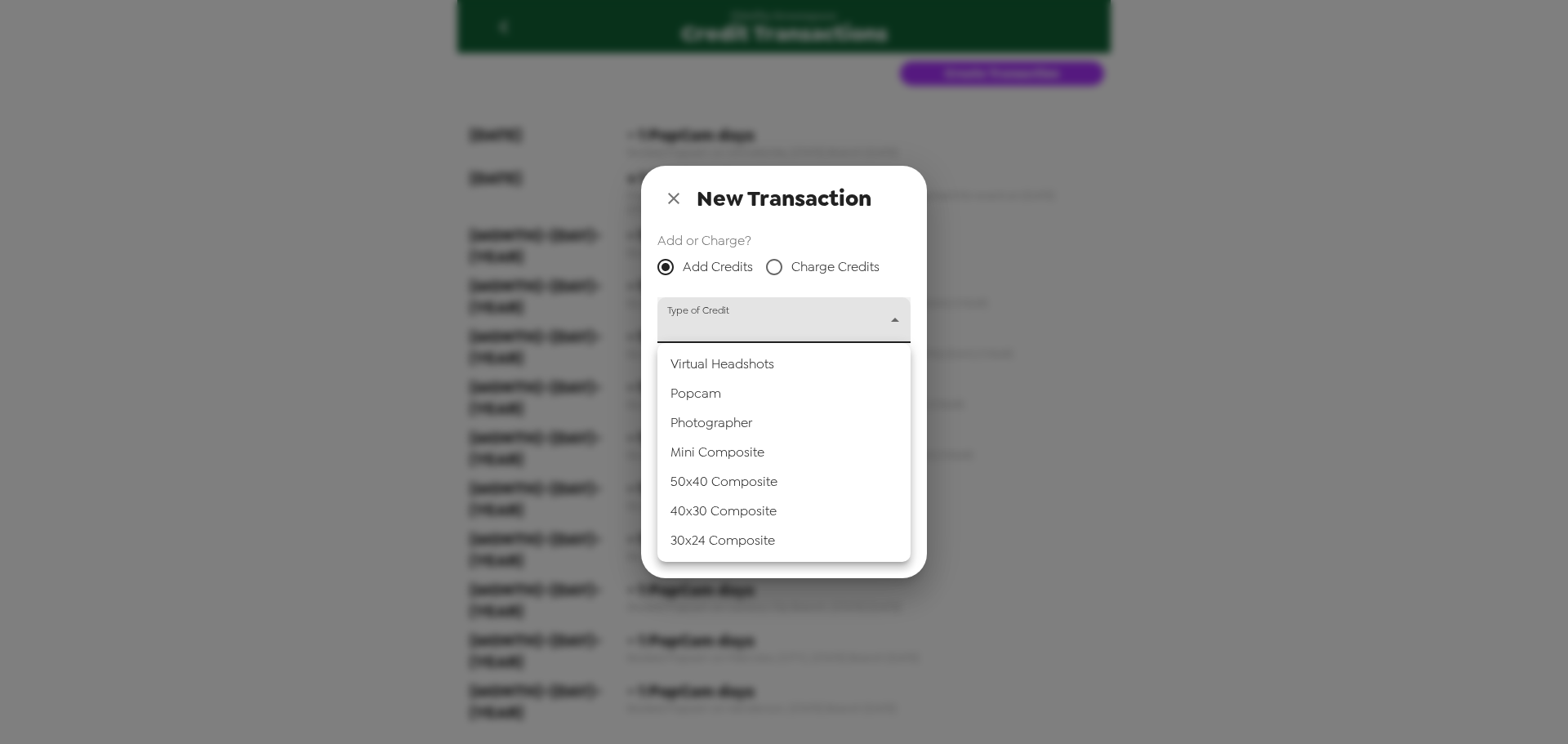 type on "popcam" 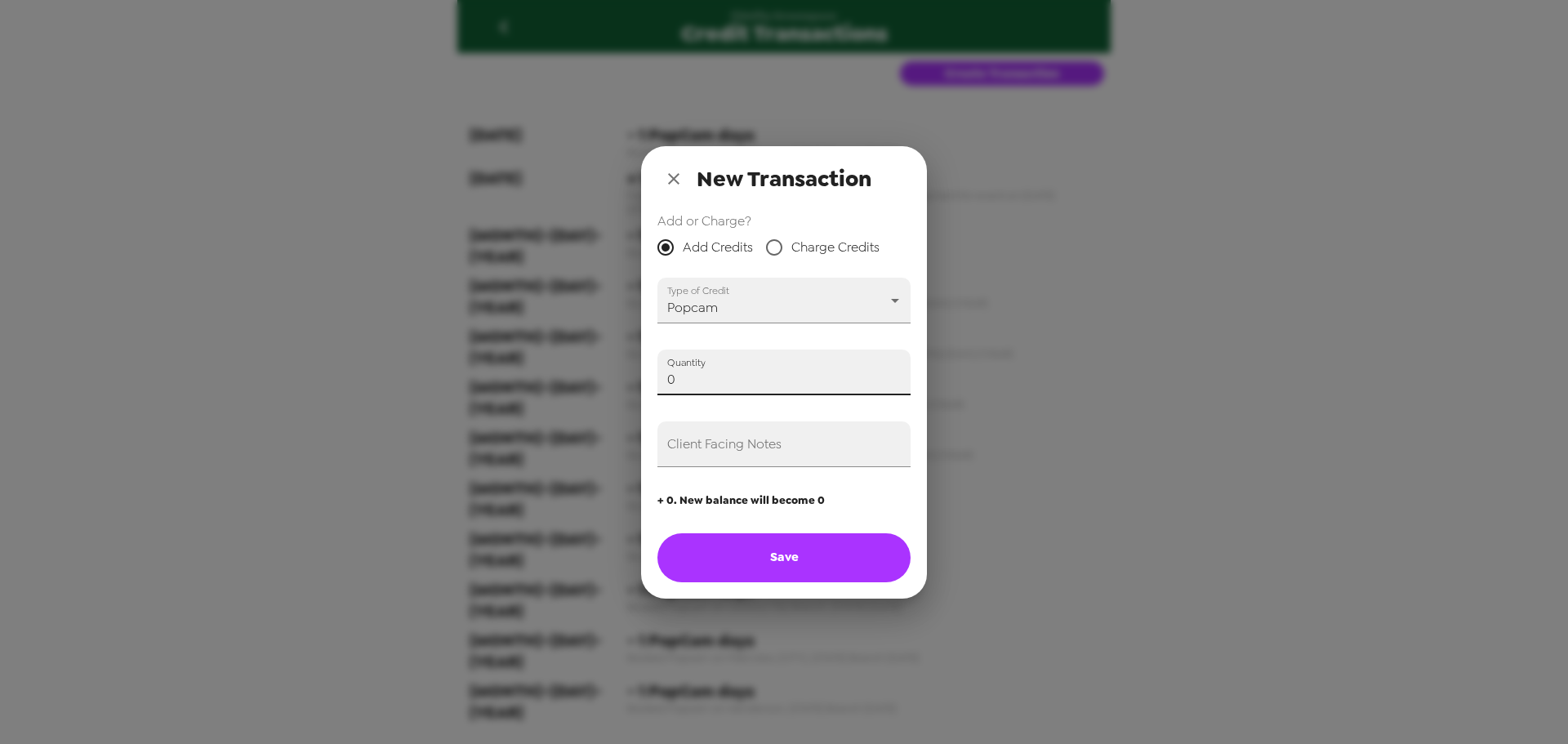 drag, startPoint x: 506, startPoint y: 384, endPoint x: 537, endPoint y: 408, distance: 39.204592 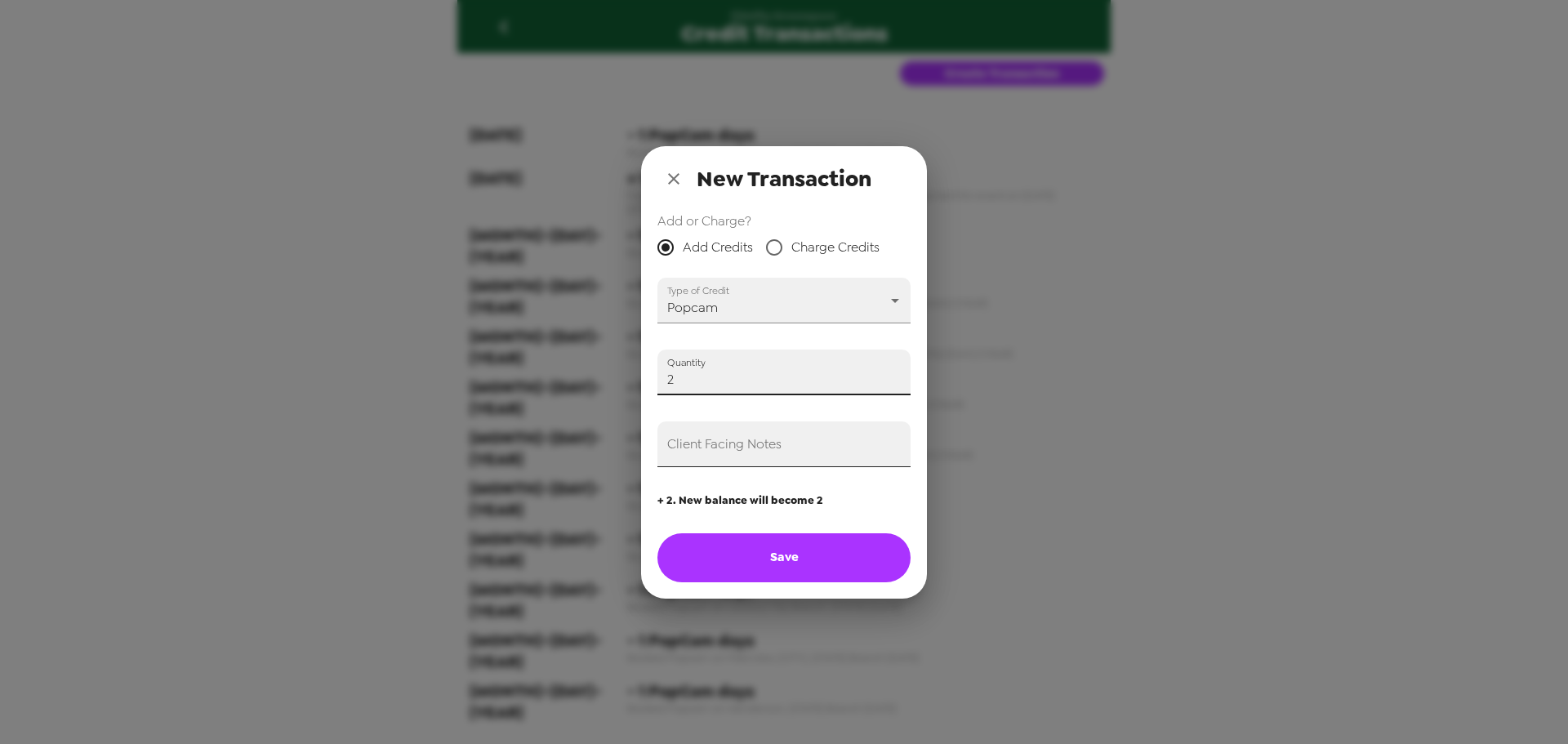 type on "2" 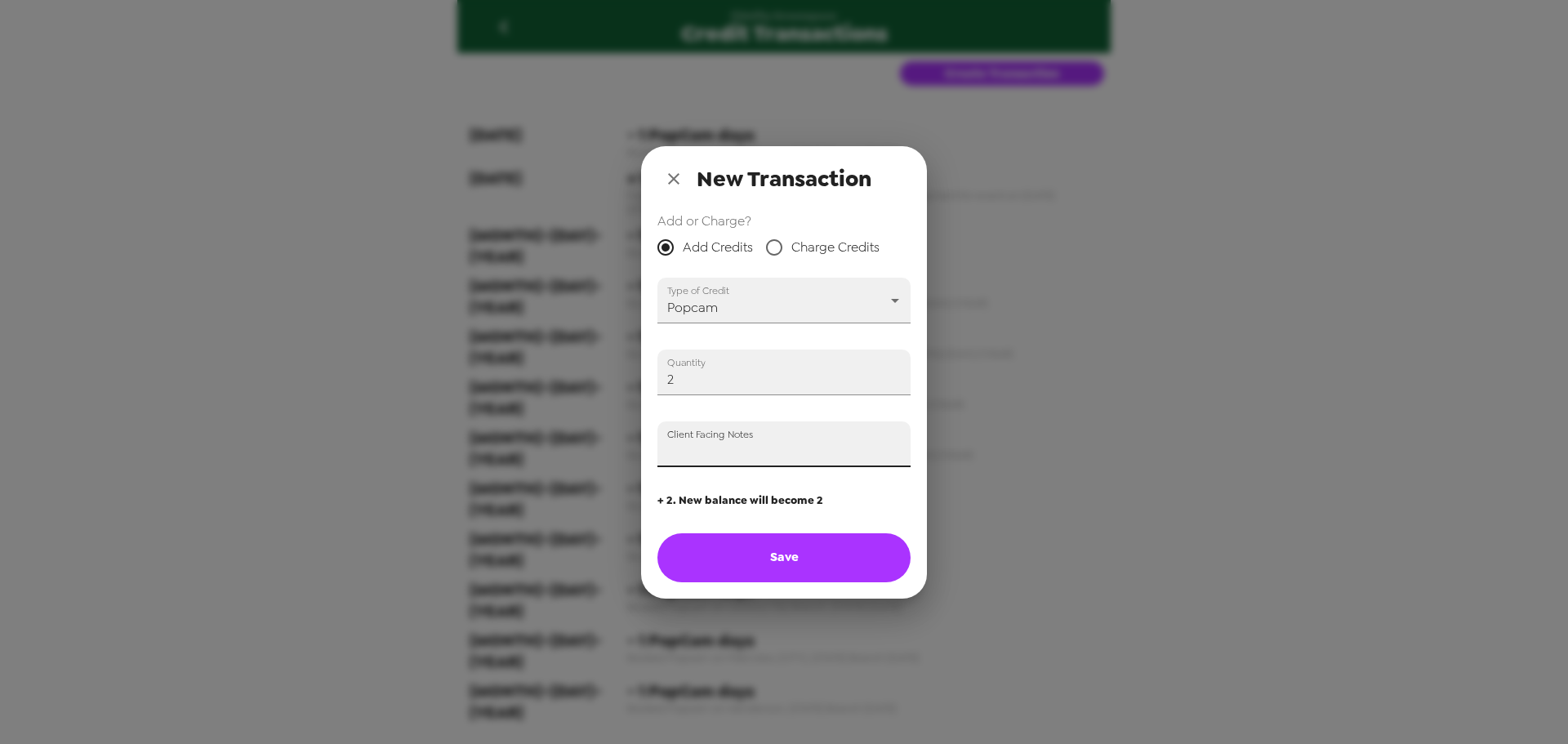 click on "Client Facing Notes" at bounding box center [784, 444] 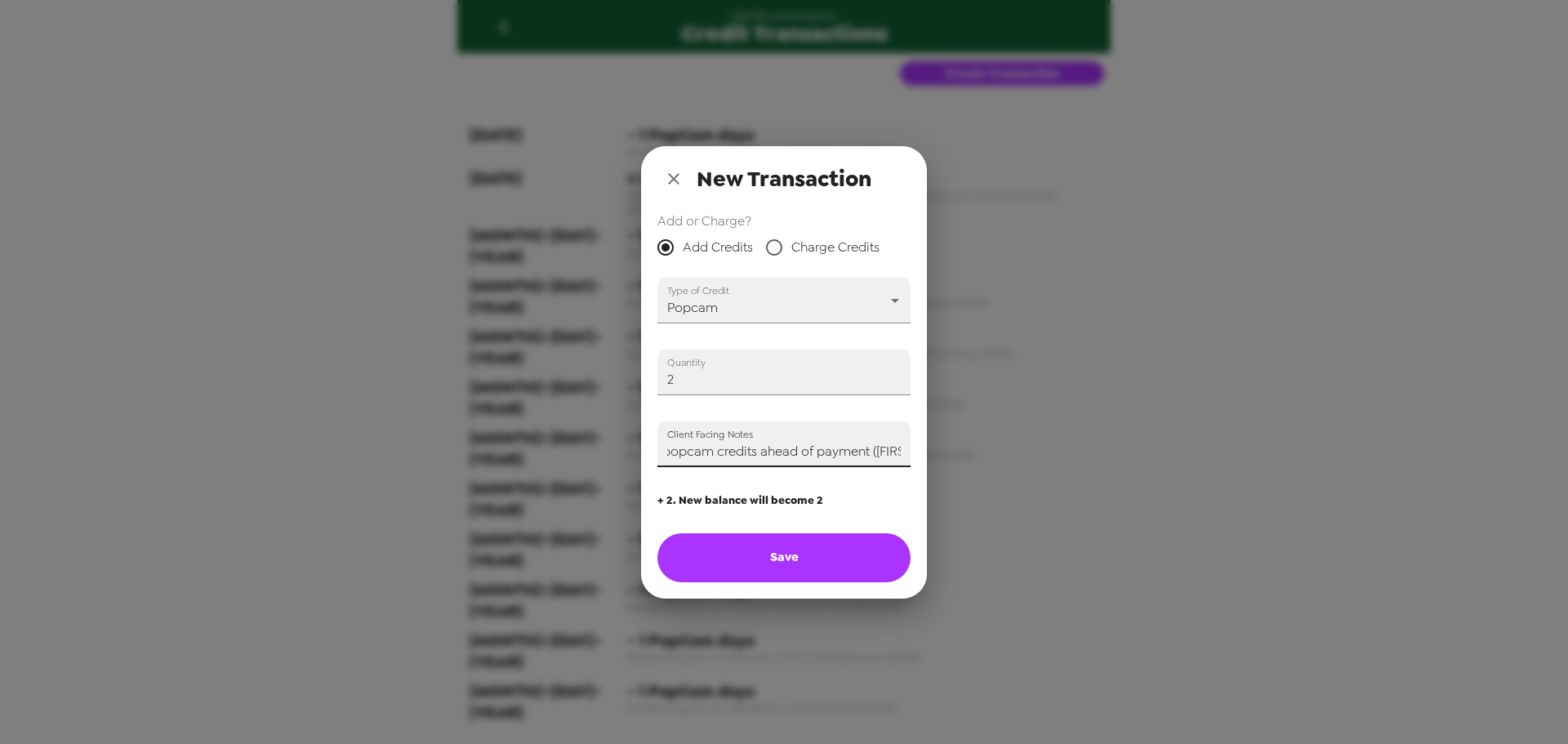 scroll, scrollTop: 0, scrollLeft: 80, axis: horizontal 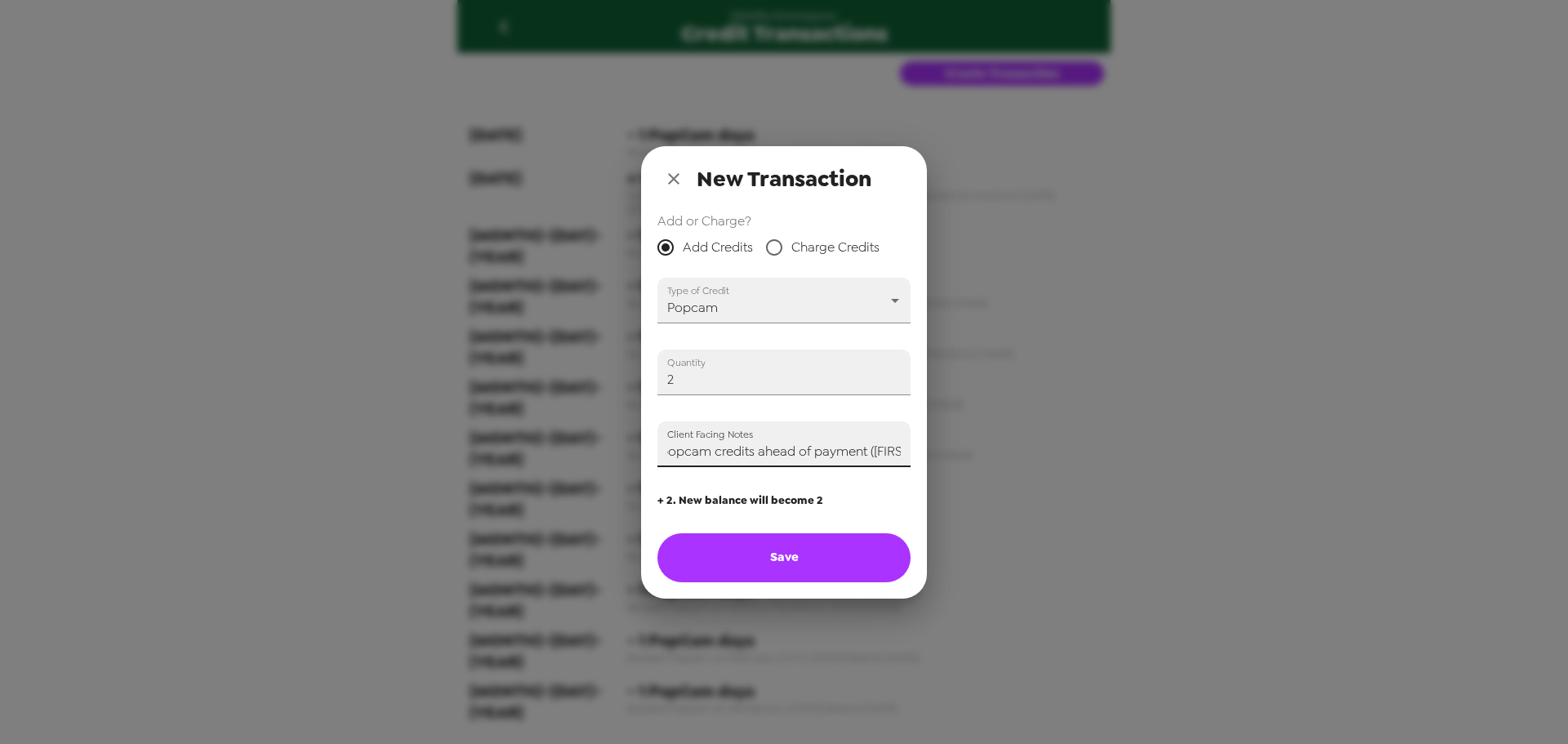 type on "Adding two popcam credits ahead of payment (Trey)" 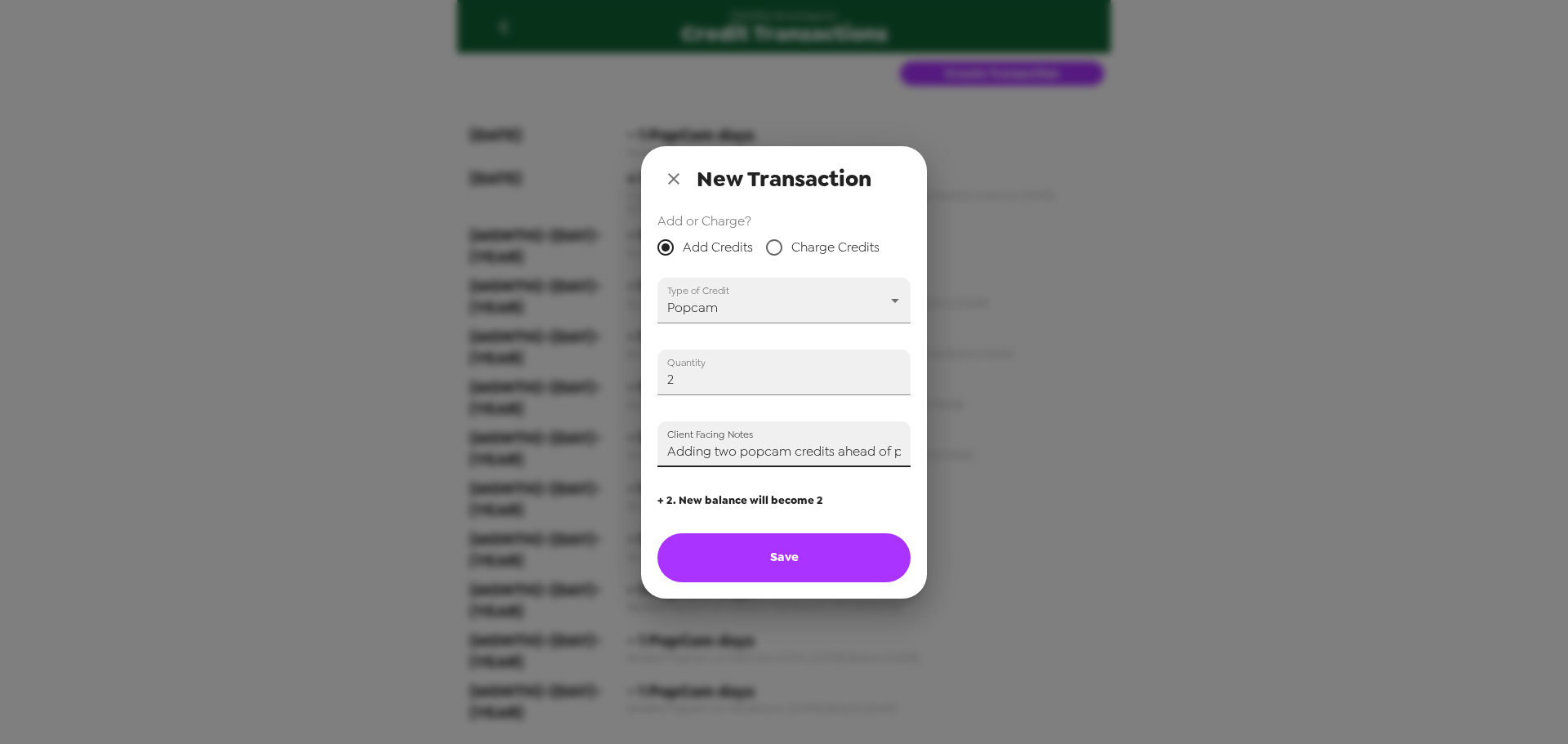 type on "0" 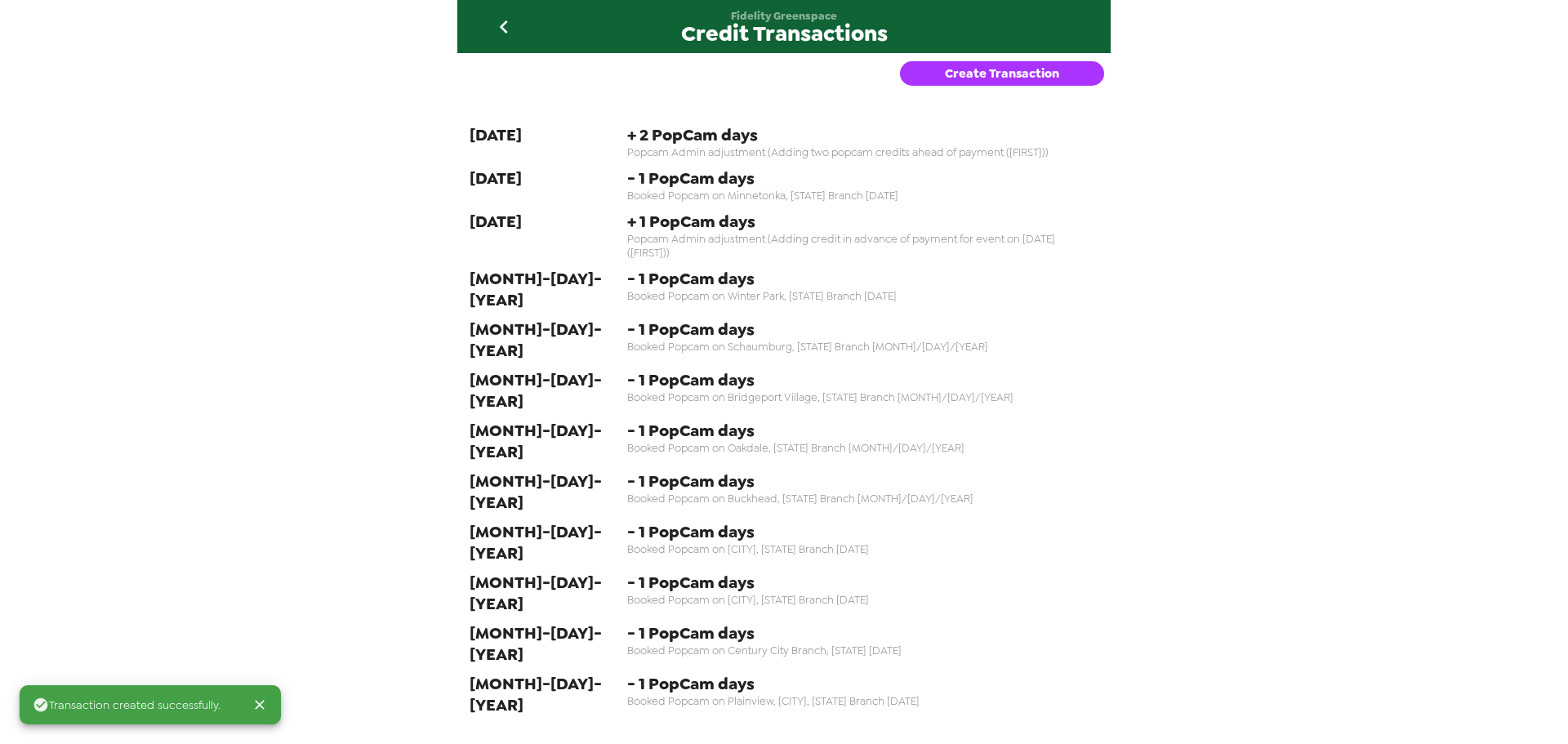 click on "Fidelity Greenspace Credit Transactions" at bounding box center (784, 26) 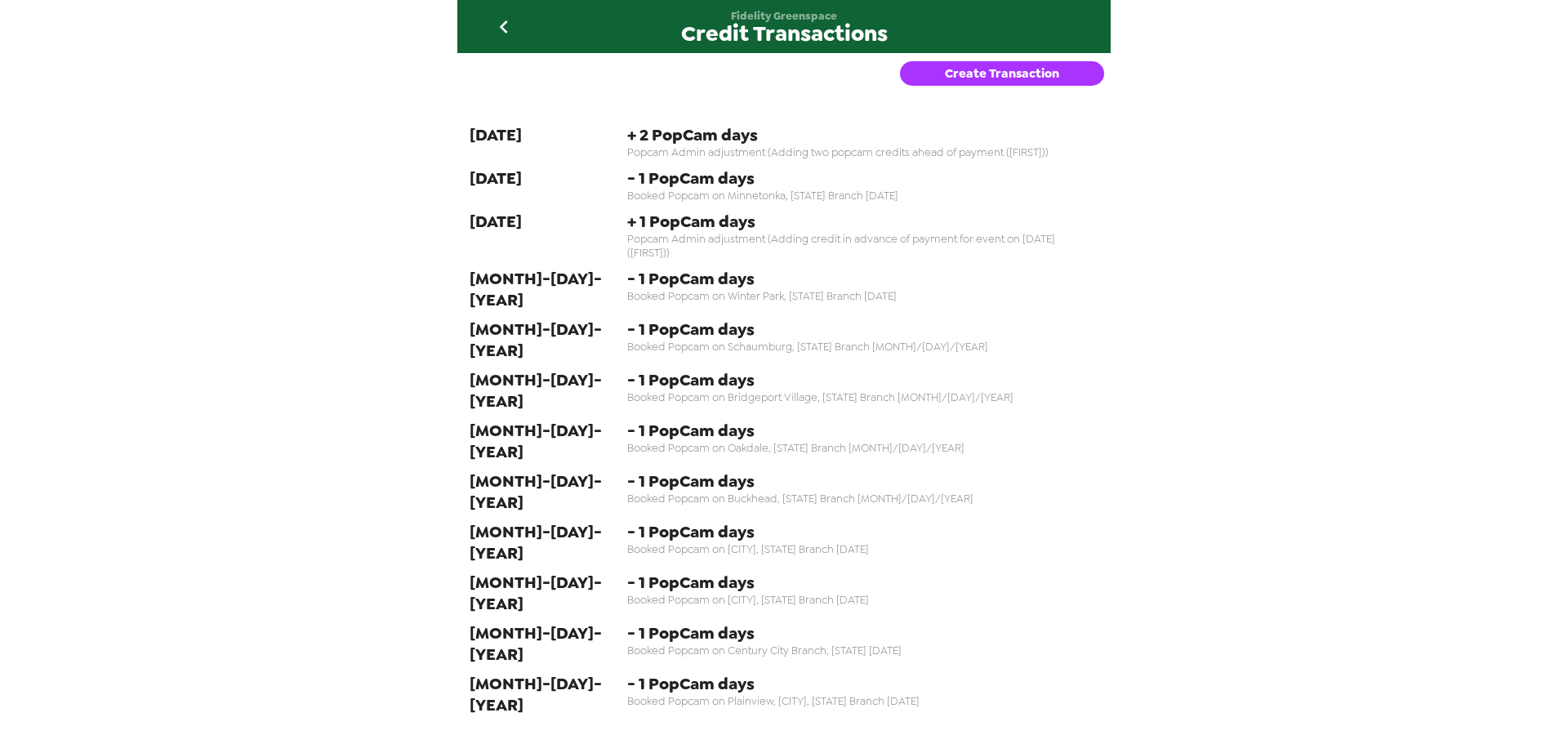 drag, startPoint x: 474, startPoint y: 23, endPoint x: 599, endPoint y: 185, distance: 204.6192 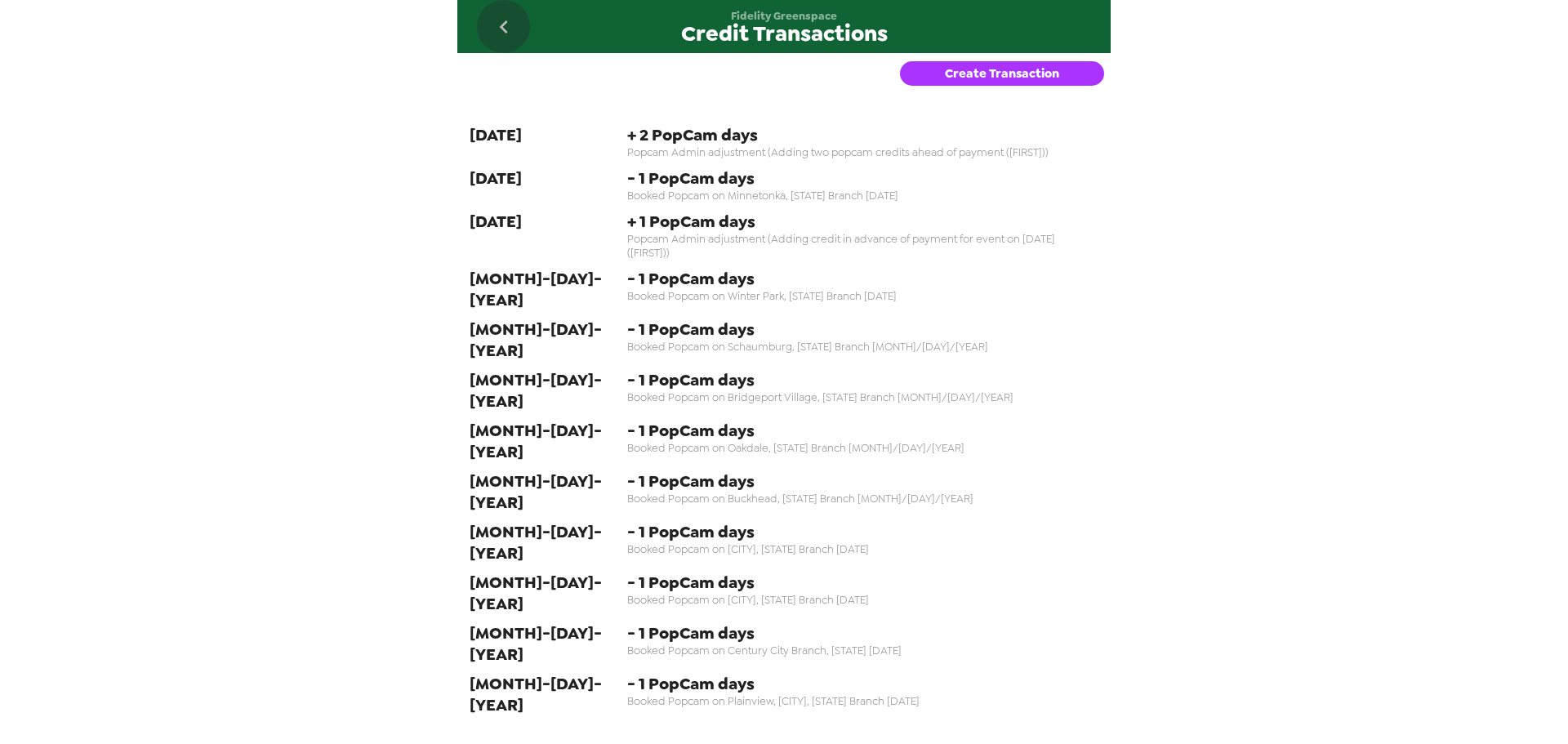 click 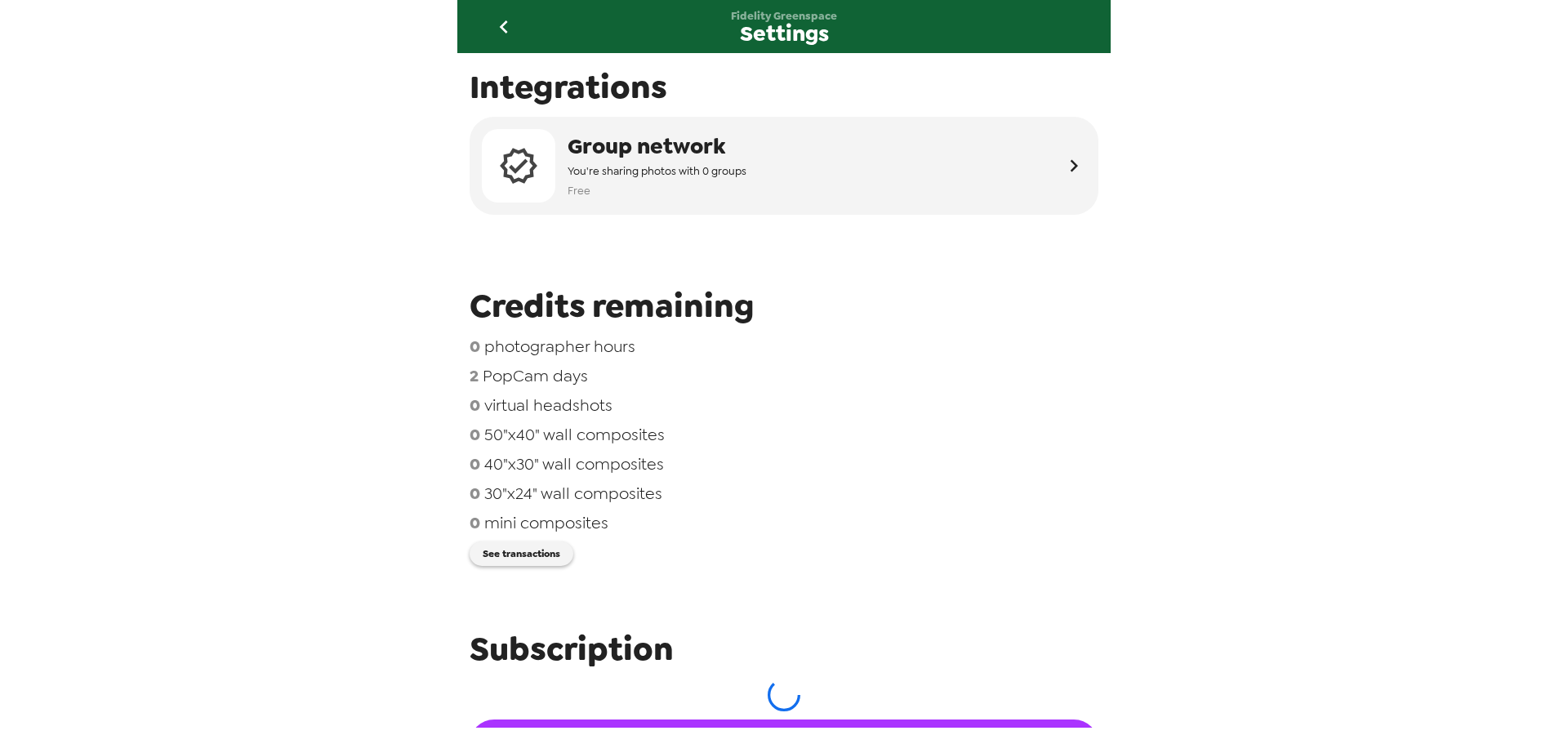 click 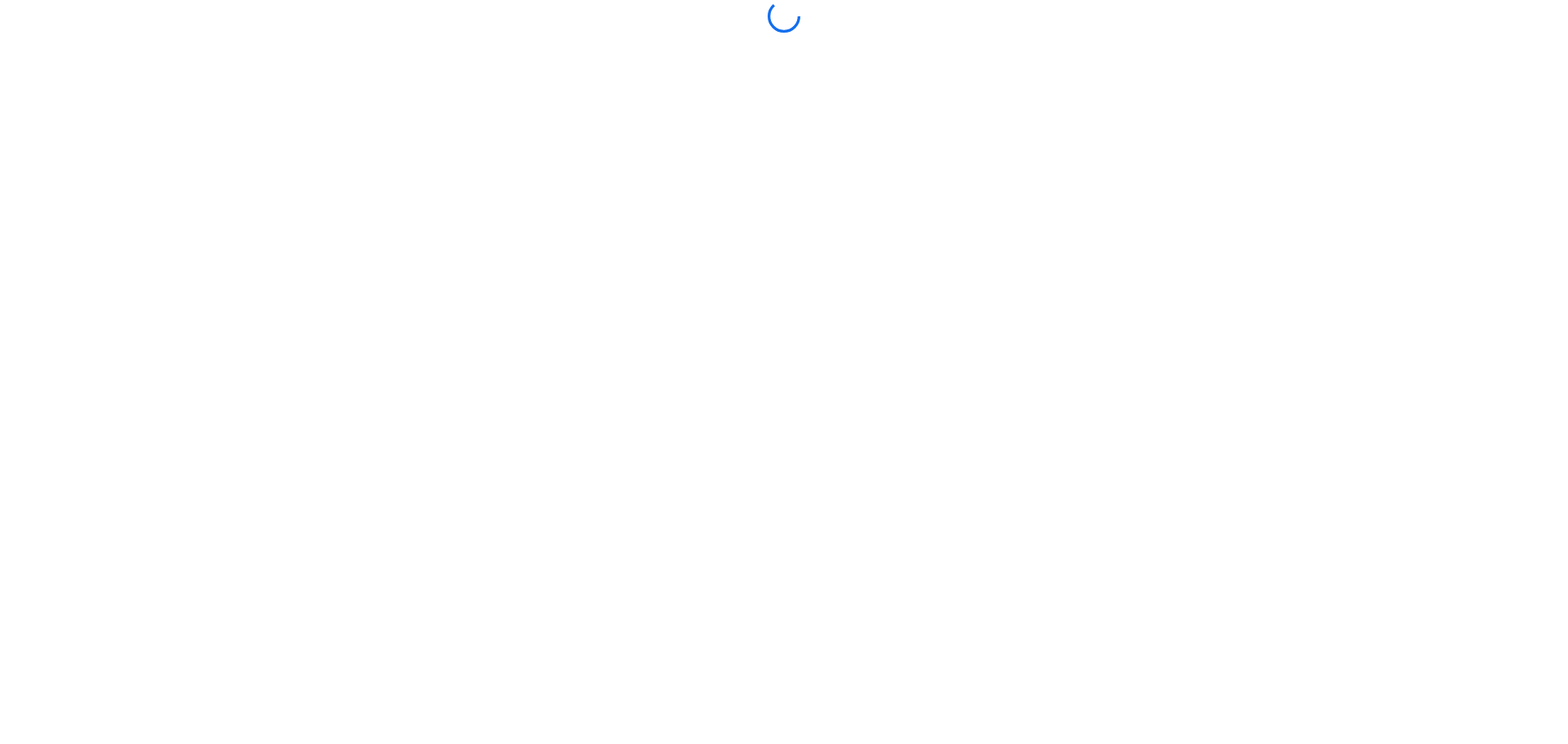 scroll, scrollTop: 0, scrollLeft: 0, axis: both 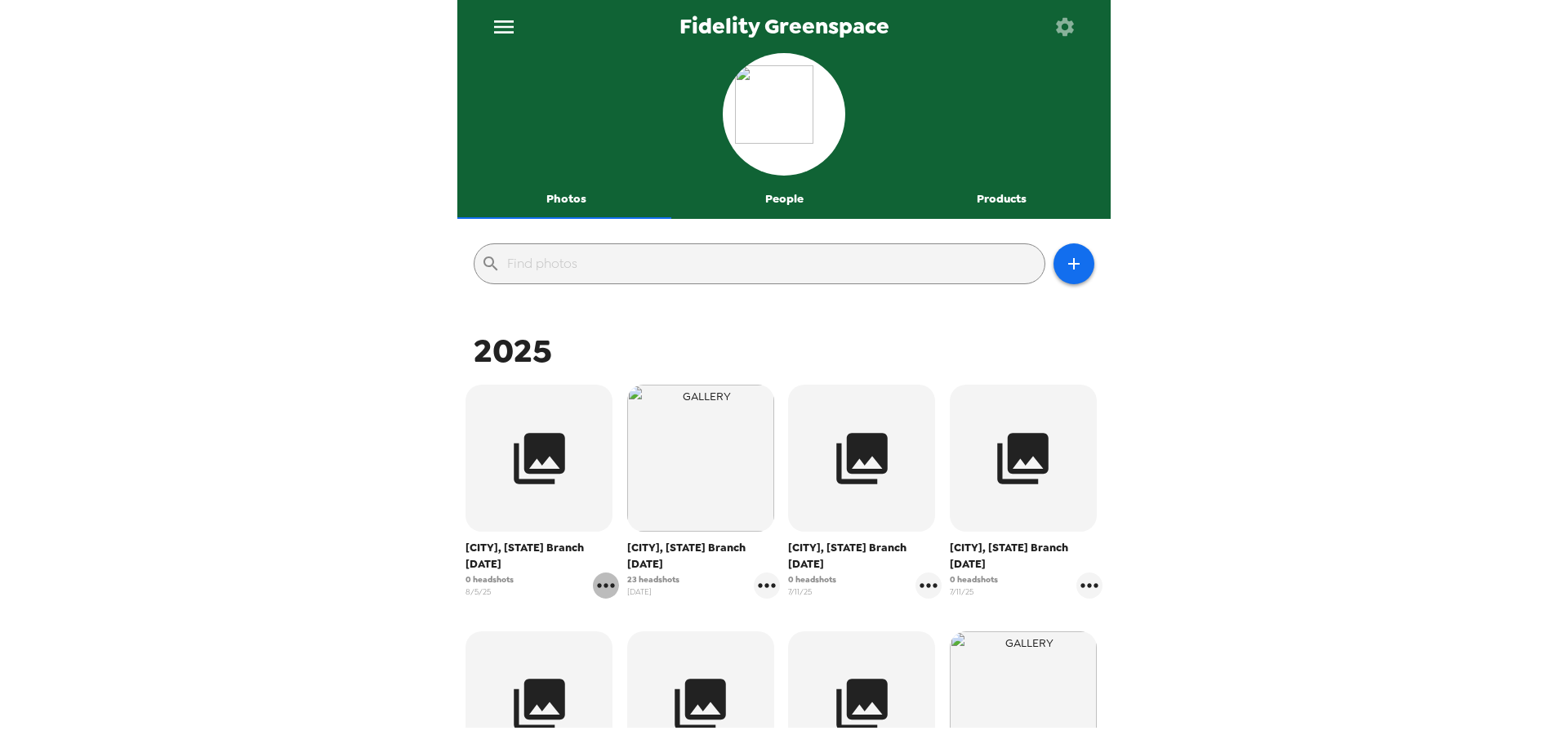 click 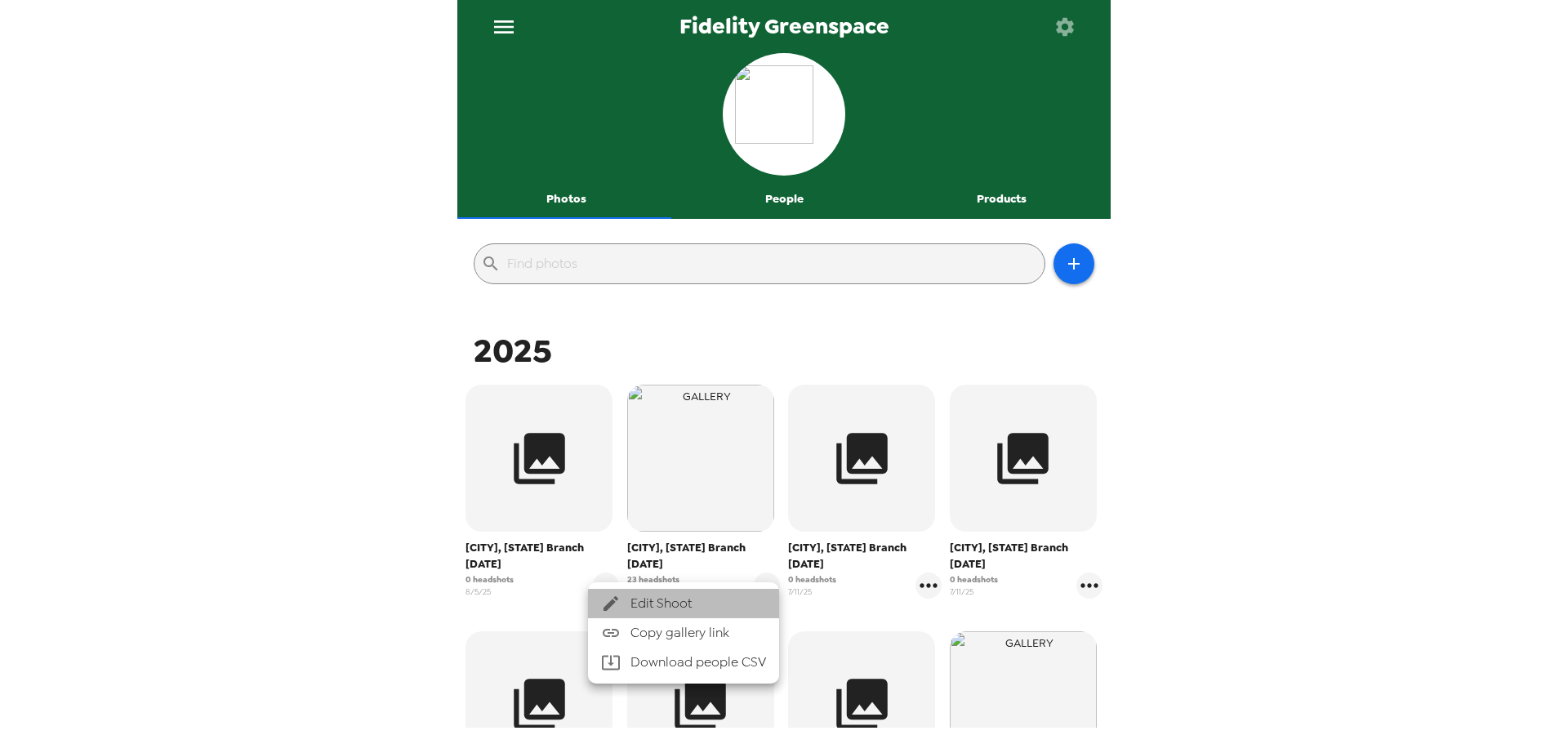 click on "Edit Shoot" at bounding box center [698, 604] 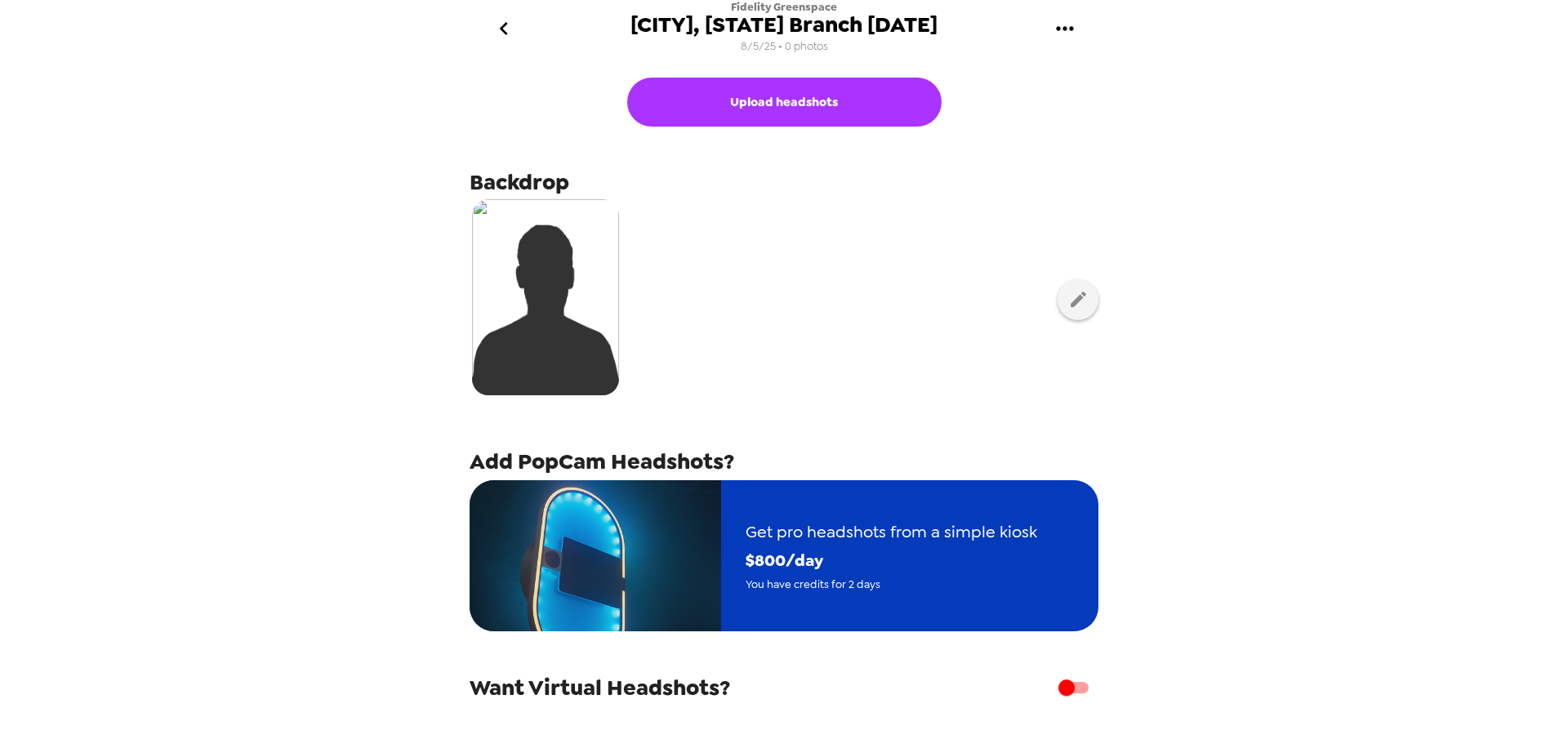 click on "$ 800 /day" at bounding box center [891, 560] 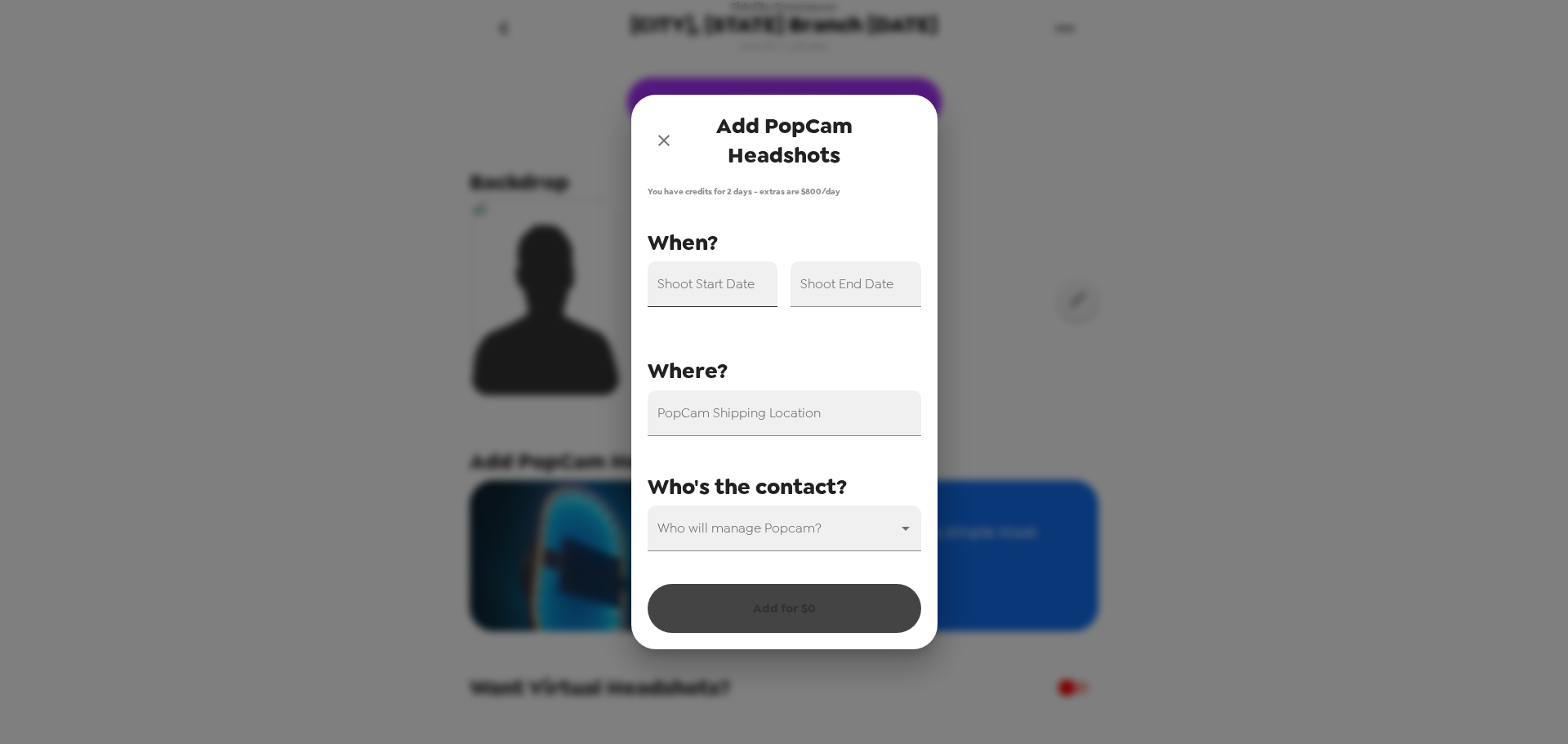 click on "Shoot Start Date" at bounding box center (713, 284) 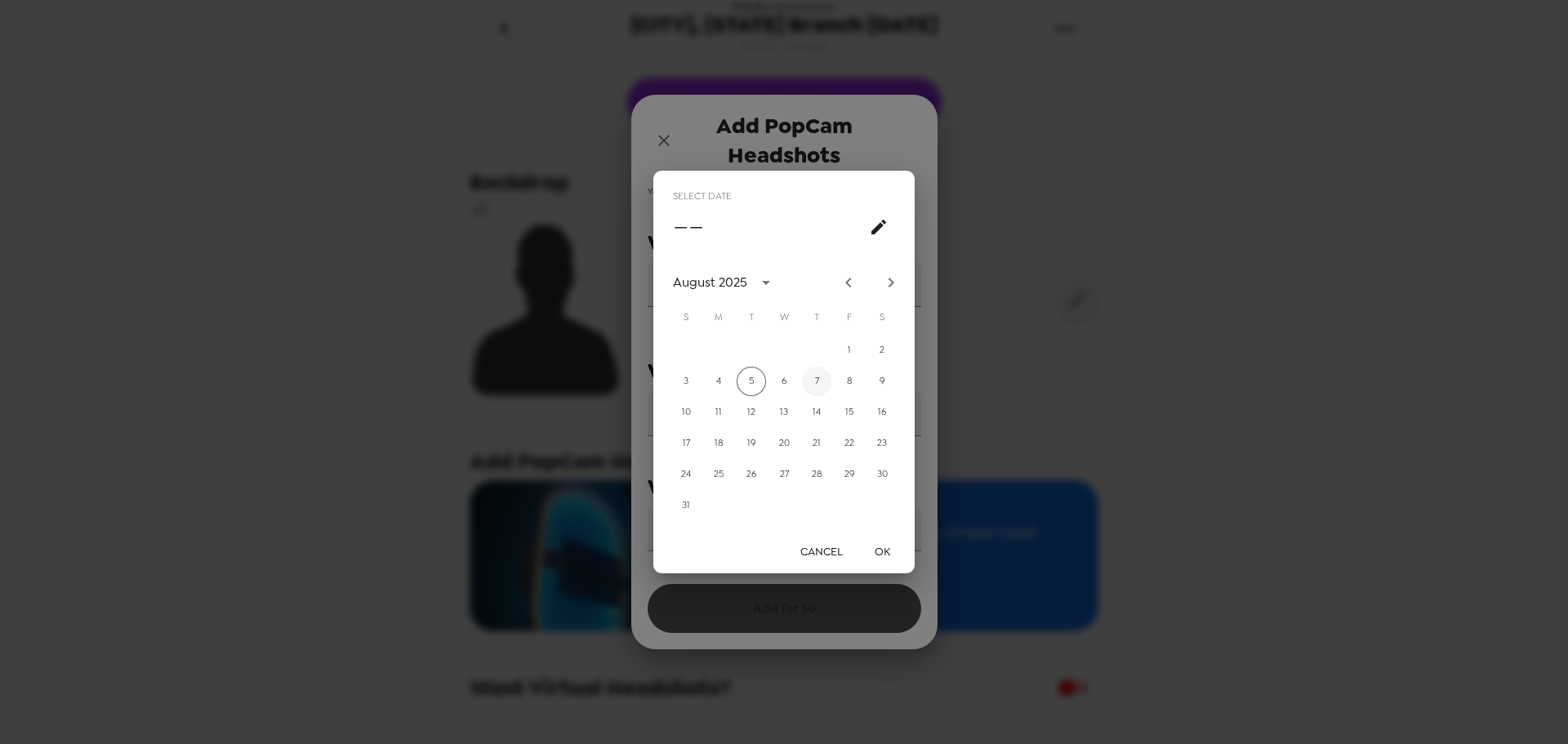 click on "7" at bounding box center (817, 381) 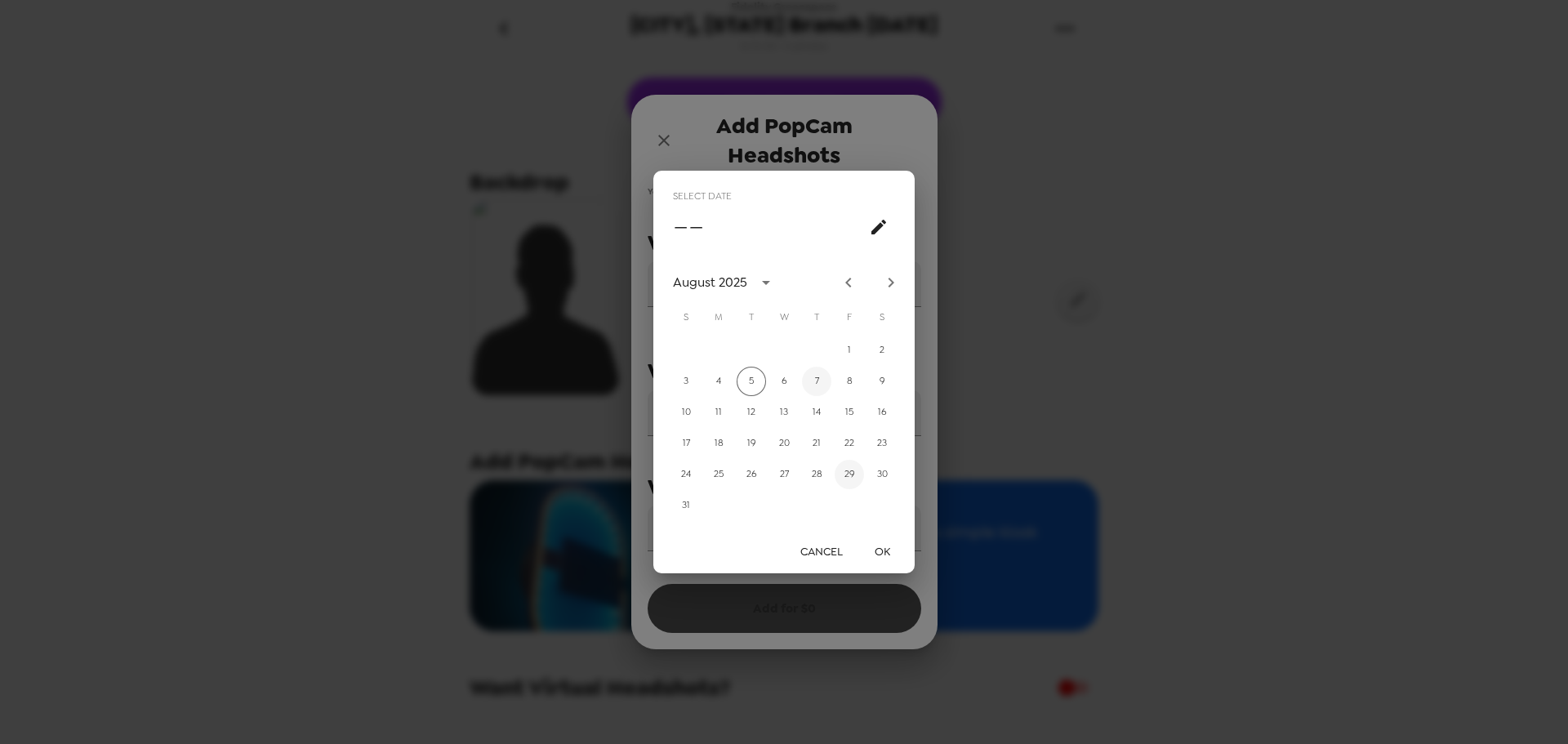type on "08/07/2025" 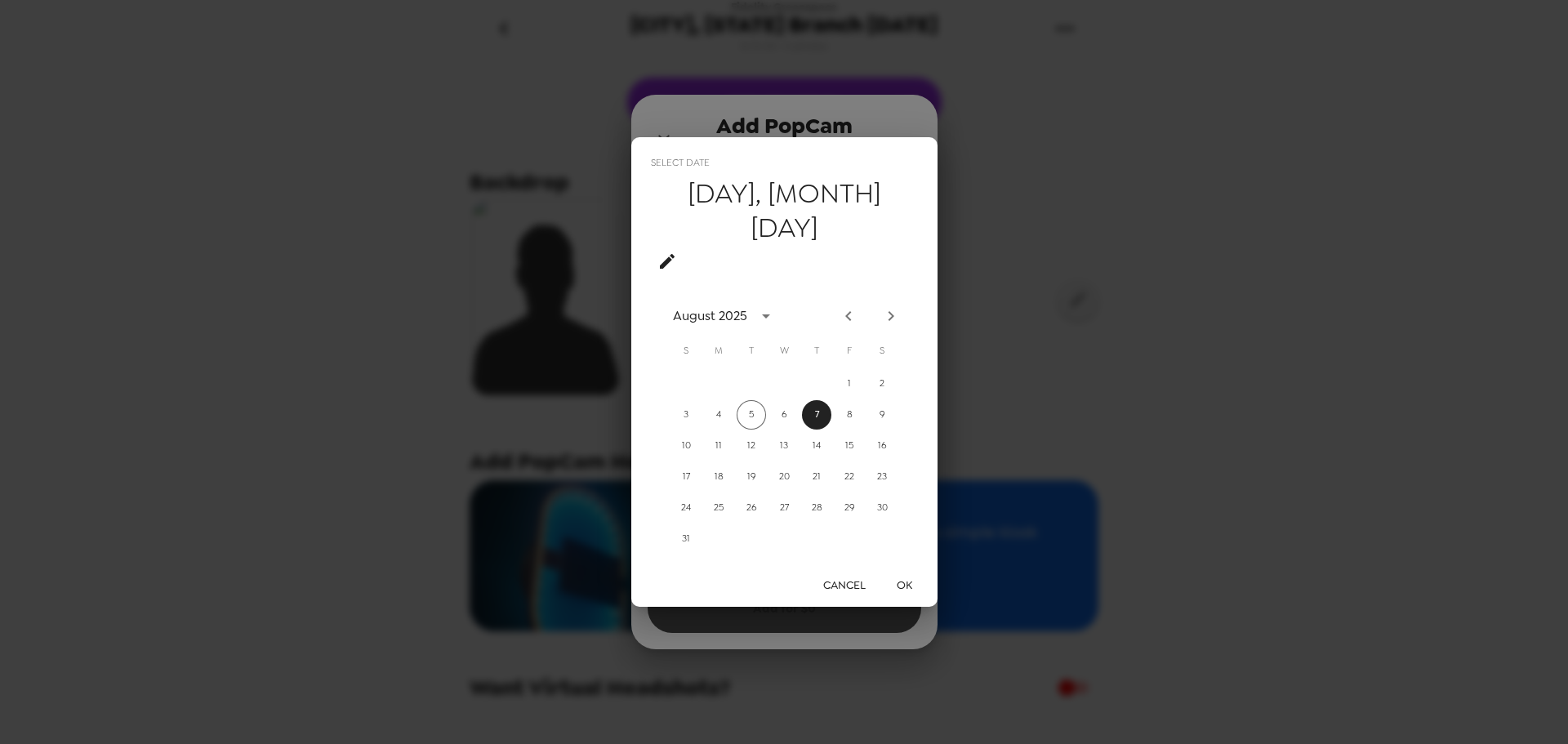 click on "OK" at bounding box center (905, 585) 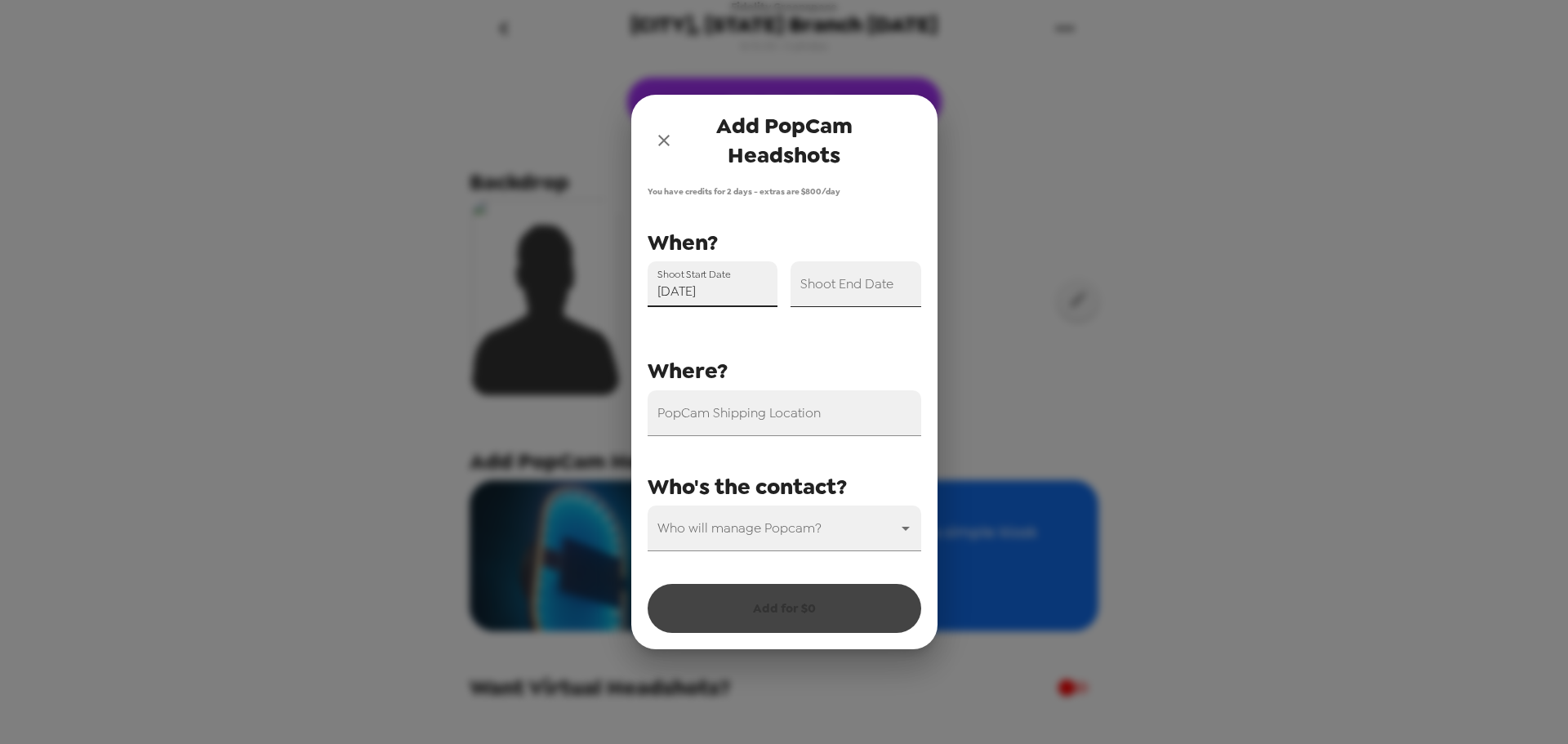 click on "Shoot End Date" at bounding box center (856, 284) 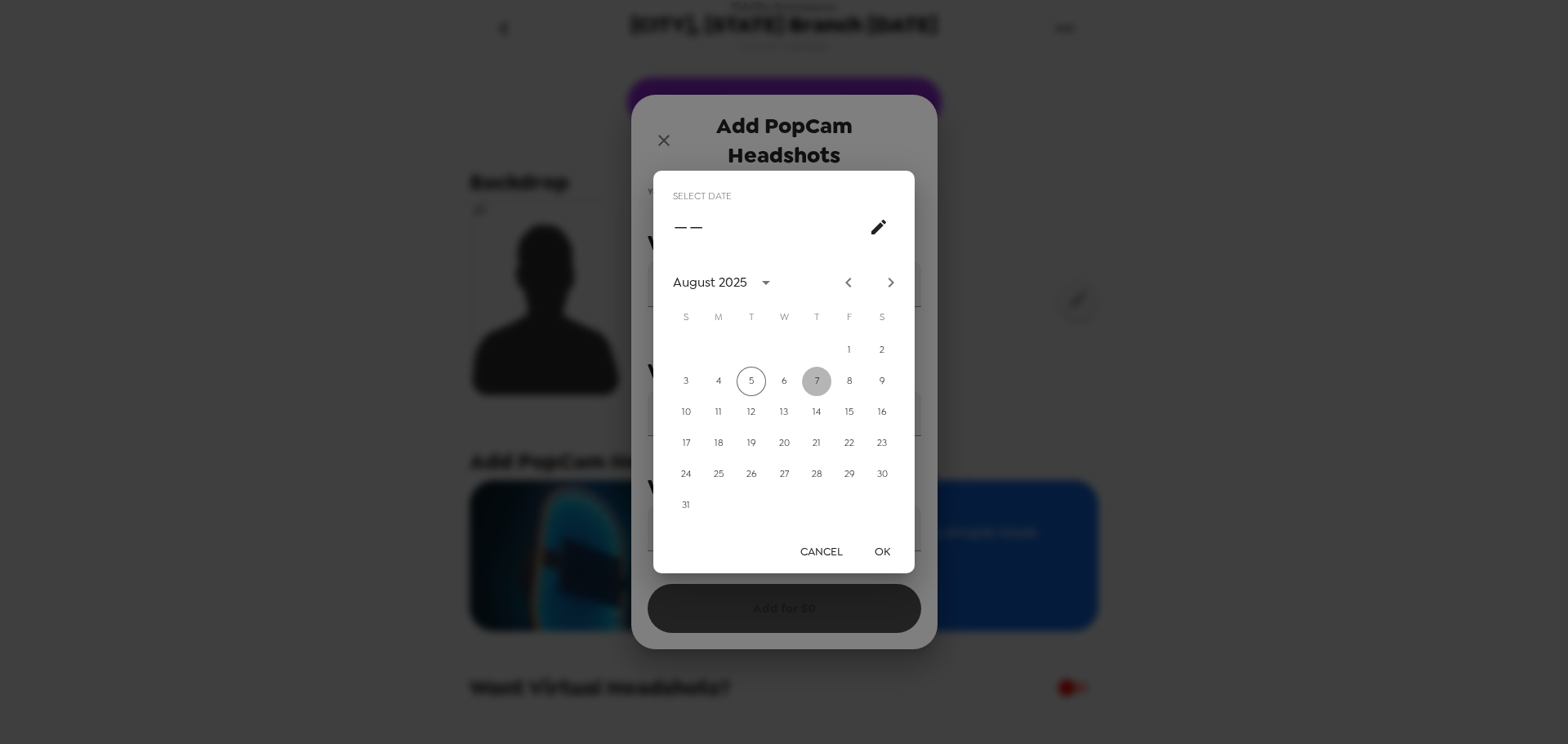 drag, startPoint x: 817, startPoint y: 376, endPoint x: 821, endPoint y: 387, distance: 11.7047 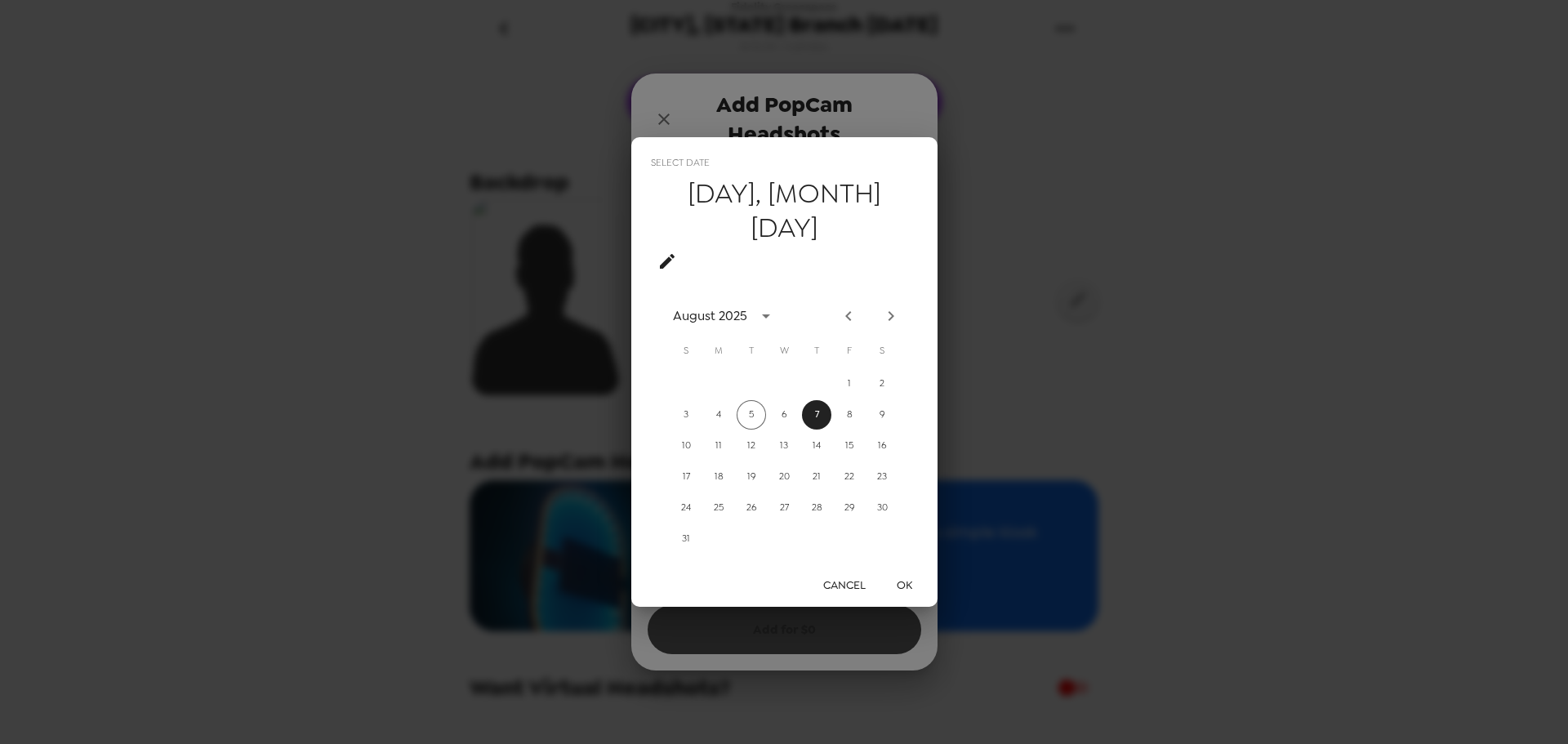 click on "OK" at bounding box center (905, 585) 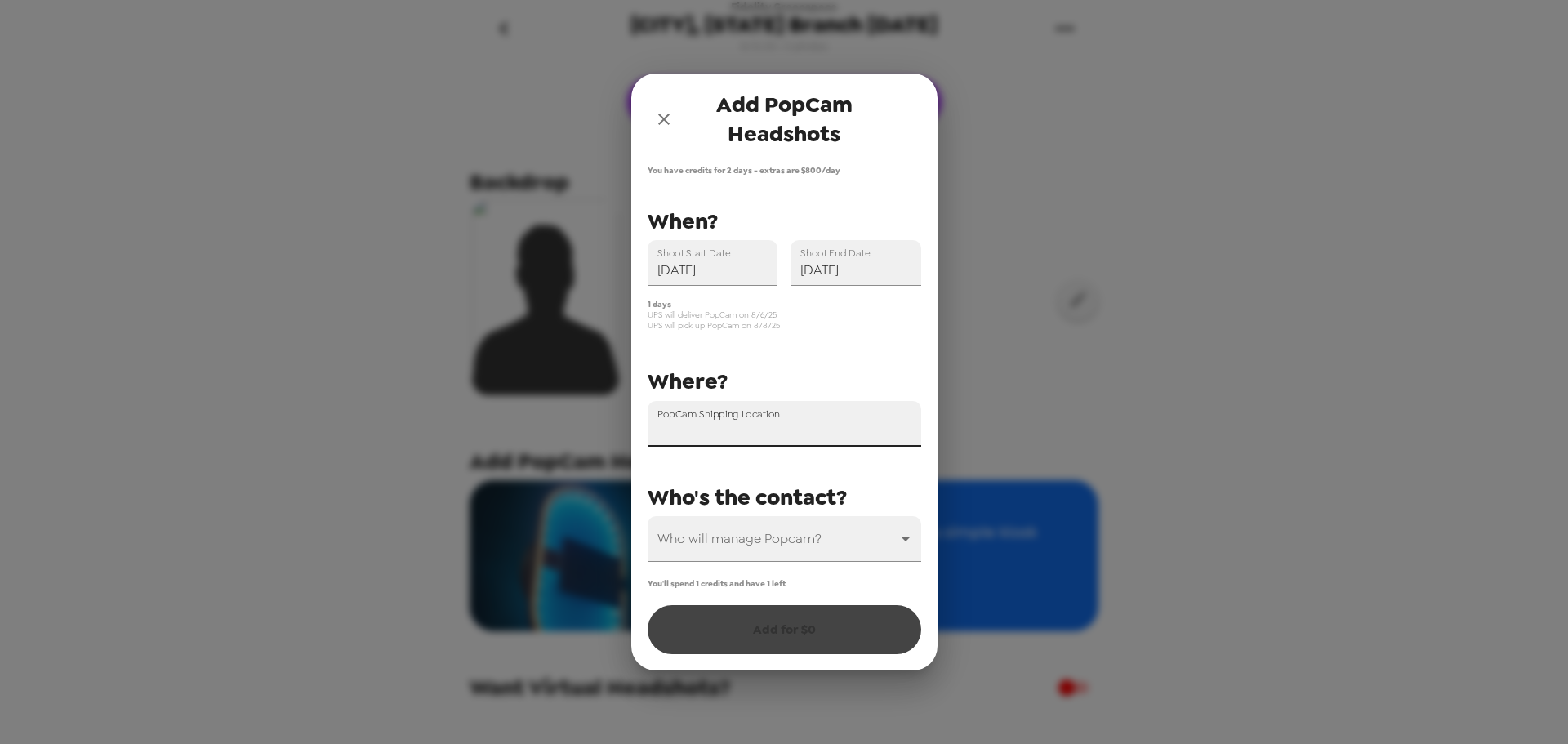 click on "PopCam Shipping Location" at bounding box center [784, 424] 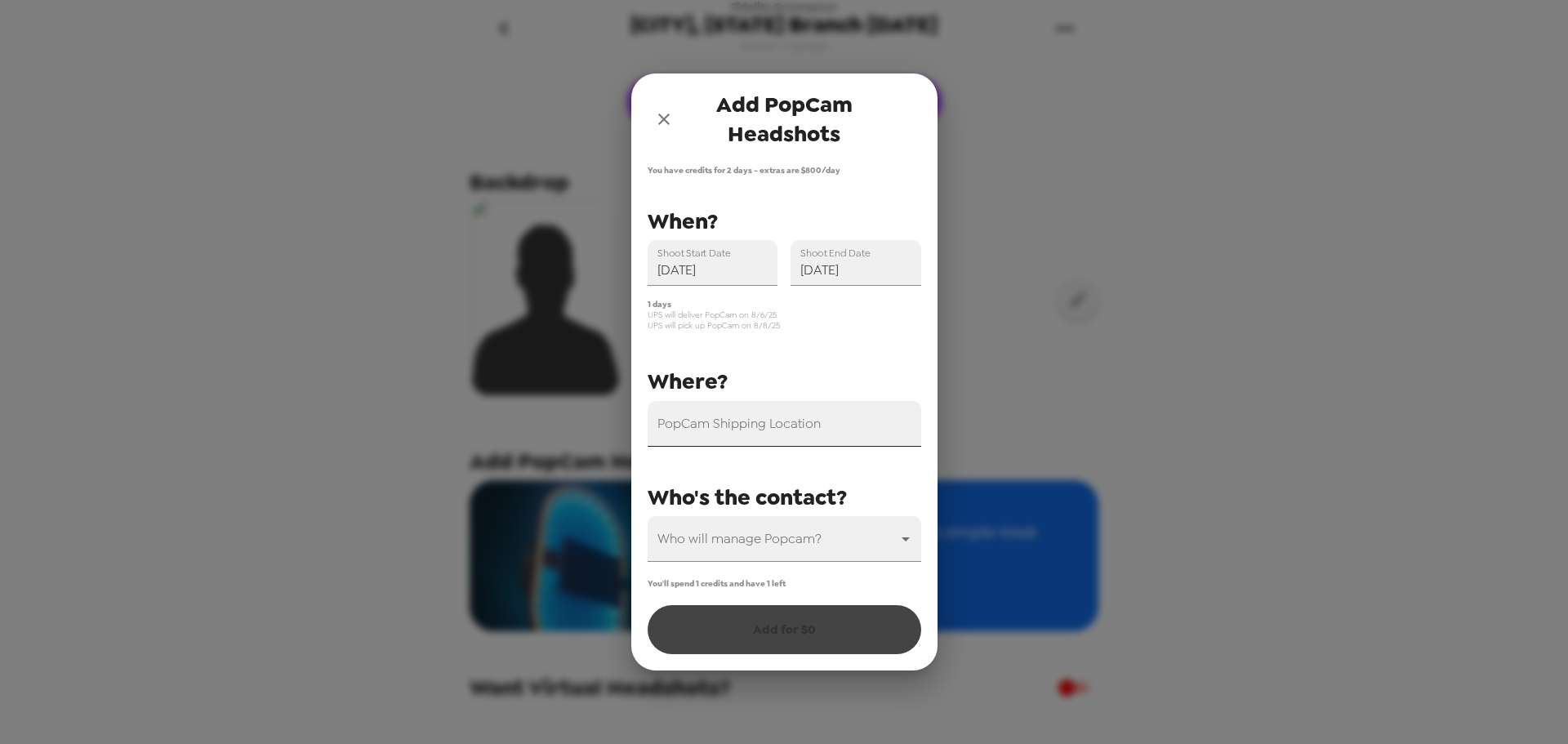 click on "PopCam Shipping Location" at bounding box center (739, 423) 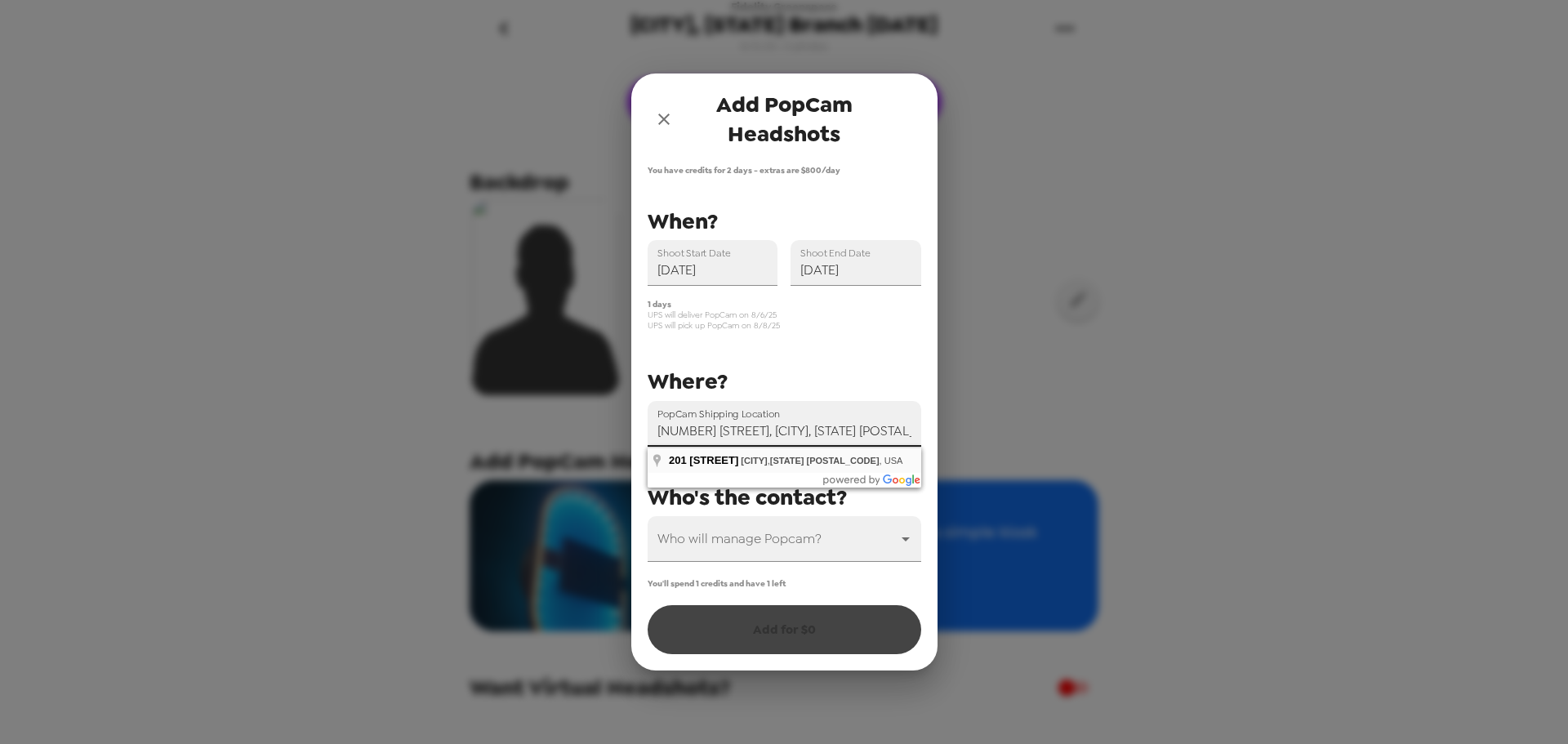 type on "201 N Cattlemen Rd, Sarasota, FL 34243, USA" 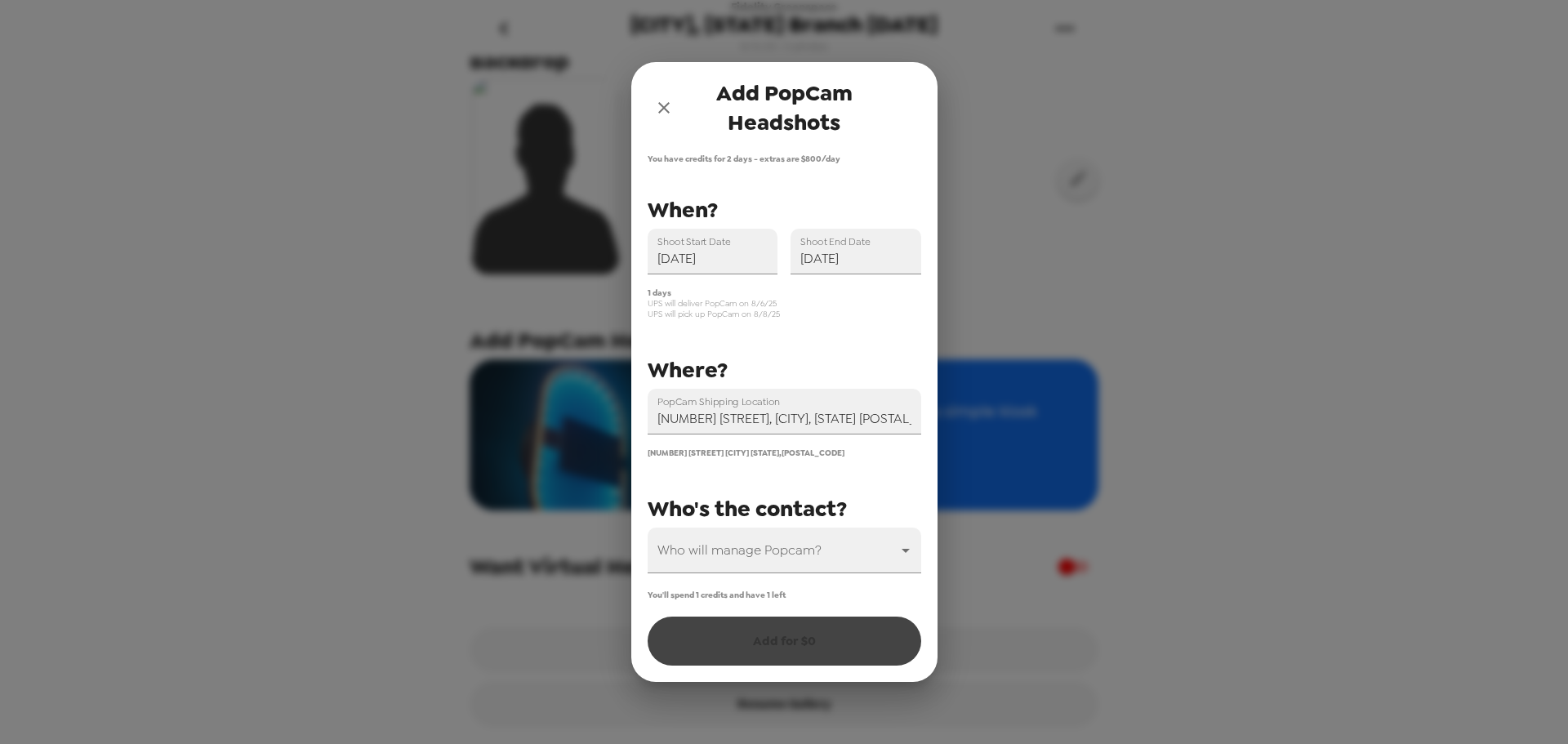 scroll, scrollTop: 138, scrollLeft: 0, axis: vertical 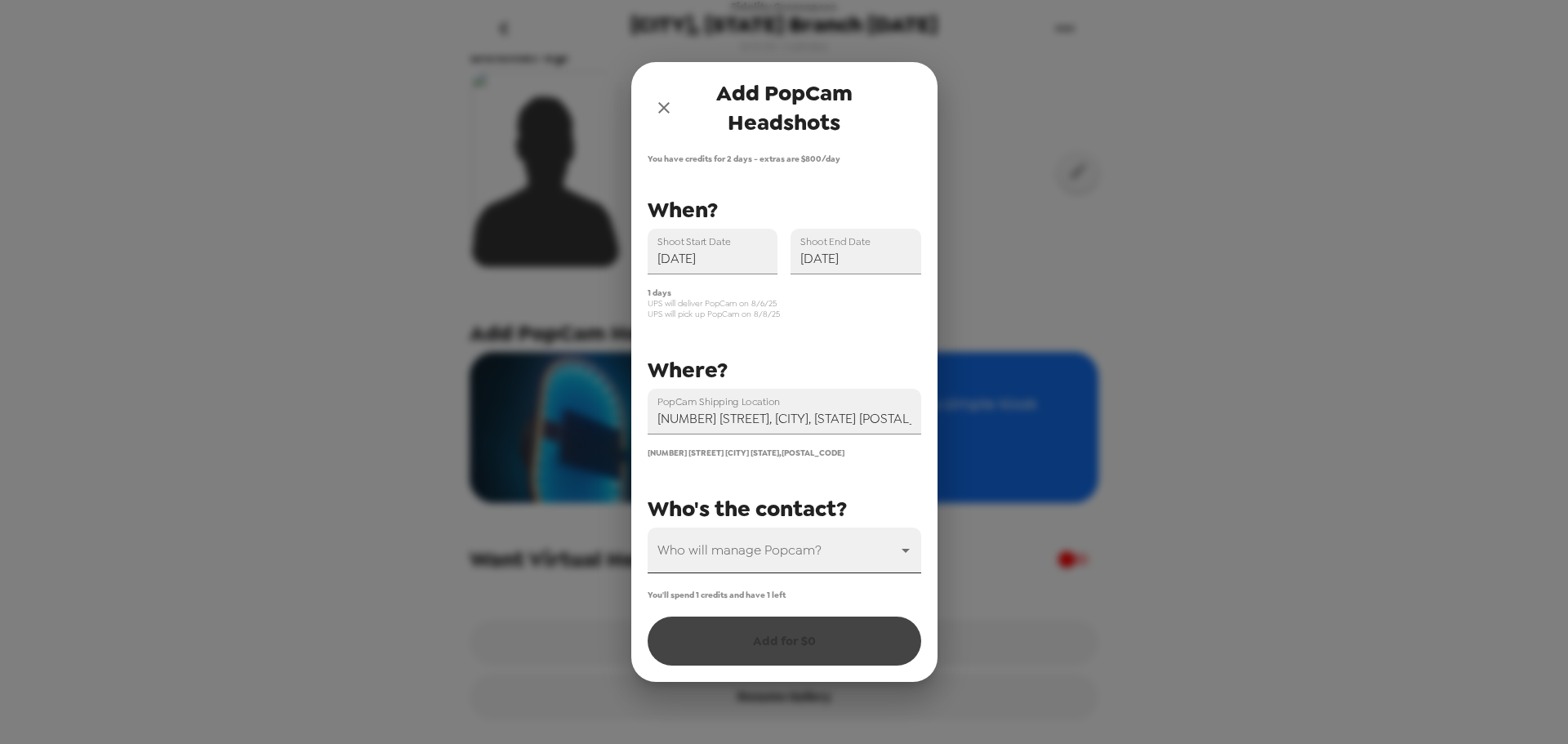 click on "Fidelity Greenspace Sarasota, FL Branch 8/7/25 8/5/25 • 0 photos Upload headshots Backdrop Add PopCam Headshots? Get pro headshots from a simple kiosk $ 800 /day You have credits for   2   days Want Virtual Headshots? SHOOTcode Rename Gallery Add PopCam Headshots You have credits for   2   days - extras are $ 800 /day PopCam Shipping Location 201 N Cattlemen Rd, Sarasota, FL 34243, USA 201 North Cattlemen Road   Sarasota   Florida ,  34243   Shoot Start Date 08/07/2025 Shoot End Date 08/07/2025 Who will manage Popcam? ​ When? Where? Who's the contact? 1   days UPS will deliver PopCam on   8/6/25 UPS will pick up PopCam on   8/8/25 You'll spend   1   credits and have   1   left Add for $ 0 201   N Cattlemen Rd Sarasota ,  FL   34243 , USA" at bounding box center [784, 372] 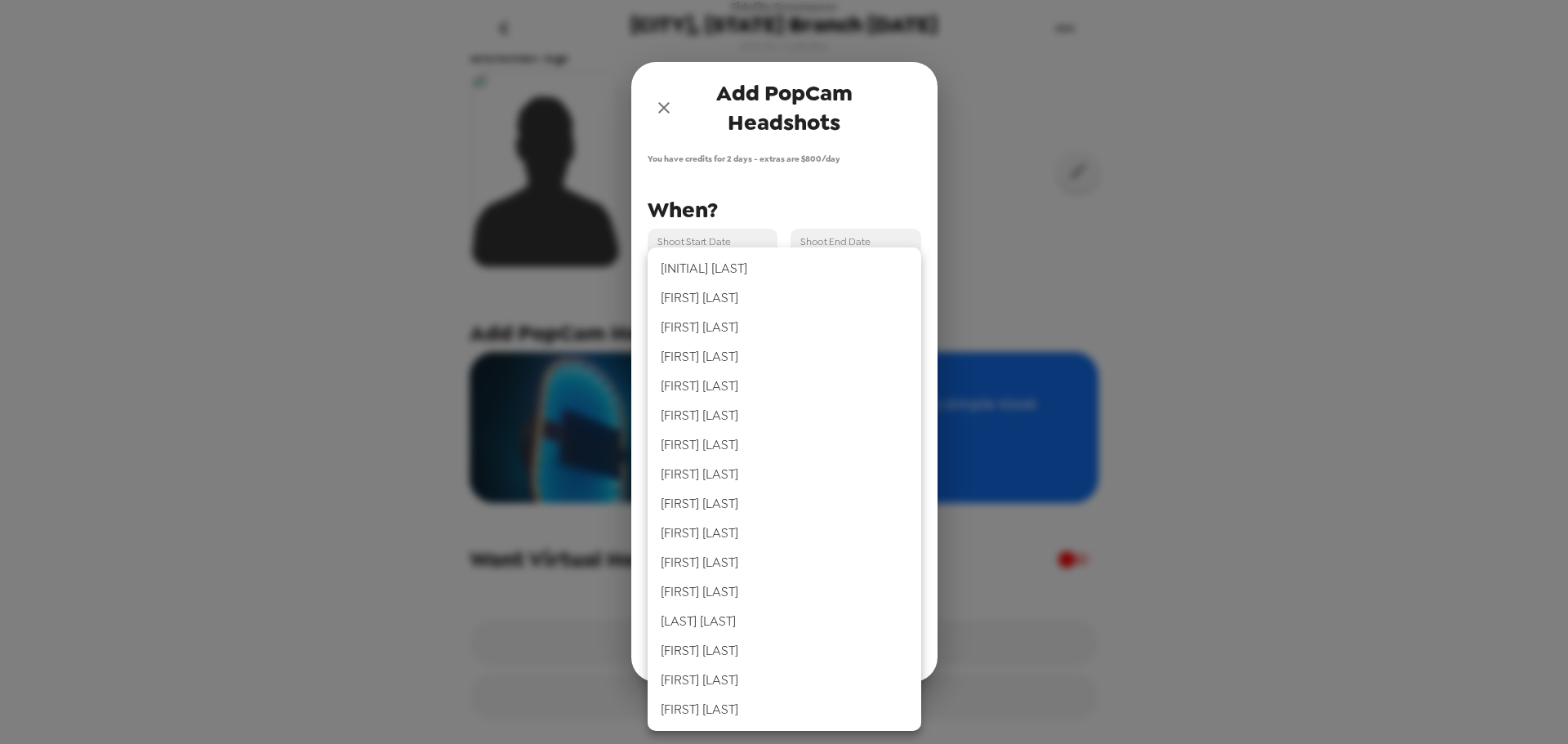 type 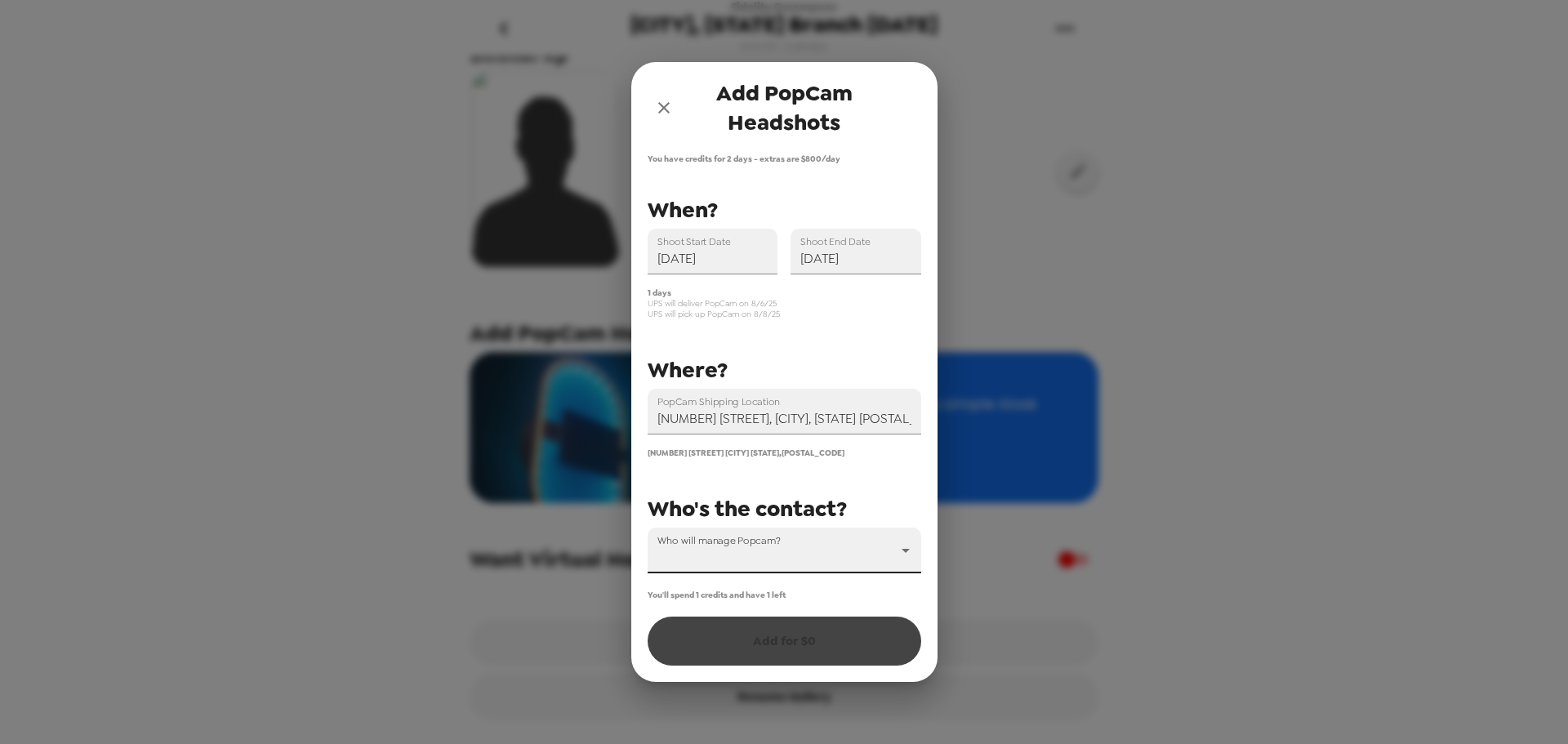 click 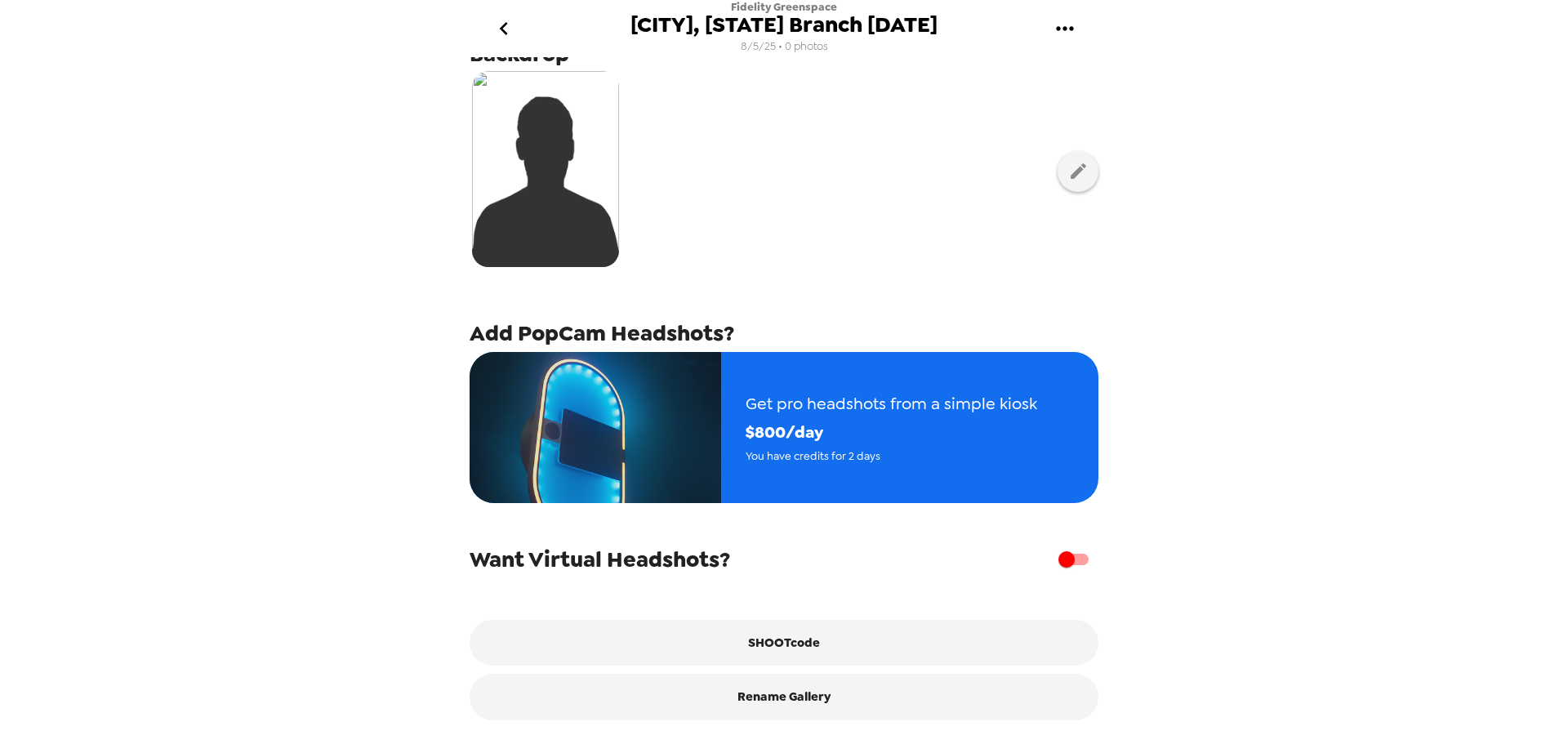 click at bounding box center (503, 29) 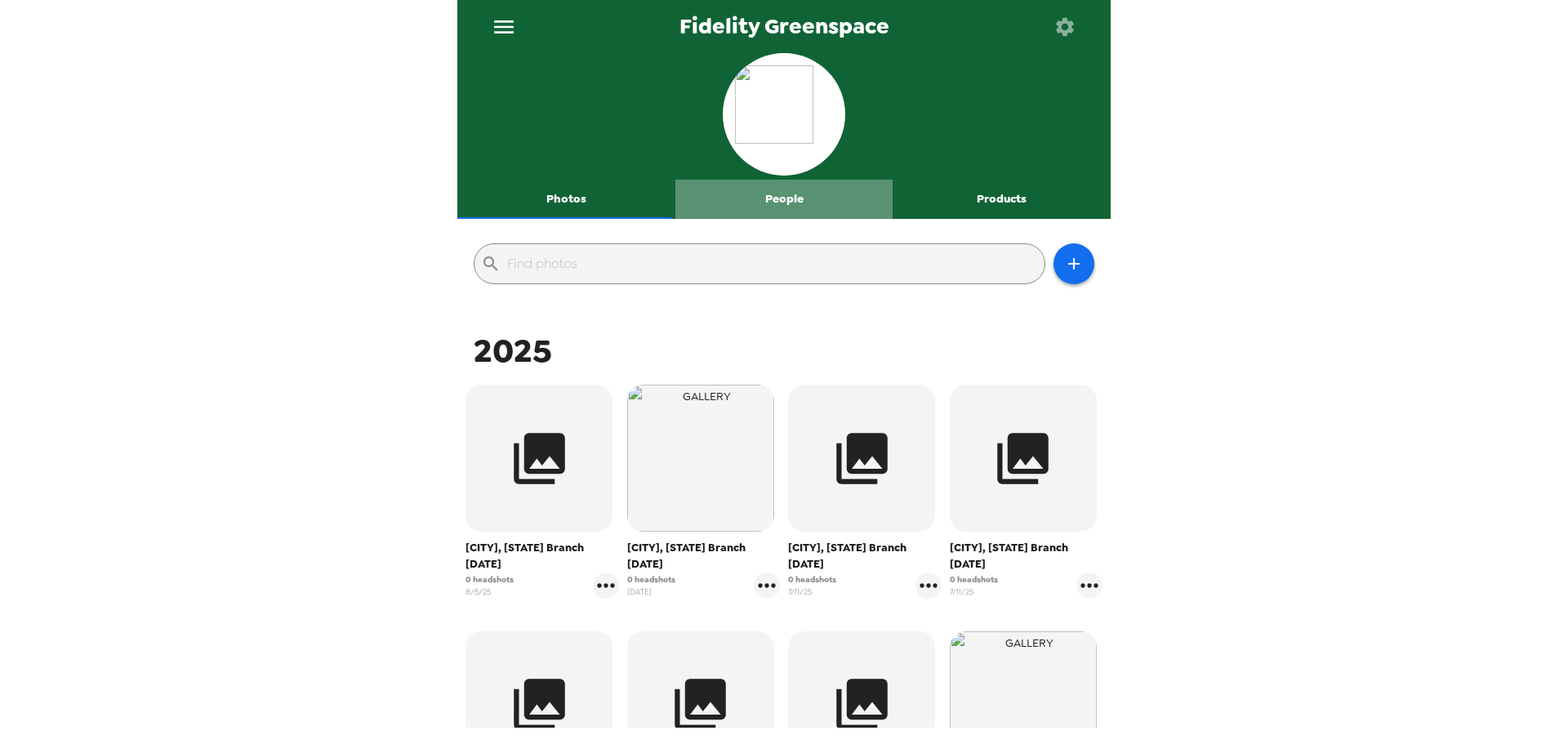 click on "People" at bounding box center [784, 199] 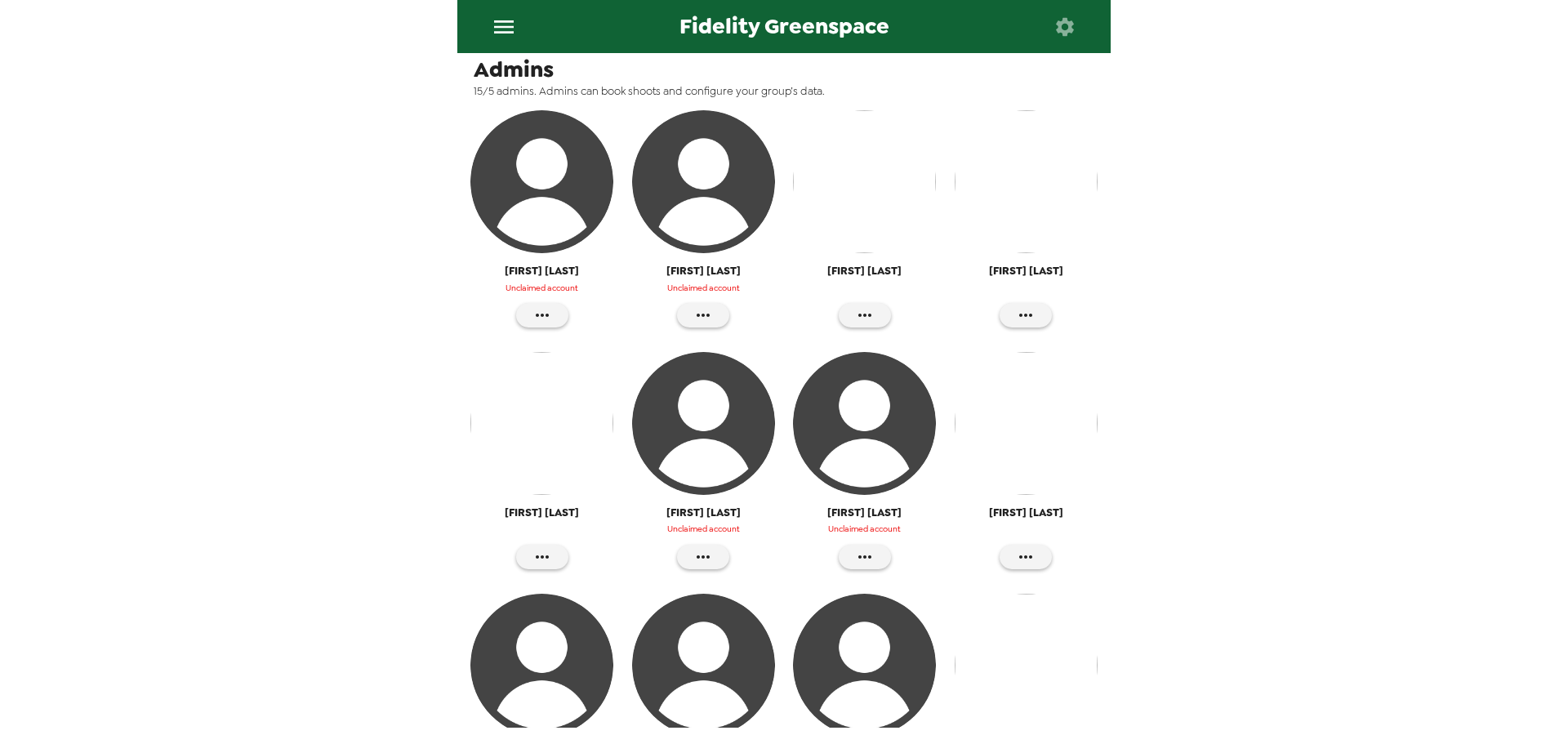 scroll, scrollTop: 653, scrollLeft: 0, axis: vertical 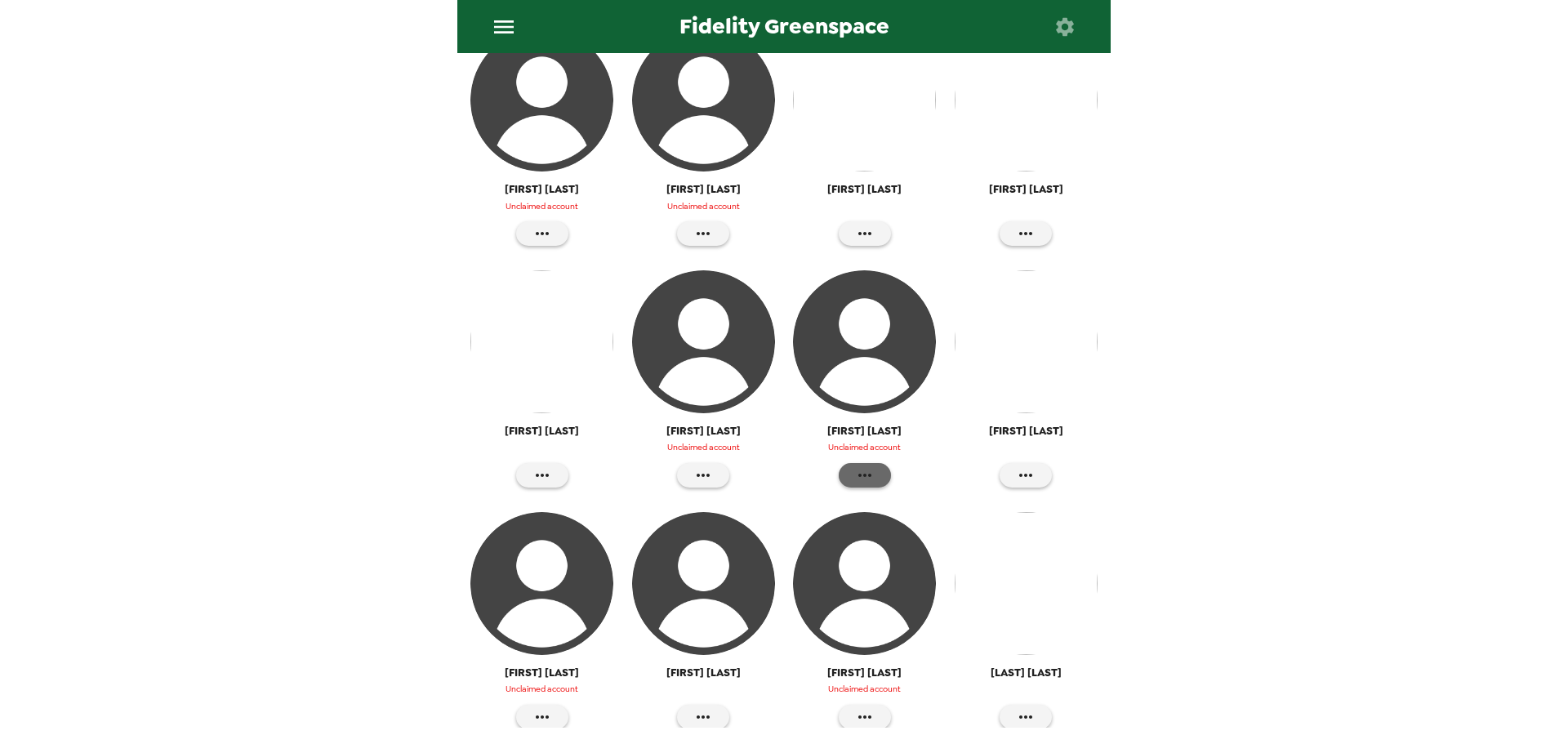 click 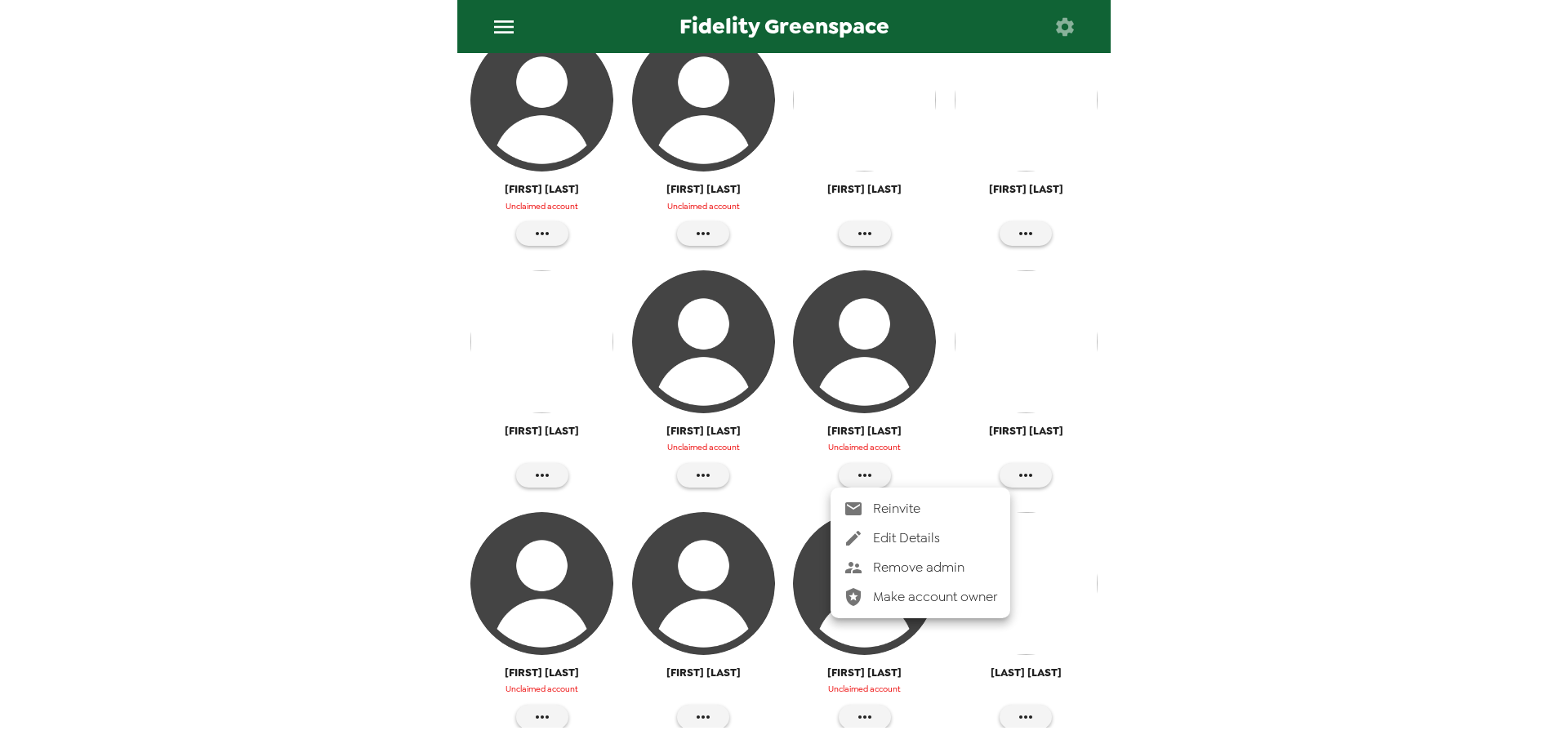 click on "Reinvite" at bounding box center [935, 509] 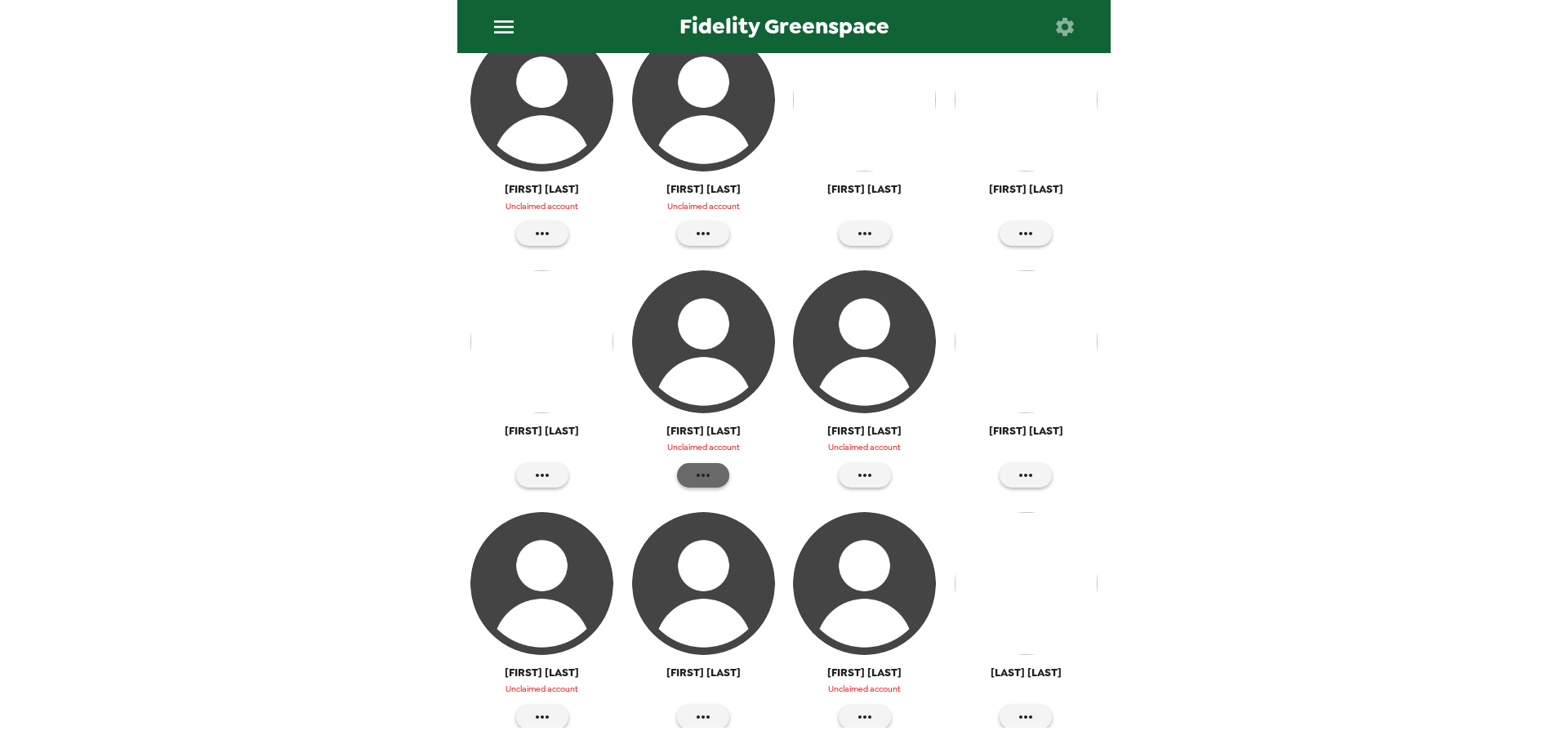 click 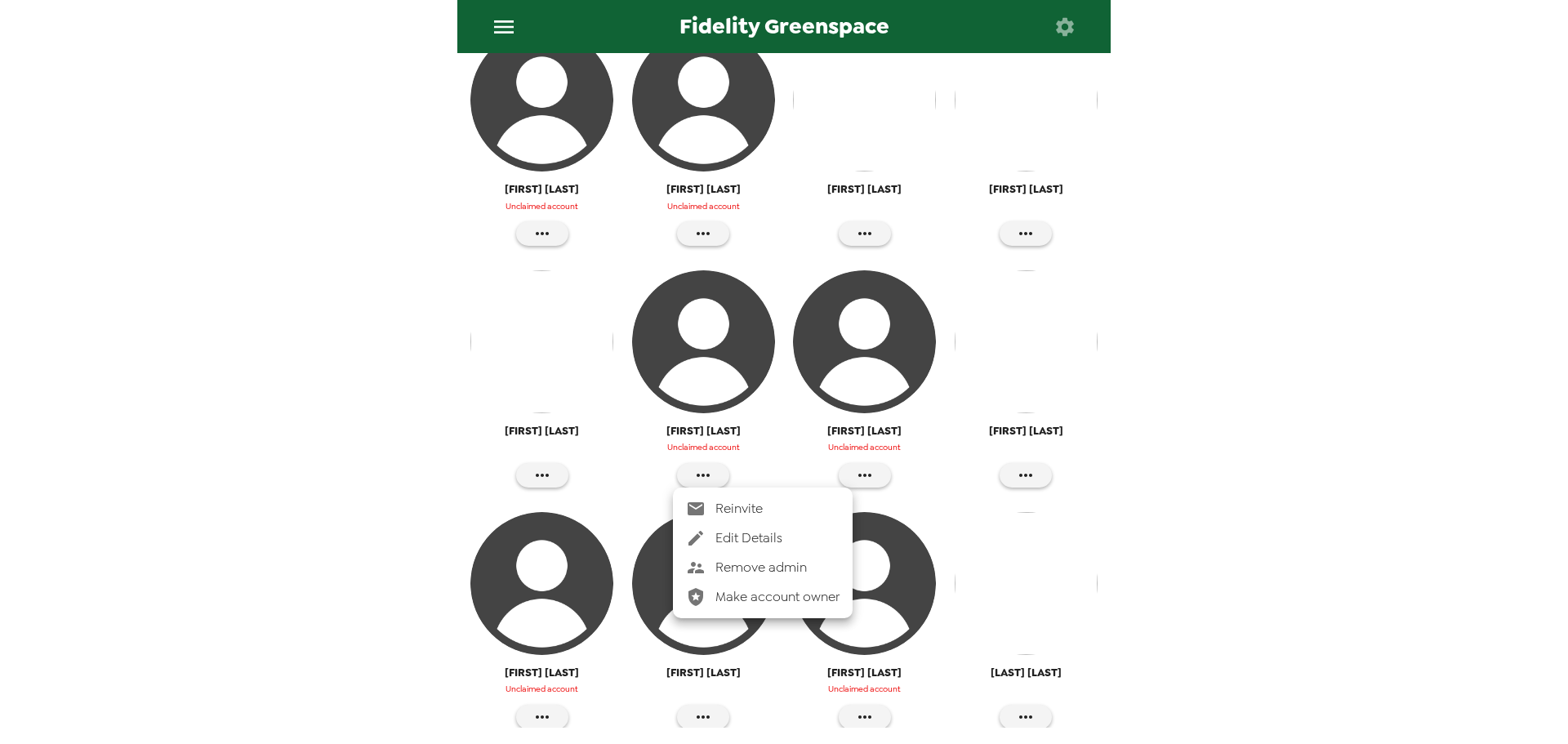 click on "Reinvite" at bounding box center [777, 509] 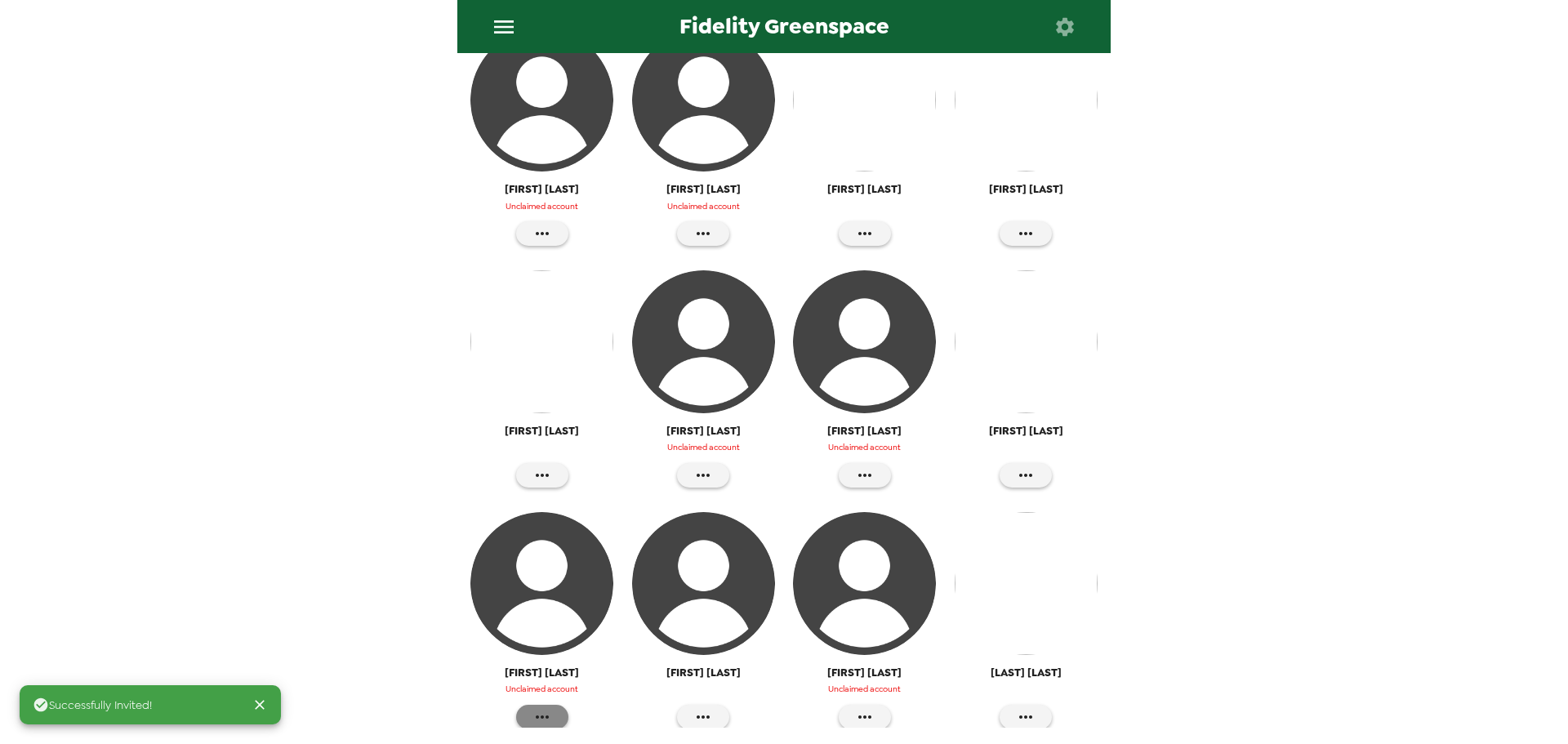click 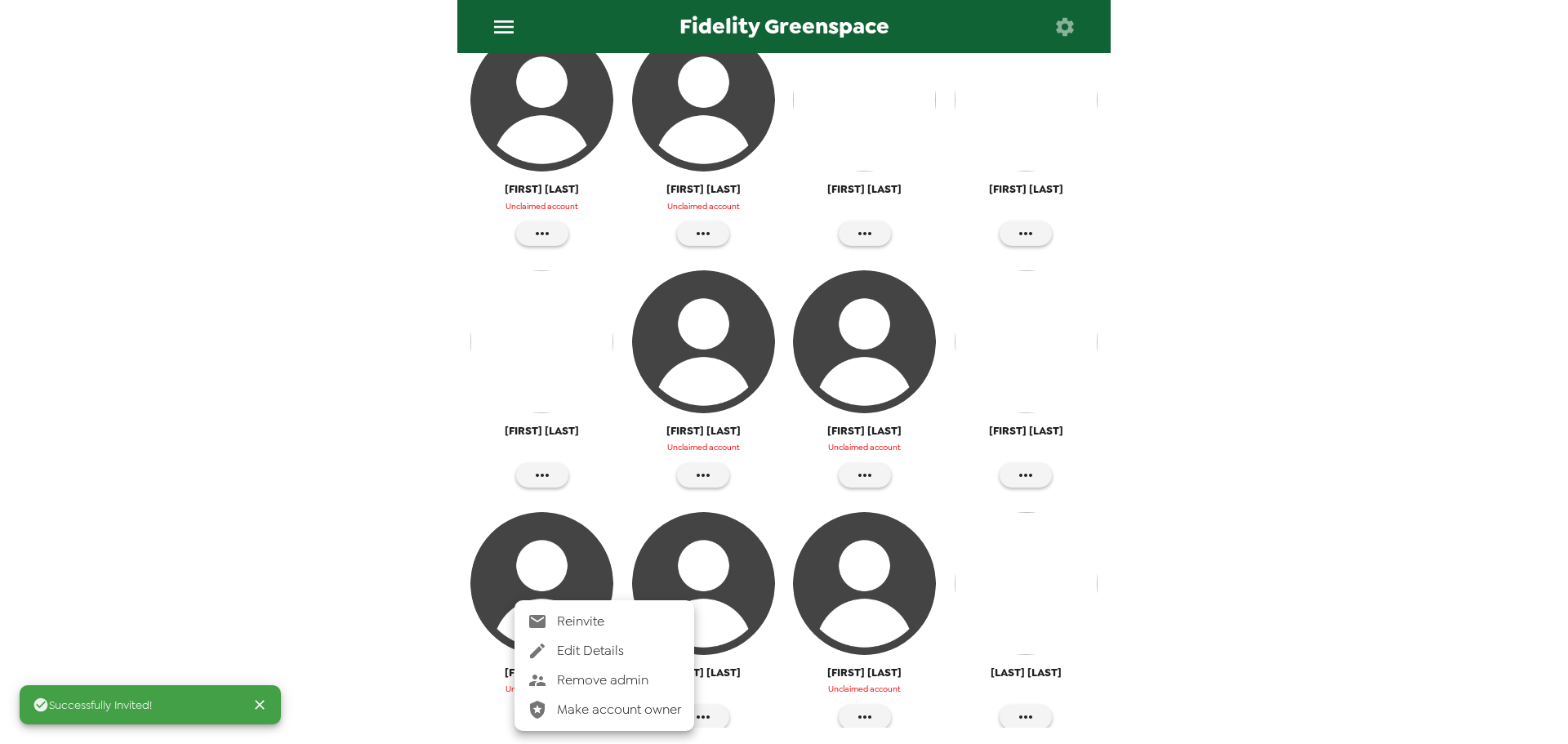 drag, startPoint x: 579, startPoint y: 617, endPoint x: 840, endPoint y: 699, distance: 273.57814 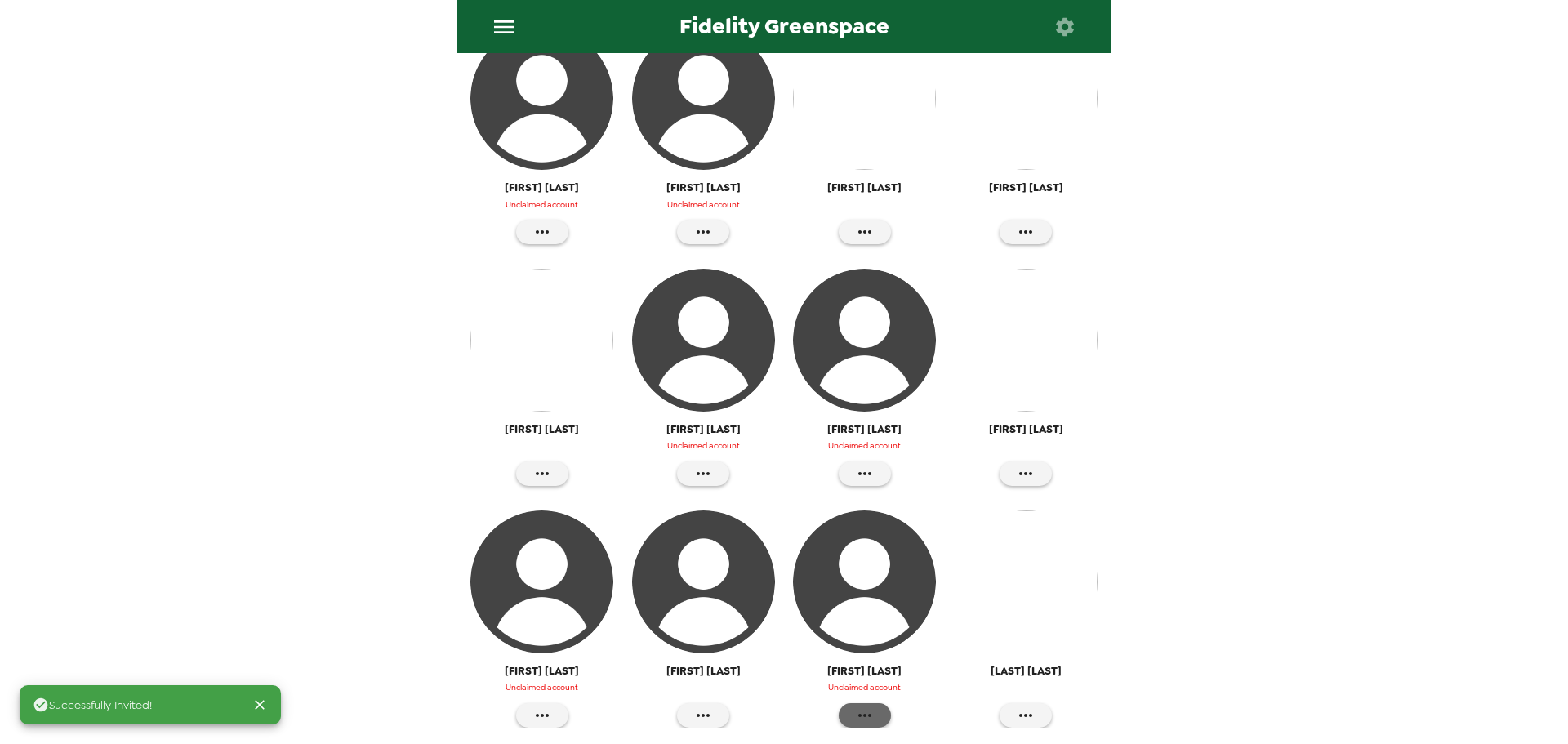 click 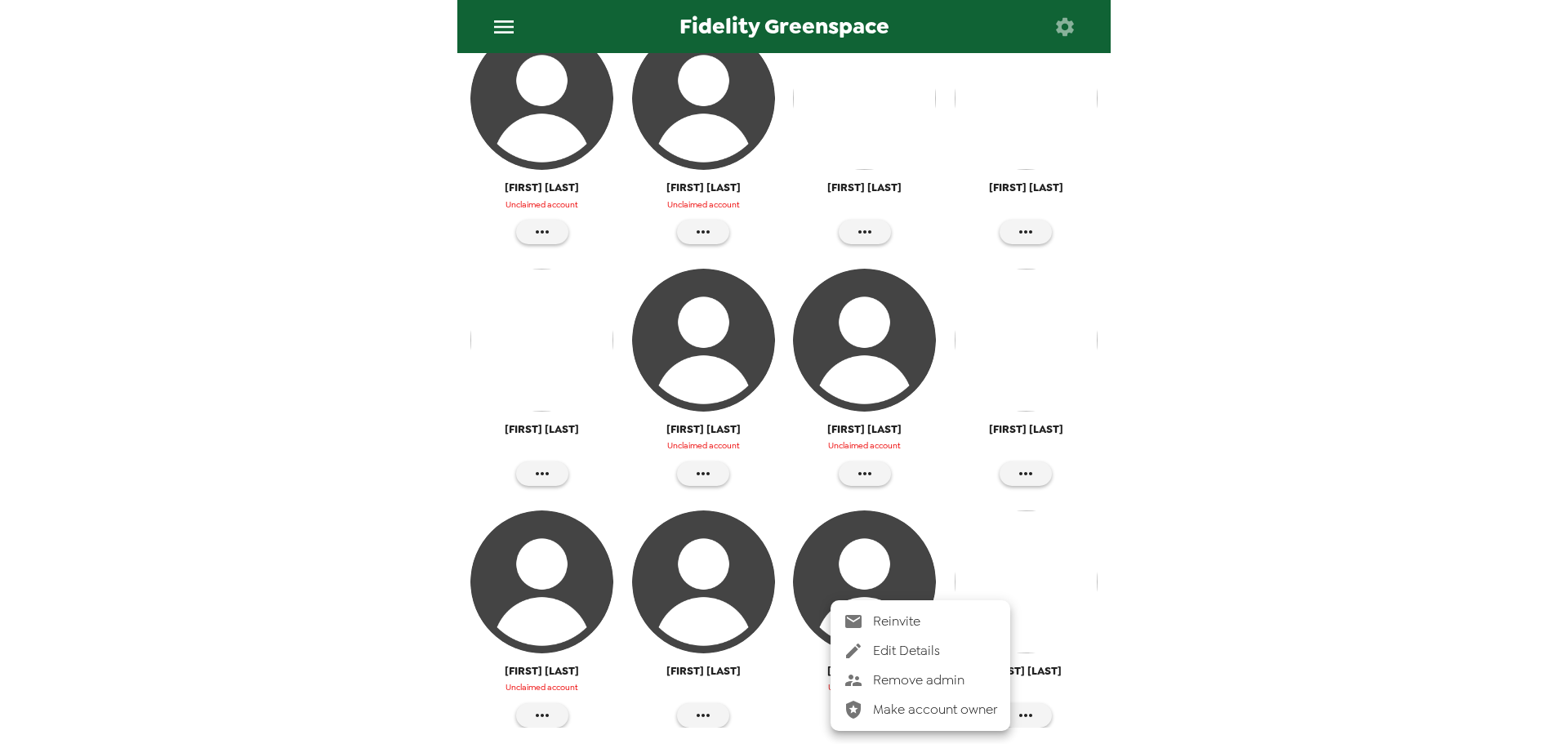 click on "Reinvite" at bounding box center (935, 621) 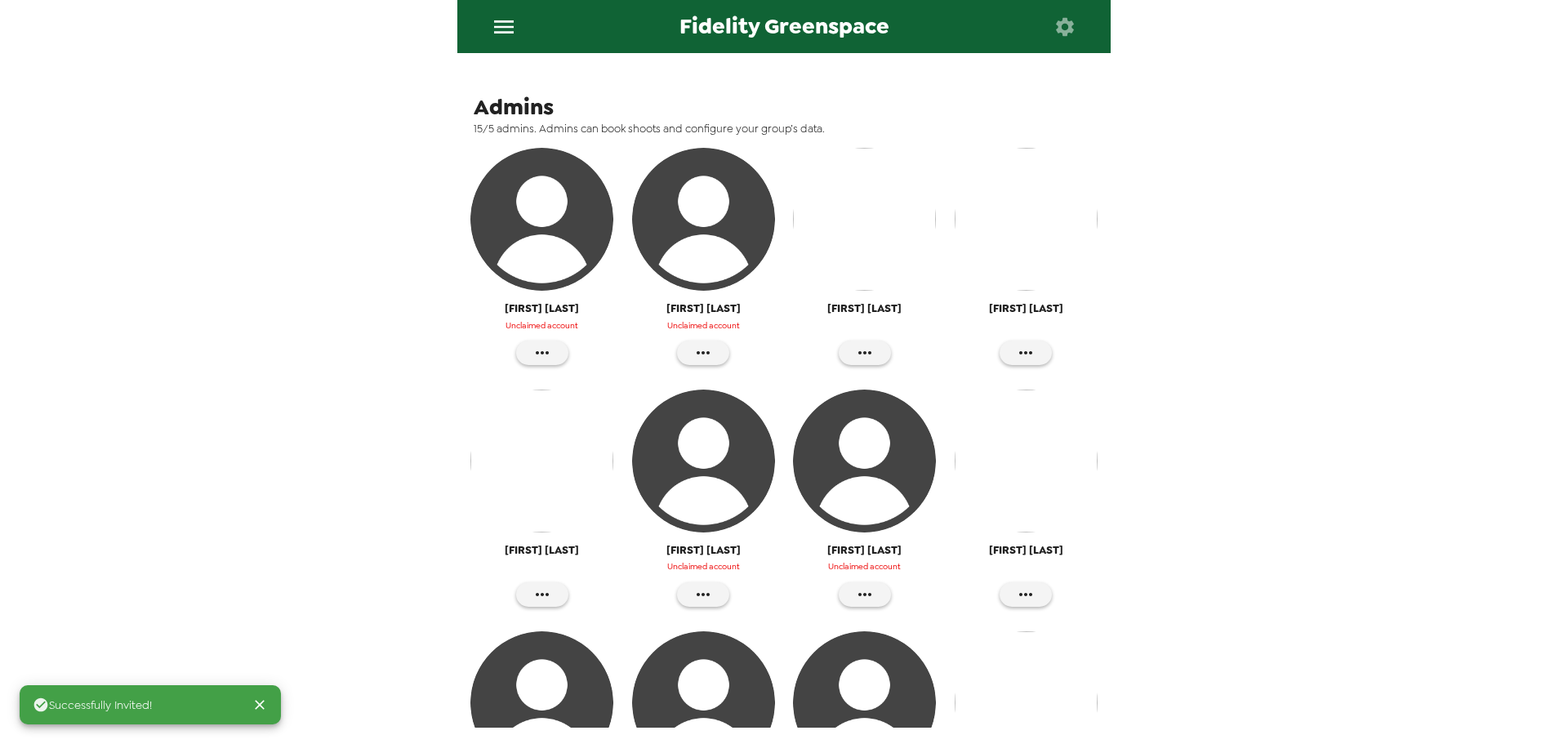 scroll, scrollTop: 410, scrollLeft: 0, axis: vertical 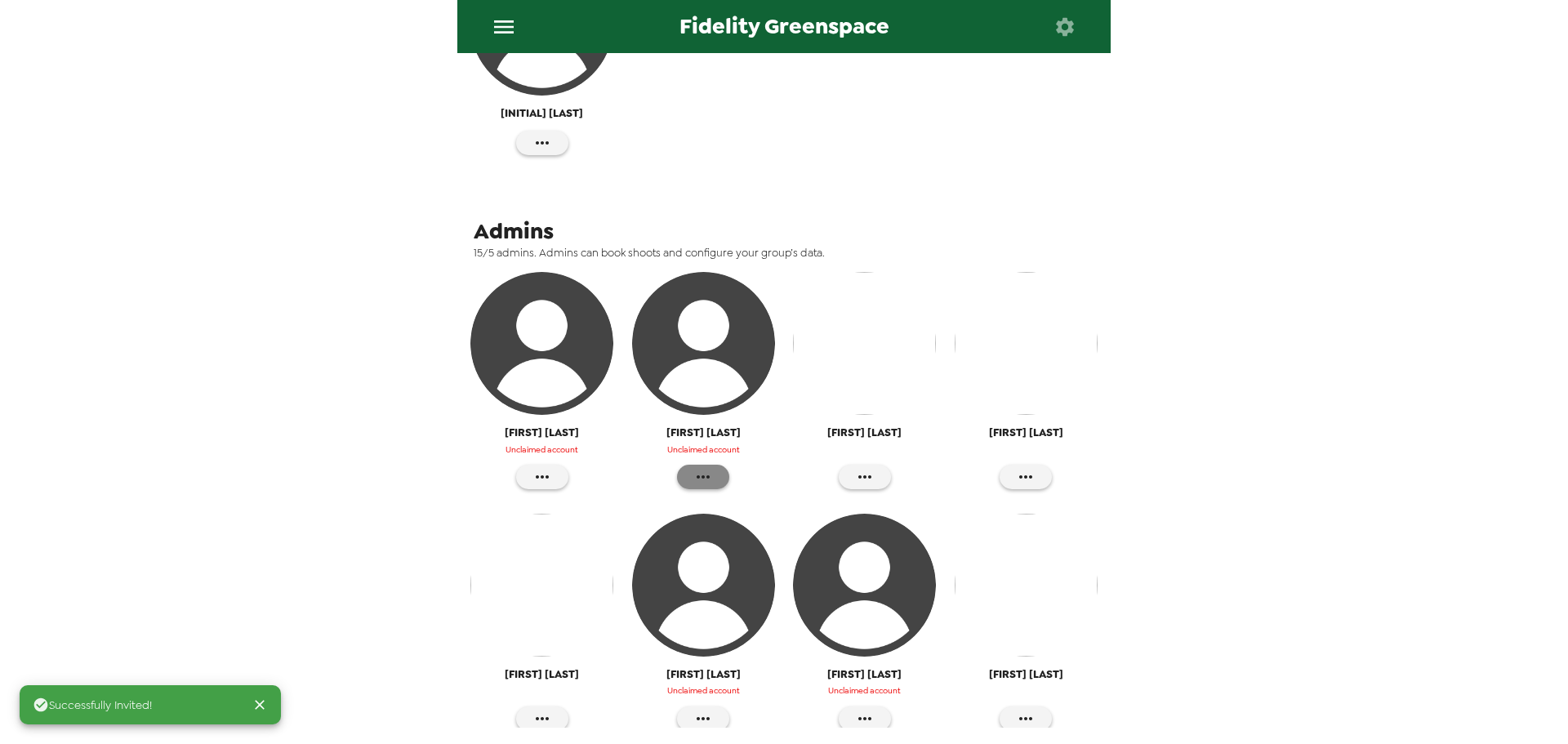 click 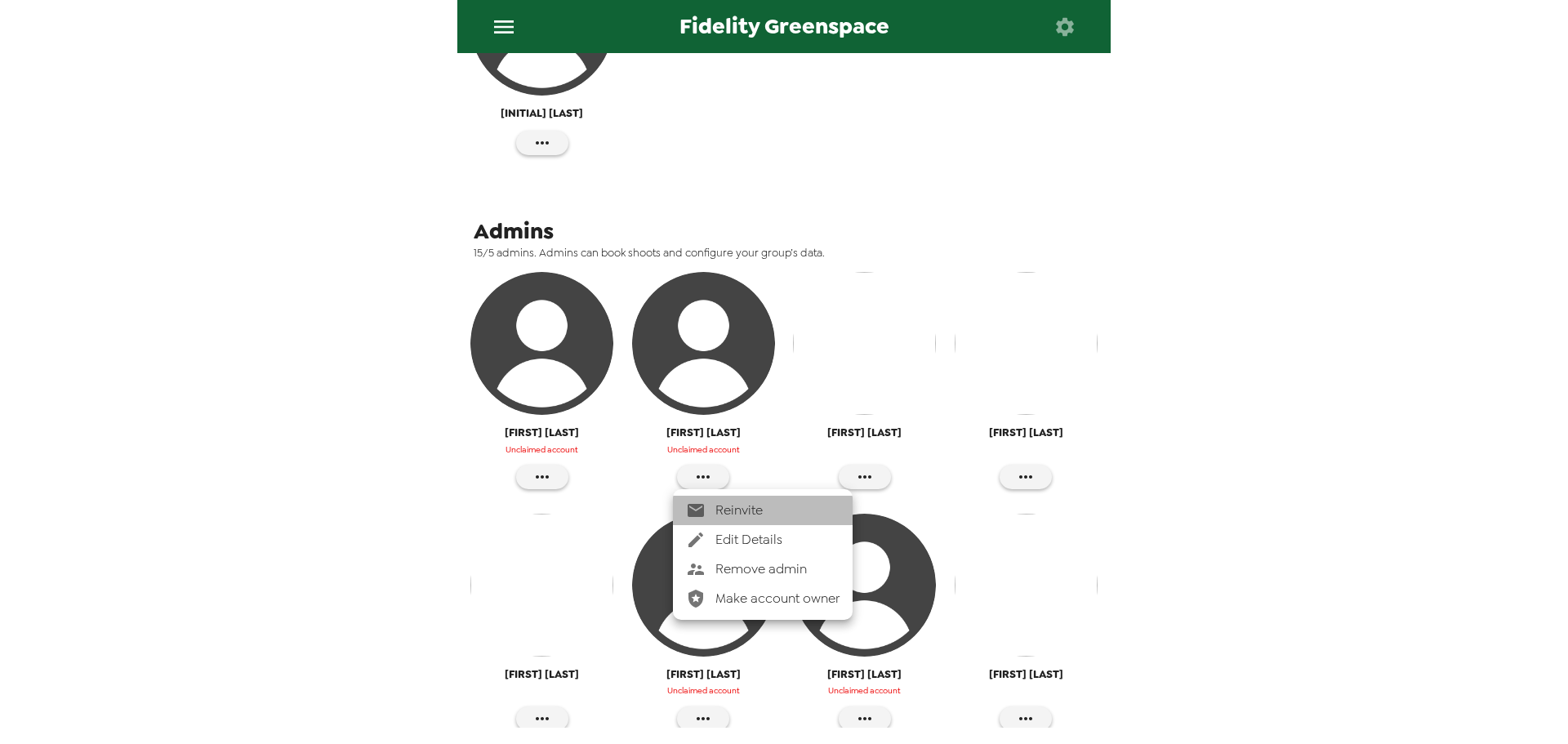 drag, startPoint x: 747, startPoint y: 507, endPoint x: 649, endPoint y: 489, distance: 100 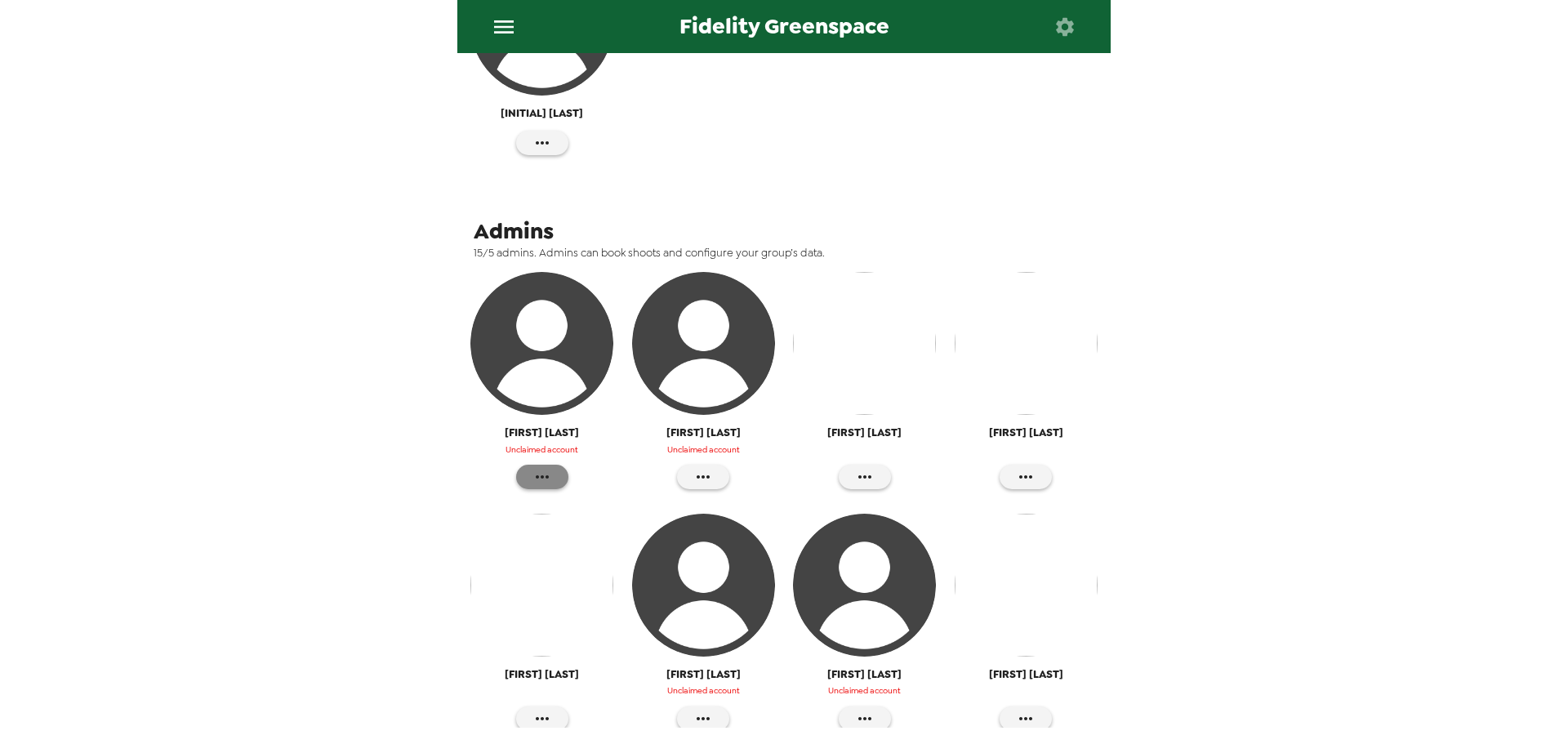 click 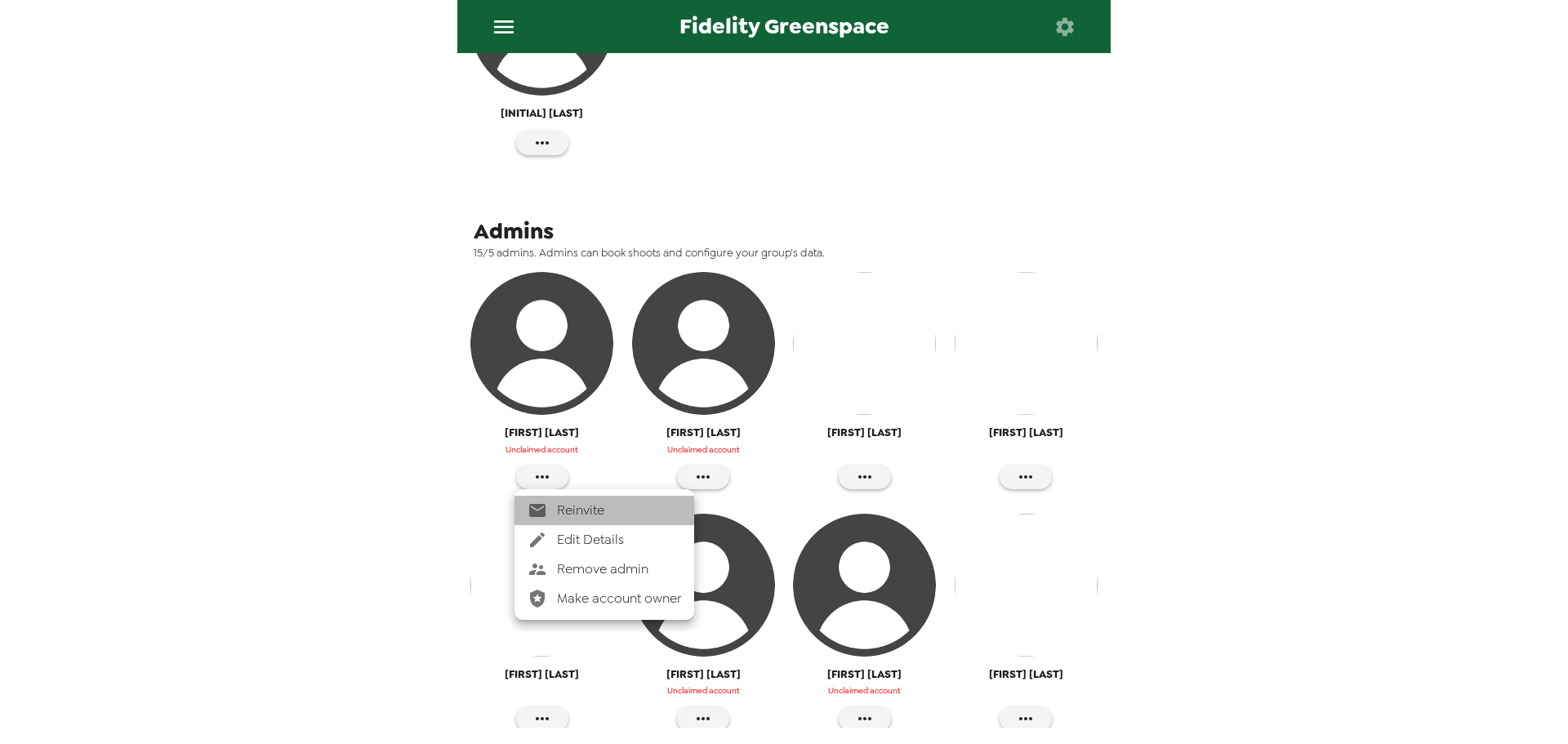 click on "Reinvite" at bounding box center (619, 510) 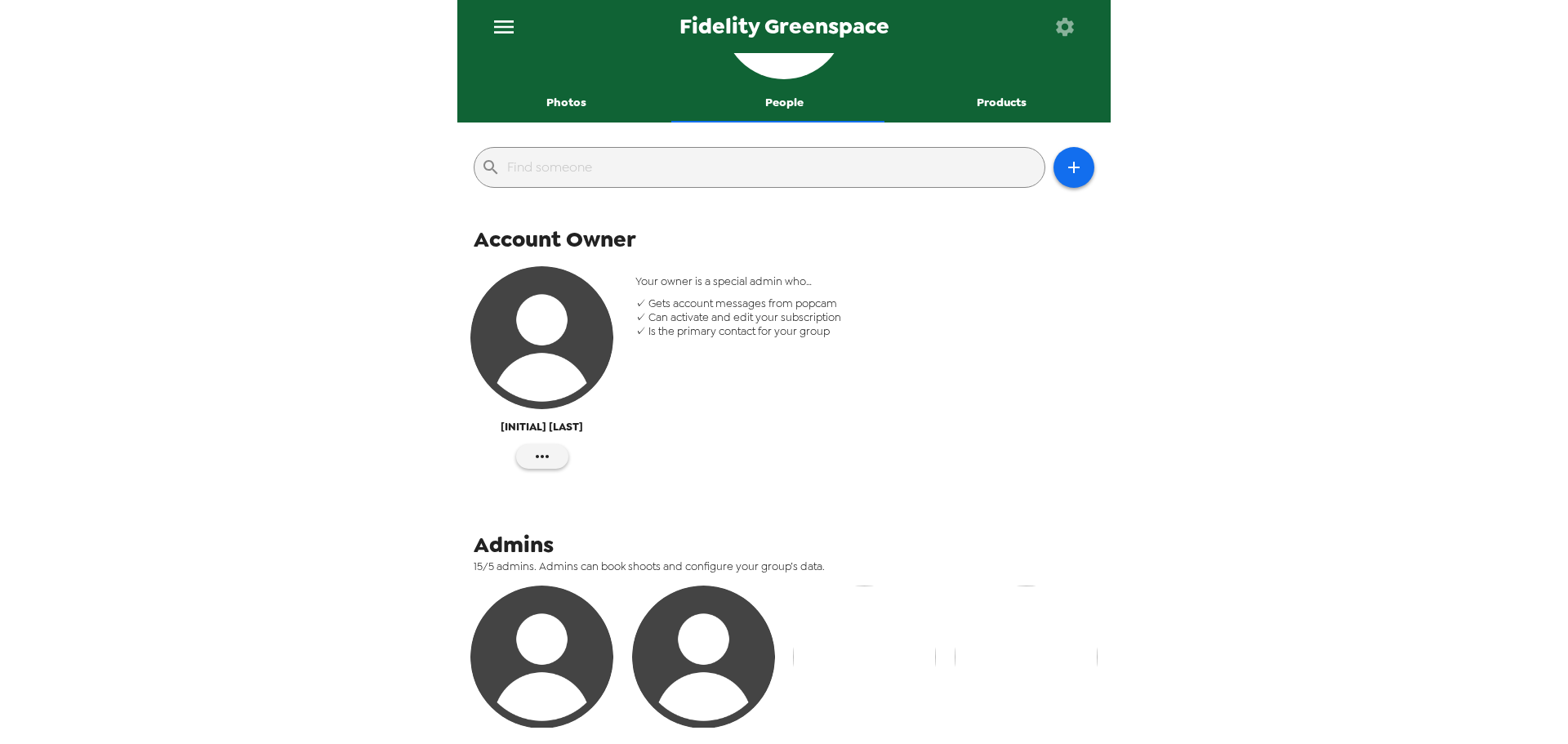 scroll, scrollTop: 0, scrollLeft: 0, axis: both 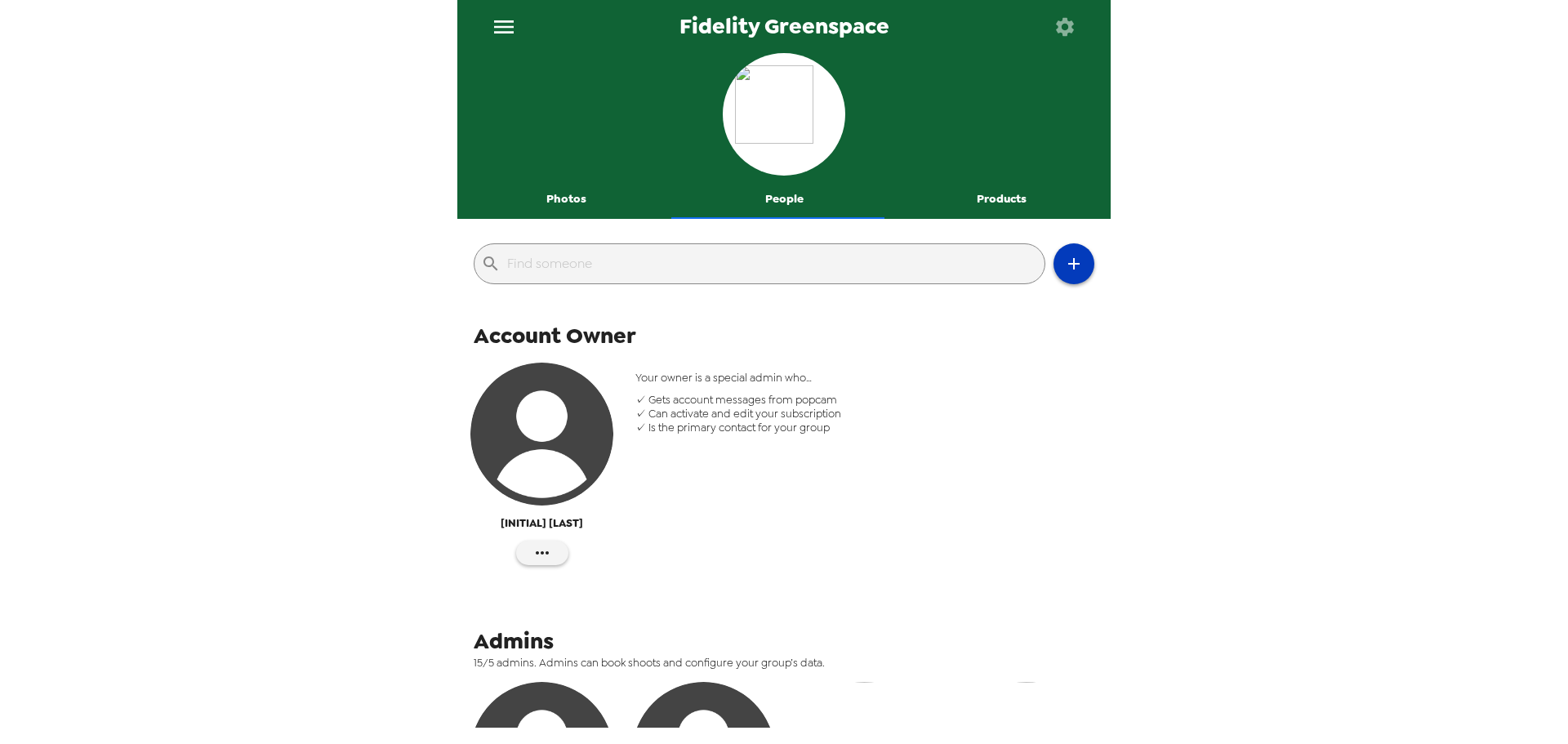 click 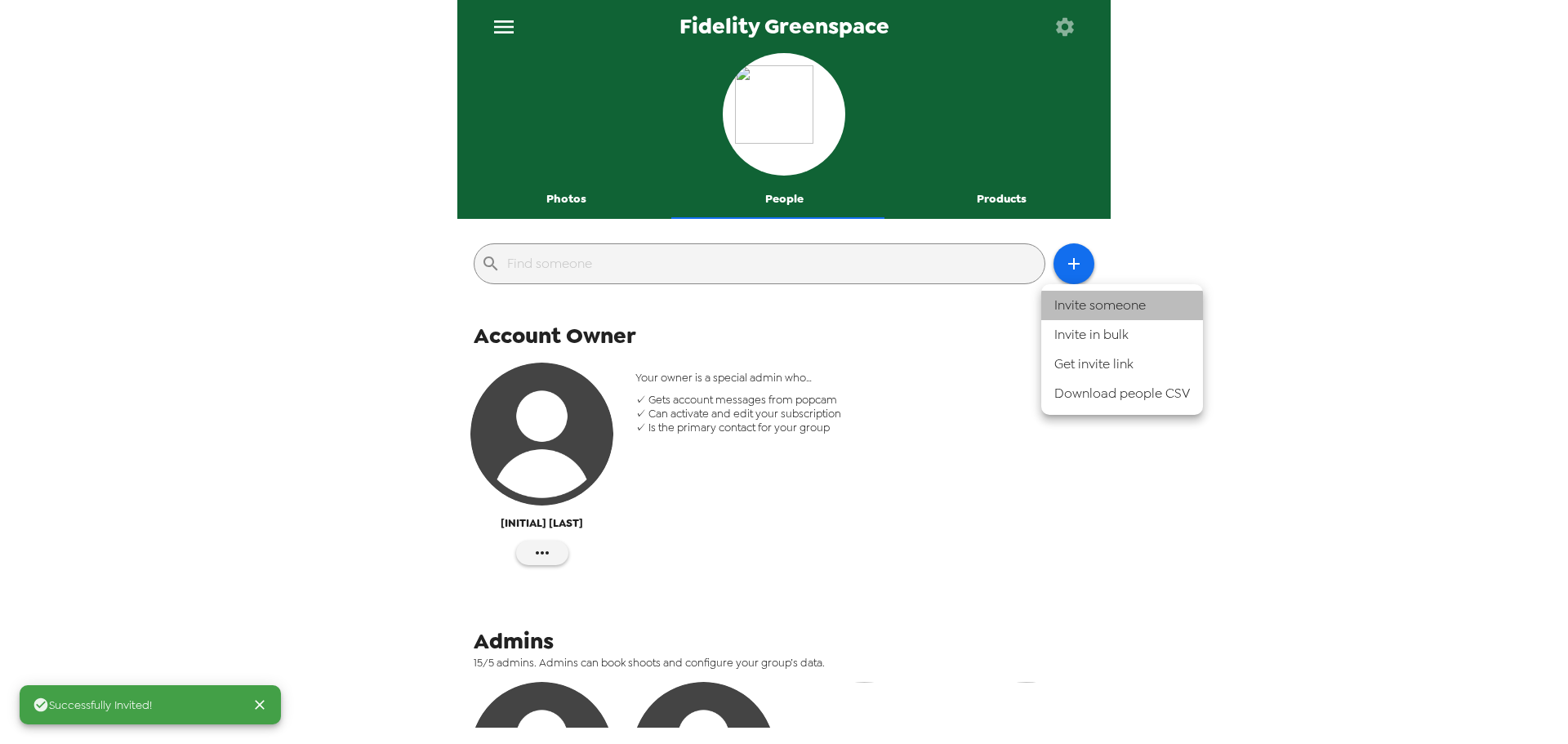click on "Invite someone" at bounding box center [1122, 305] 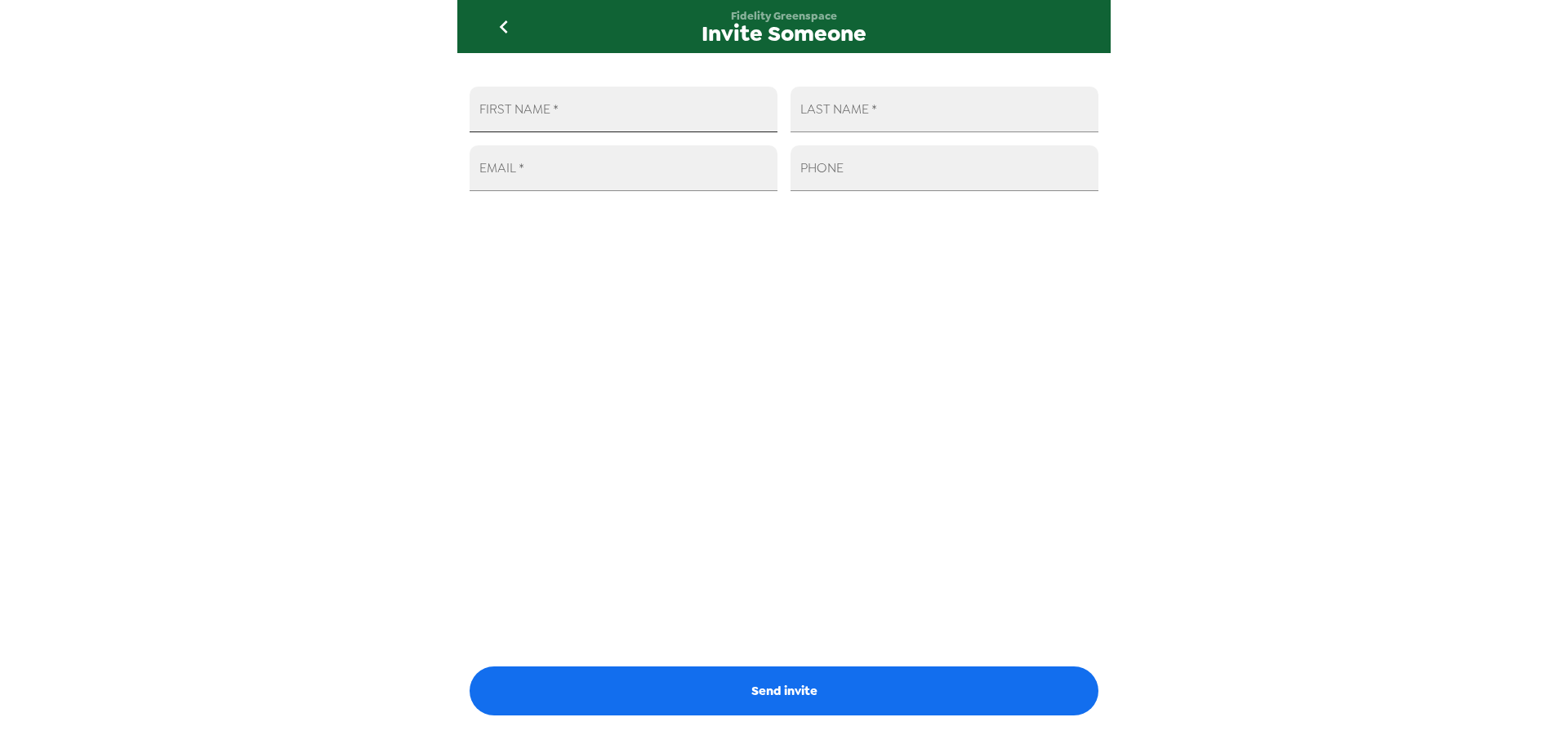 click on "FIRST NAME   *" at bounding box center [623, 109] 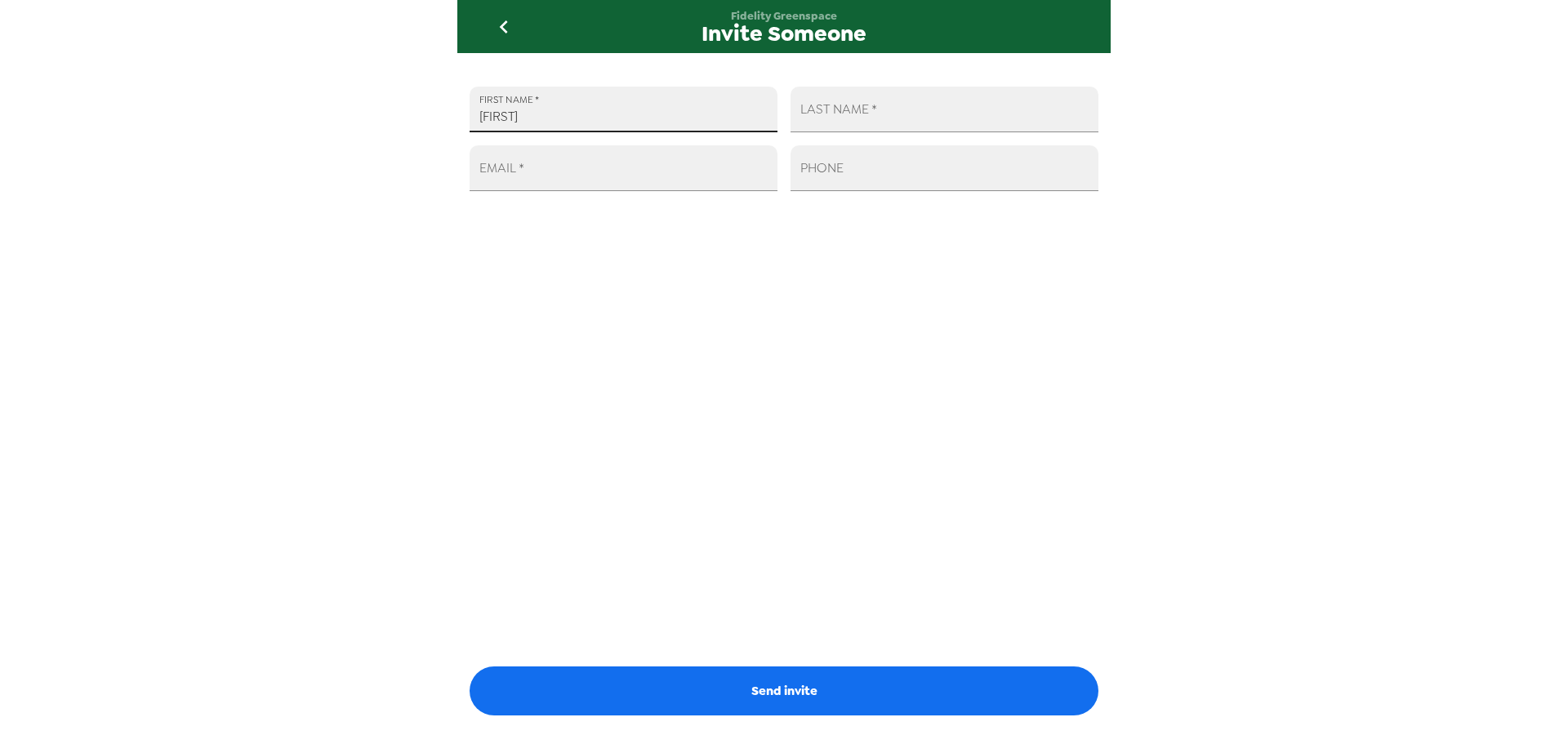type on "Staci" 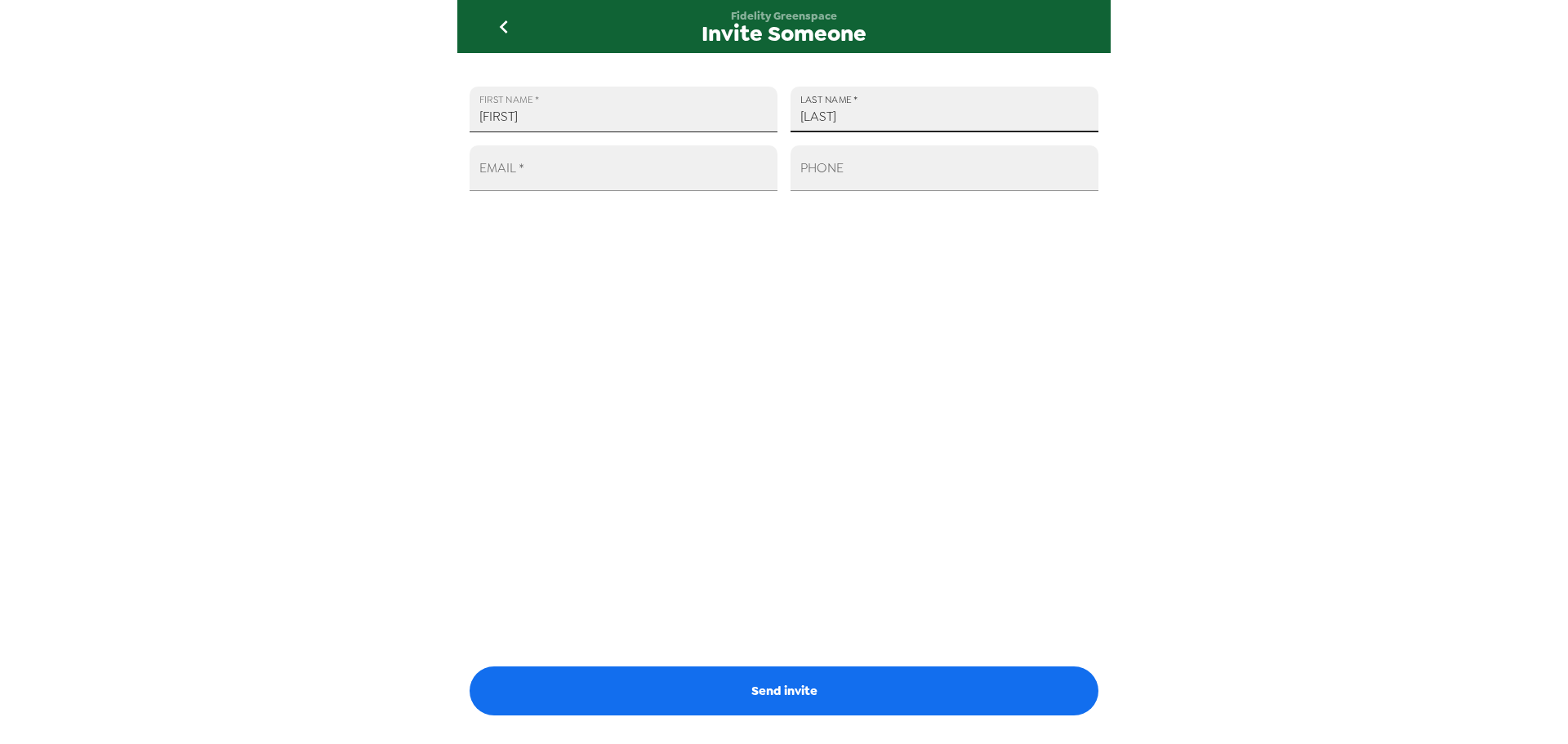 type on "Rector" 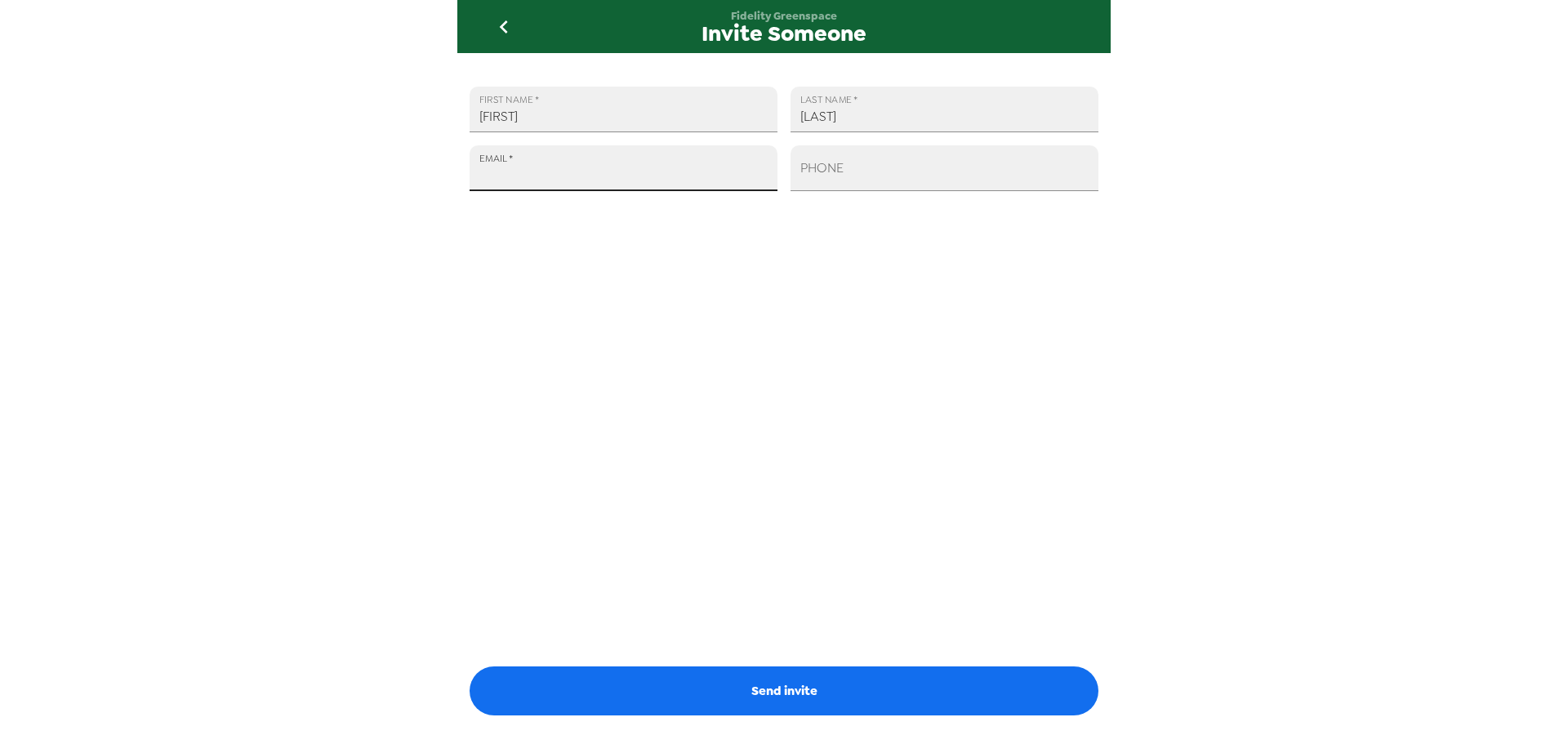 click on "EMAIL   *" at bounding box center (623, 168) 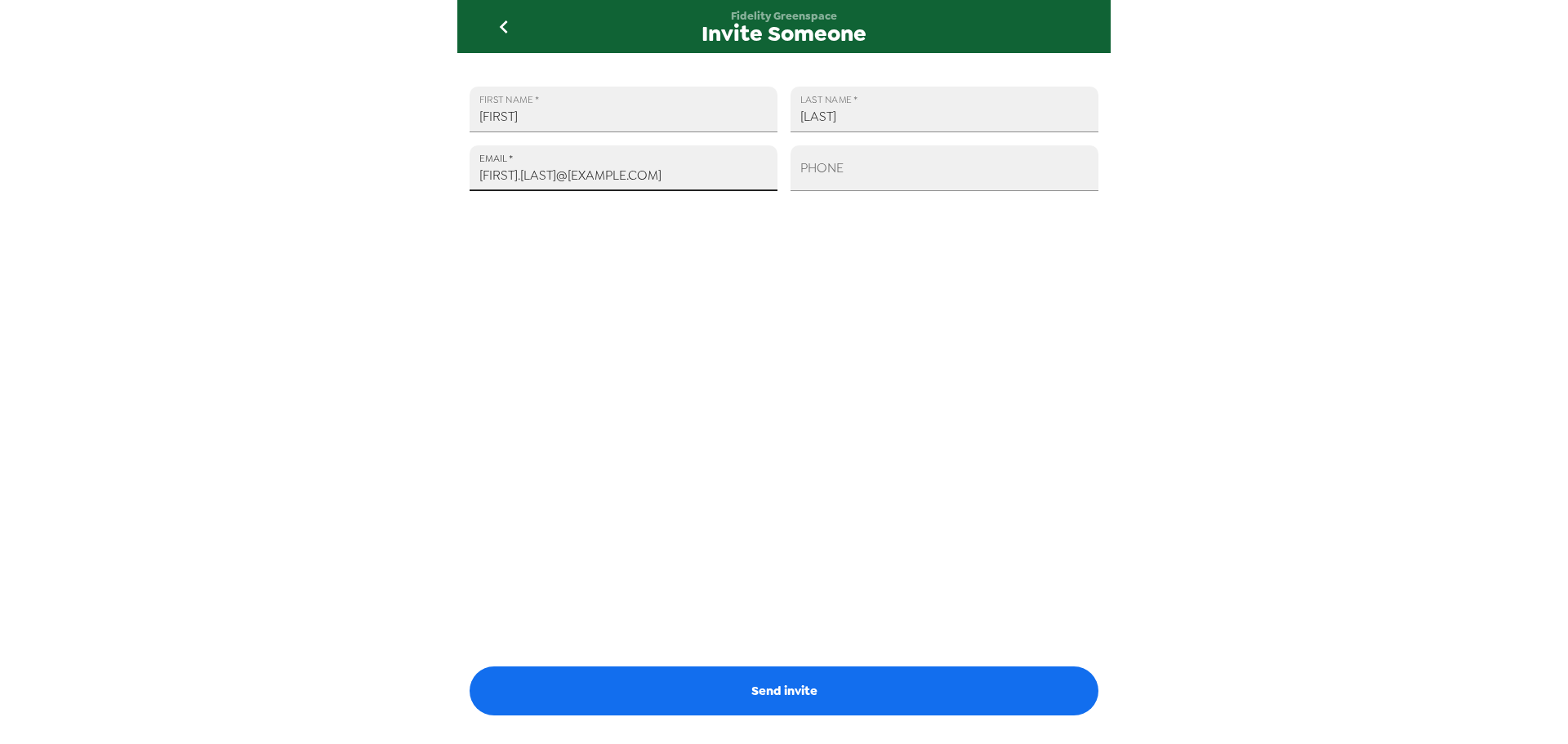 type on "Staci.Rector@fmr.com" 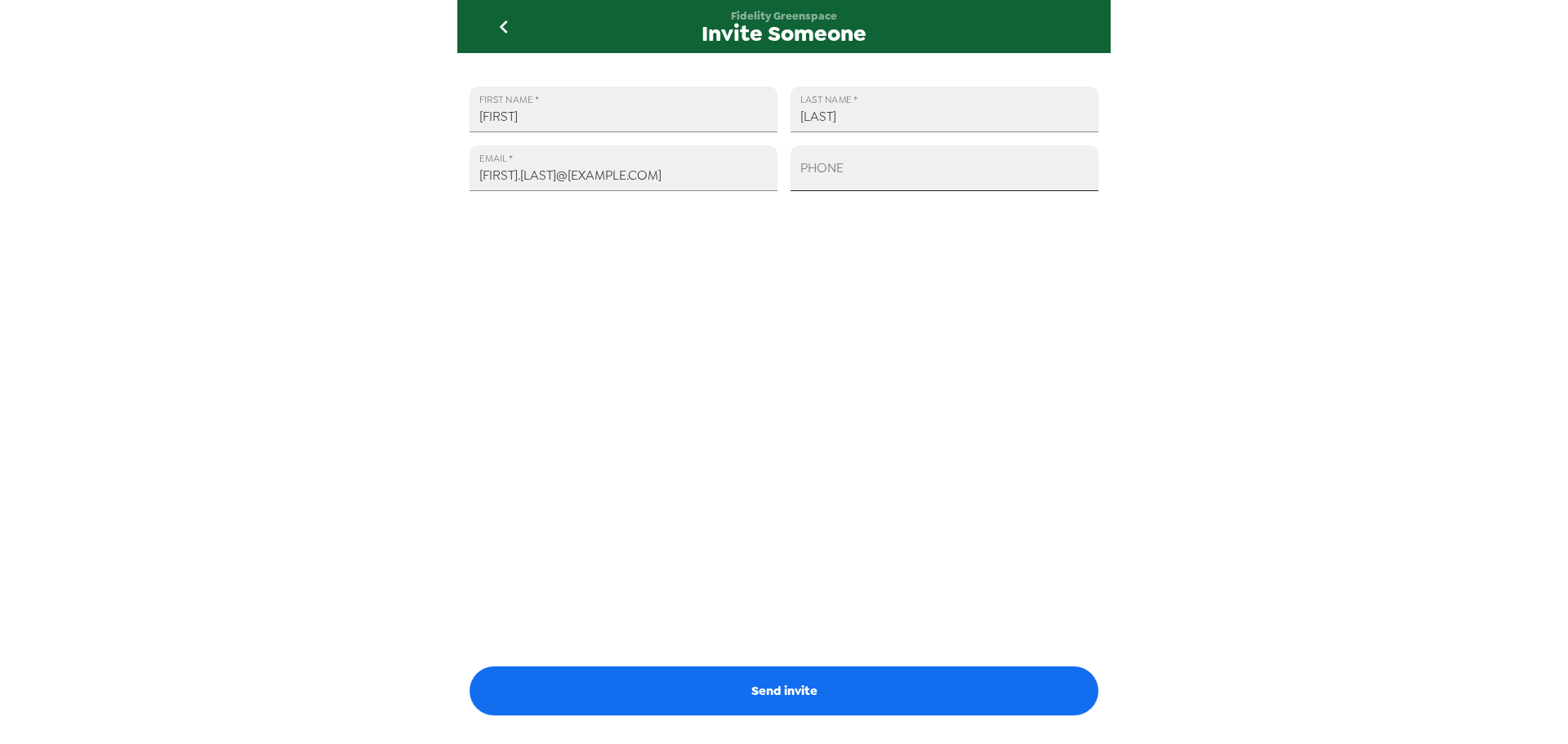 click on "PHONE" at bounding box center [944, 168] 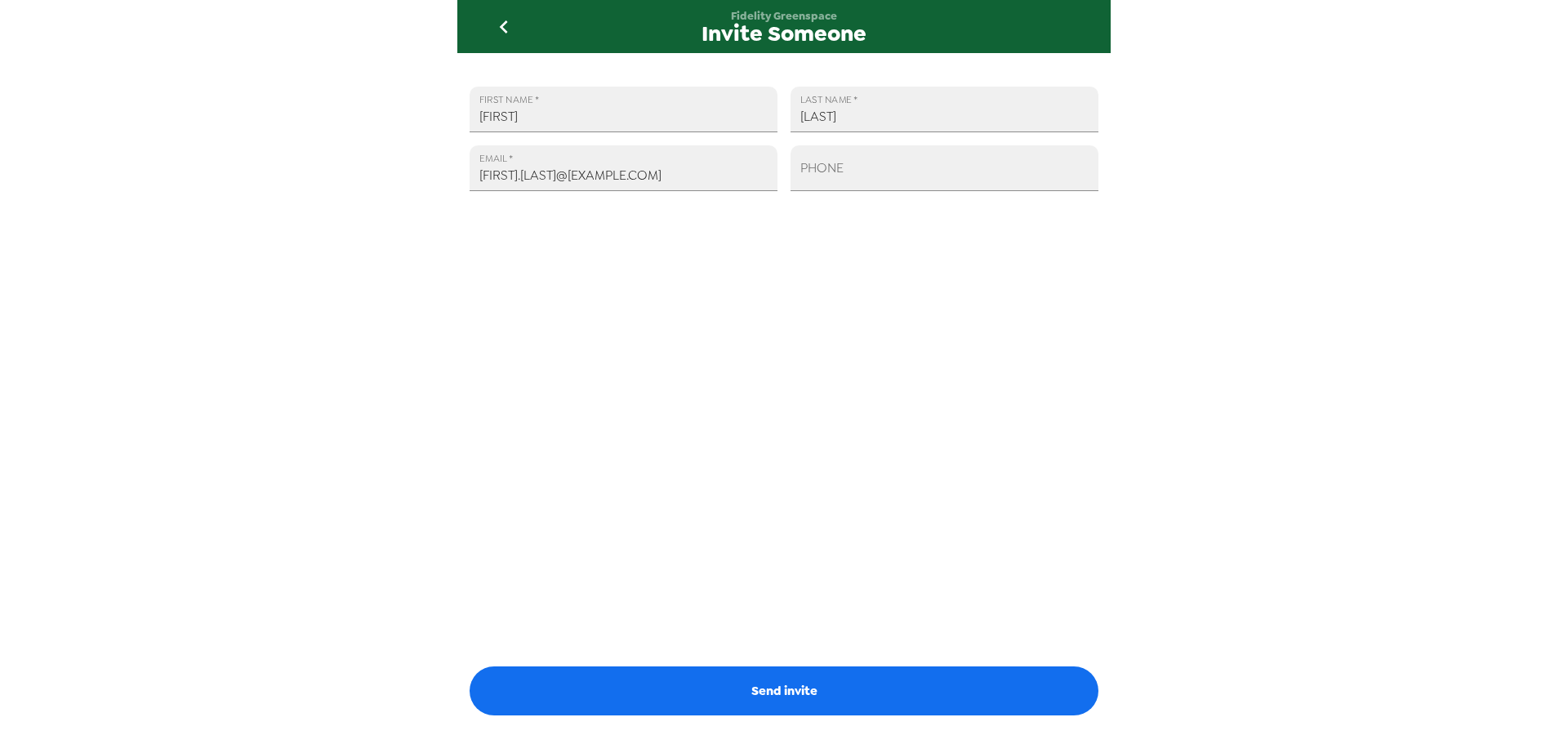 paste on "+1 (317) 650-3977" 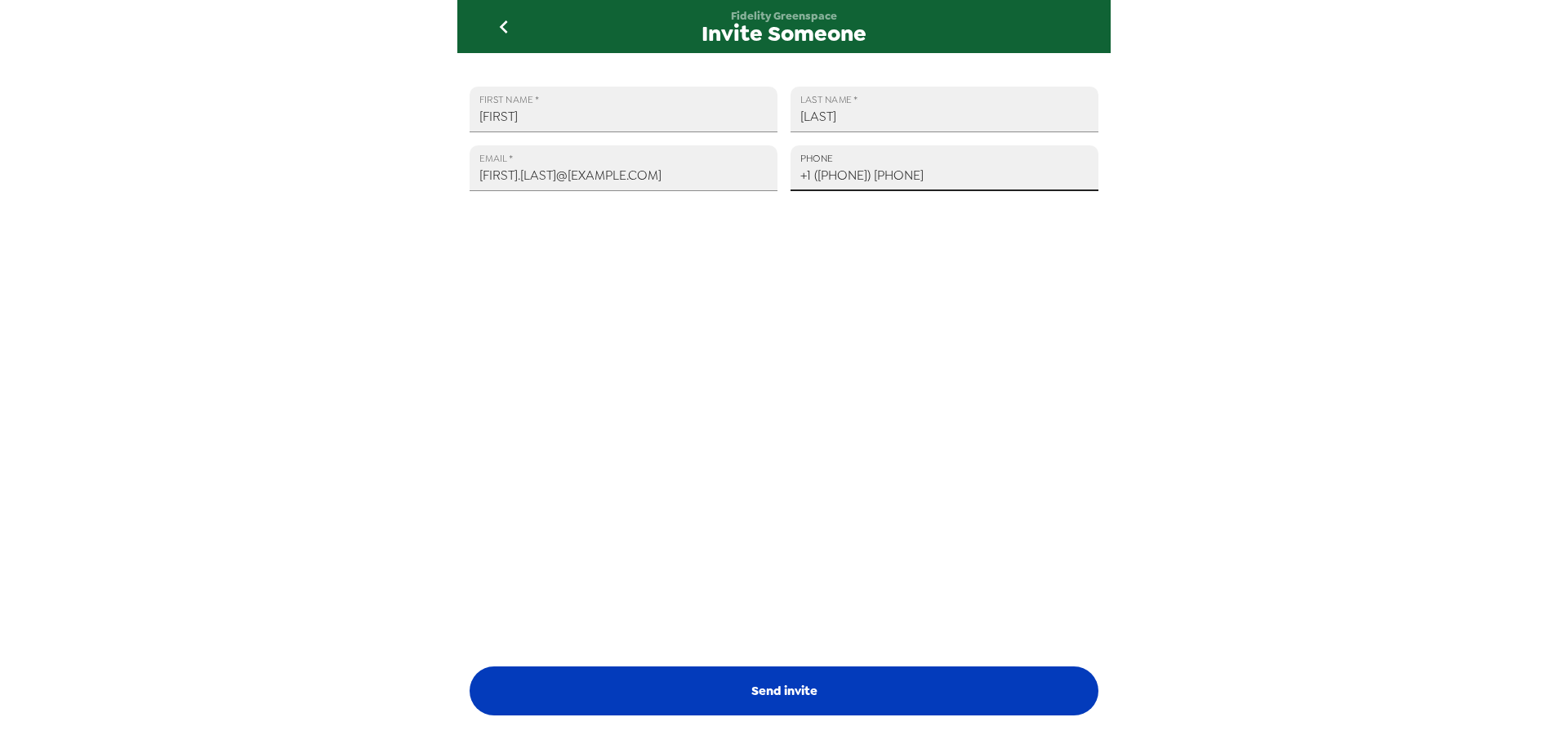 type on "+1 (317) 650-3977" 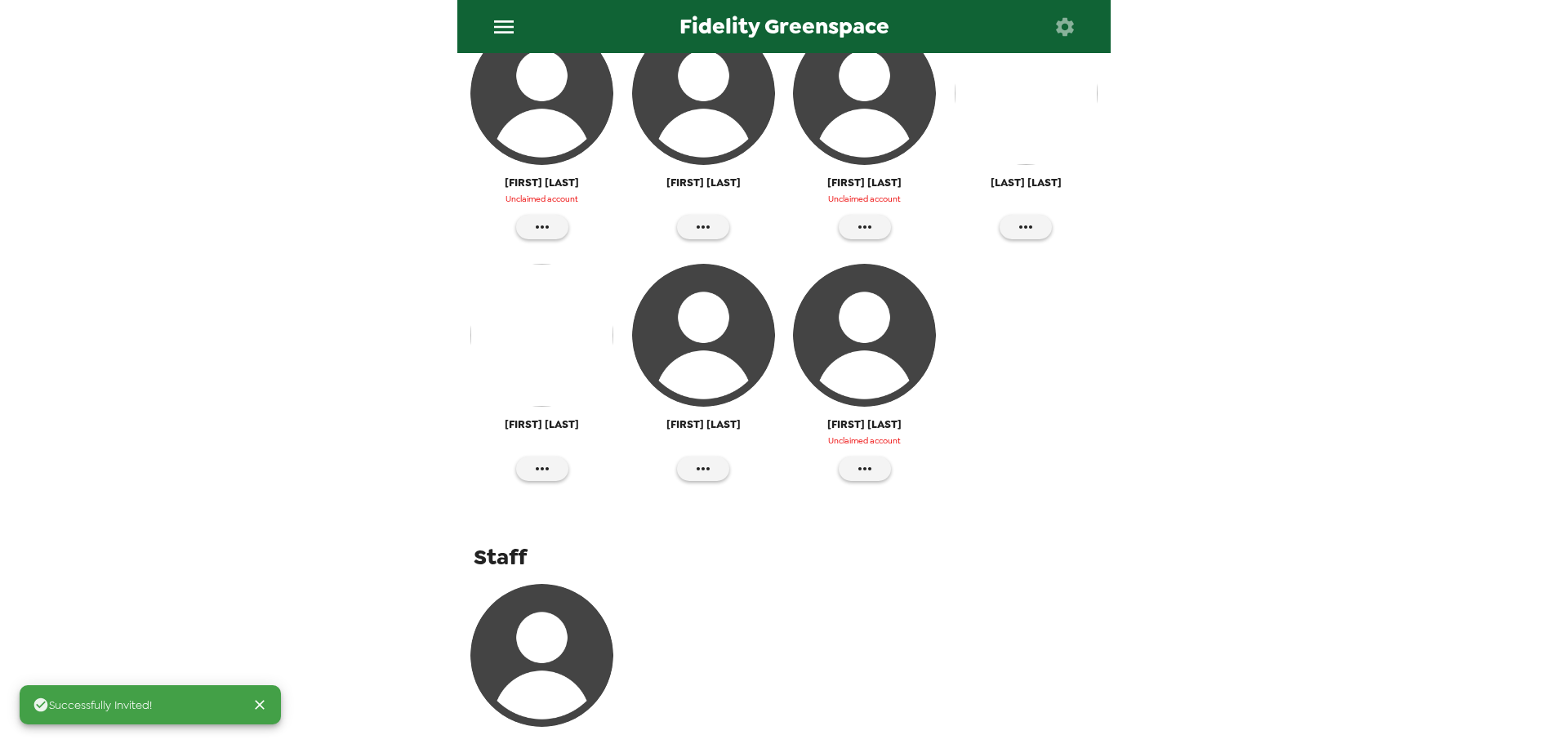 scroll, scrollTop: 1273, scrollLeft: 0, axis: vertical 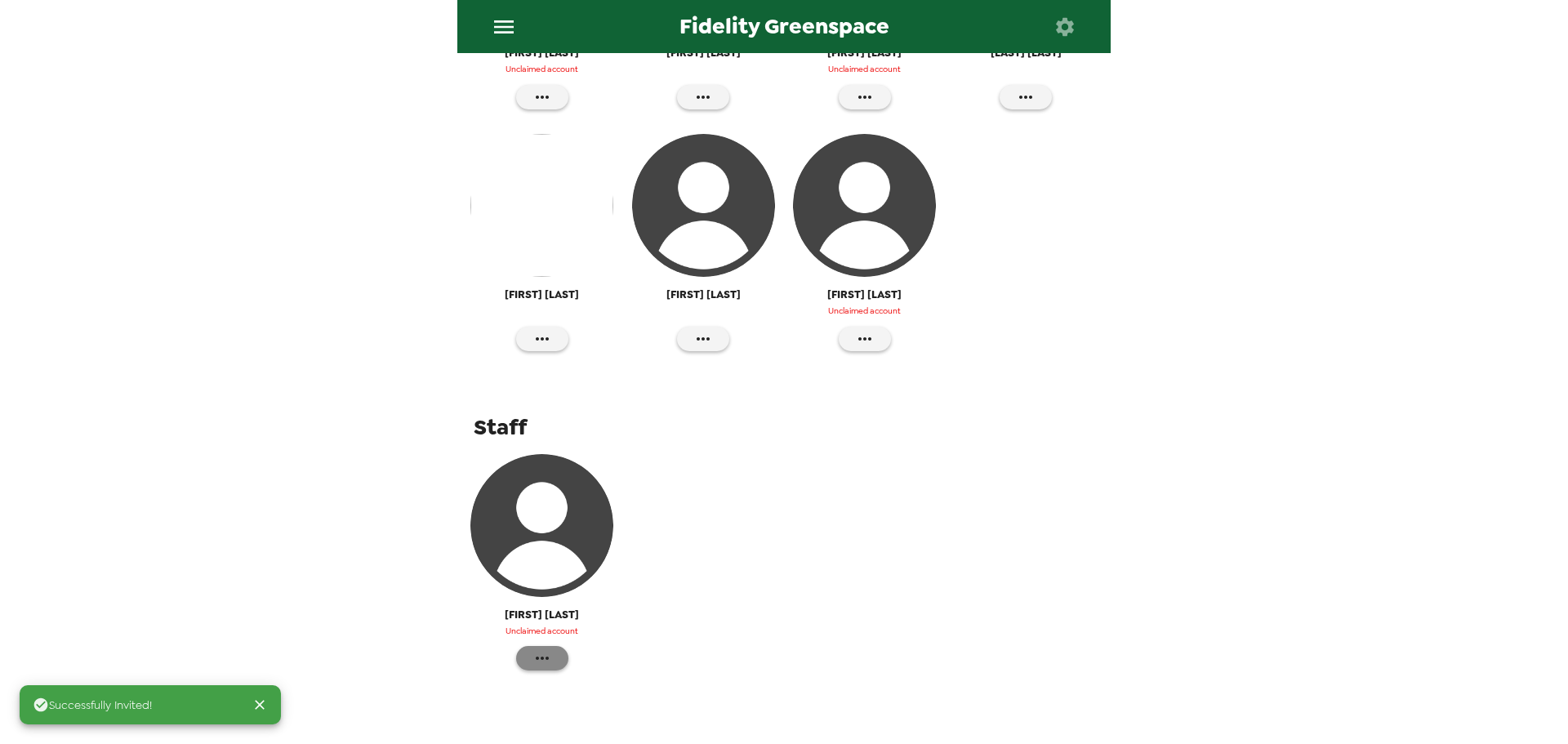 click 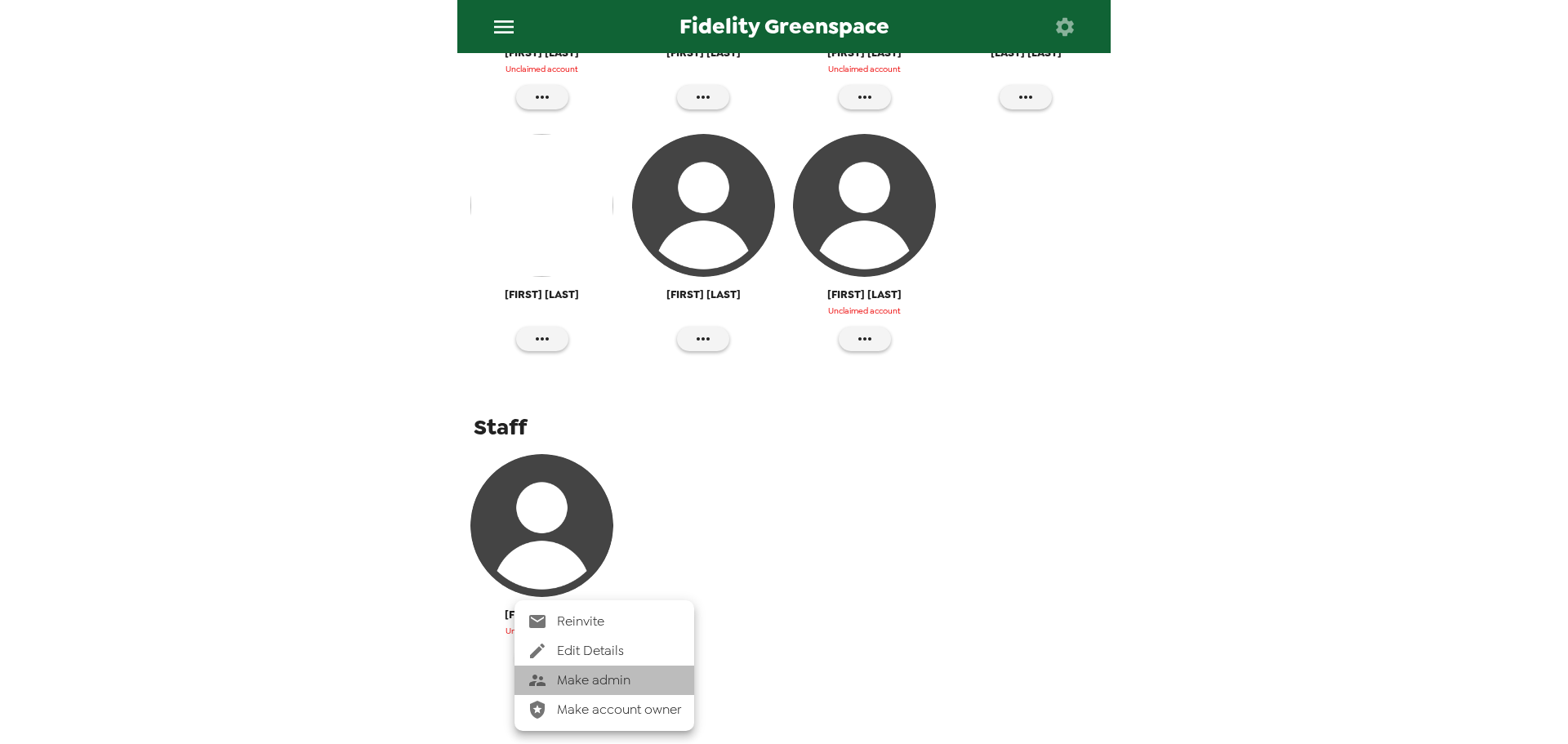 click on "Make admin" at bounding box center (619, 680) 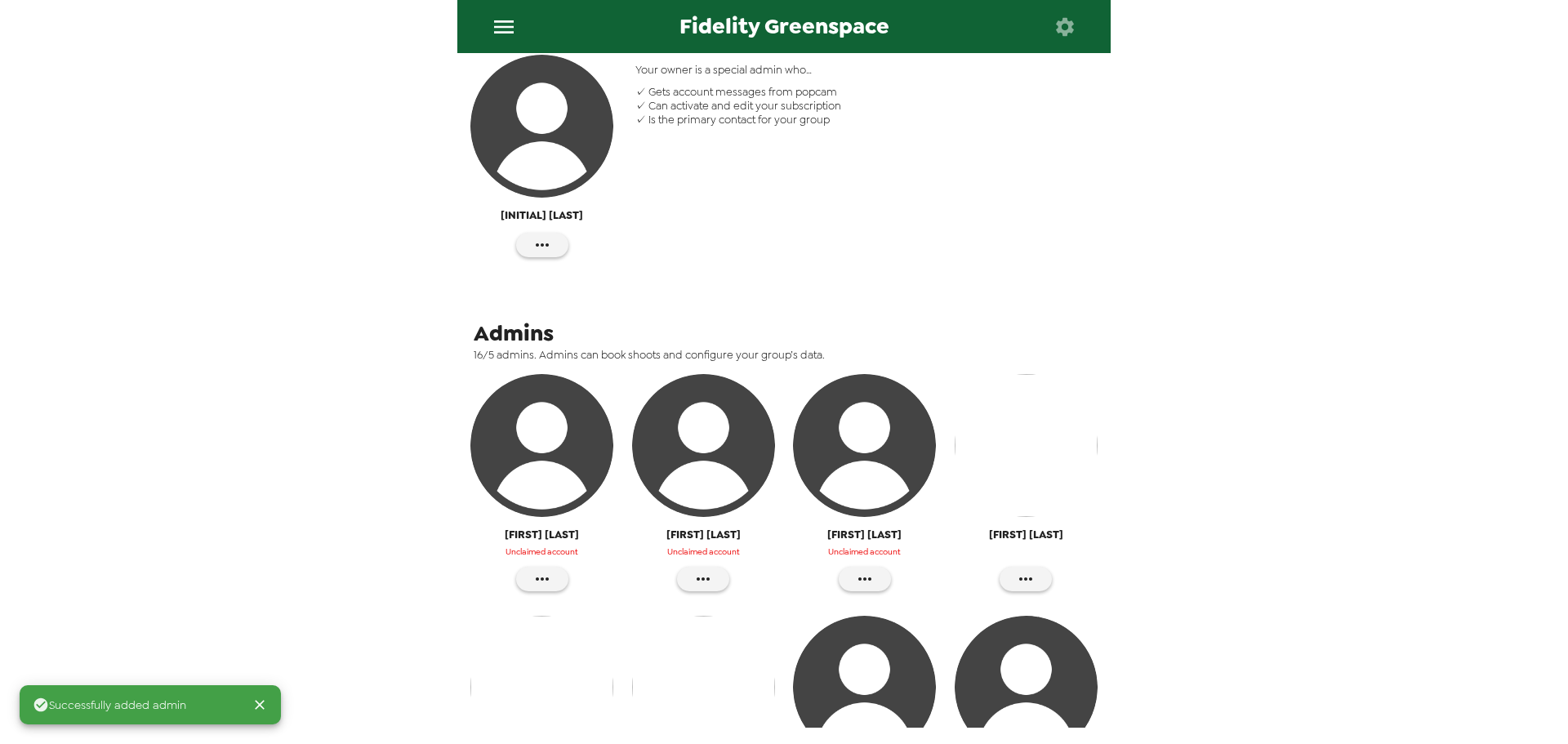 scroll, scrollTop: 216, scrollLeft: 0, axis: vertical 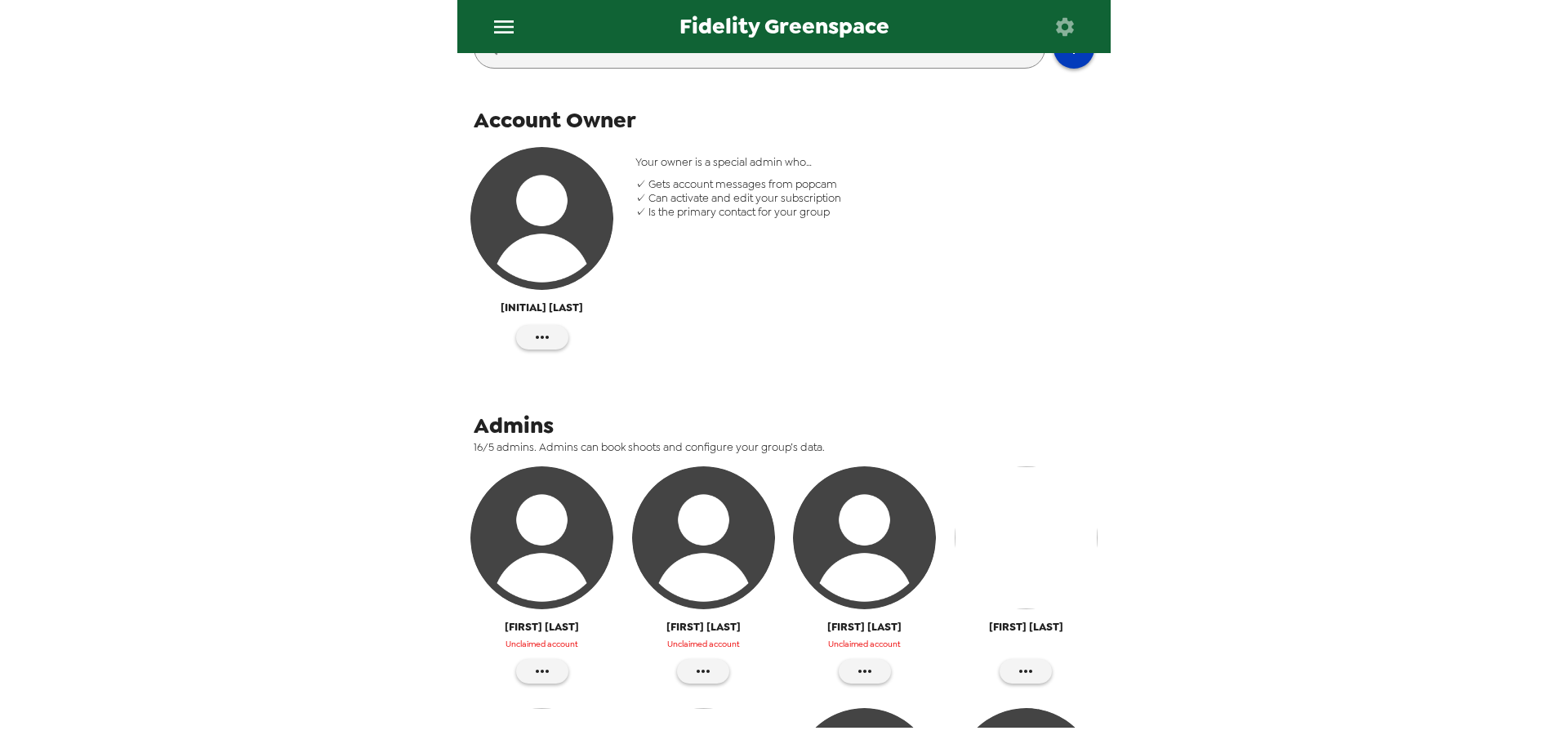 click 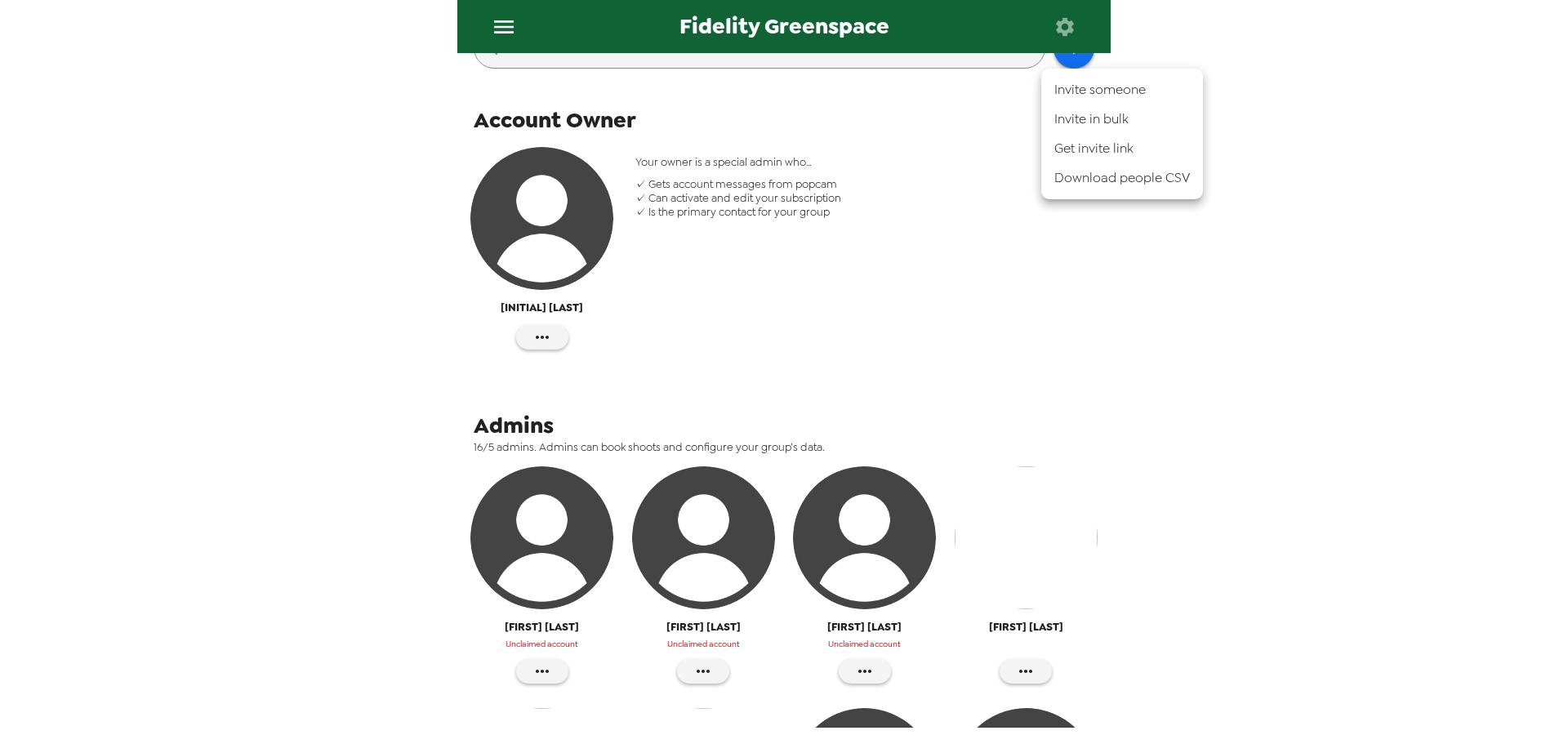 click on "Invite someone" at bounding box center [1122, 90] 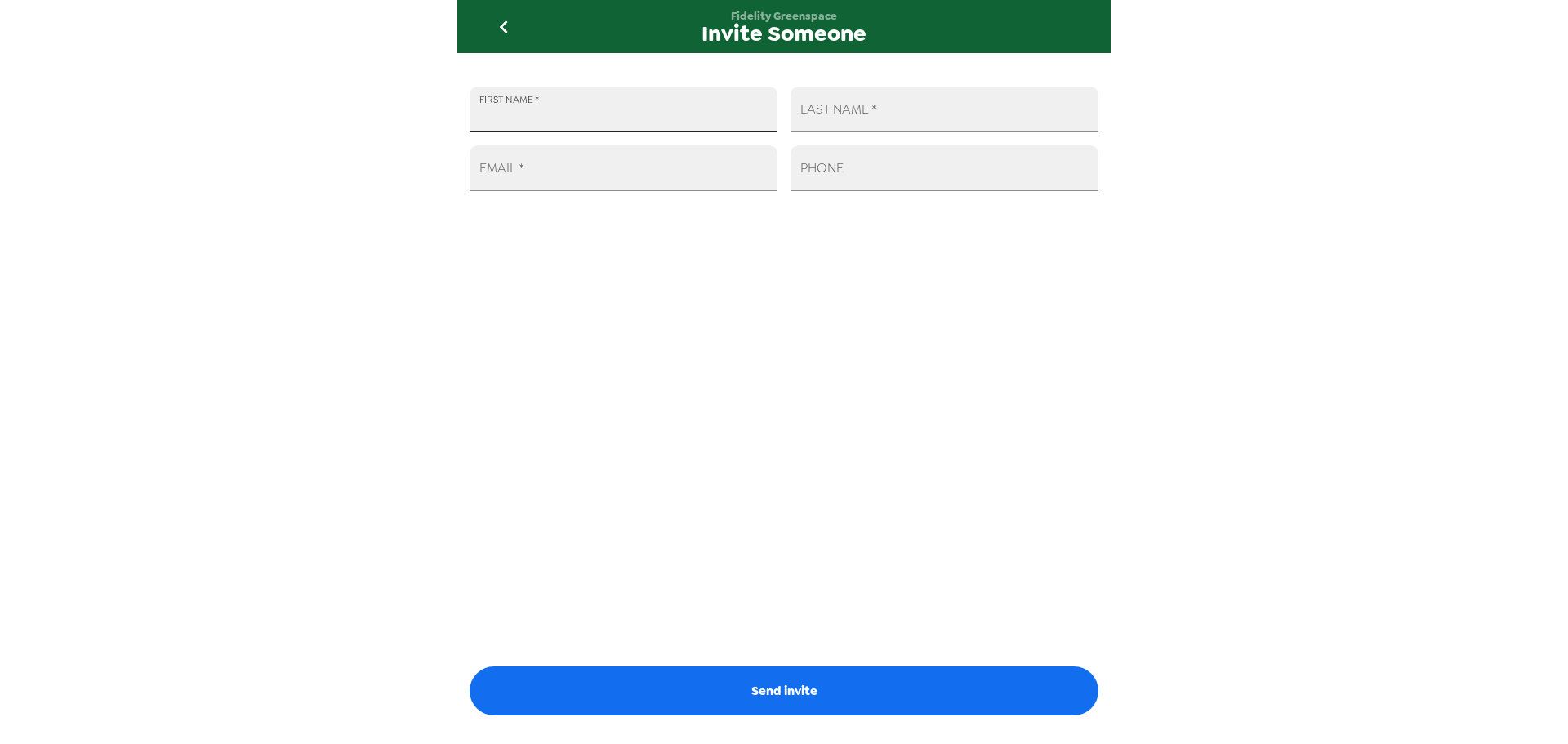 click on "FIRST NAME   *" at bounding box center [623, 109] 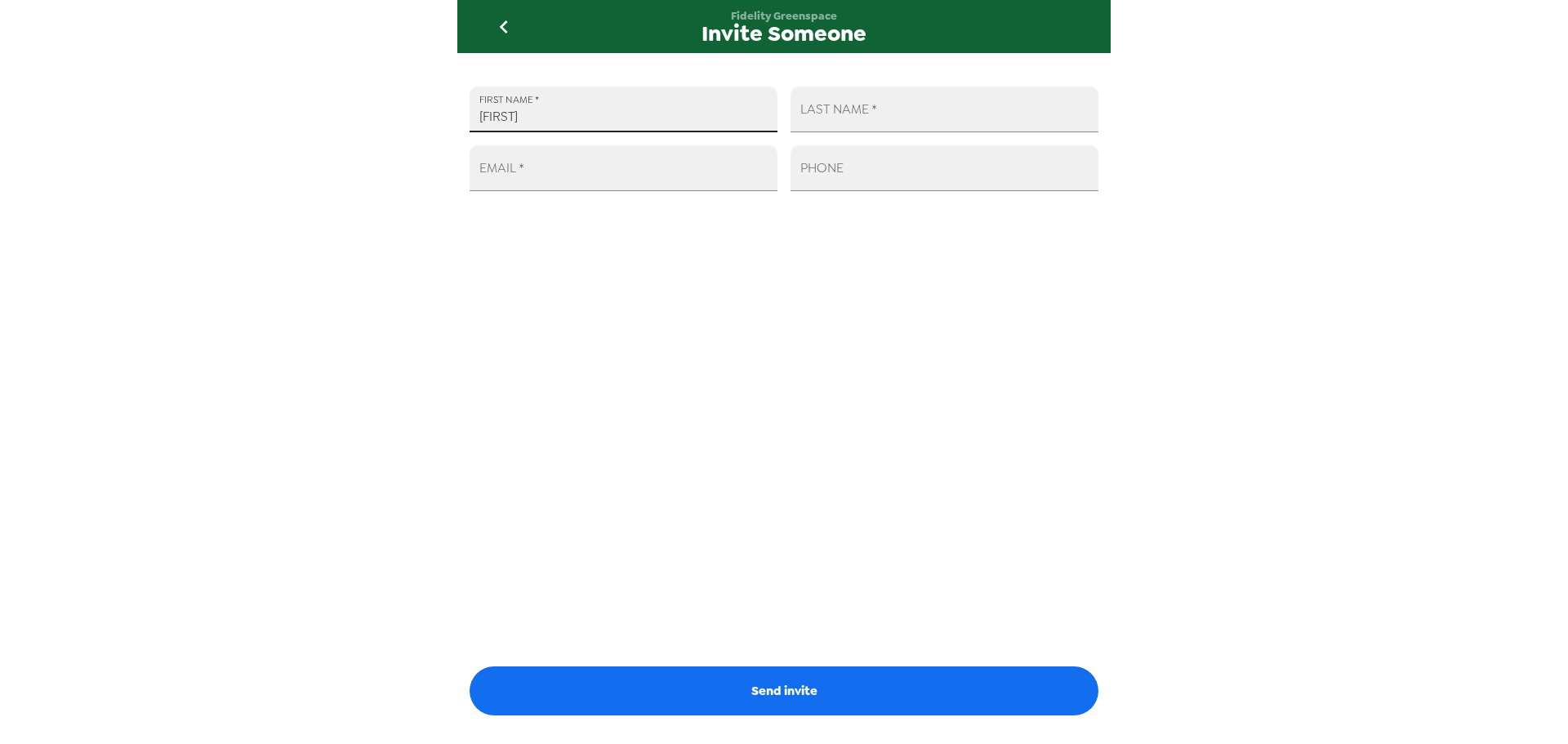 type on "Ron" 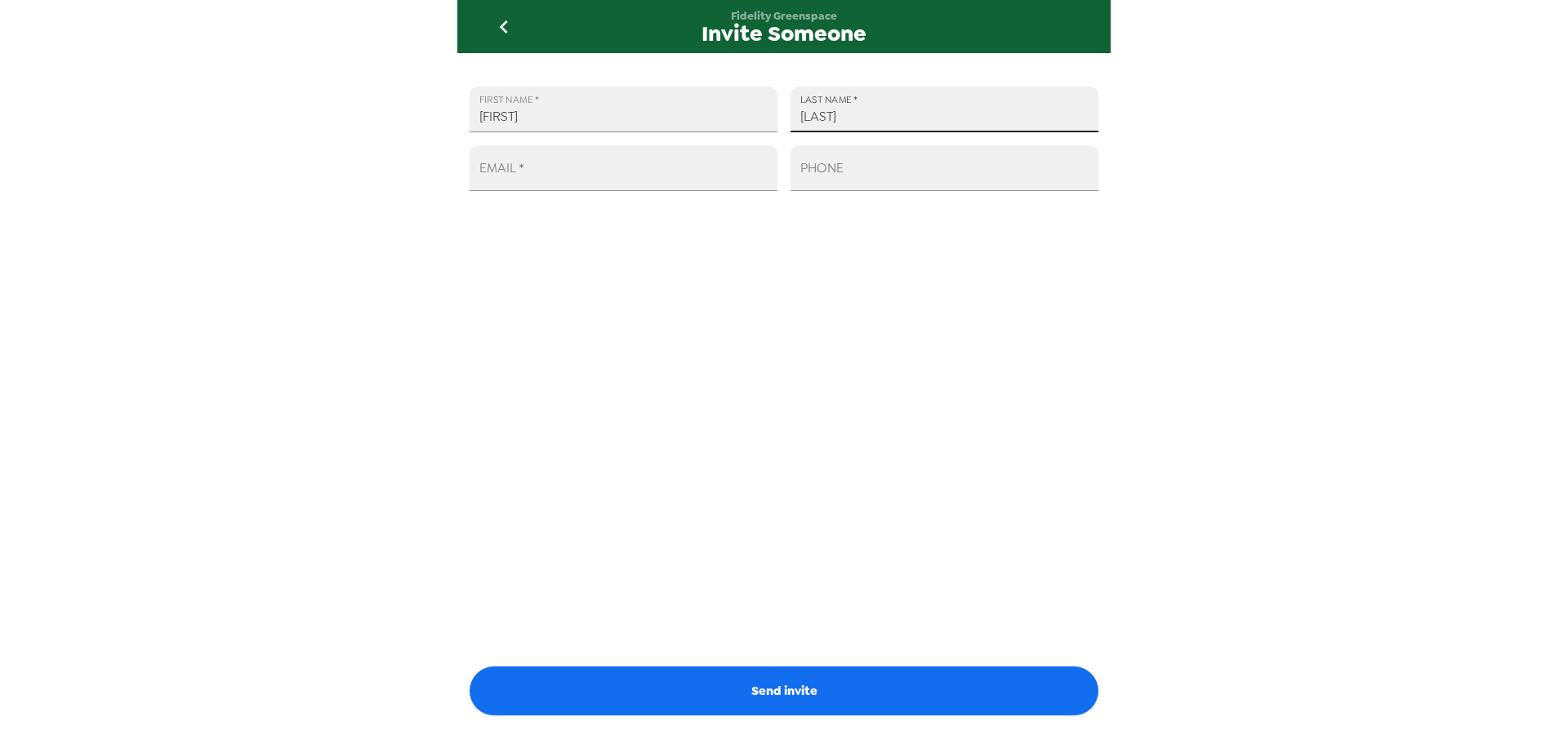 type on "Lotti" 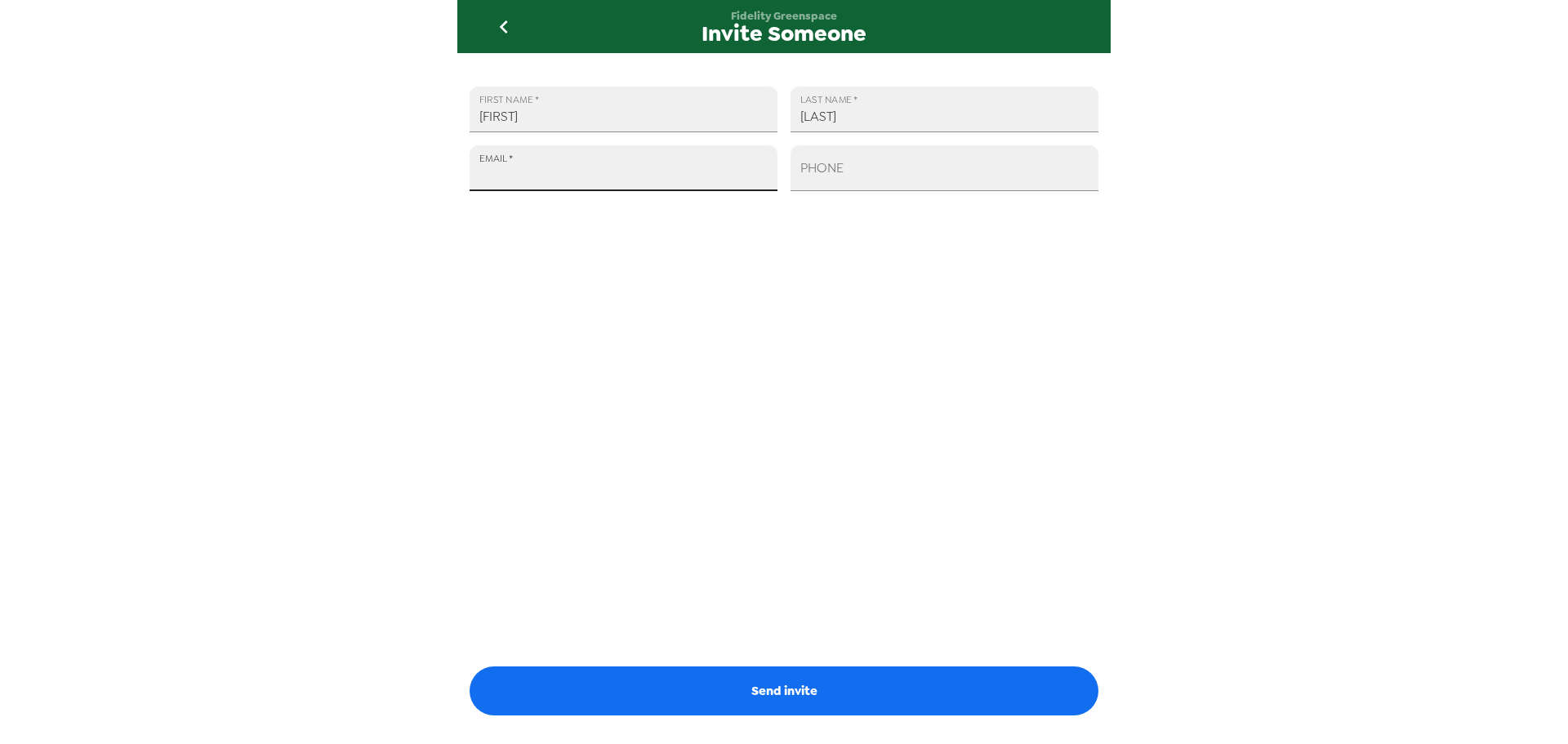 paste on "Ron.Lotti@fmr.com" 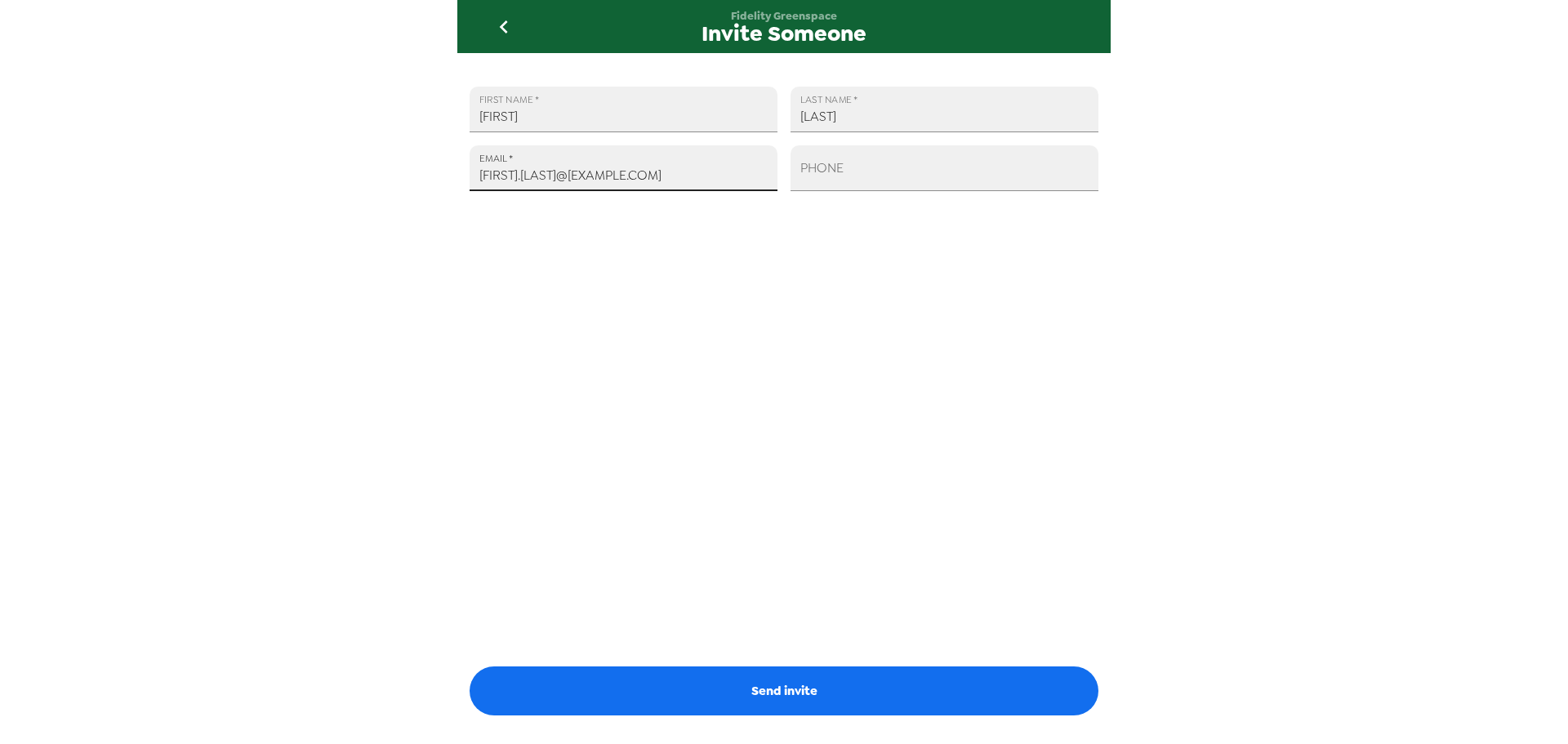 type on "Ron.Lotti@fmr.com" 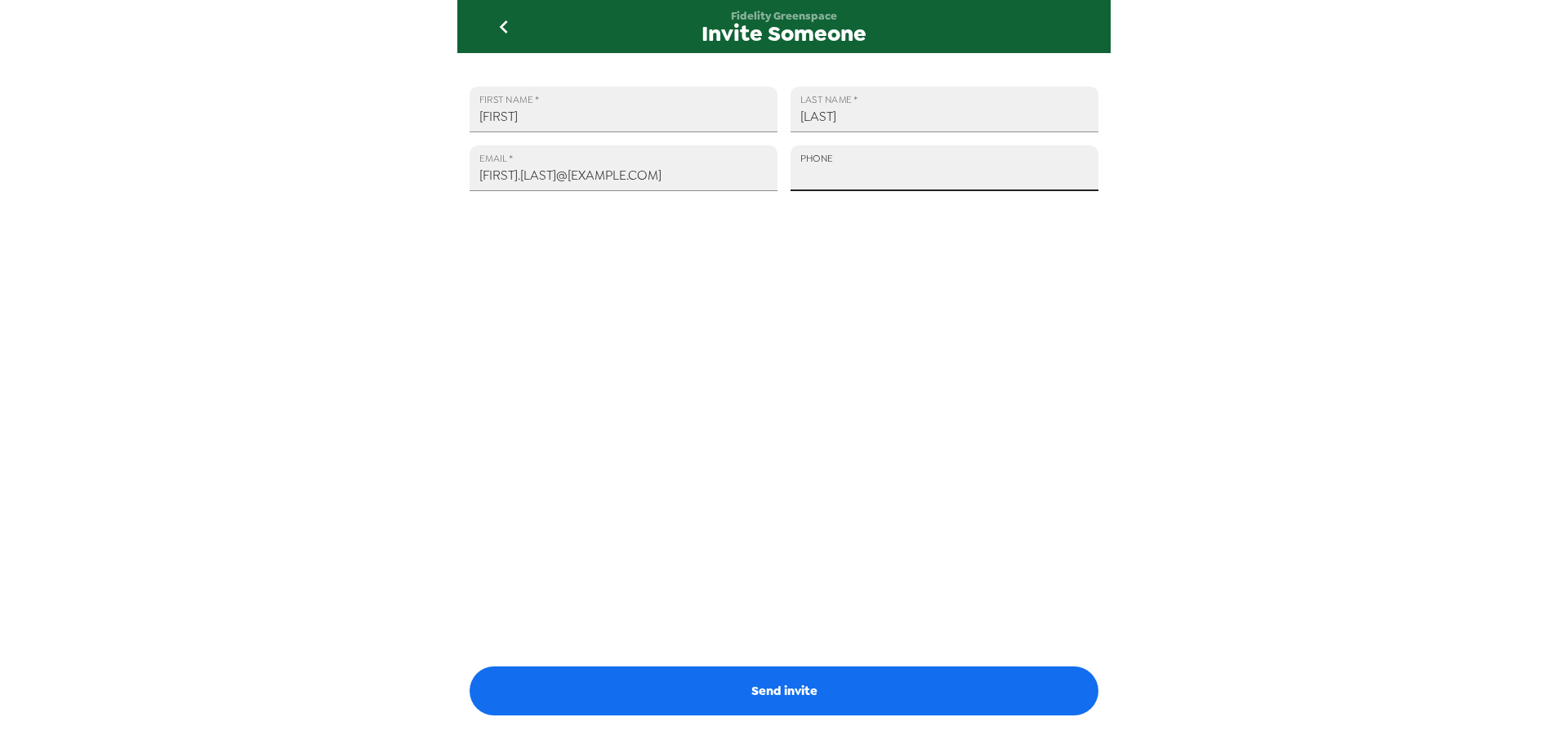click on "PHONE" at bounding box center [944, 168] 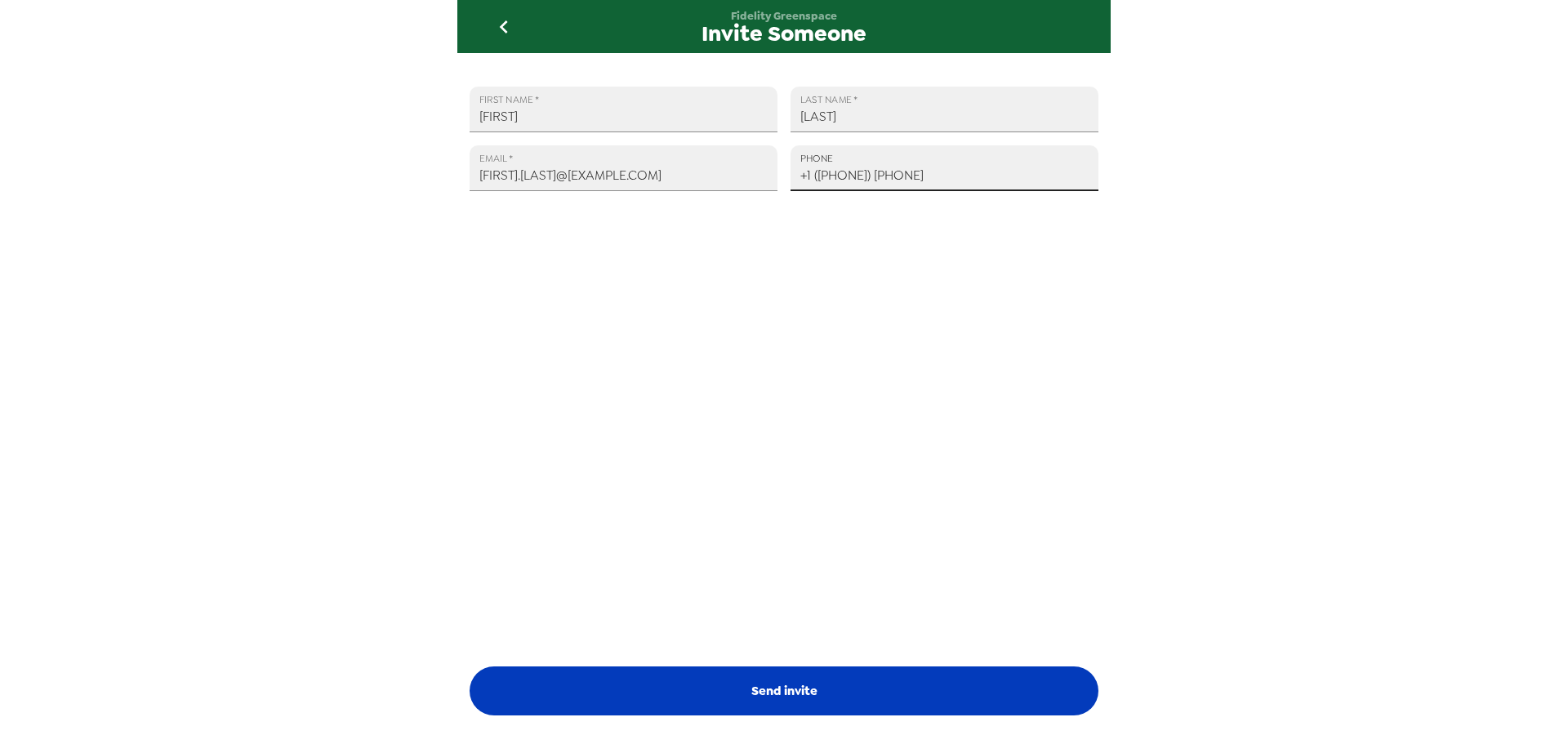 type on "+1 (603) 318-9320" 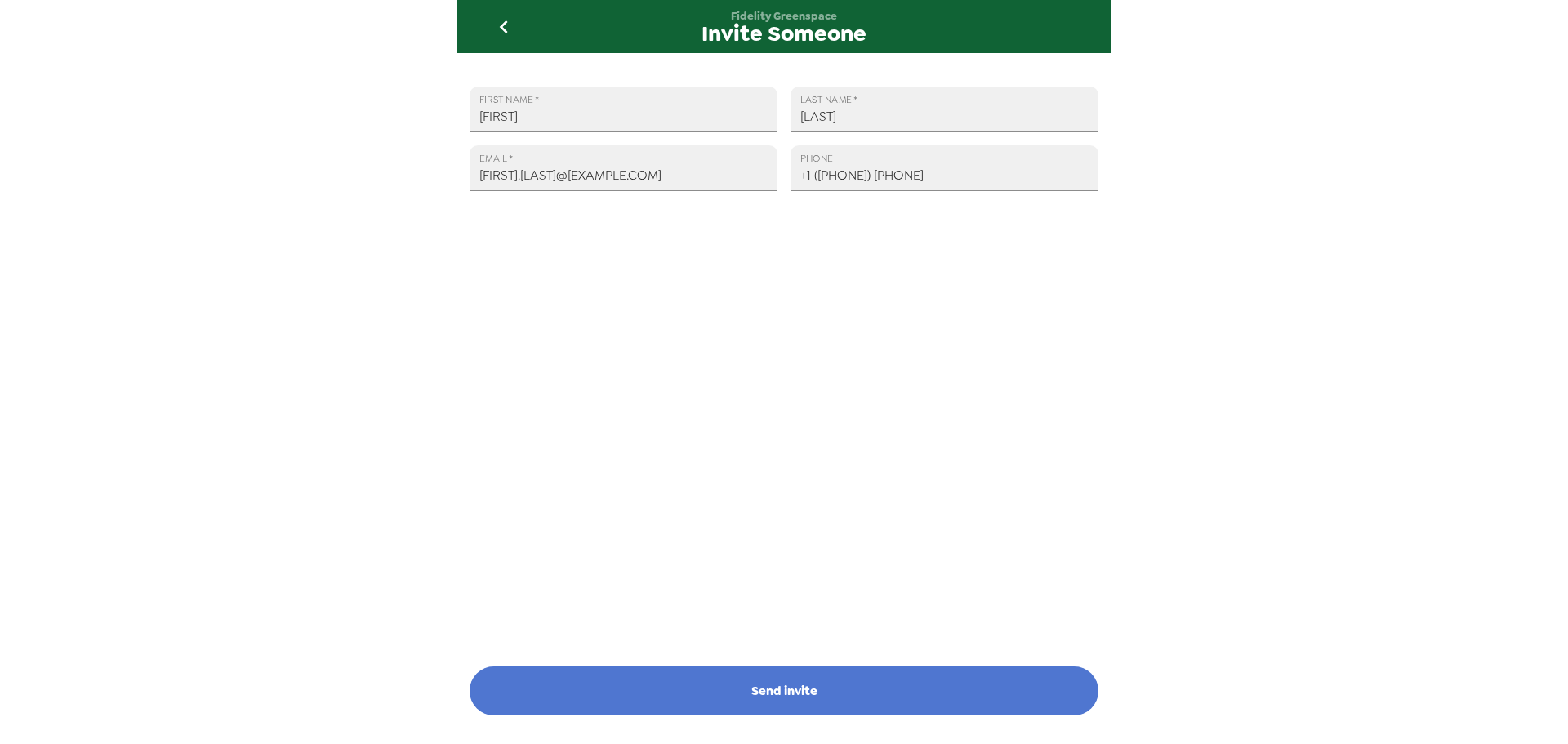 click on "Send invite" at bounding box center [784, 691] 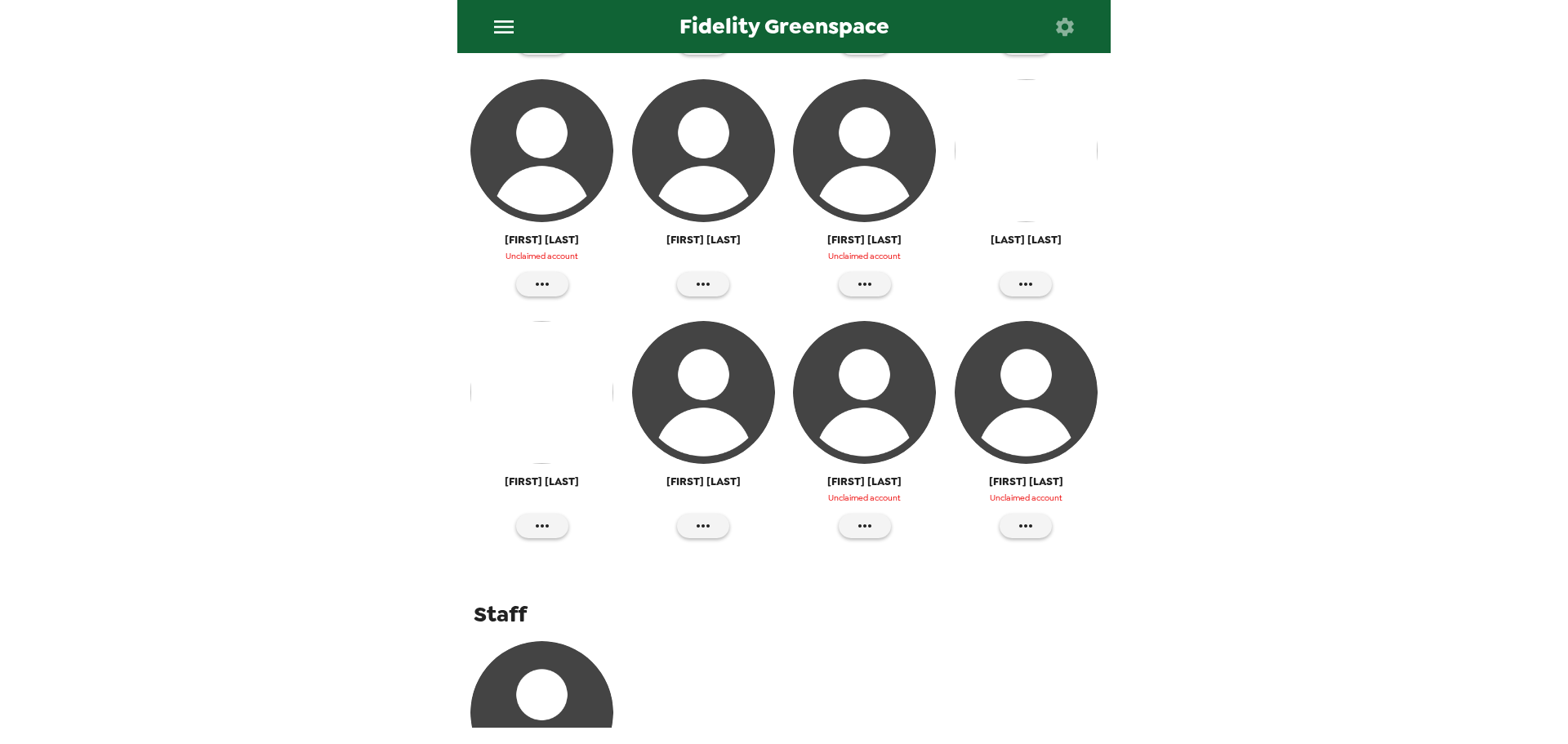 scroll, scrollTop: 1273, scrollLeft: 0, axis: vertical 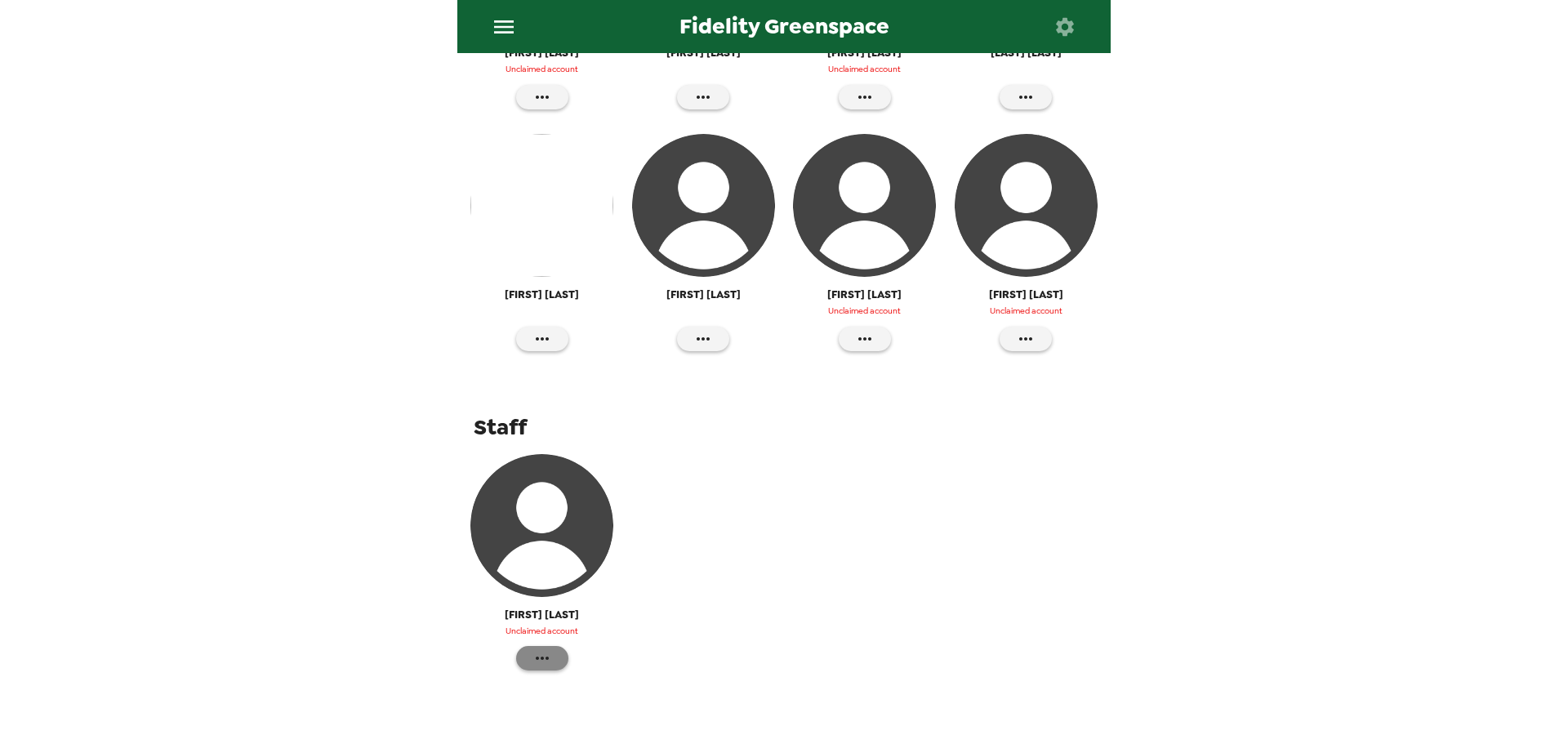 click 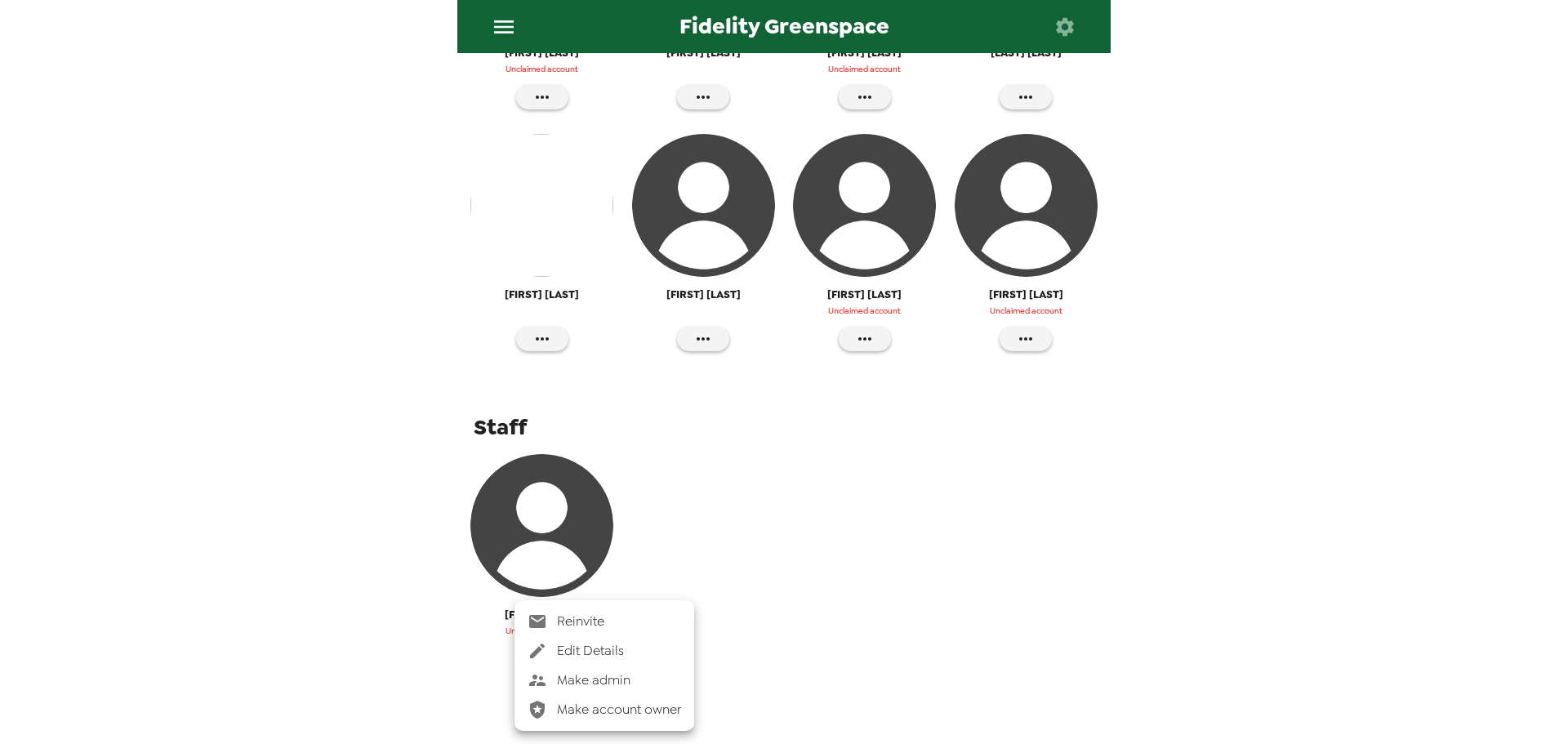 click on "Make admin" at bounding box center [619, 680] 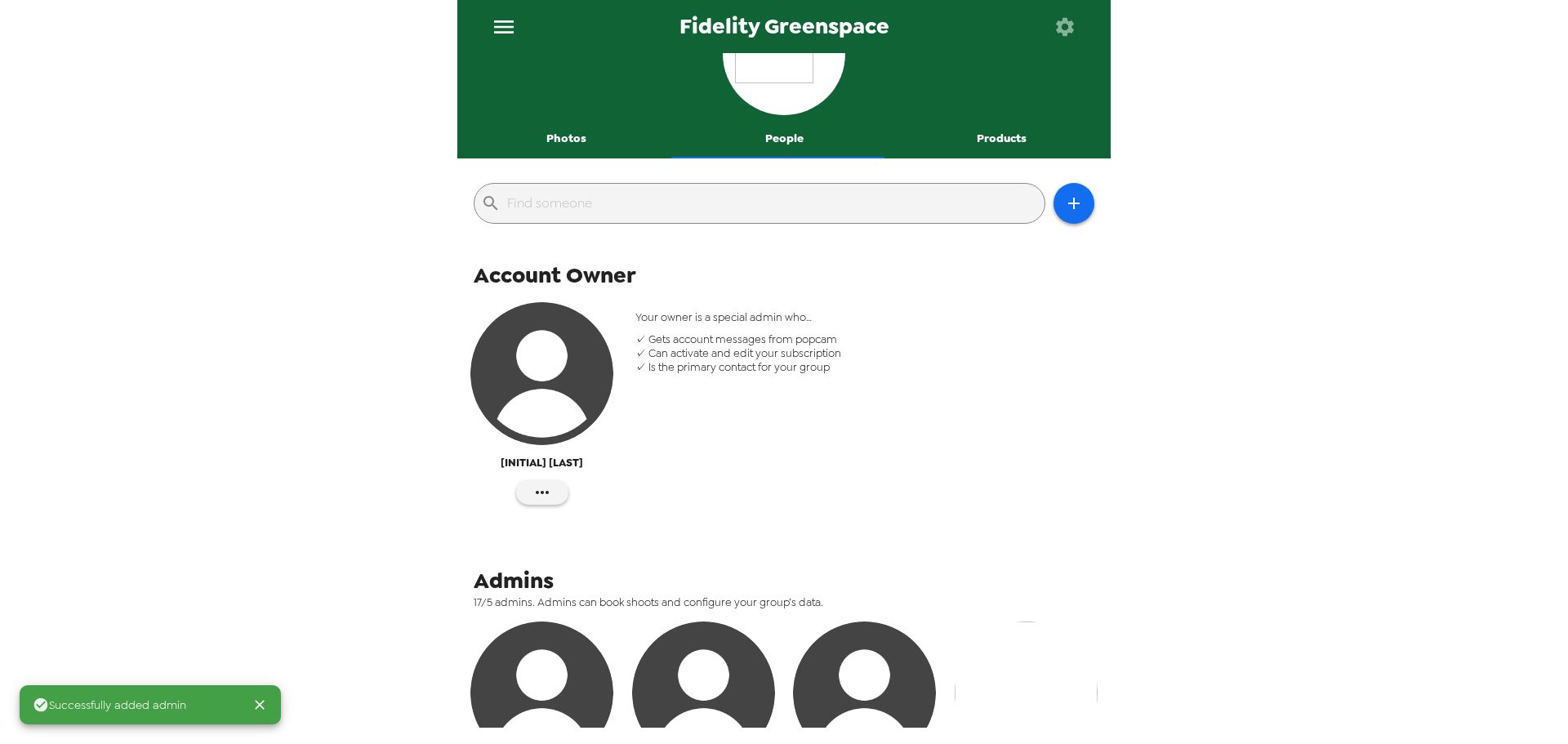 scroll, scrollTop: 0, scrollLeft: 0, axis: both 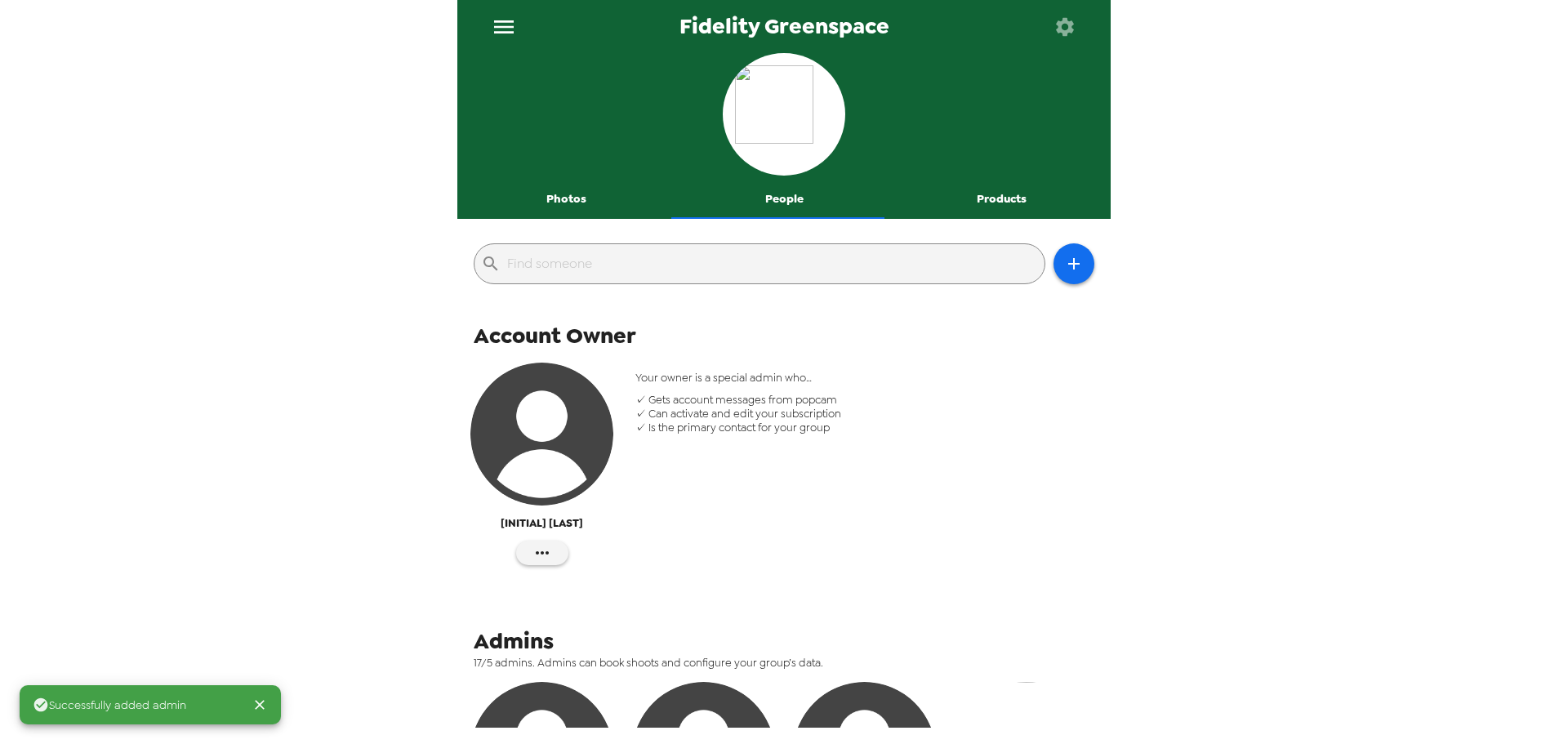 click on "Photos" at bounding box center [566, 199] 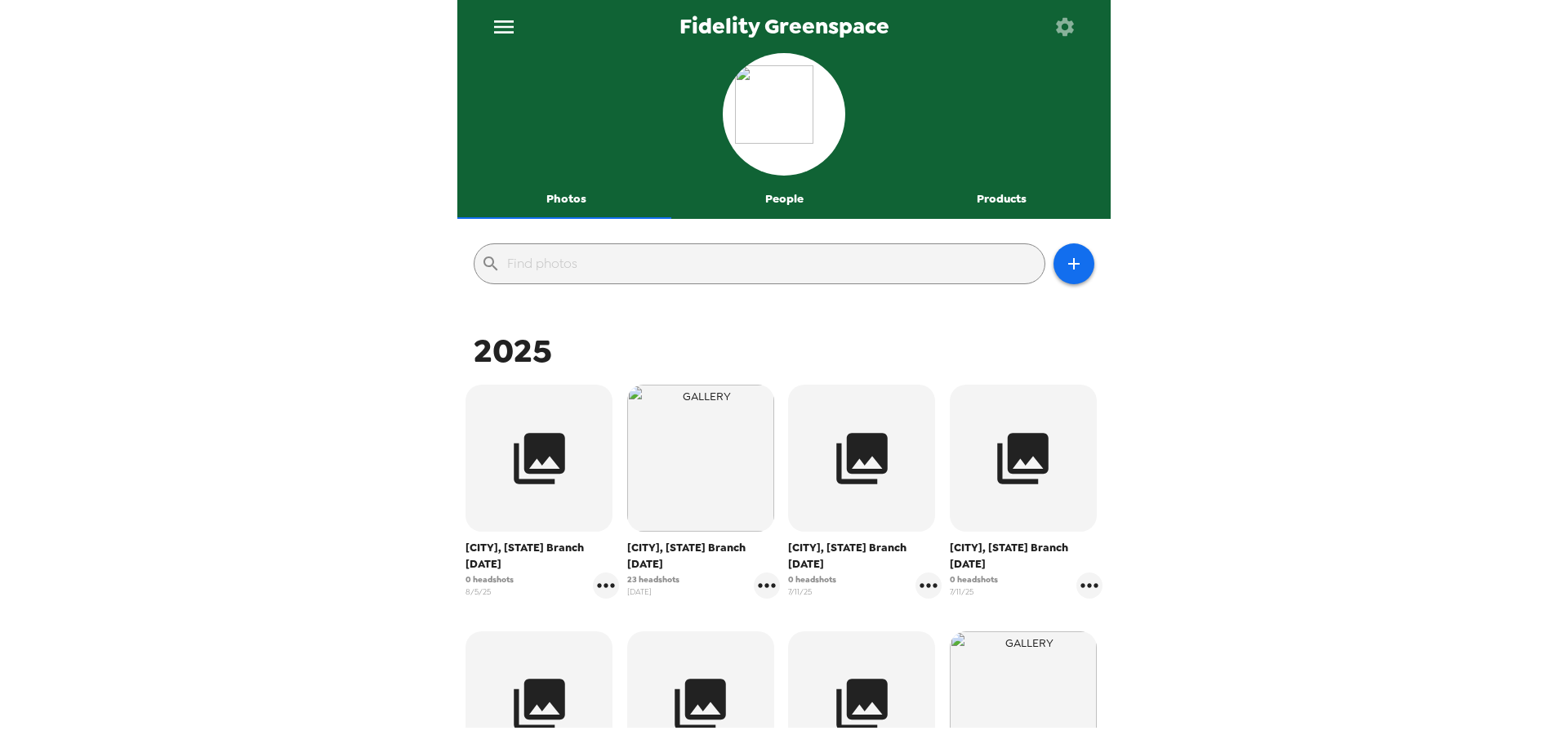click on "Sarasota, FL Branch 8/7/25 0 headshots 8/5/25" at bounding box center (542, 492) 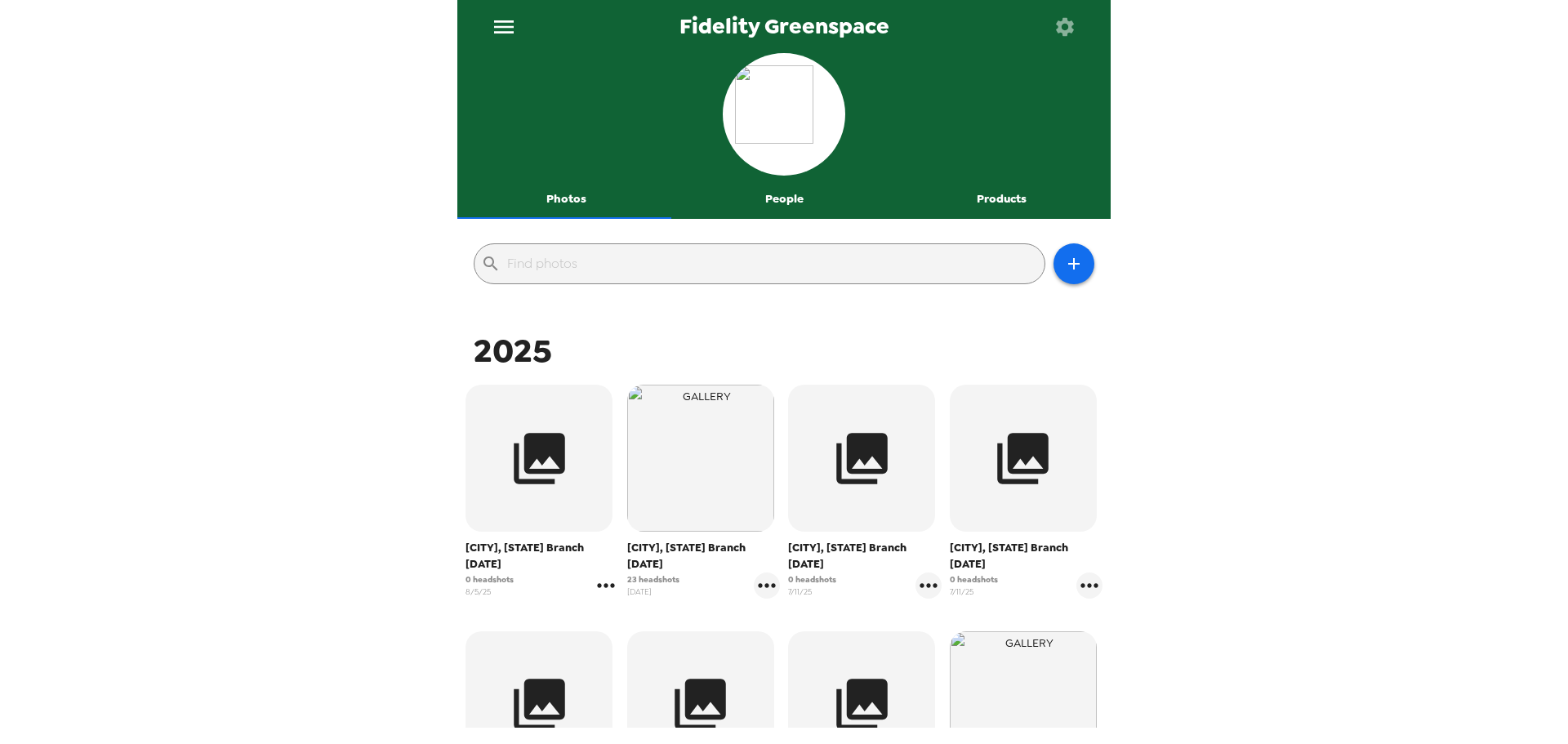 click 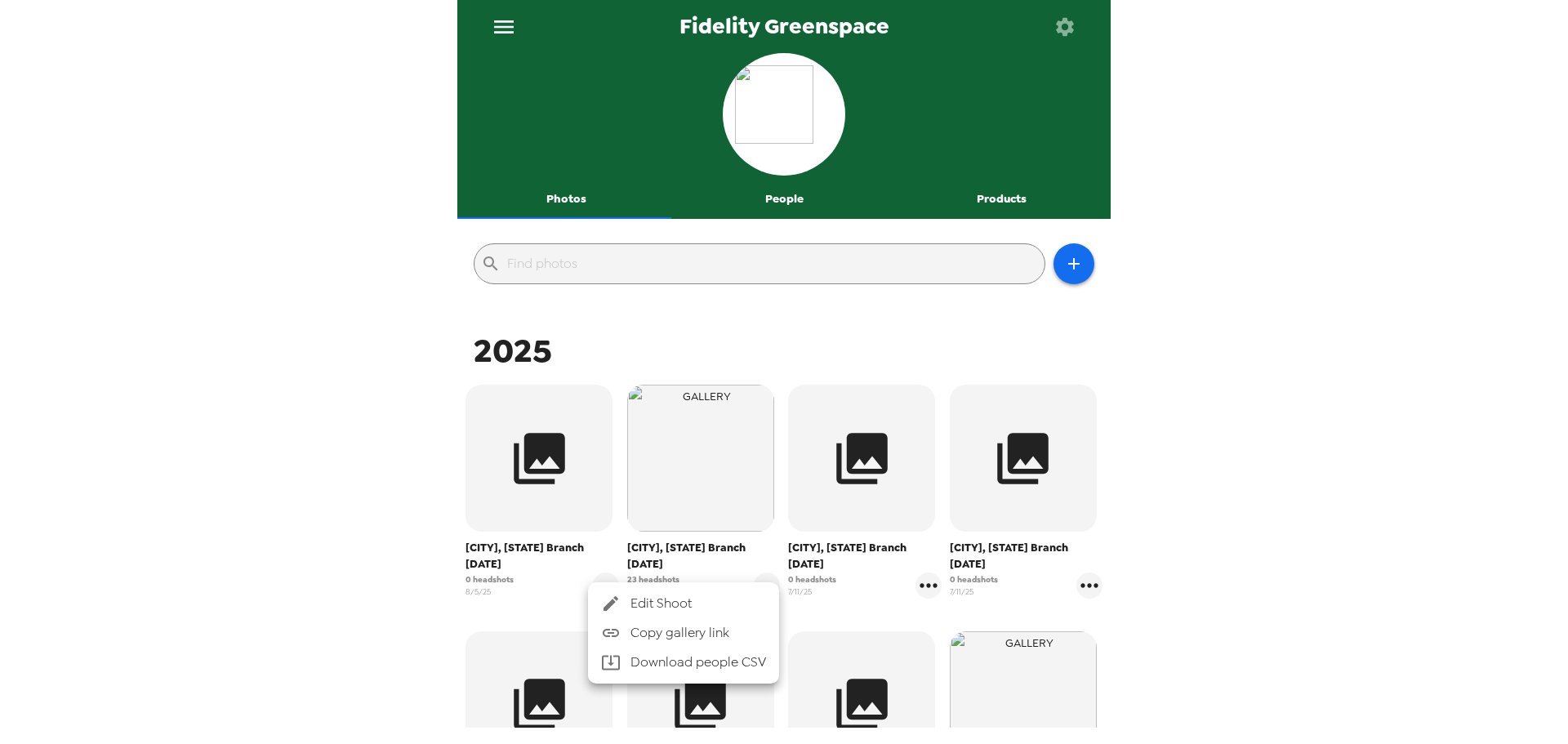 click on "Edit Shoot" at bounding box center (698, 604) 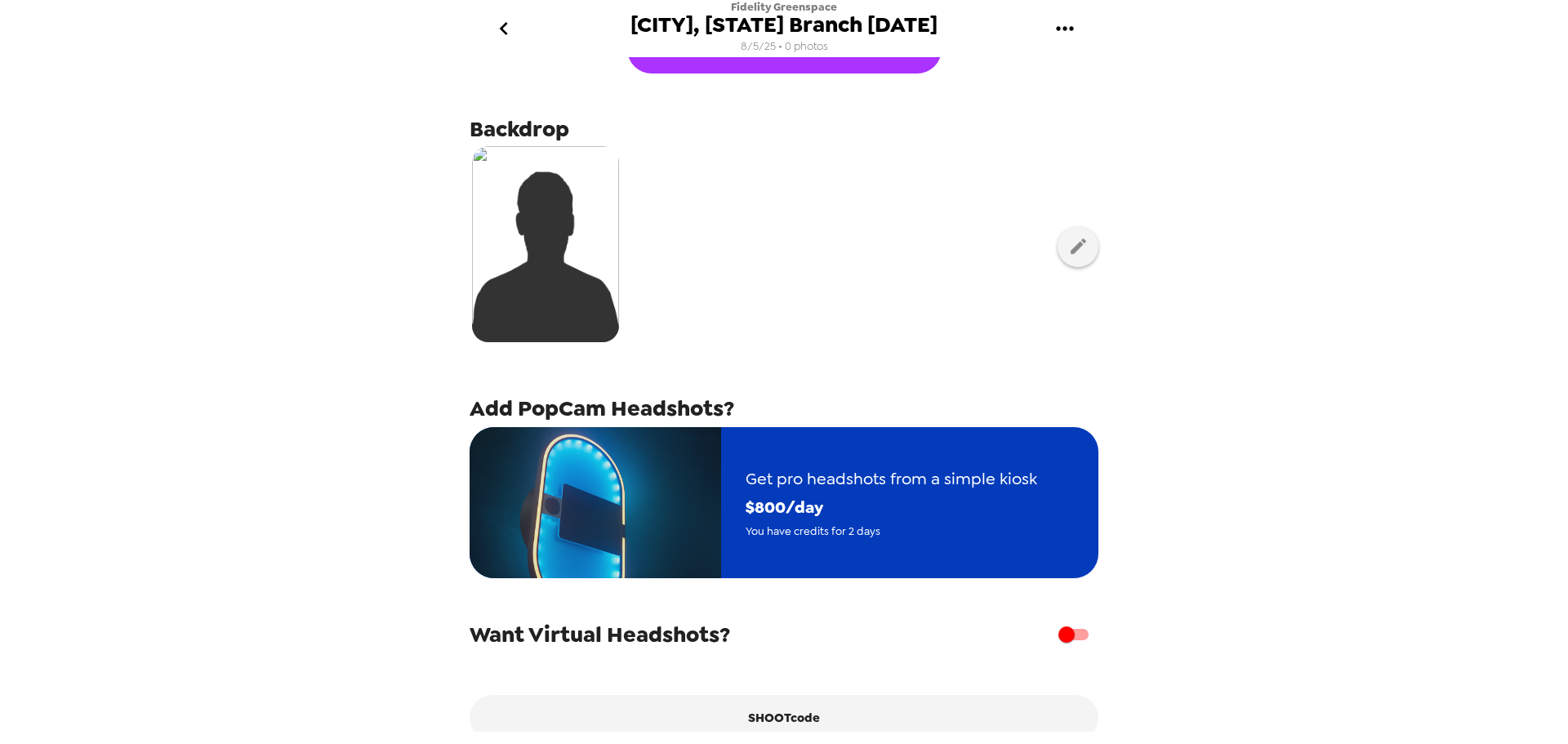 scroll, scrollTop: 82, scrollLeft: 0, axis: vertical 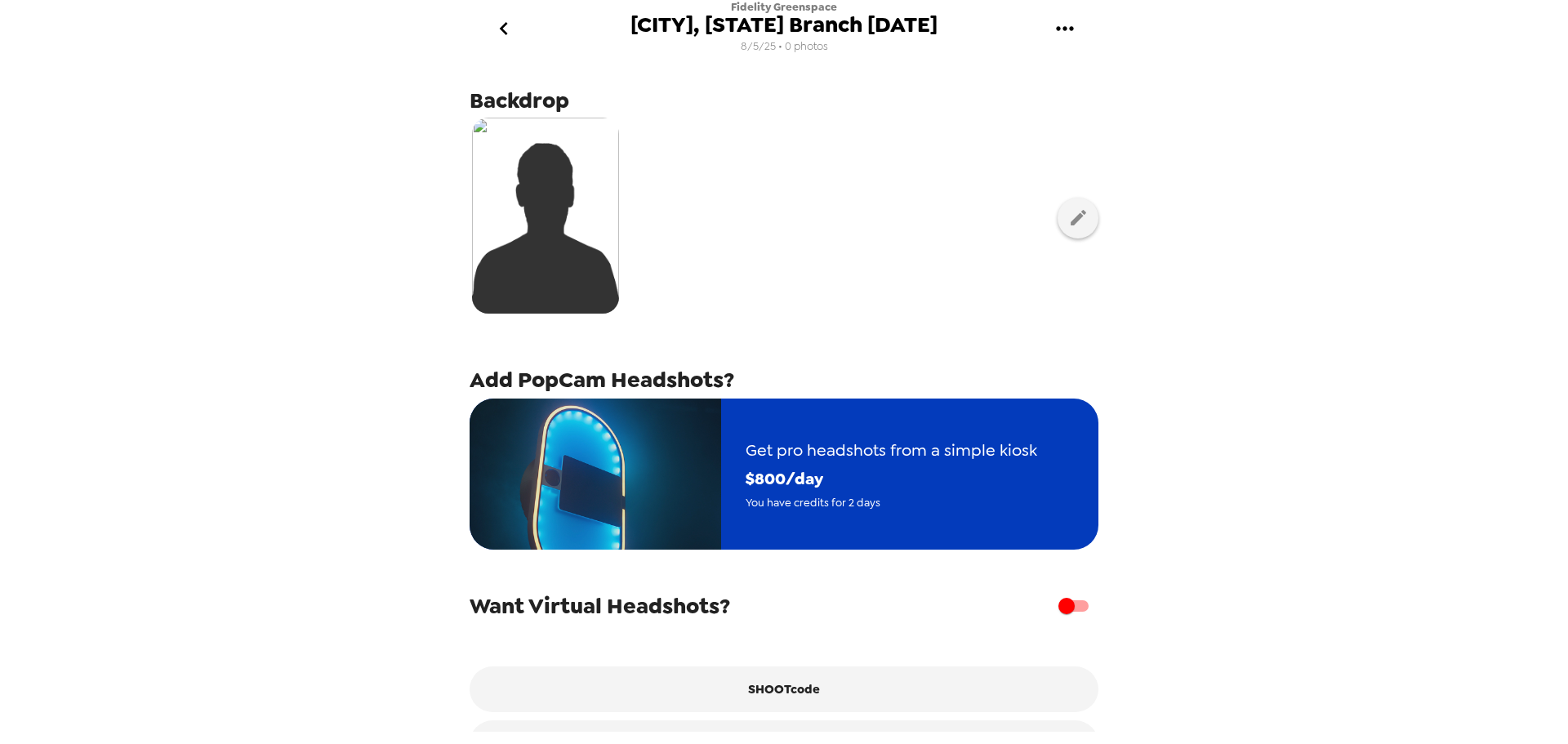 click on "Get pro headshots from a simple kiosk $ 800 /day You have credits for   2   days" at bounding box center (891, 474) 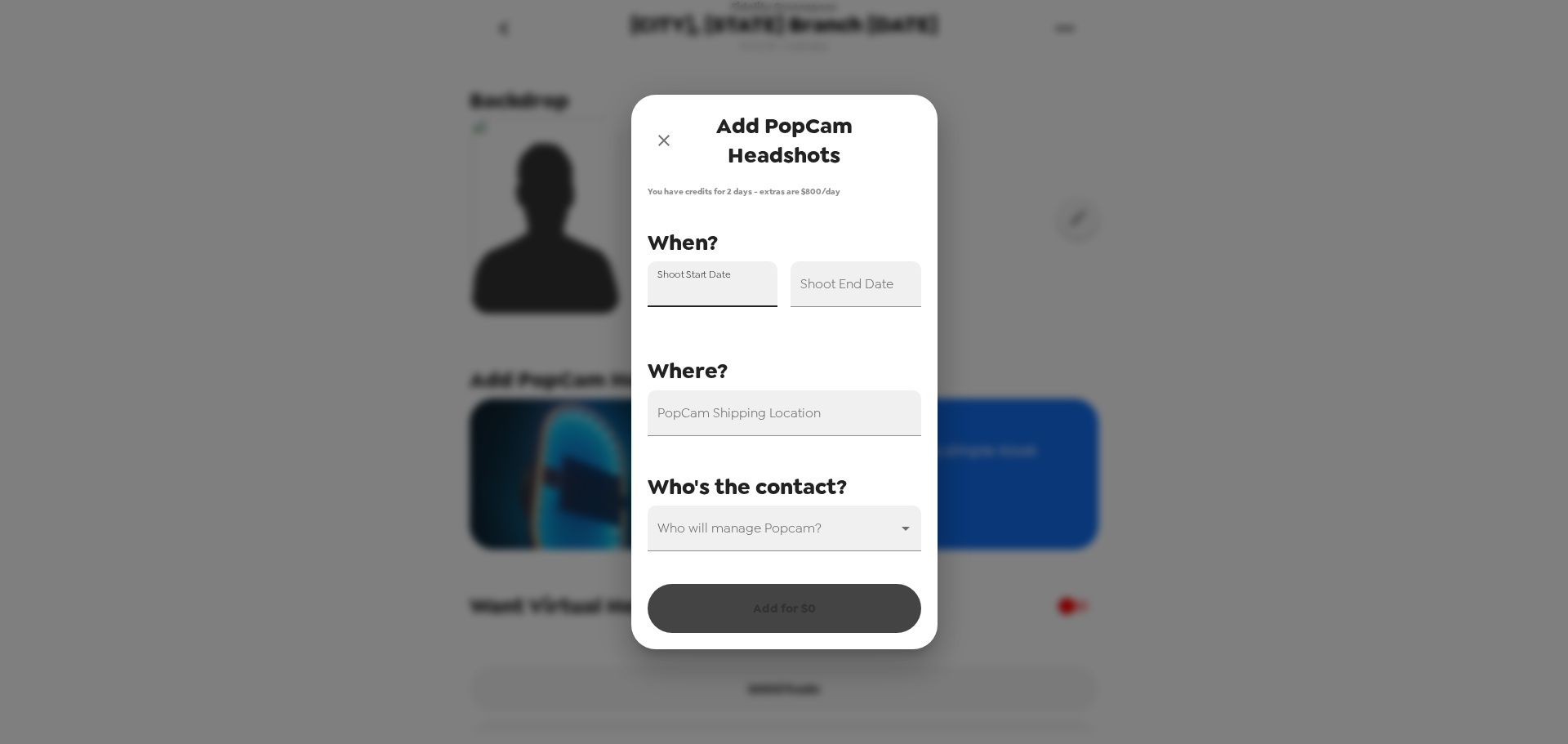 click on "Shoot Start Date" at bounding box center [713, 284] 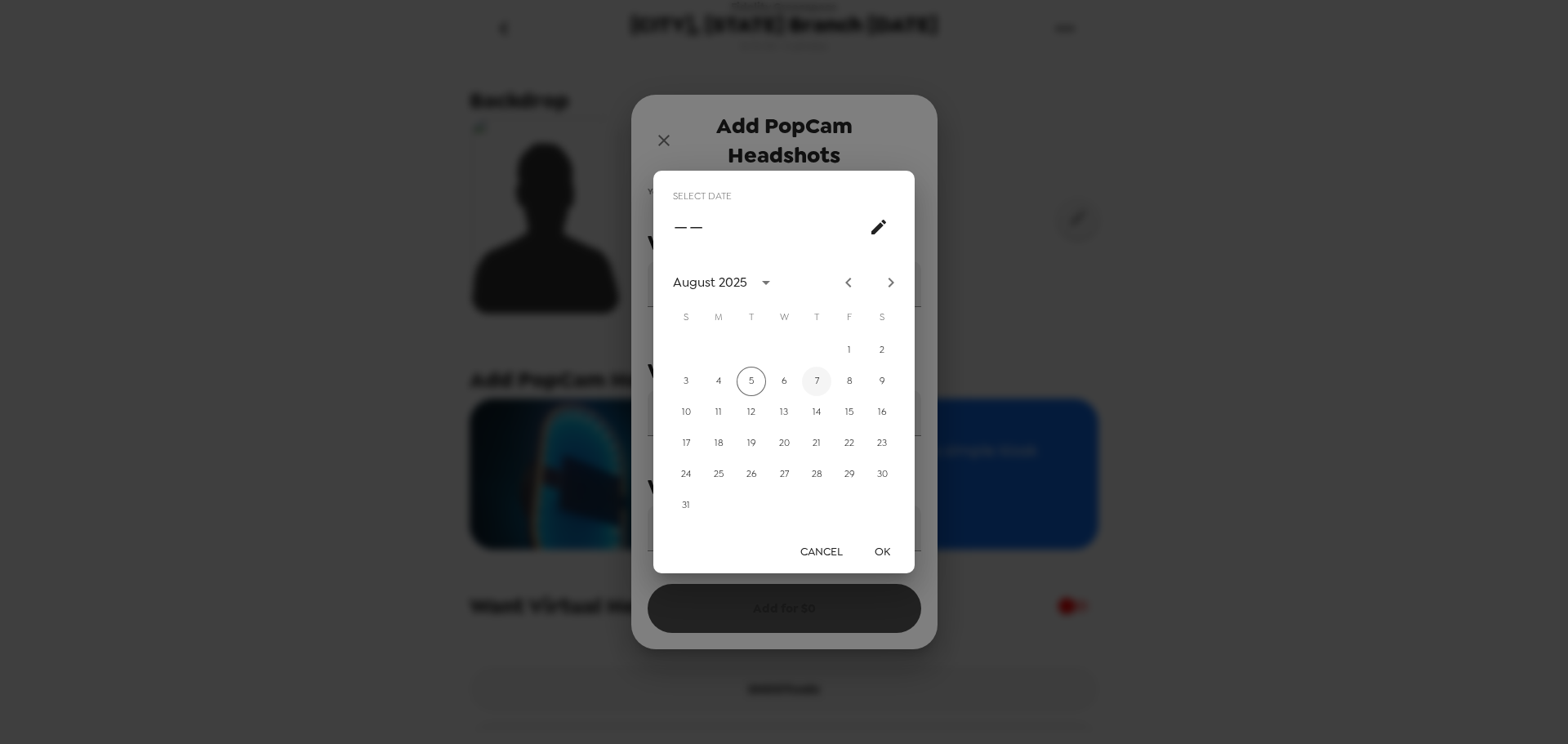click on "7" at bounding box center (817, 381) 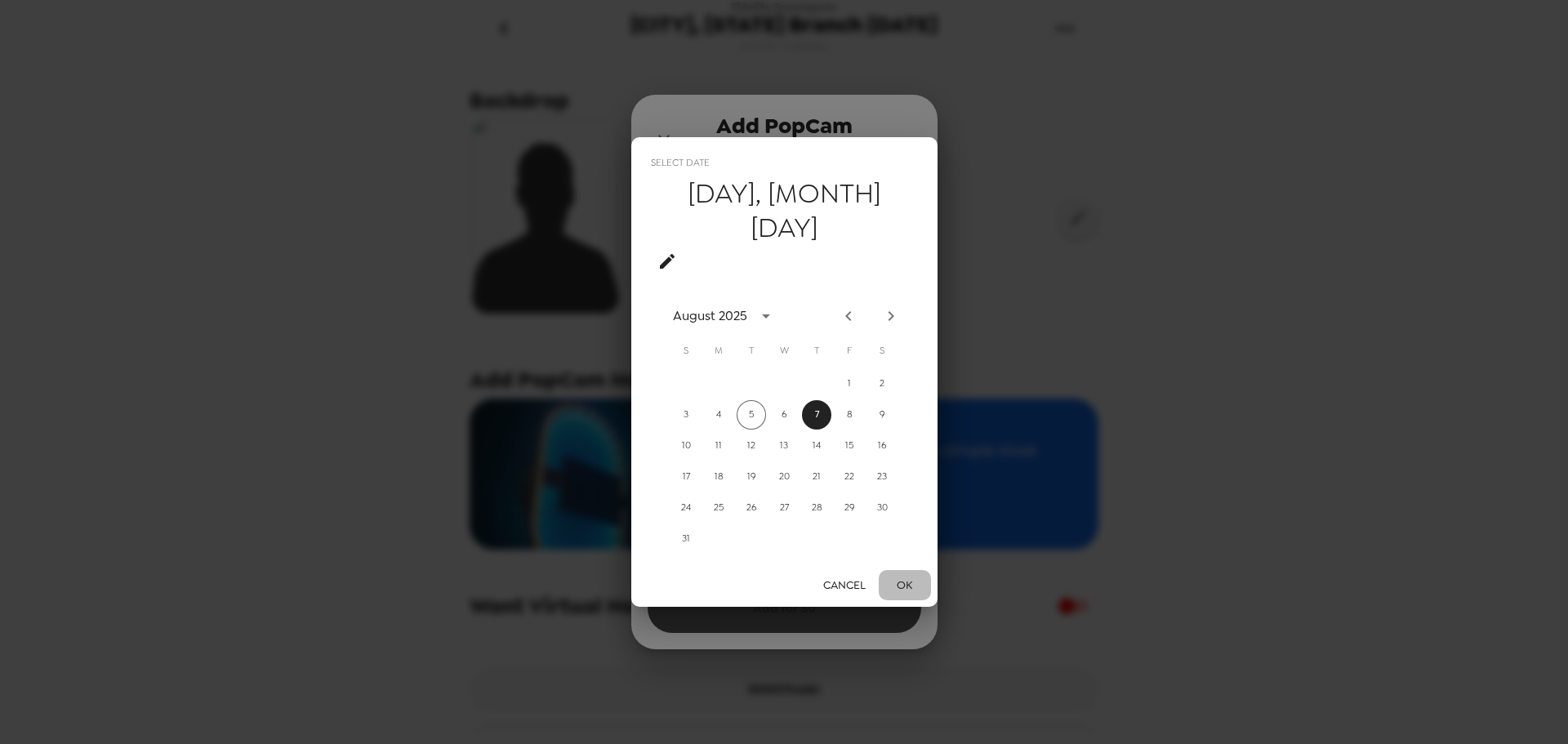 drag, startPoint x: 876, startPoint y: 546, endPoint x: 904, endPoint y: 492, distance: 60.82763 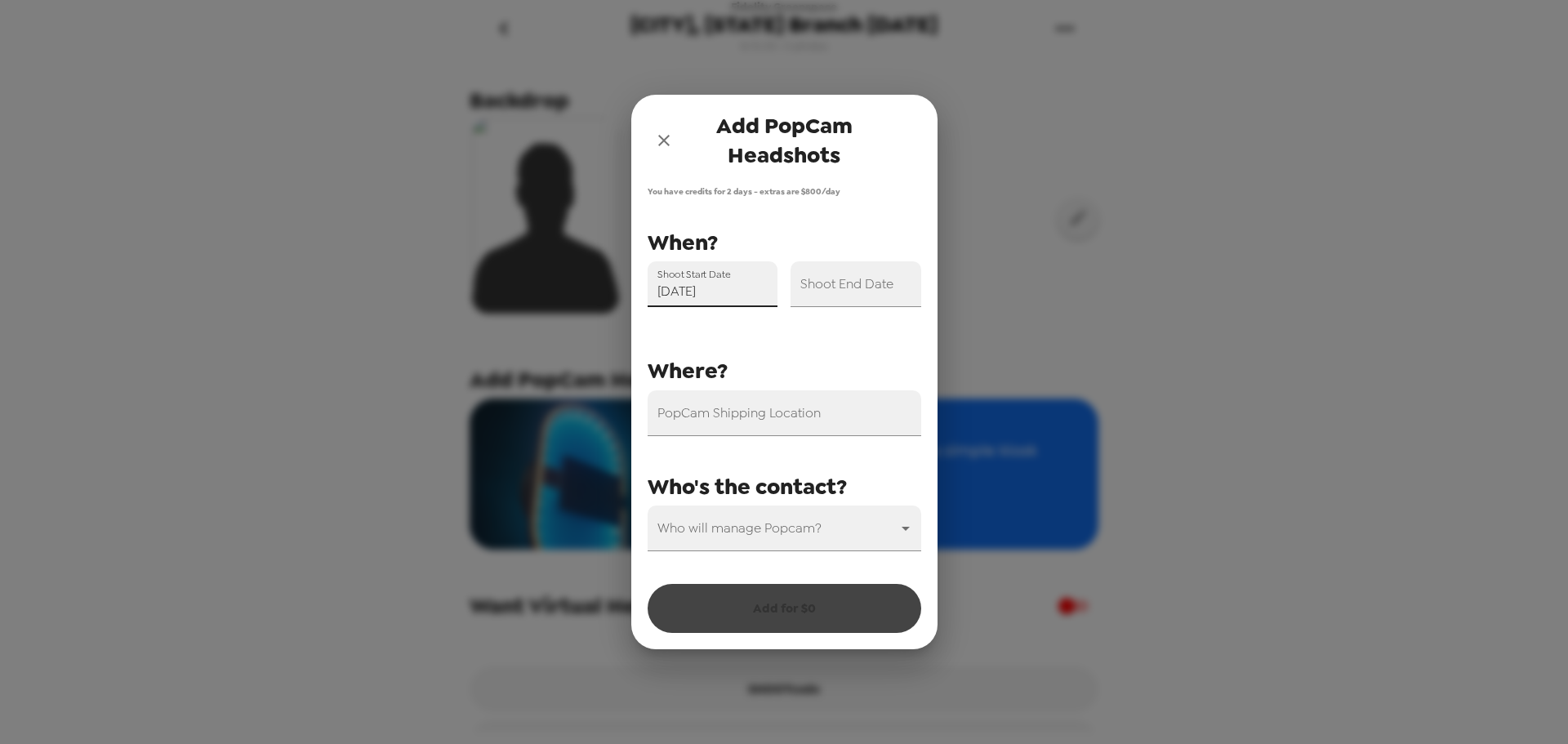click on "Shoot End Date" at bounding box center (856, 284) 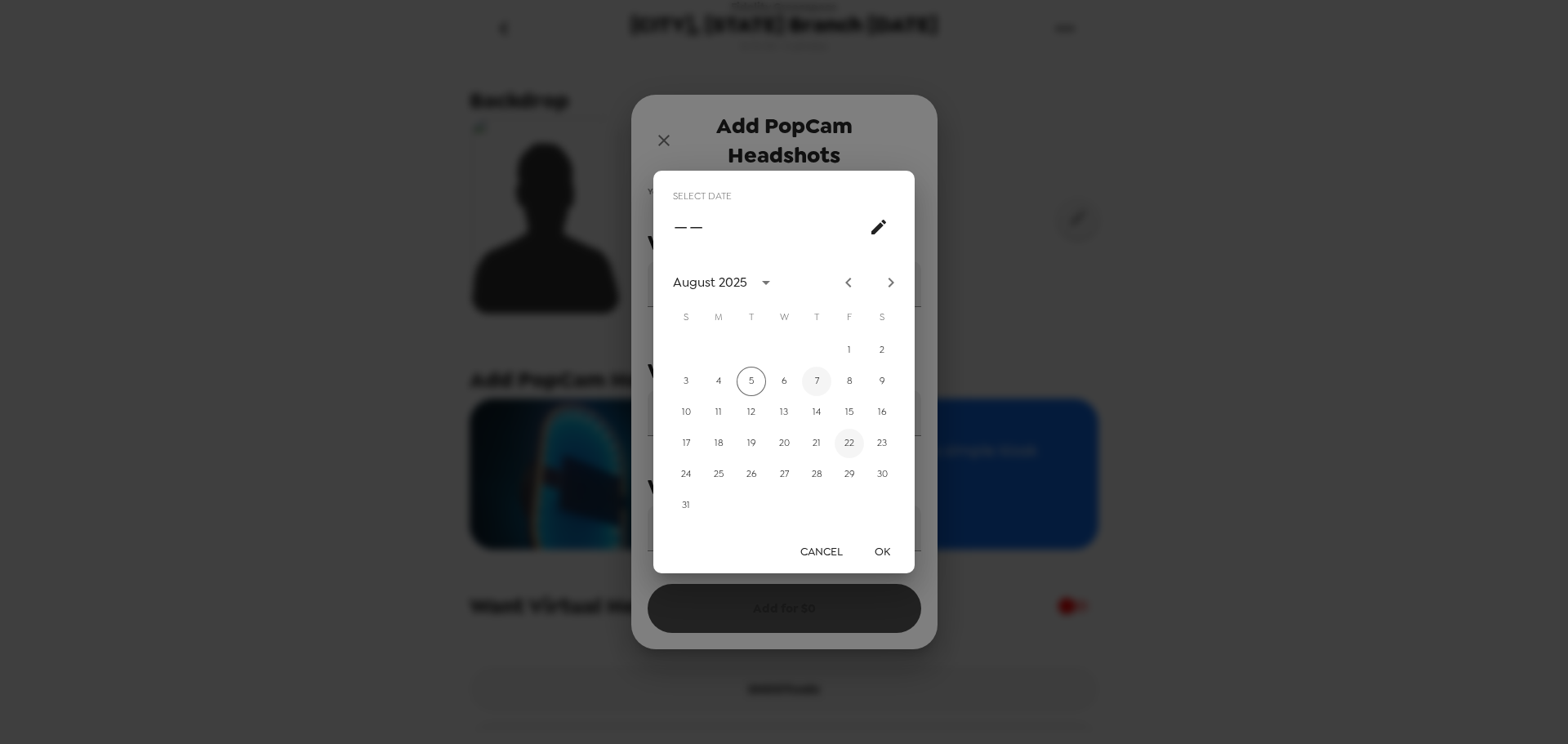 drag, startPoint x: 817, startPoint y: 381, endPoint x: 854, endPoint y: 457, distance: 84.5281 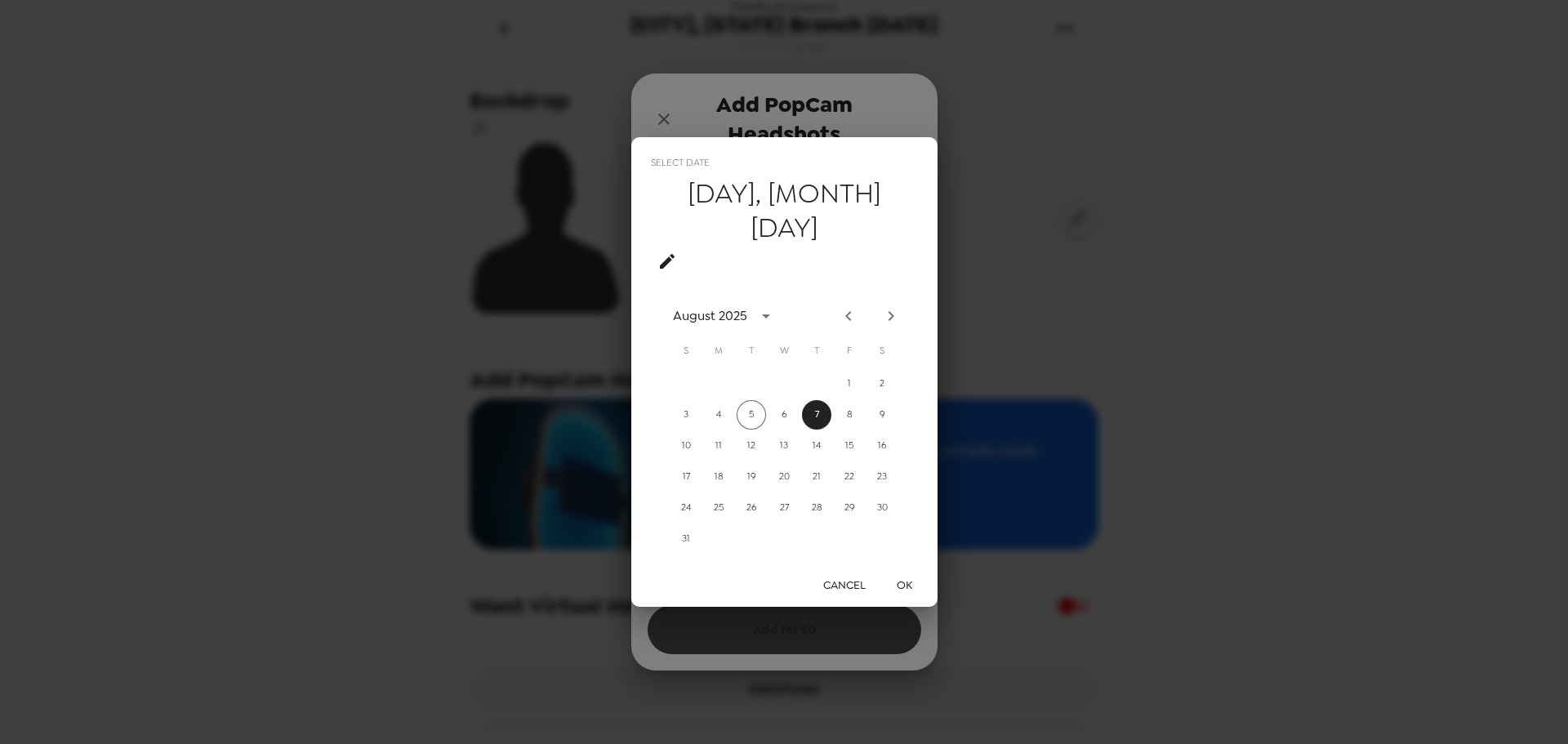 click on "OK" at bounding box center [905, 585] 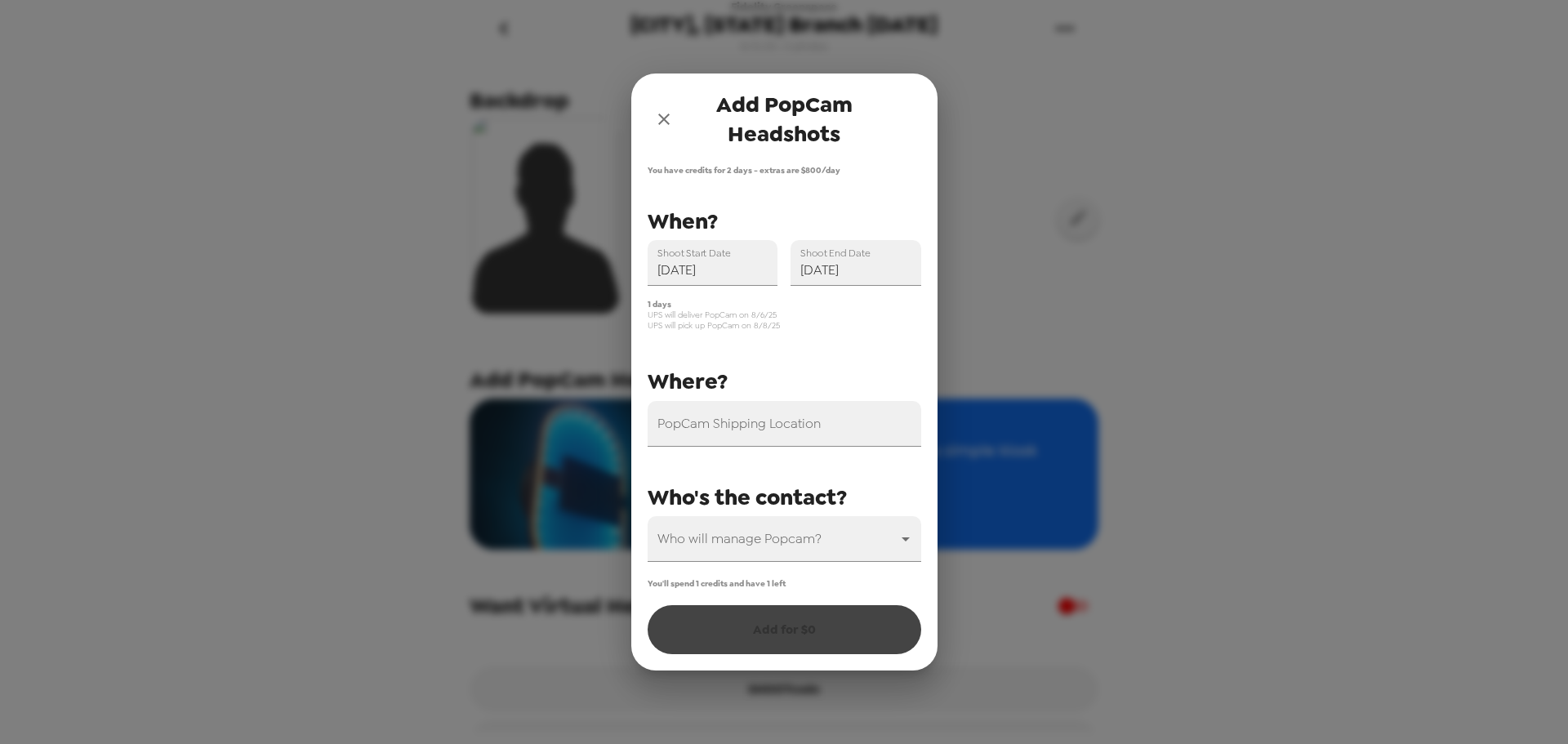 click on "PopCam Shipping Location" at bounding box center (784, 424) 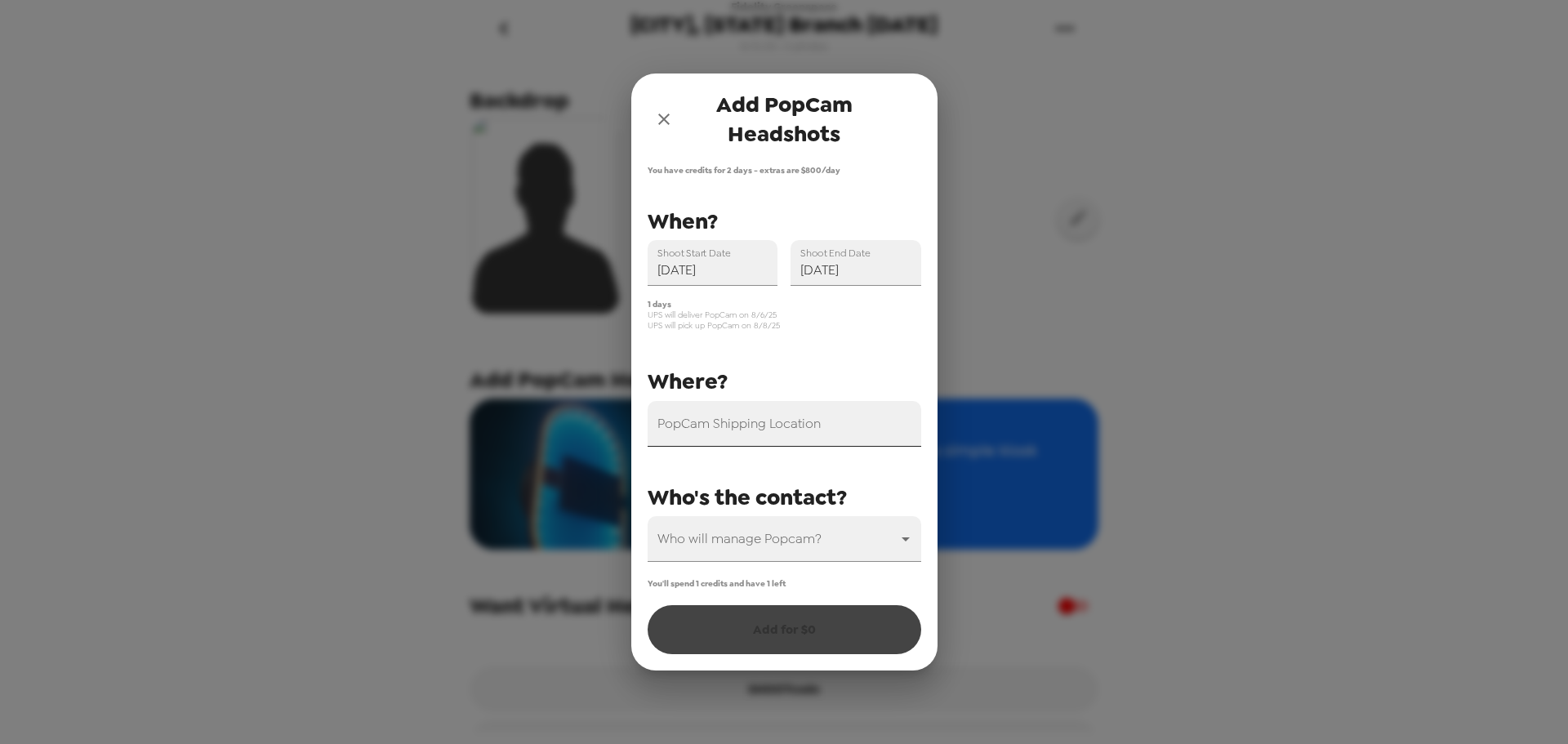 paste on "201 N Cattleman Rd, Sarasota, FL 34243" 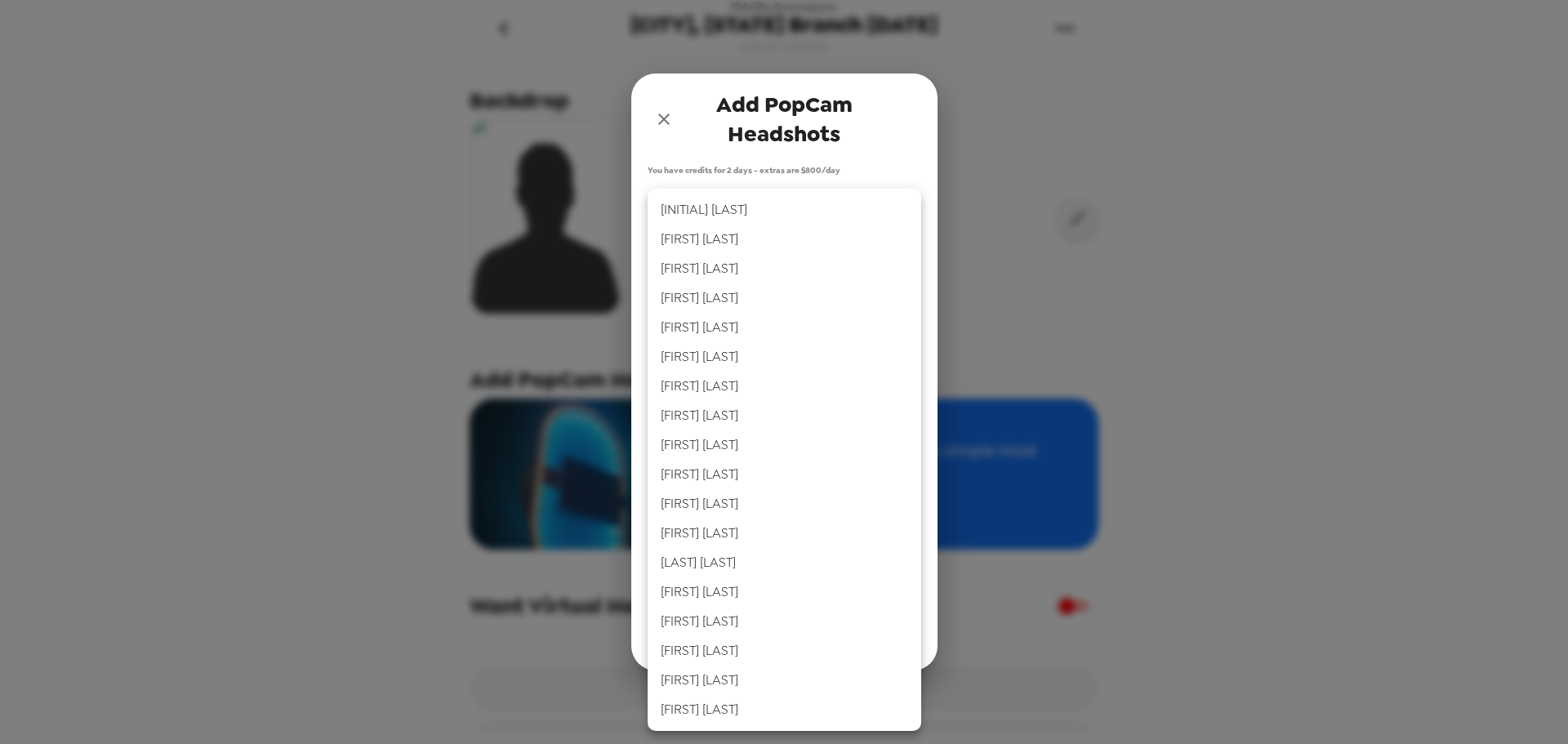 click on "Fidelity Greenspace Sarasota, FL Branch 8/7/25 8/5/25 • 0 photos Upload headshots Backdrop Add PopCam Headshots? Get pro headshots from a simple kiosk $ 800 /day You have credits for   2   days Want Virtual Headshots? SHOOTcode Rename Gallery 201   N Cattlemen Rd Sarasota ,  FL   34243 , USA Add PopCam Headshots You have credits for   2   days - extras are $ 800 /day PopCam Shipping Location 201 N Cattleman Rd, Sarasota, FL 34243 Shoot Start Date 08/07/2025 Shoot End Date 08/07/2025 Who will manage Popcam? ​ When? Where? Who's the contact? 1   days UPS will deliver PopCam on   8/6/25 UPS will pick up PopCam on   8/8/25 You'll spend   1   credits and have   1   left Add for $ 0 201   N Cattlemen Rd Sarasota ,  FL   34243 , USA DJ   Van Meeteren Andrea   Culbertson Nico   Rivellini Michael   Kryger Lupe   Rosales Alina   Flagg Richard   Shaum Lukas   Graham Tim   Bridgeman Evangeline   Manzon Sean   Adair Doug   Climo Delaney   Bombara Sam   Fejfar Michael   Stanley Dalia   Aguilar Staci   Rector Ron" at bounding box center [784, 372] 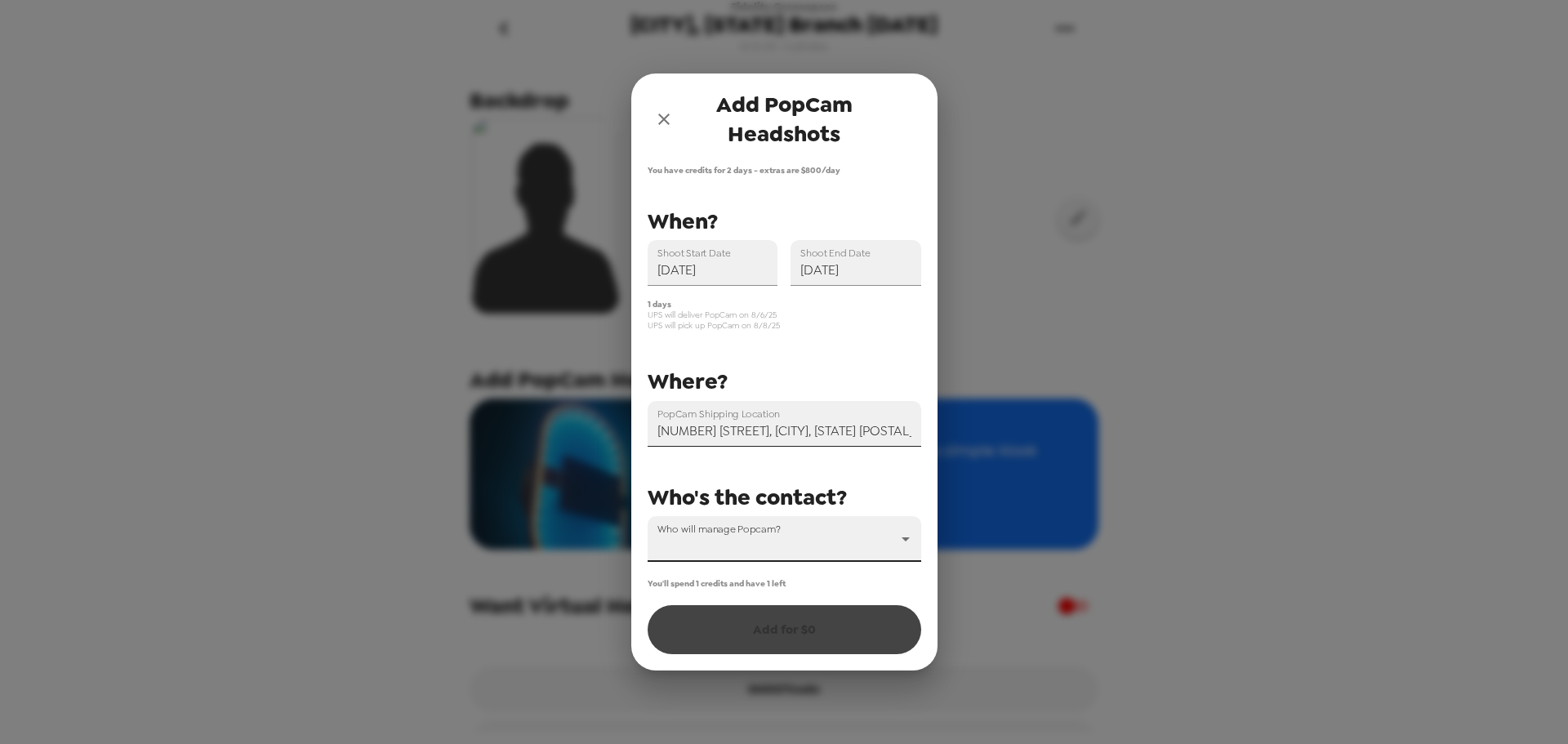 click on "201 N Cattleman Rd, Sarasota, FL 34243" at bounding box center (784, 424) 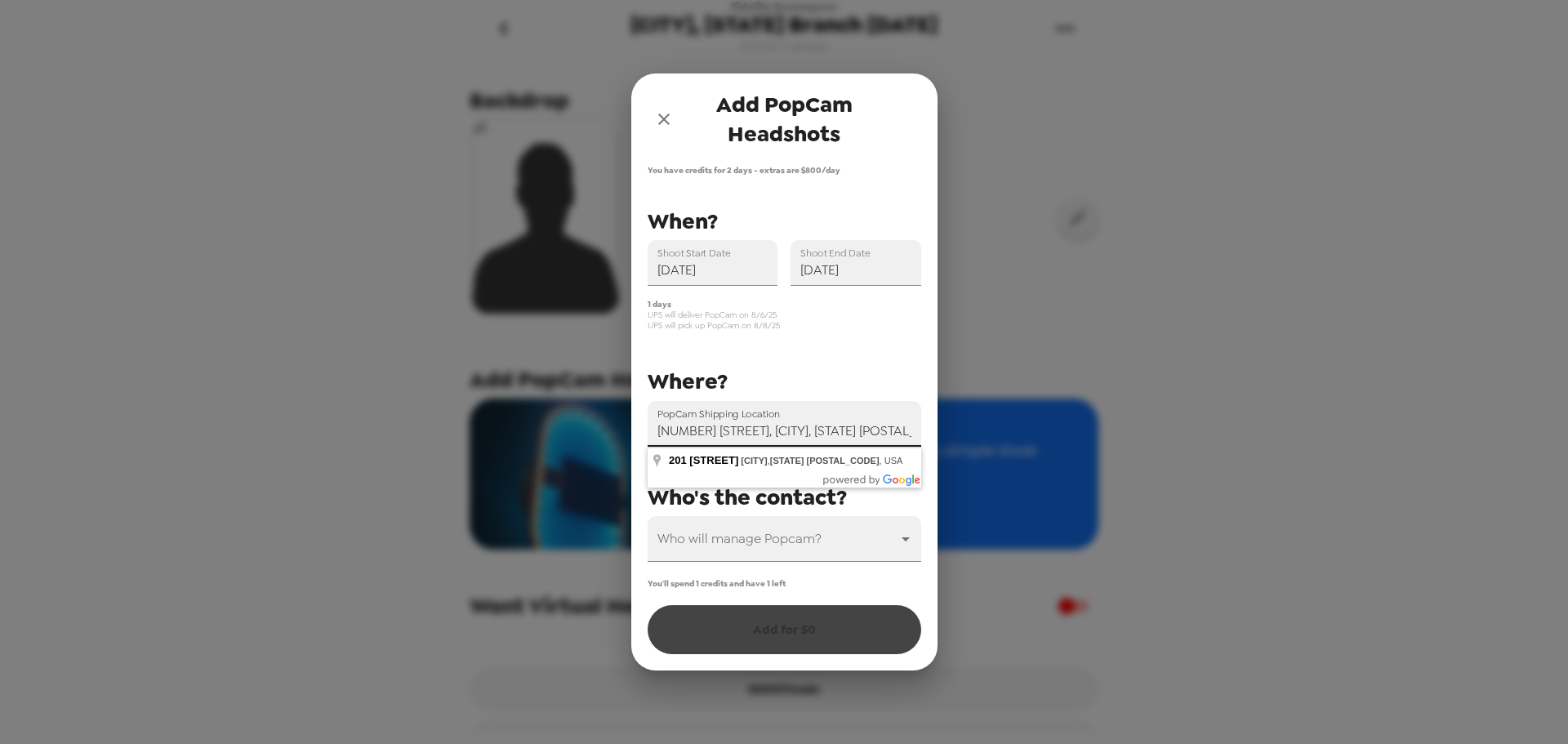 type on "201 N Cattlemen Rd, Sarasota, FL 34243, USA" 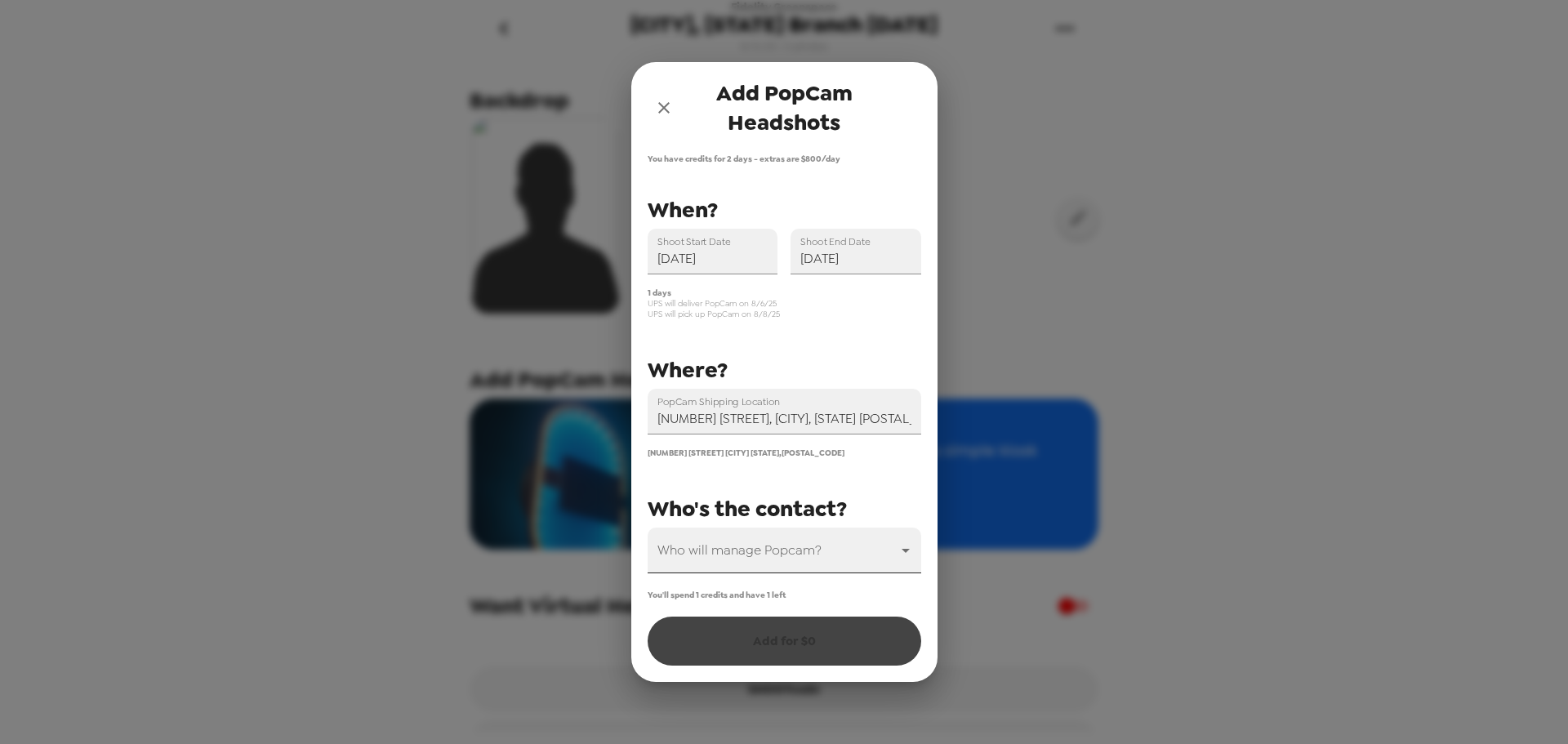 click on "Fidelity Greenspace Sarasota, FL Branch 8/7/25 8/5/25 • 0 photos Upload headshots Backdrop Add PopCam Headshots? Get pro headshots from a simple kiosk $ 800 /day You have credits for   2   days Want Virtual Headshots? SHOOTcode Rename Gallery 201   N Cattlemen Rd Sarasota ,  FL   34243 , USA Add PopCam Headshots You have credits for   2   days - extras are $ 800 /day PopCam Shipping Location 201 N Cattlemen Rd, Sarasota, FL 34243, USA 201 North Cattlemen Road   Sarasota   Florida ,  34243   Shoot Start Date 08/07/2025 Shoot End Date 08/07/2025 Who will manage Popcam? ​ When? Where? Who's the contact? 1   days UPS will deliver PopCam on   8/6/25 UPS will pick up PopCam on   8/8/25 You'll spend   1   credits and have   1   left Add for $ 0" at bounding box center (784, 372) 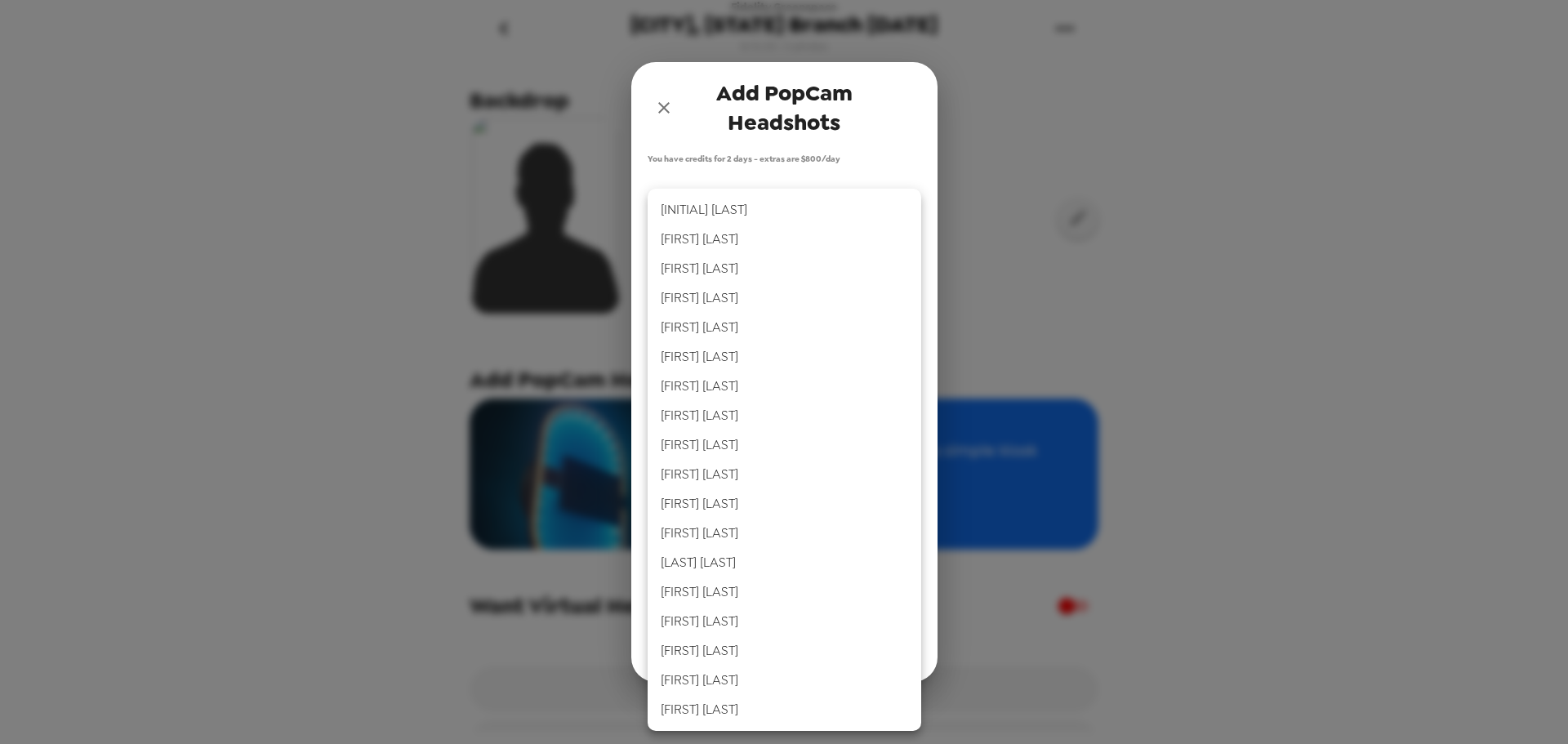 click on "Staci   Rector" at bounding box center [784, 680] 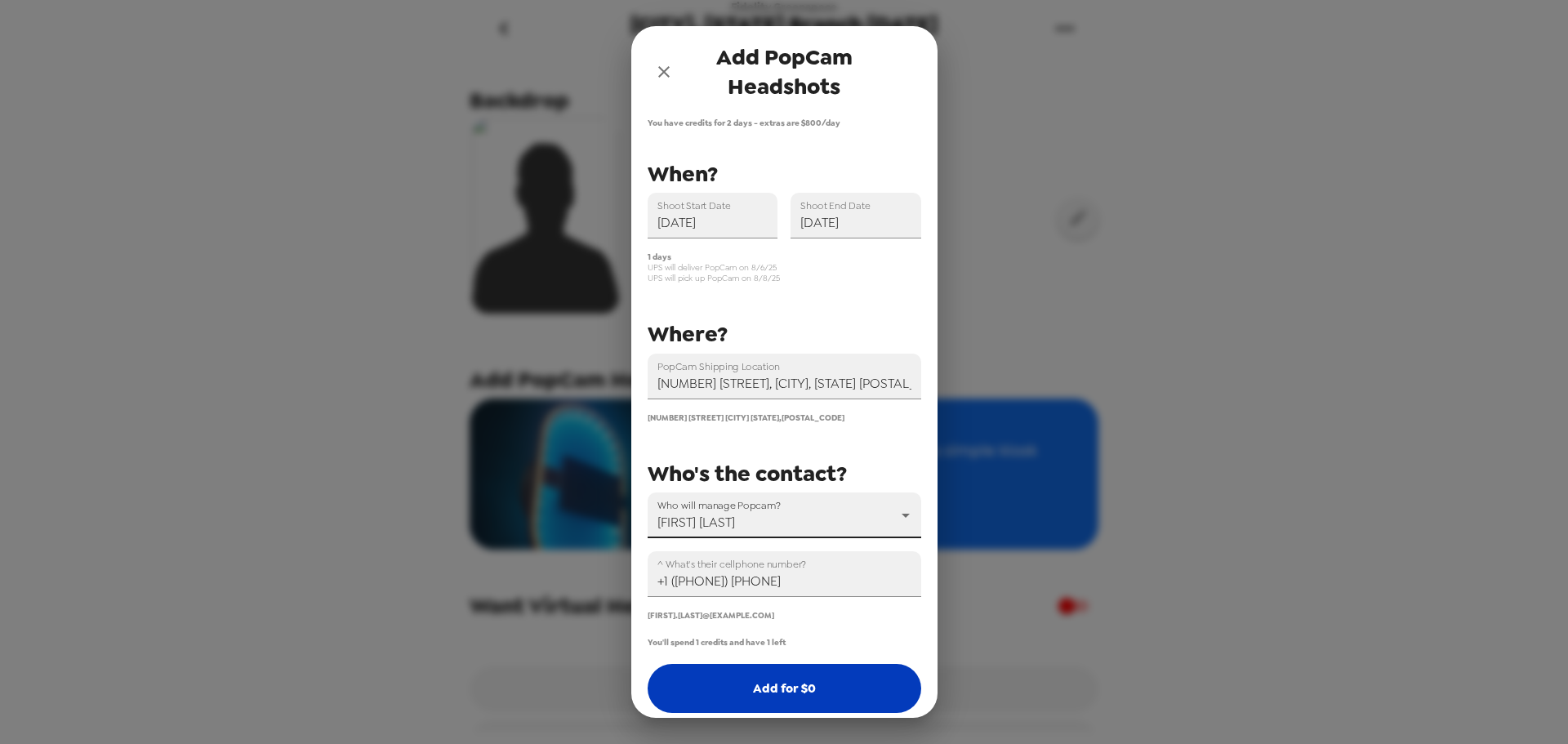 click on "Add for $ 0" at bounding box center [784, 688] 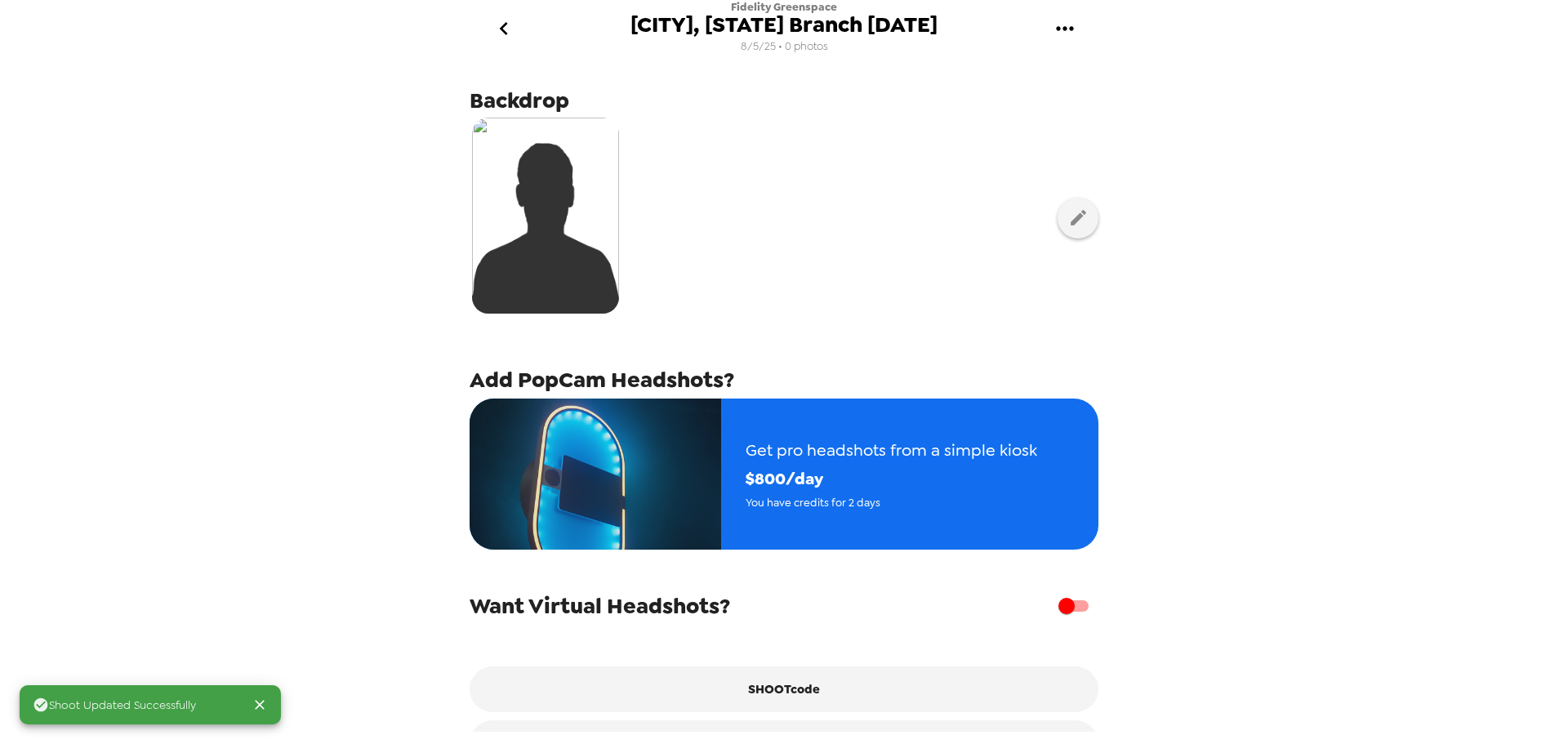 type 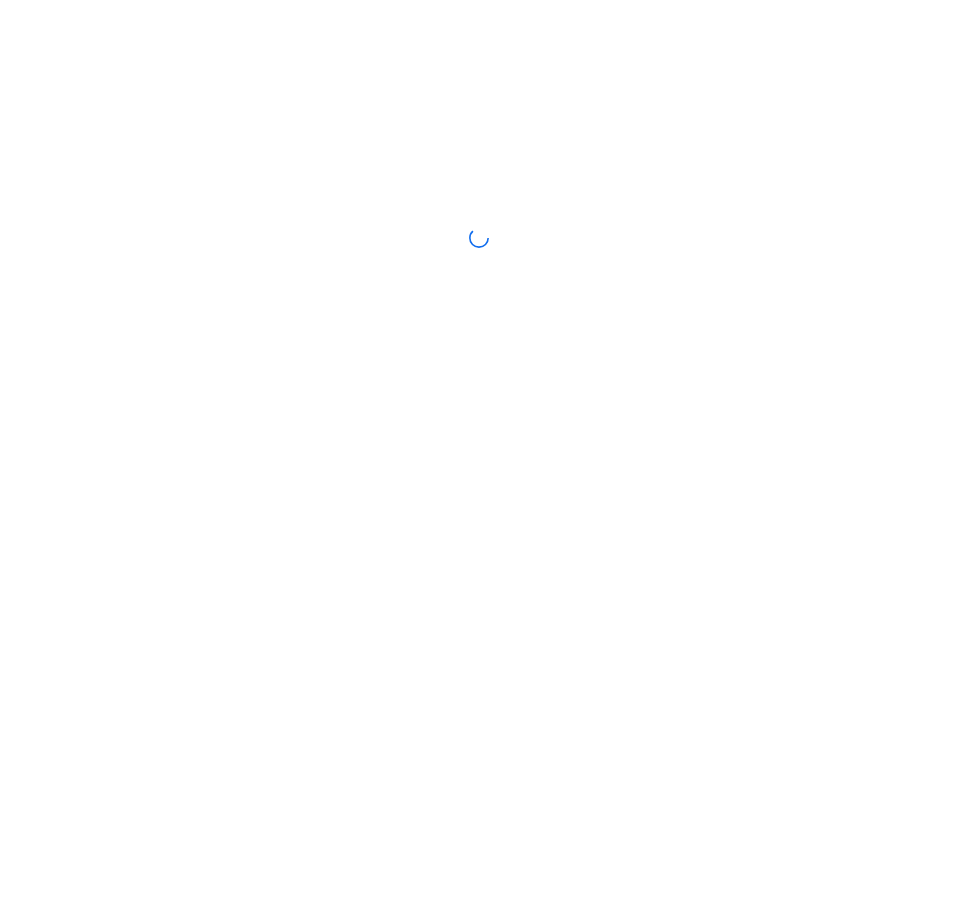 scroll, scrollTop: 0, scrollLeft: 0, axis: both 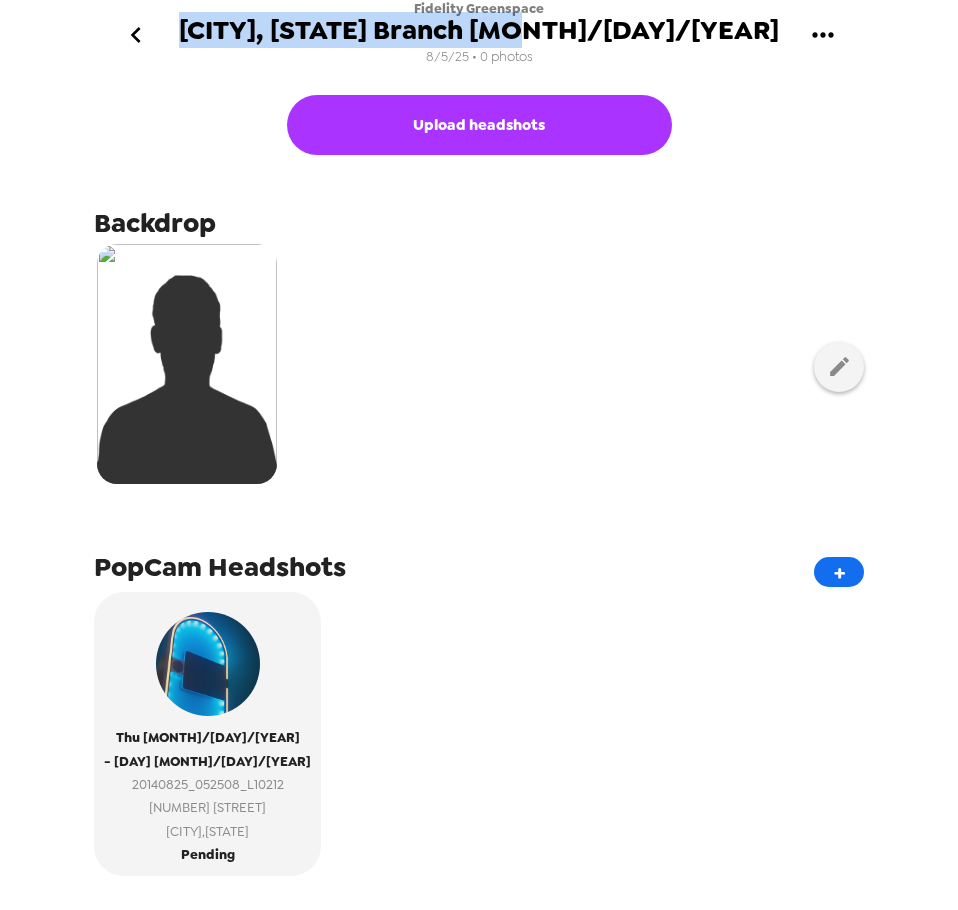 drag, startPoint x: 664, startPoint y: 28, endPoint x: 309, endPoint y: 33, distance: 355.03522 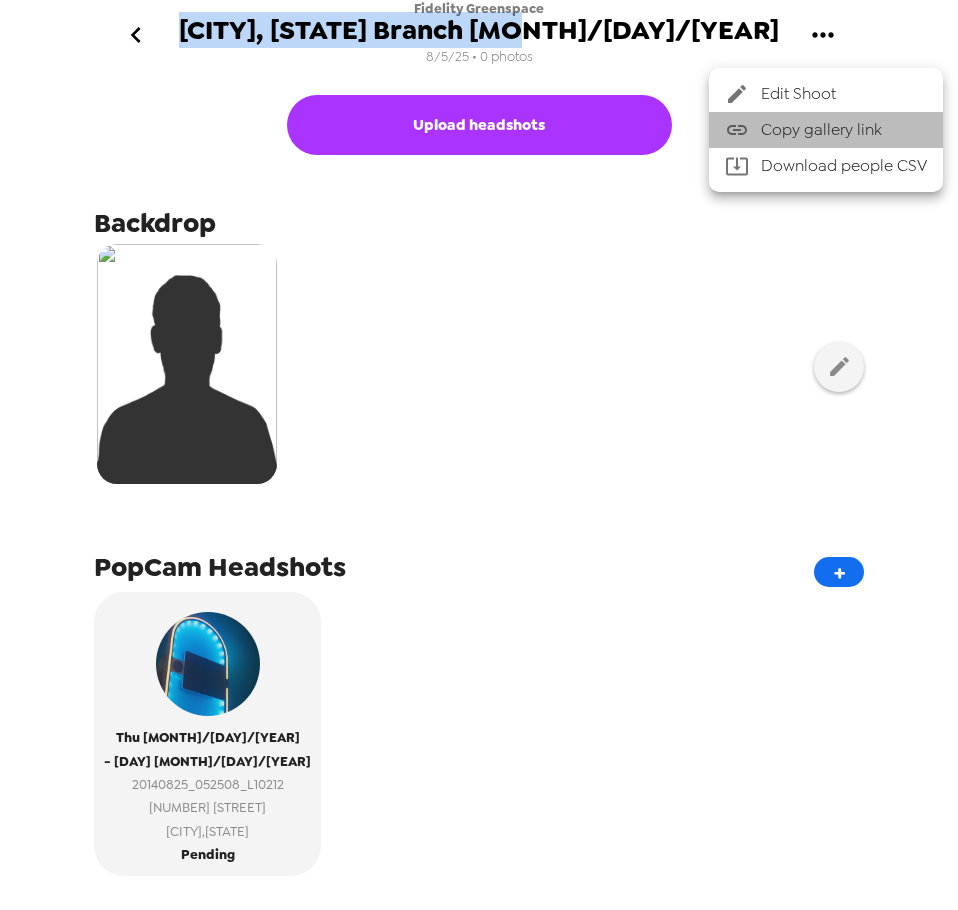 click on "Copy gallery link" at bounding box center (844, 130) 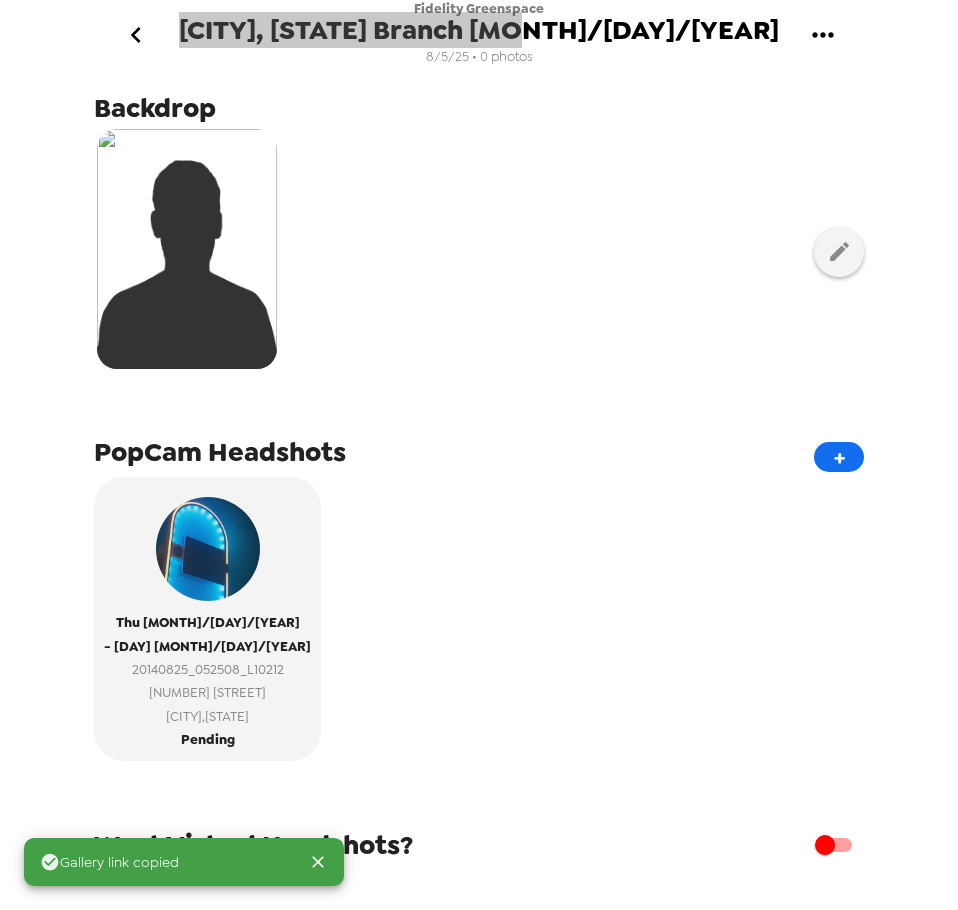 scroll, scrollTop: 291, scrollLeft: 0, axis: vertical 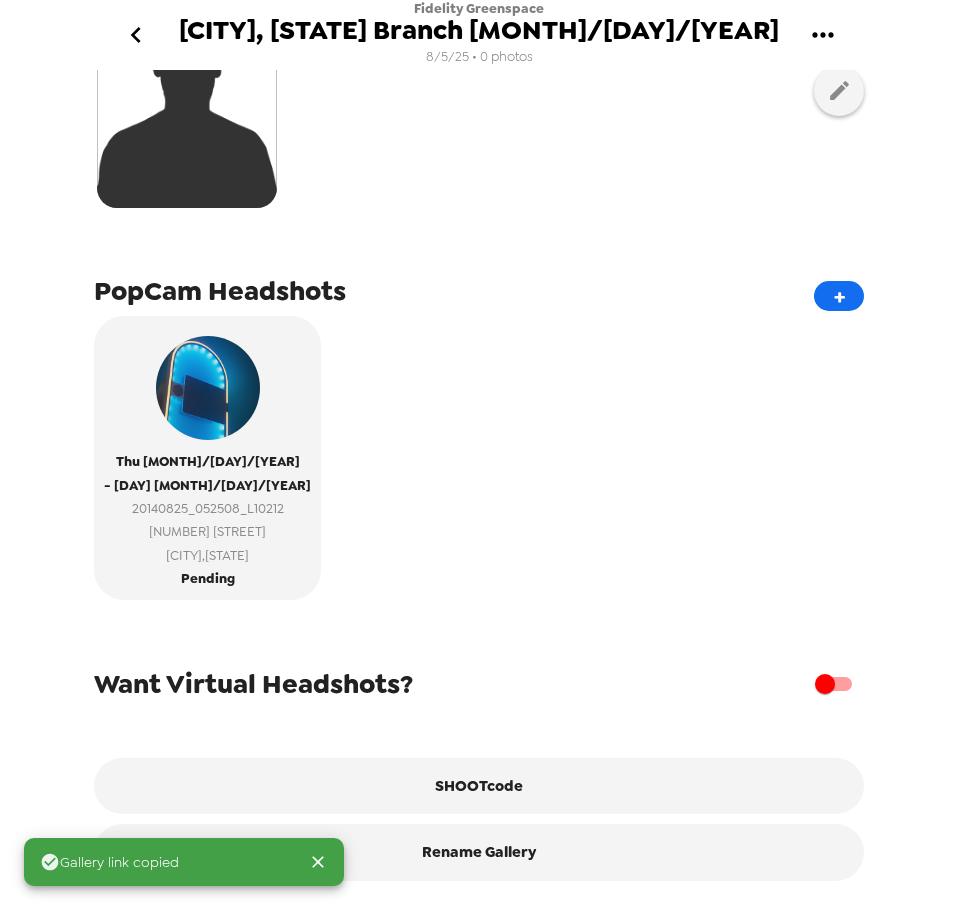 click on "[NUMBER] [STREET]  [CITY] ,  [STATE] Pending" at bounding box center [479, 465] 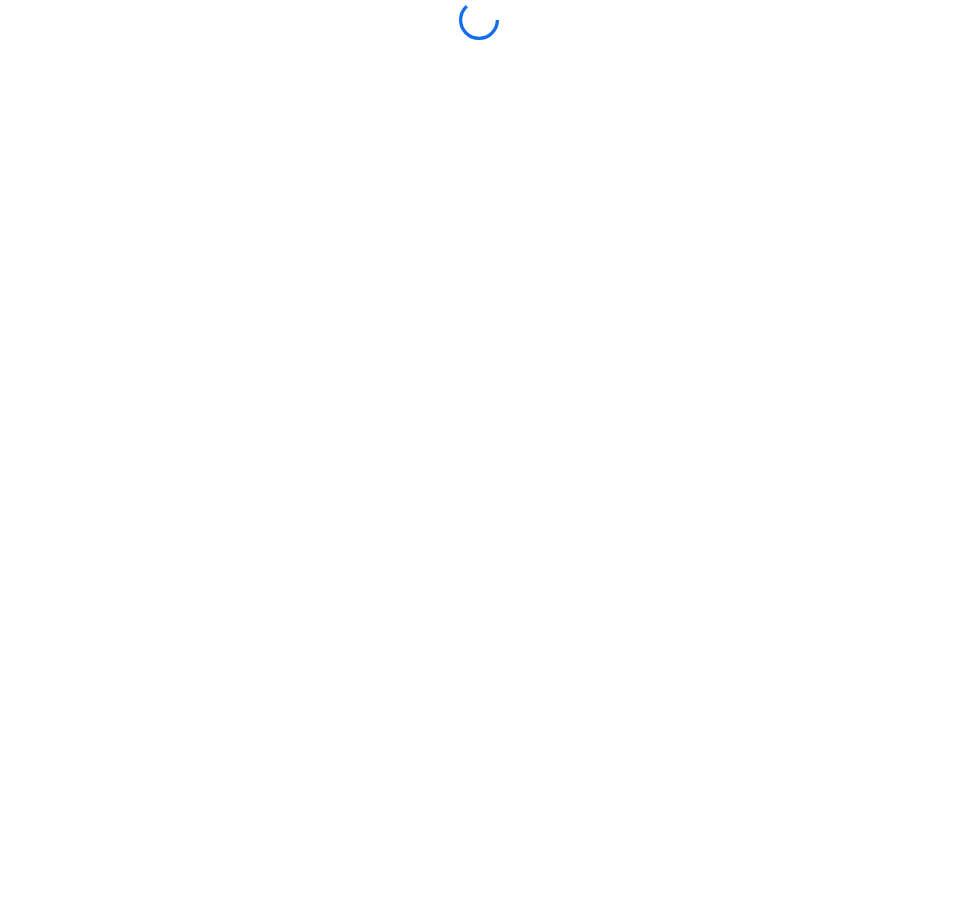 scroll, scrollTop: 0, scrollLeft: 0, axis: both 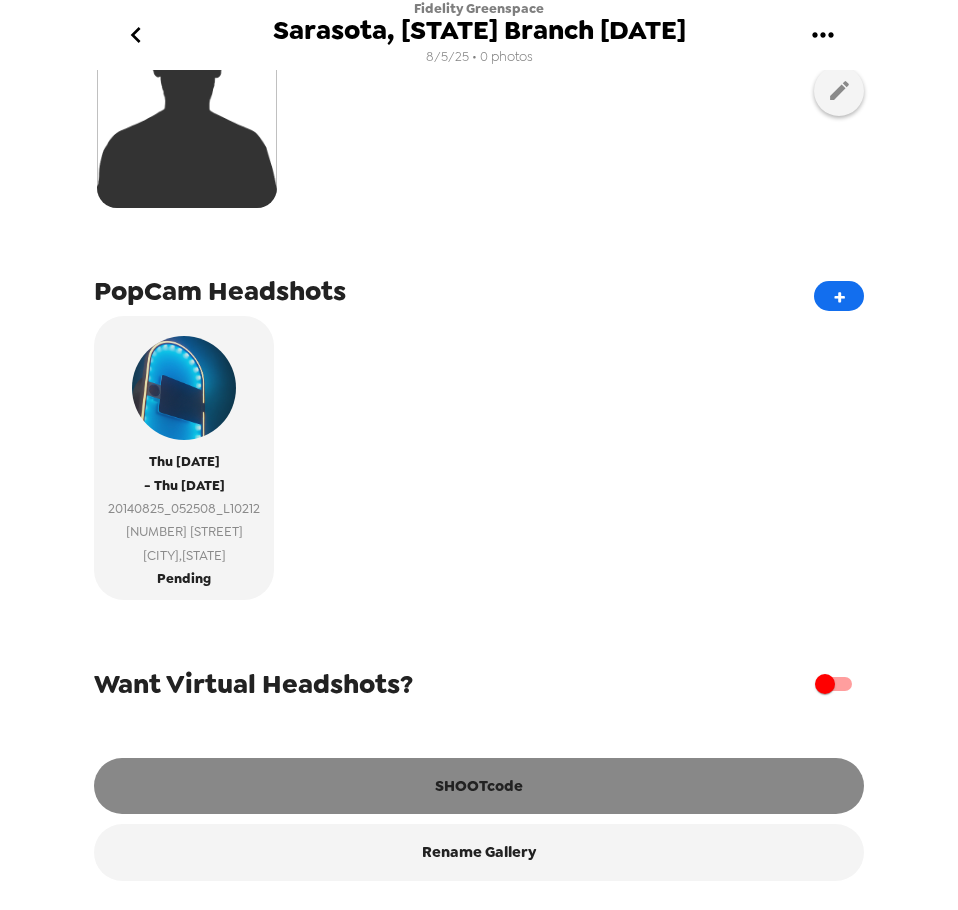 click on "SHOOTcode" at bounding box center (479, 786) 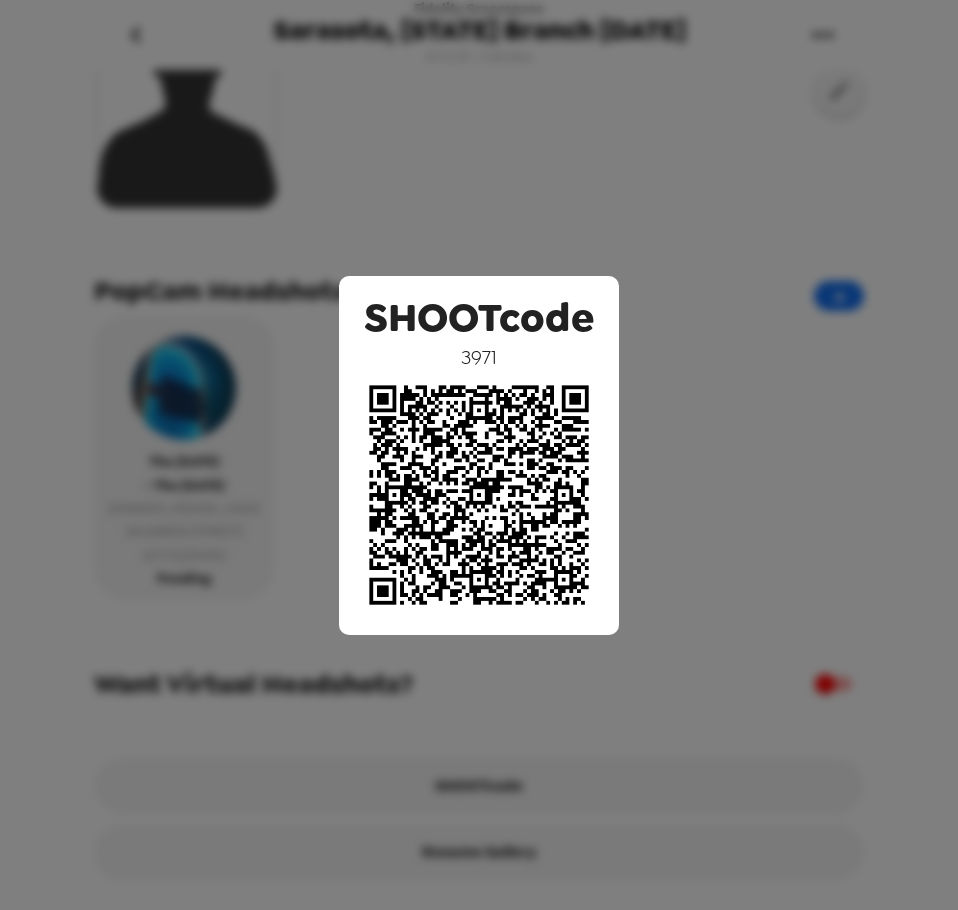 drag, startPoint x: 713, startPoint y: 265, endPoint x: 586, endPoint y: 381, distance: 172.00291 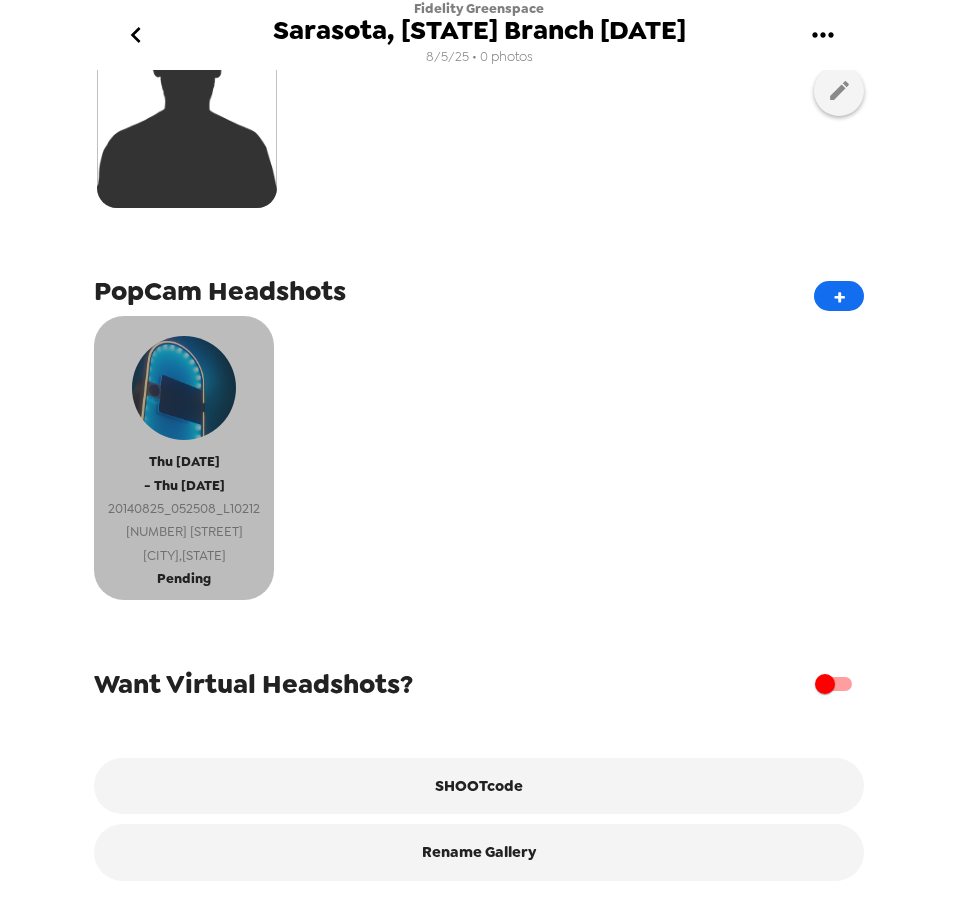 click on "20140825_052508_L10212" at bounding box center (184, 508) 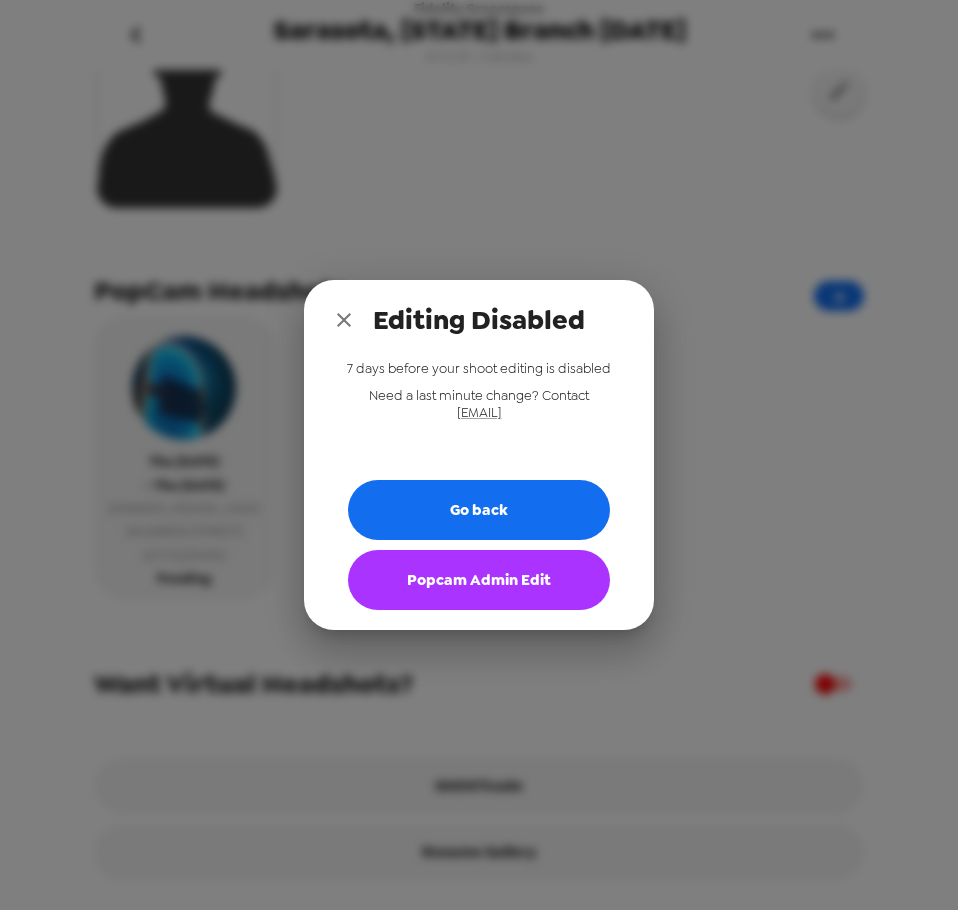 click on "Popcam Admin Edit" at bounding box center [479, 580] 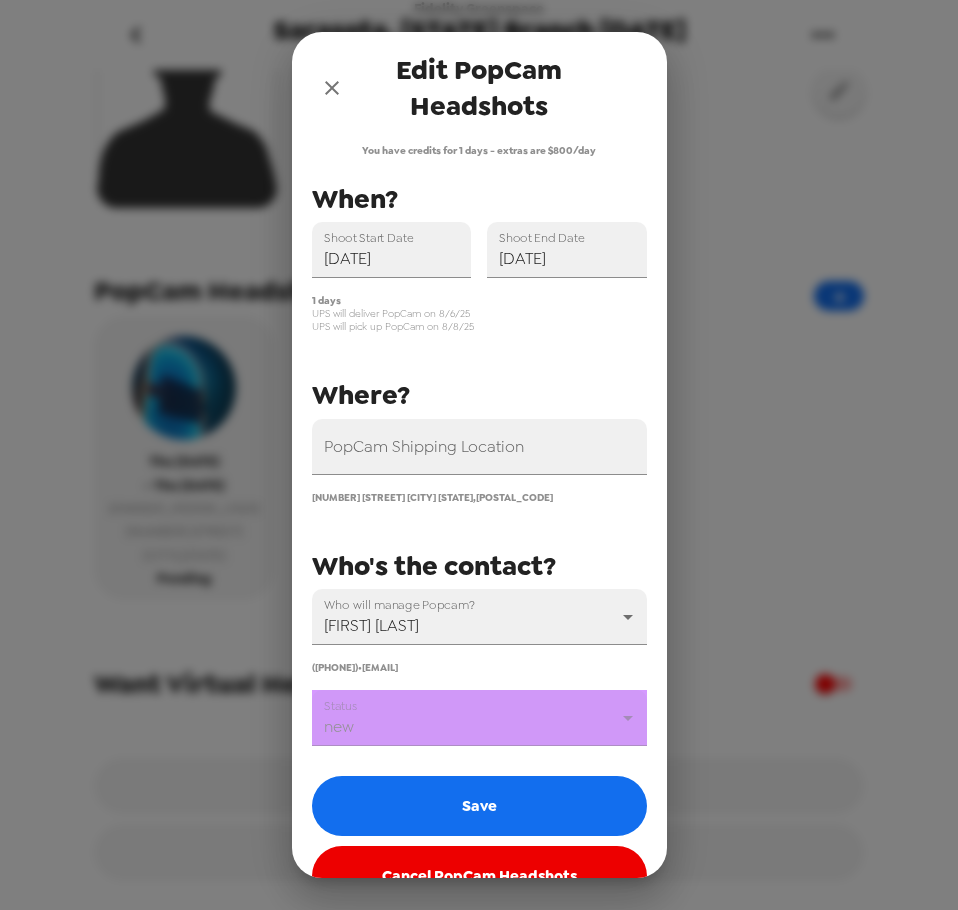 scroll, scrollTop: 48, scrollLeft: 0, axis: vertical 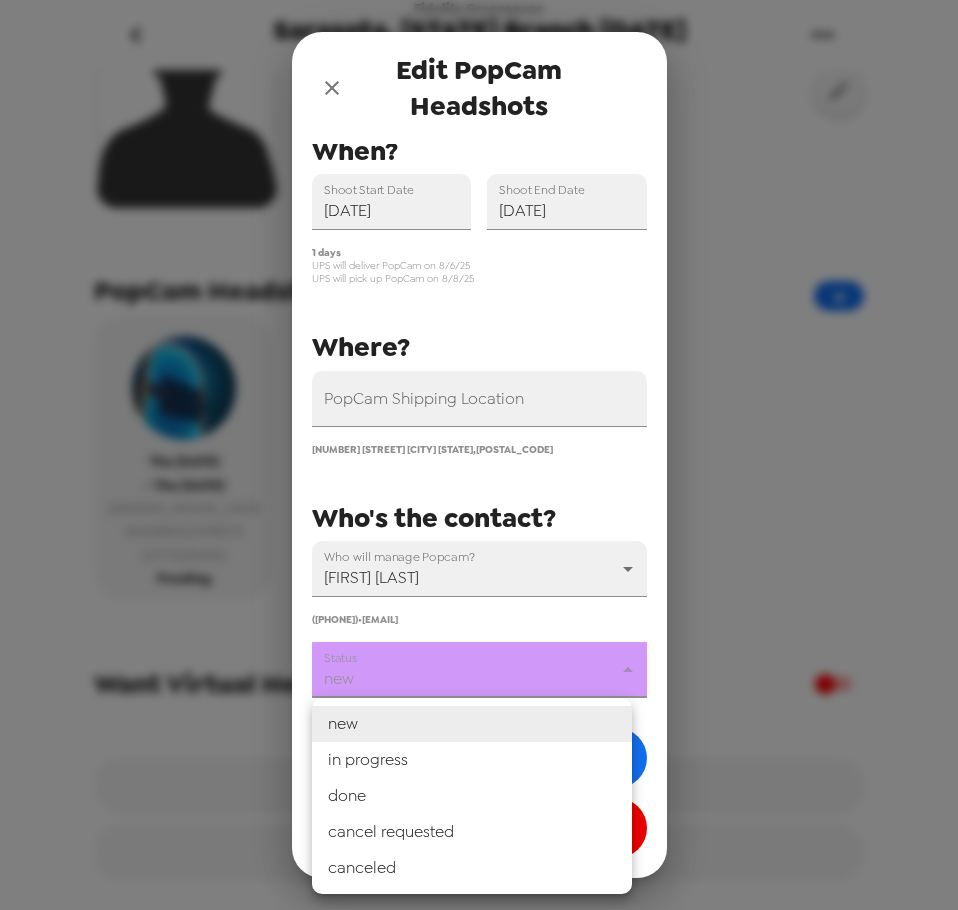 click on "Fidelity Greenspace Sarasota, [STATE] Branch [DATE] [DATE] • 0 photos Upload headshots Backdrop PopCam Headshots Thu [DATE] - Thu [DATE] 20140825_052508_L10212 [NUMBER] [STREET] Sarasota , [STATE] Pending Want Virtual Headshots? SHOOTcode Rename Gallery Edit PopCam Headshots You have credits for 1 days - extras are $800/day PopCam Shipping Location [NUMBER] [STREET] Sarasota [STATE] , [POSTAL_CODE] Shoot Start Date [DATE] Shoot End Date [DATE] Who will manage Popcam? [FIRST] [LAST] ([PHONE]) • [EMAIL] When? Where? Who's the contact? 1 days UPS will deliver PopCam on [DATE] UPS will pick up Popcam on [DATE] Status new new Save Cancel PopCam Headshots new in progress done cancel requested canceled" at bounding box center [479, 455] 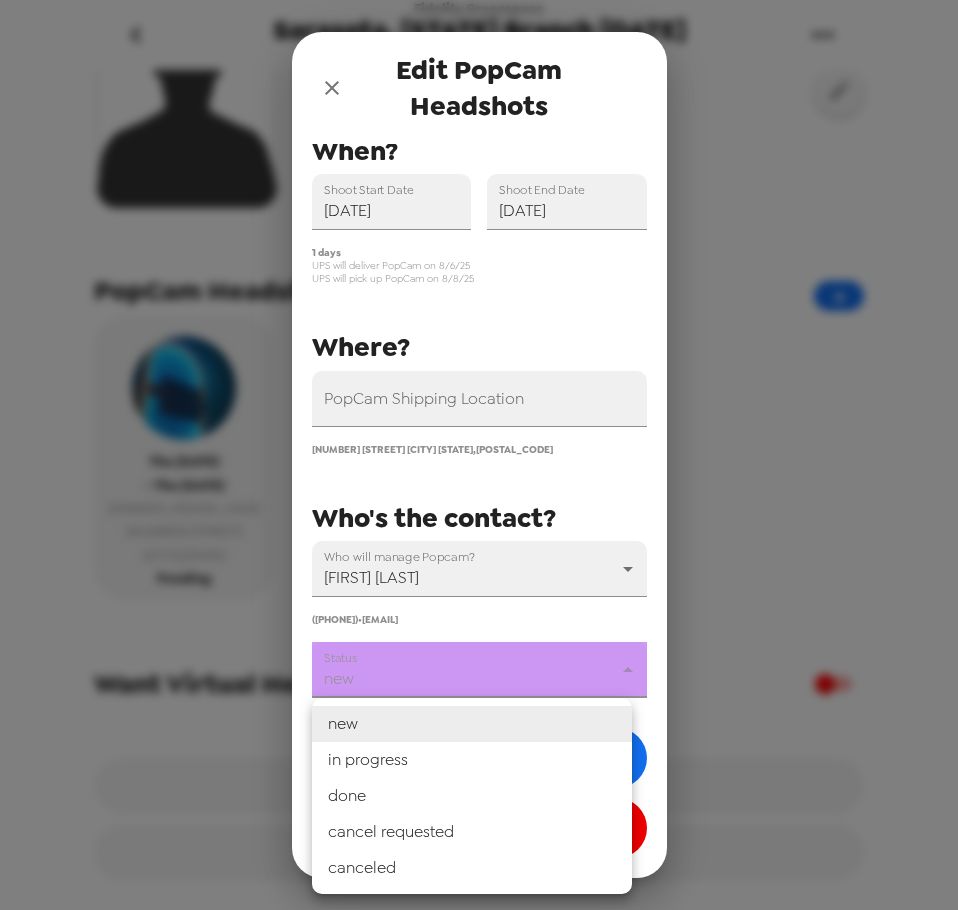 type on "in progress" 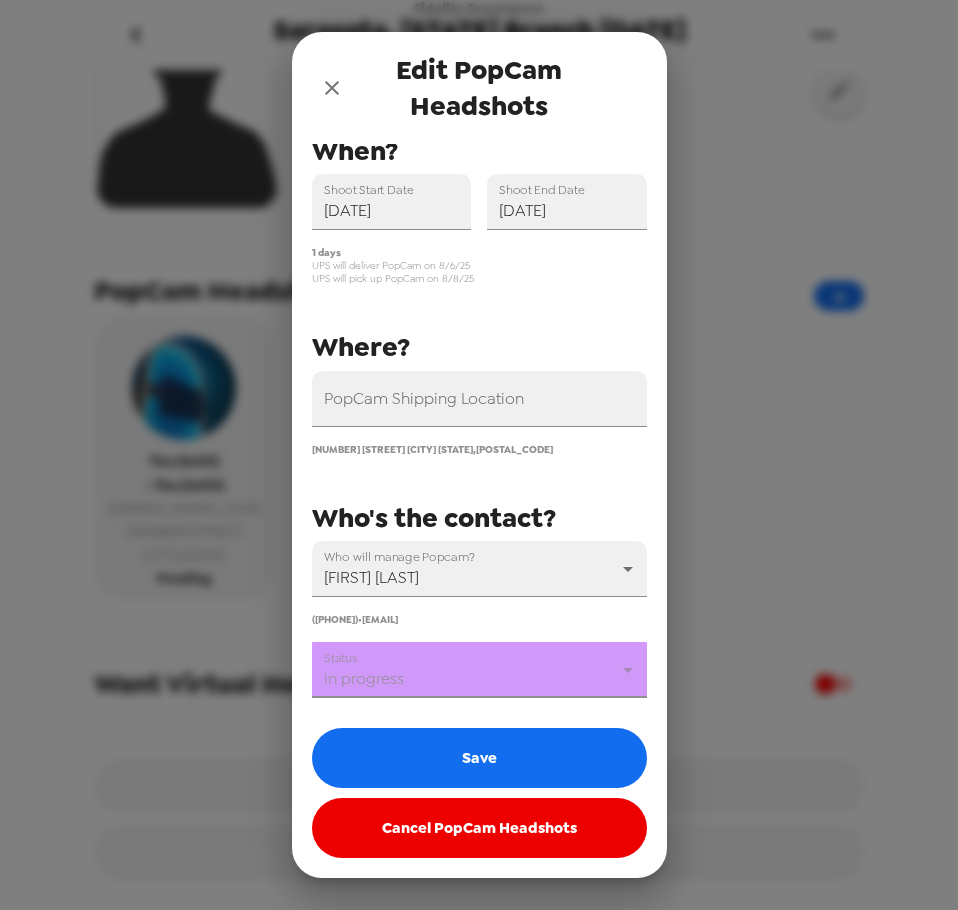click on "Save" at bounding box center (479, 758) 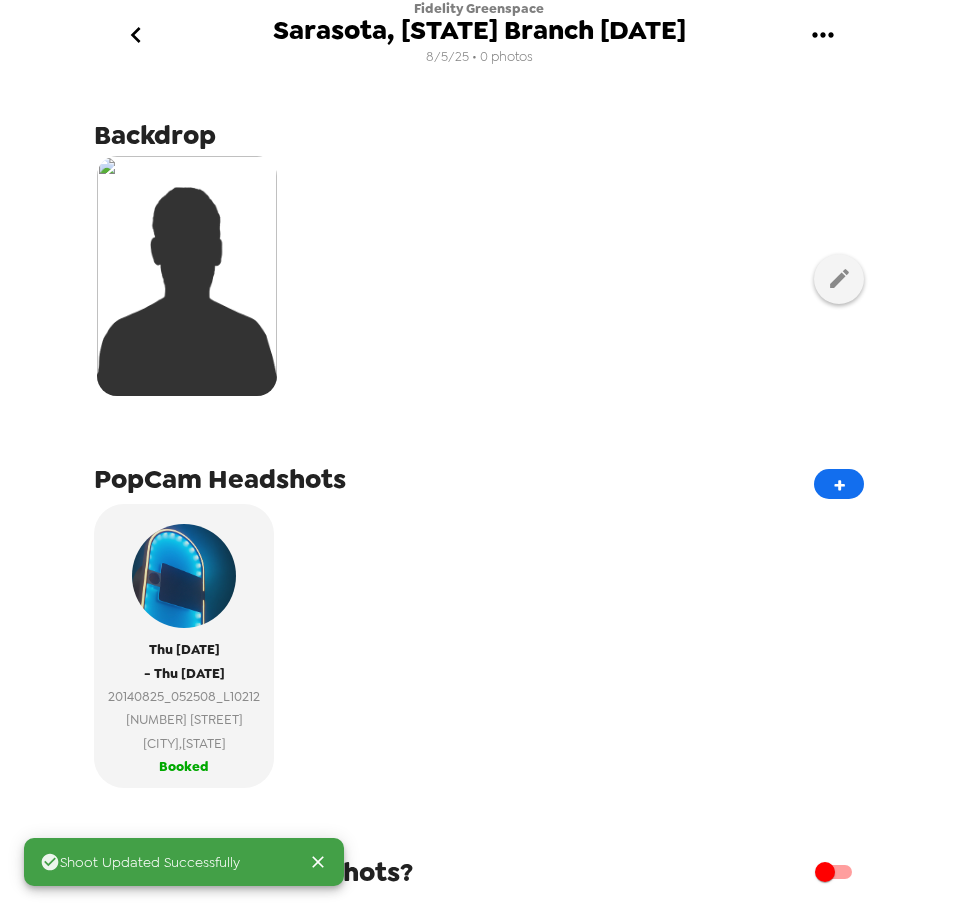 scroll, scrollTop: 0, scrollLeft: 0, axis: both 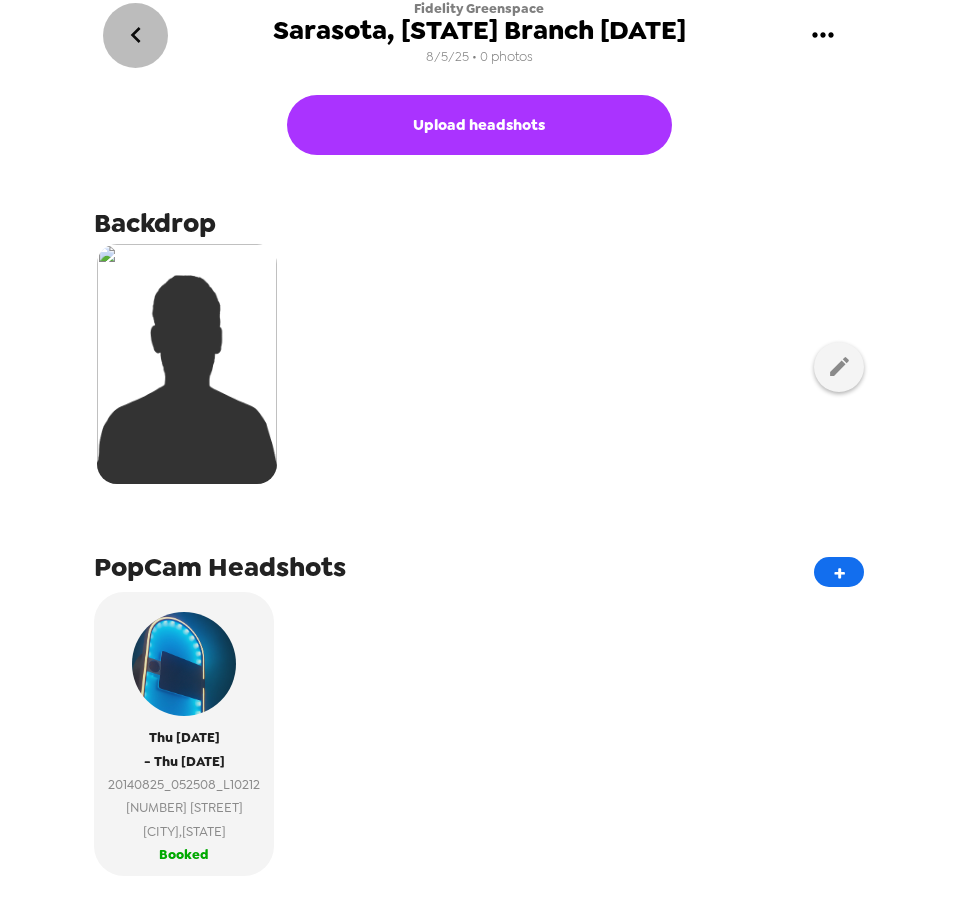click 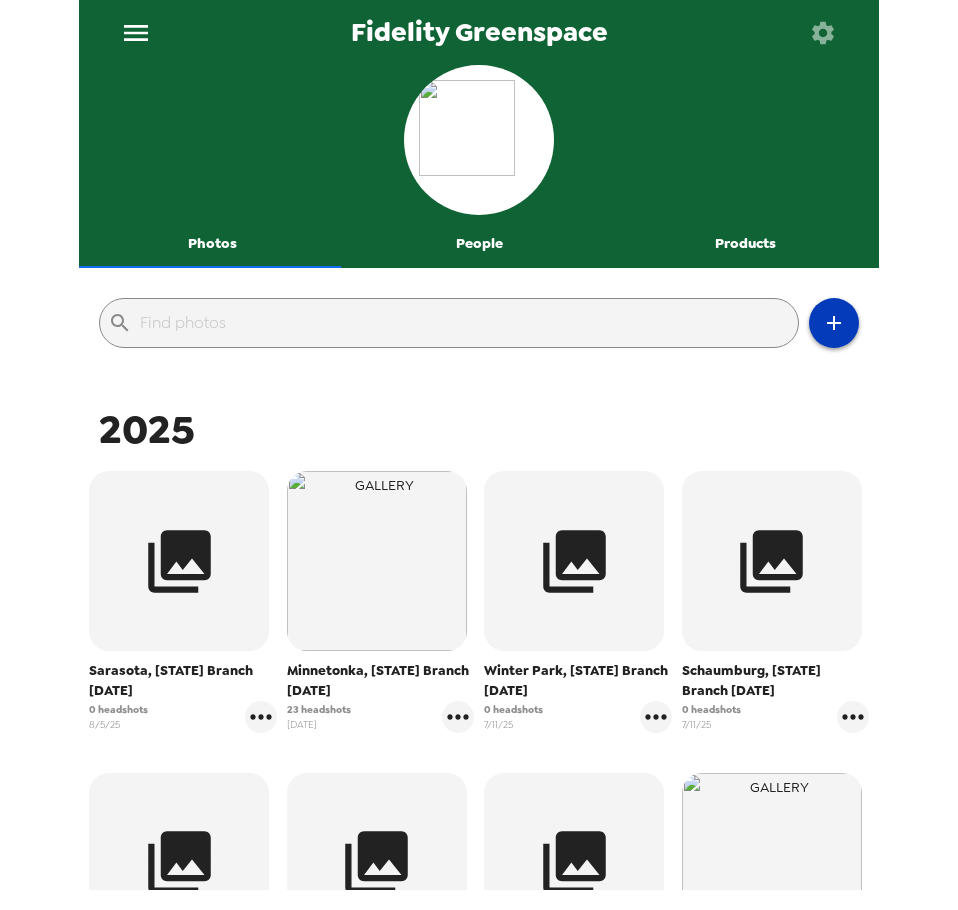 click 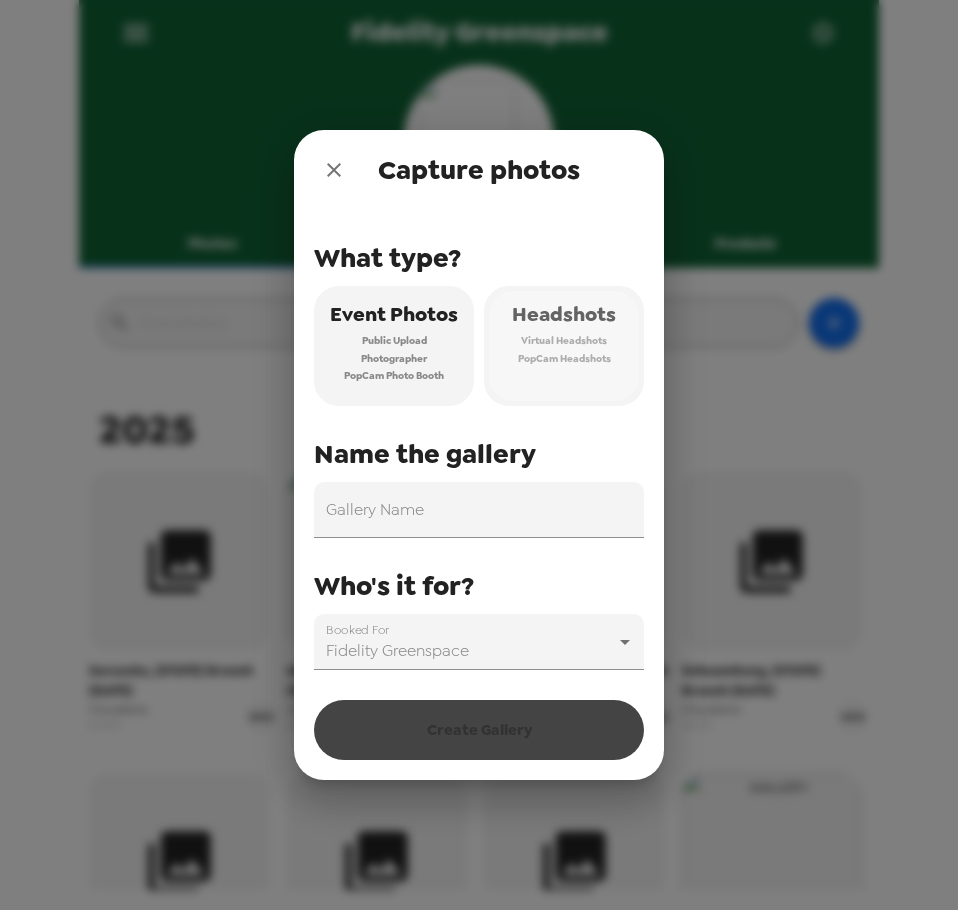 click on "PopCam Headshots" at bounding box center [564, 359] 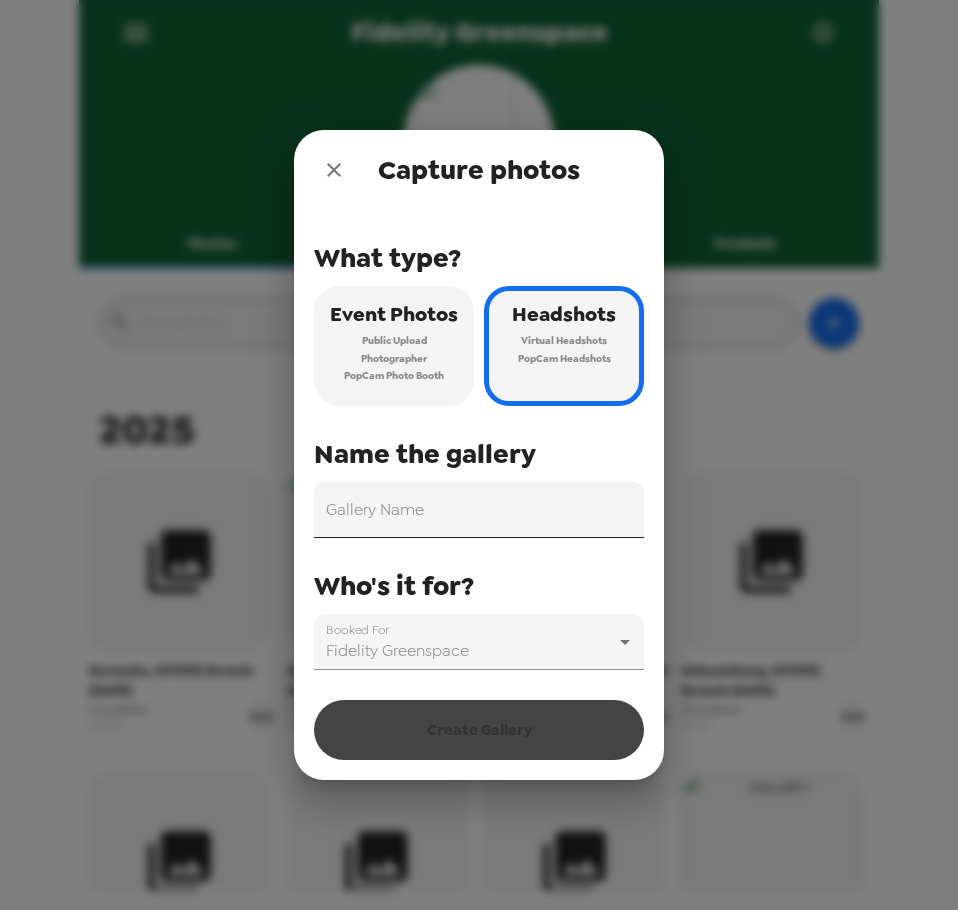 click on "What type? Event Photos Public Upload Photographer PopCam Photo Booth Headshots Virtual Headshots PopCam Headshots Name the gallery Gallery Name Who's it for? Booked For Fidelity Greenspace 6878" at bounding box center [479, 440] 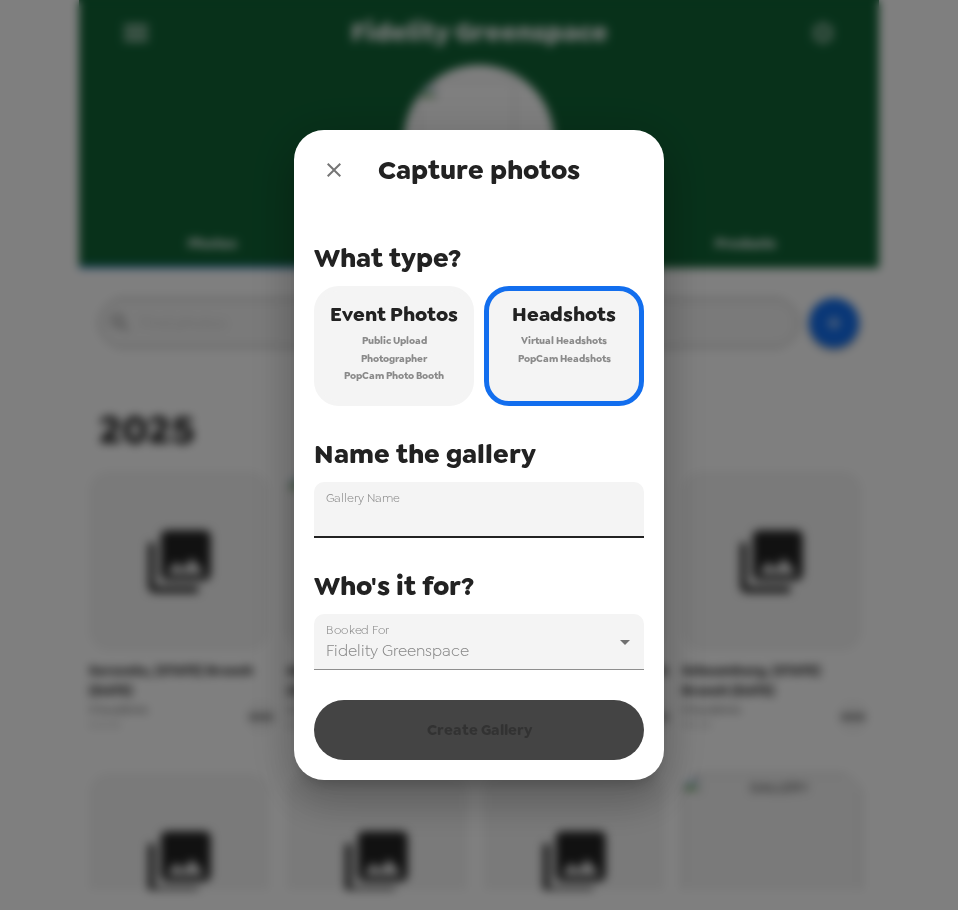 click on "Gallery Name" at bounding box center [479, 510] 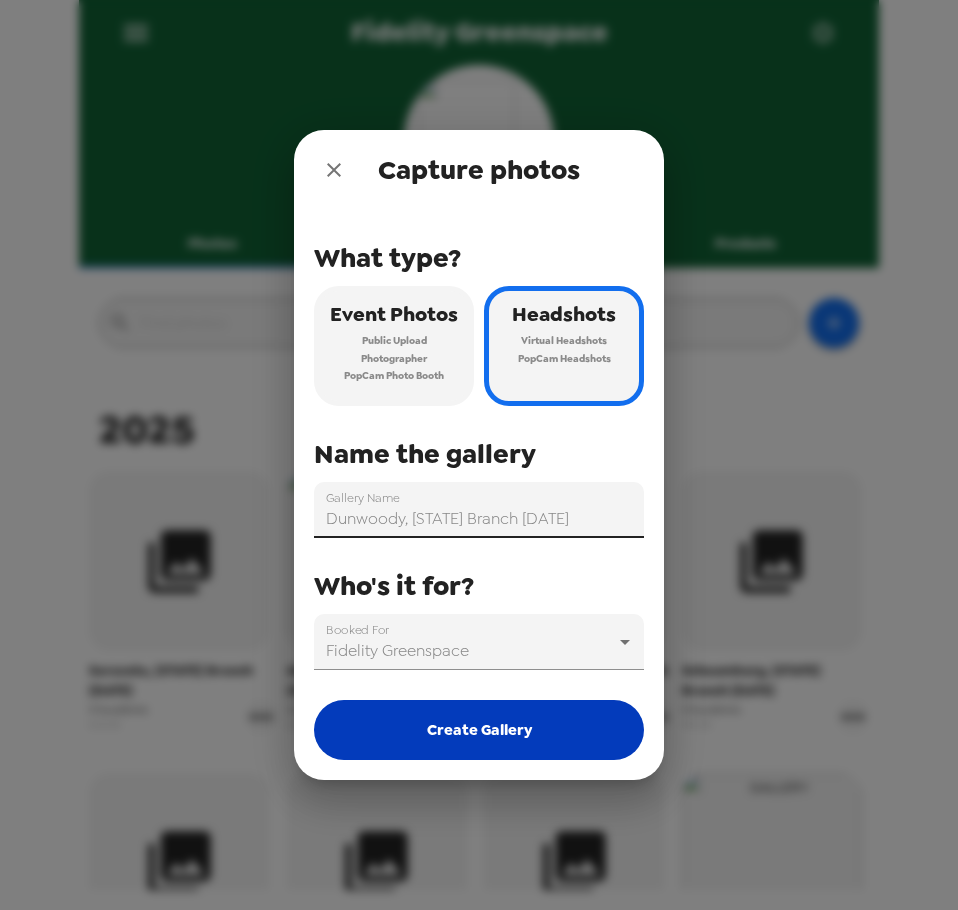 type on "[CITY], [STATE] Branch [DATE]" 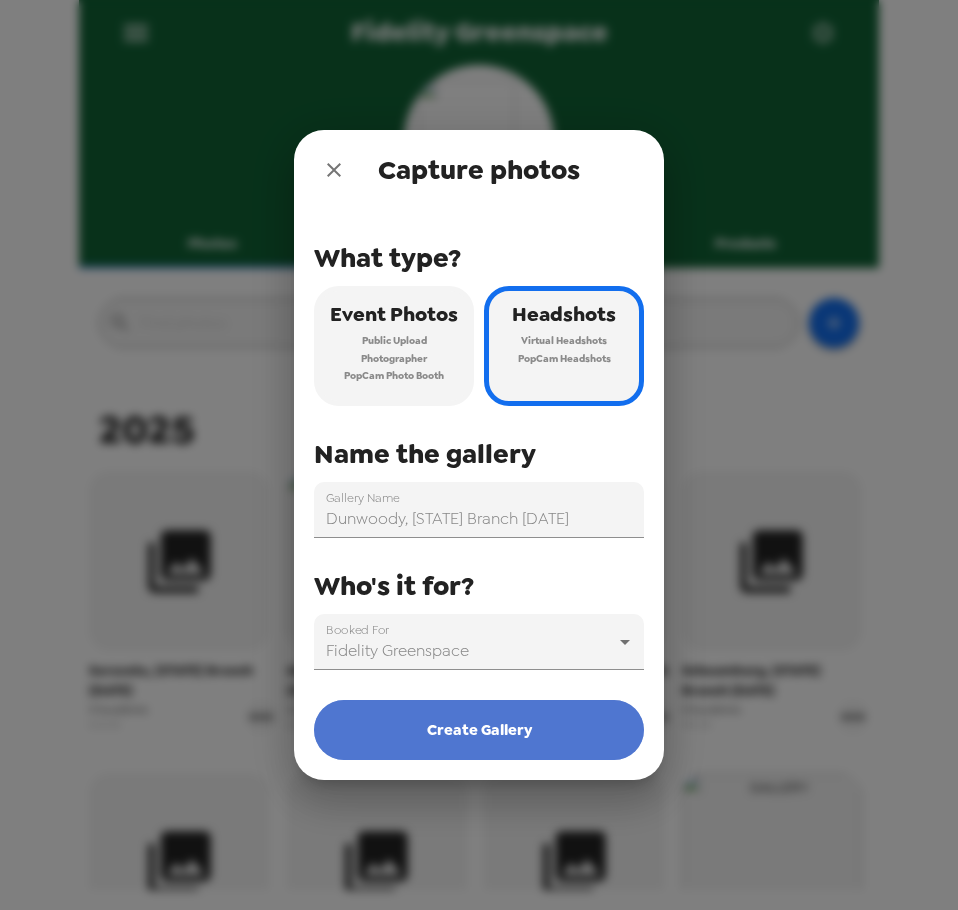 click on "Create Gallery" at bounding box center (479, 730) 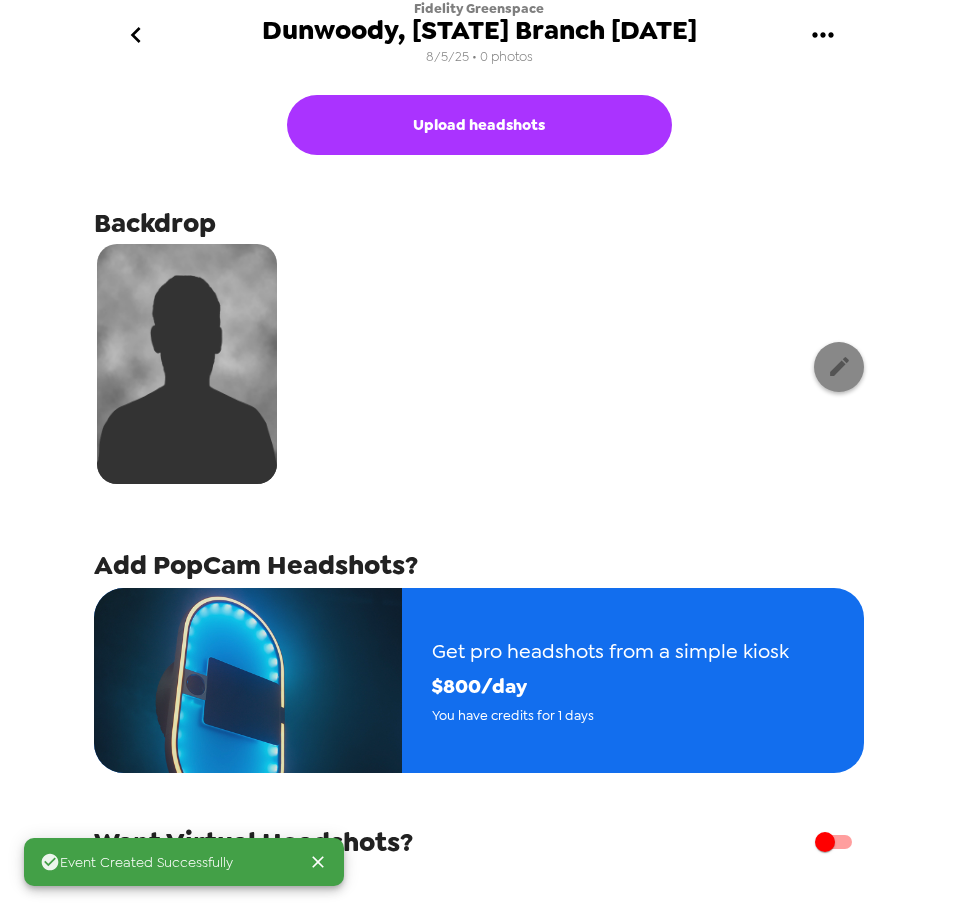 click 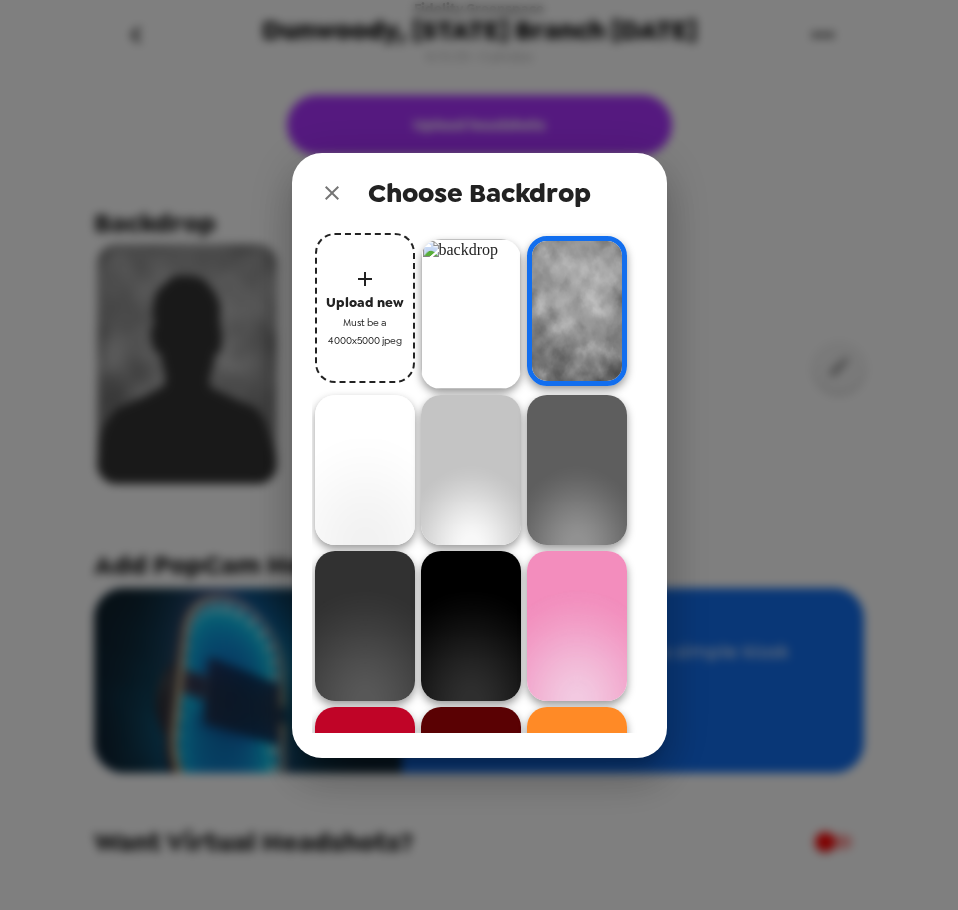 click at bounding box center [471, 314] 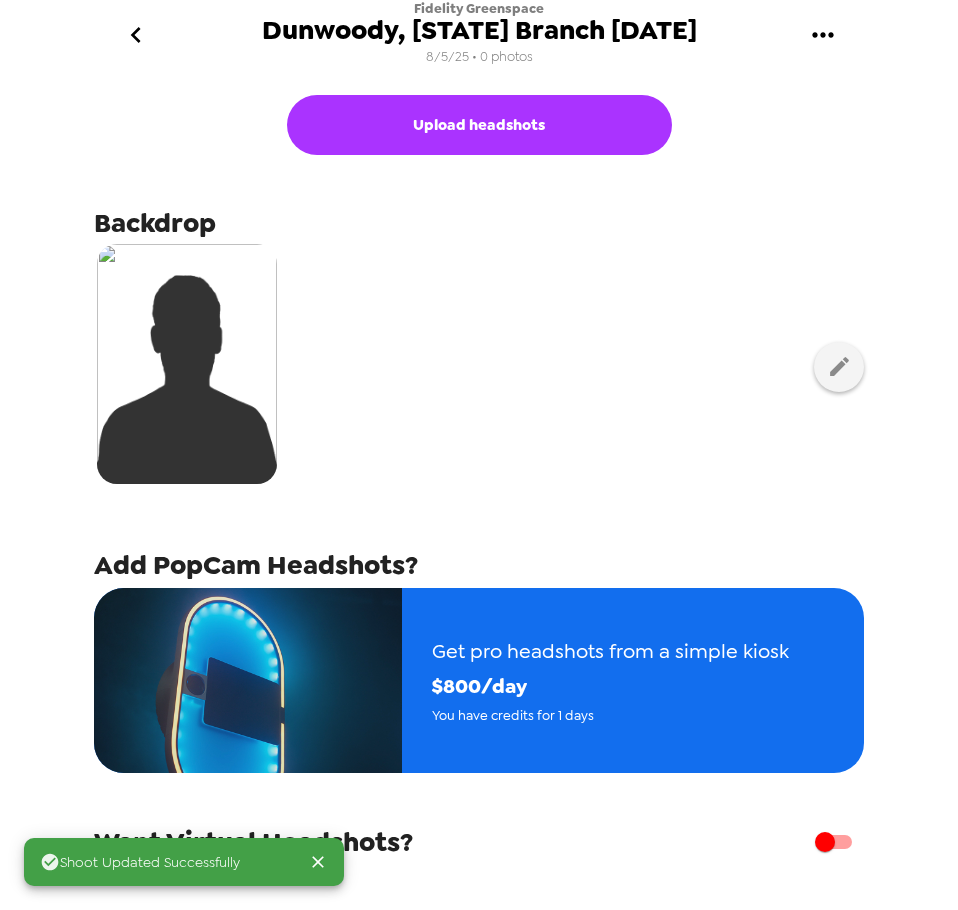 drag, startPoint x: 453, startPoint y: 355, endPoint x: 507, endPoint y: 369, distance: 55.7853 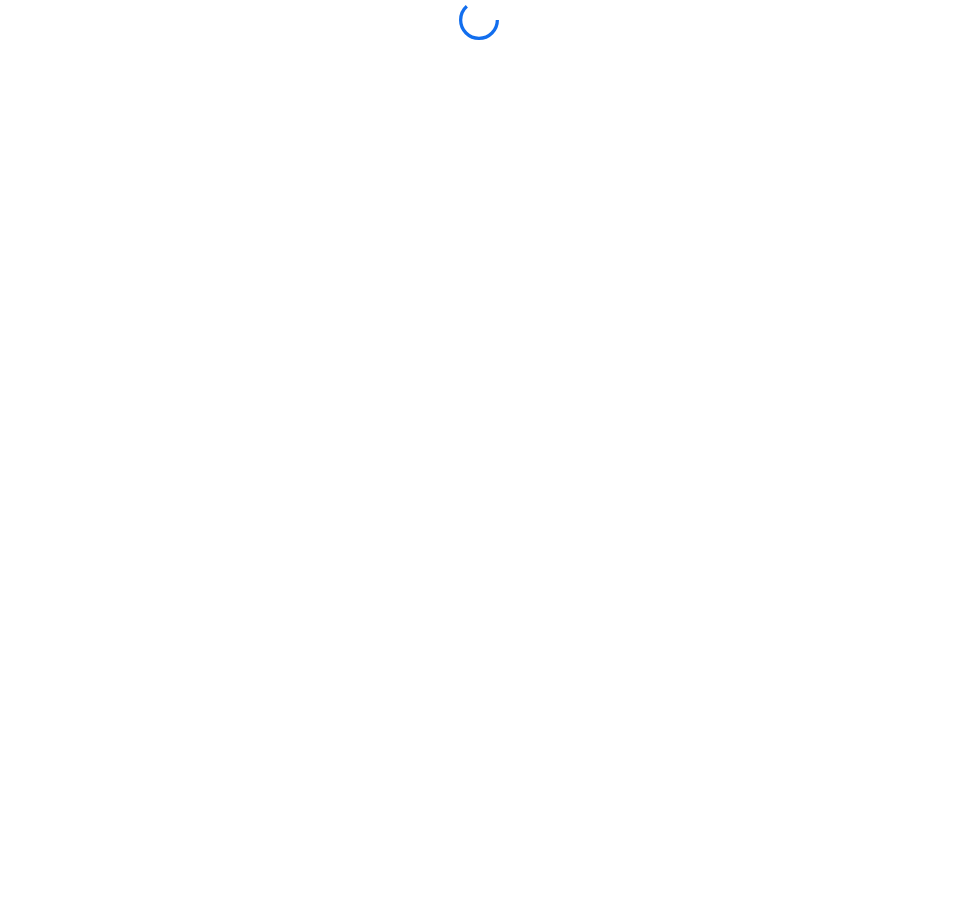 scroll, scrollTop: 0, scrollLeft: 0, axis: both 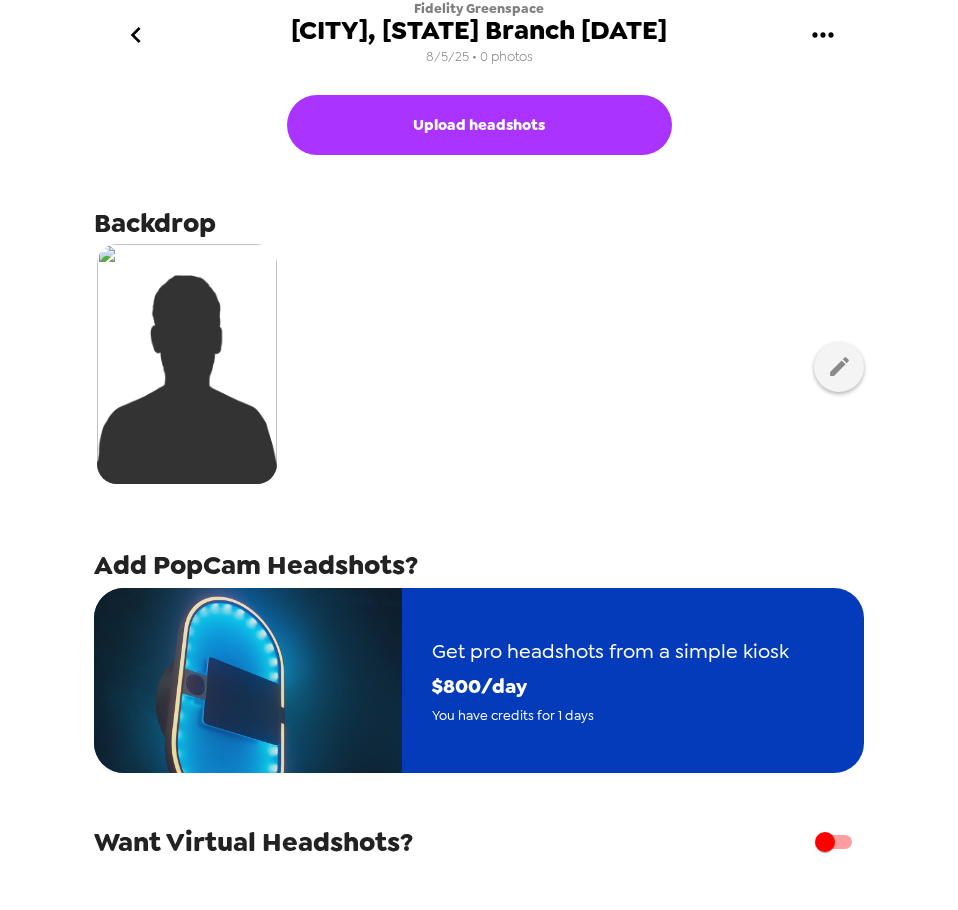 click on "$ 800 /day" at bounding box center (610, 686) 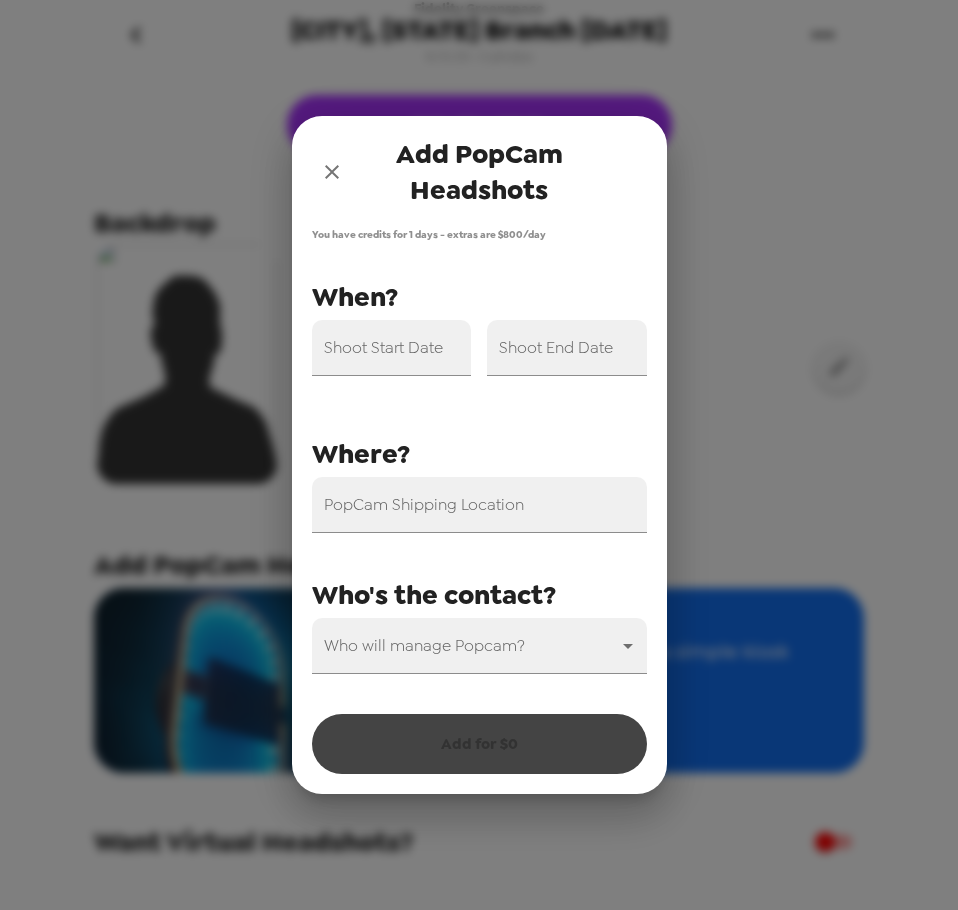 click on "Shoot Start Date" at bounding box center (392, 348) 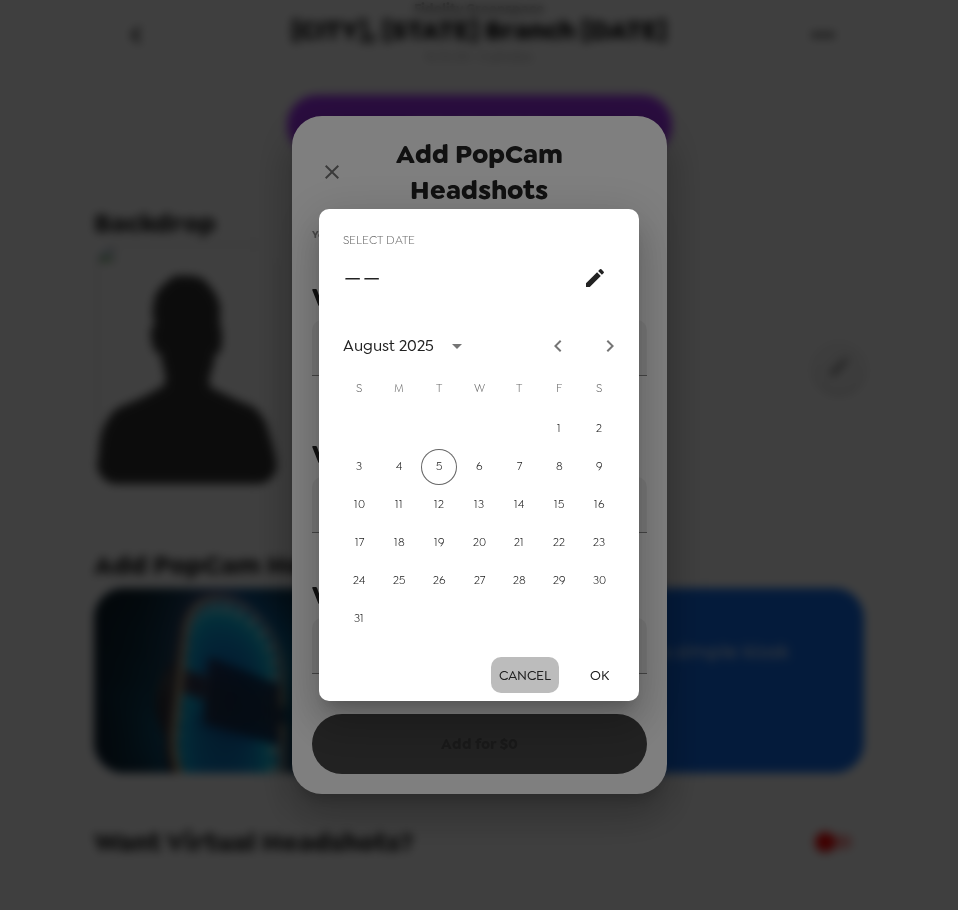drag, startPoint x: 533, startPoint y: 668, endPoint x: 396, endPoint y: 181, distance: 505.90317 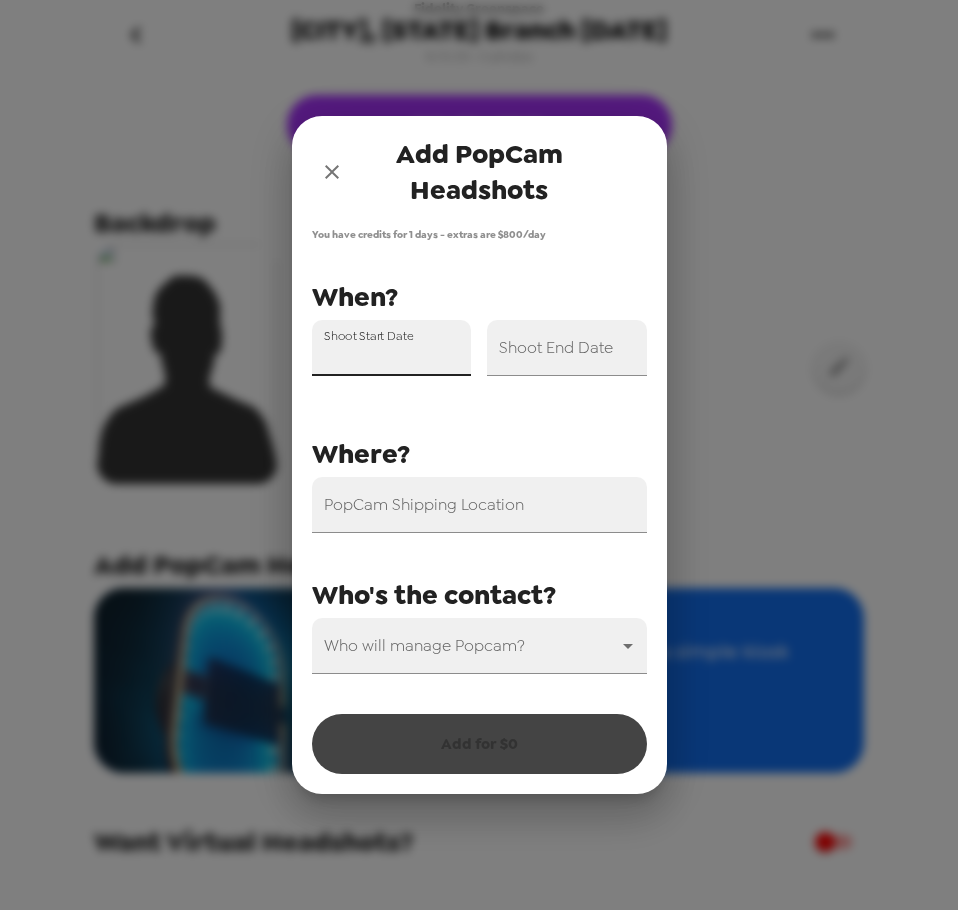click 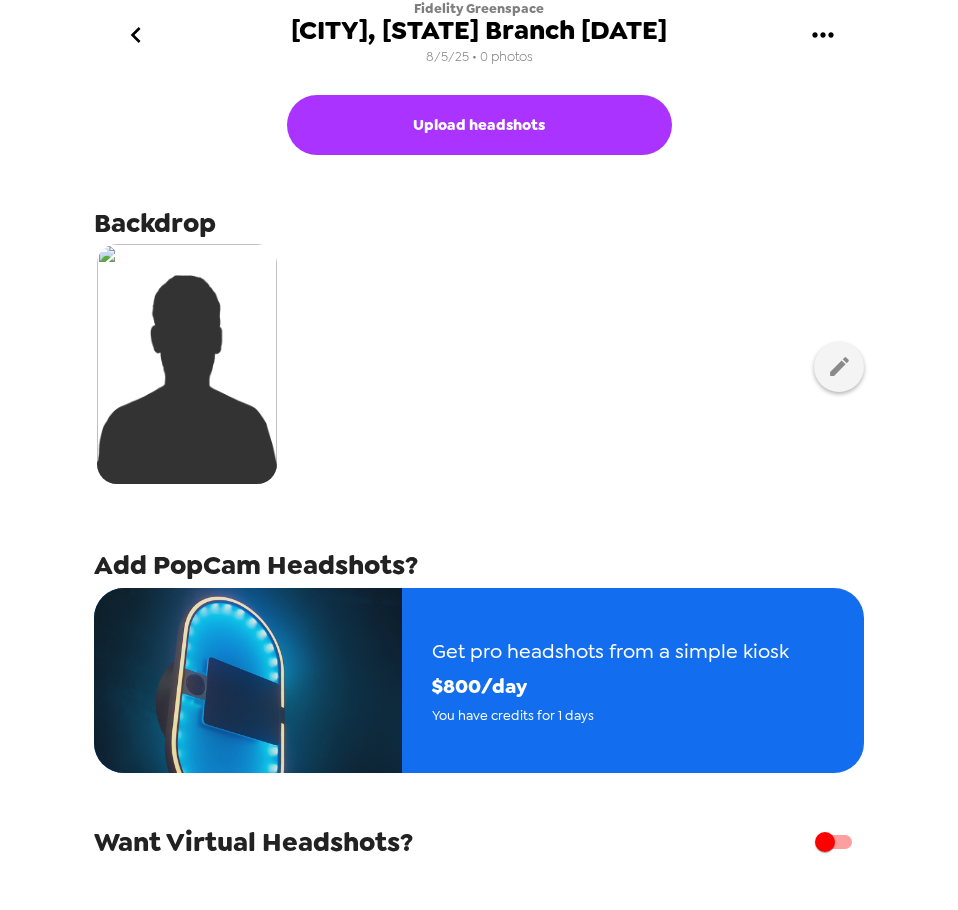click 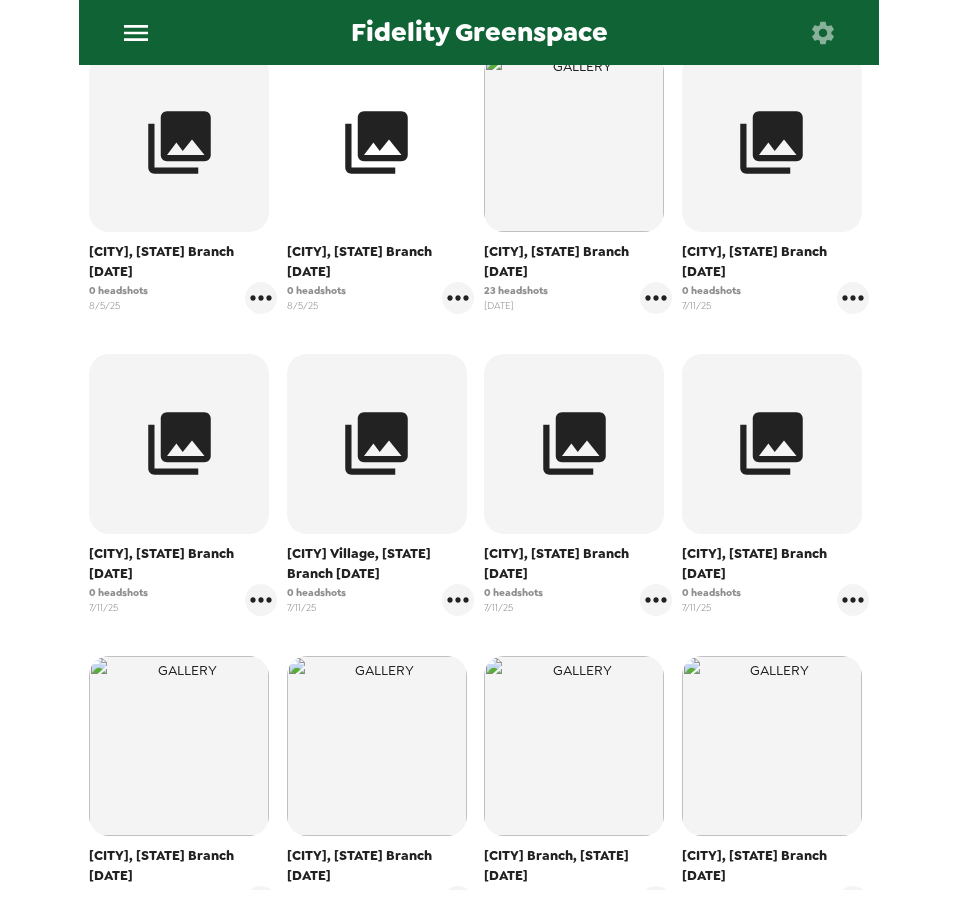 scroll, scrollTop: 0, scrollLeft: 0, axis: both 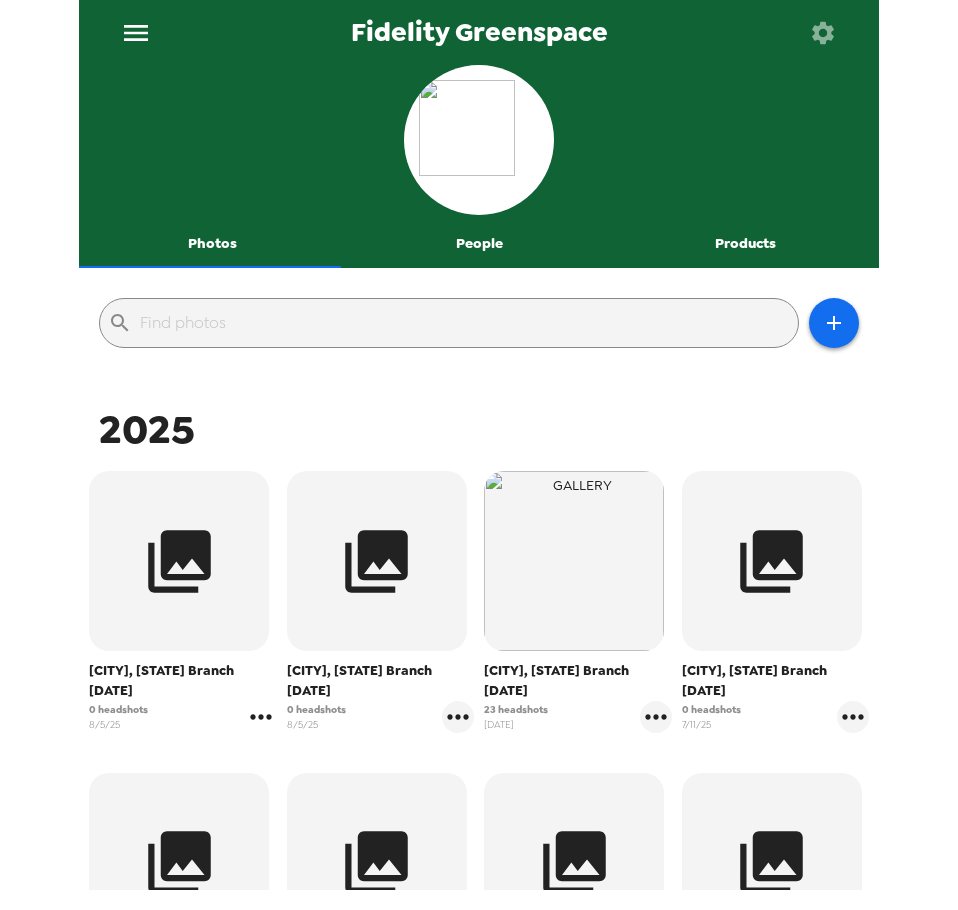 click 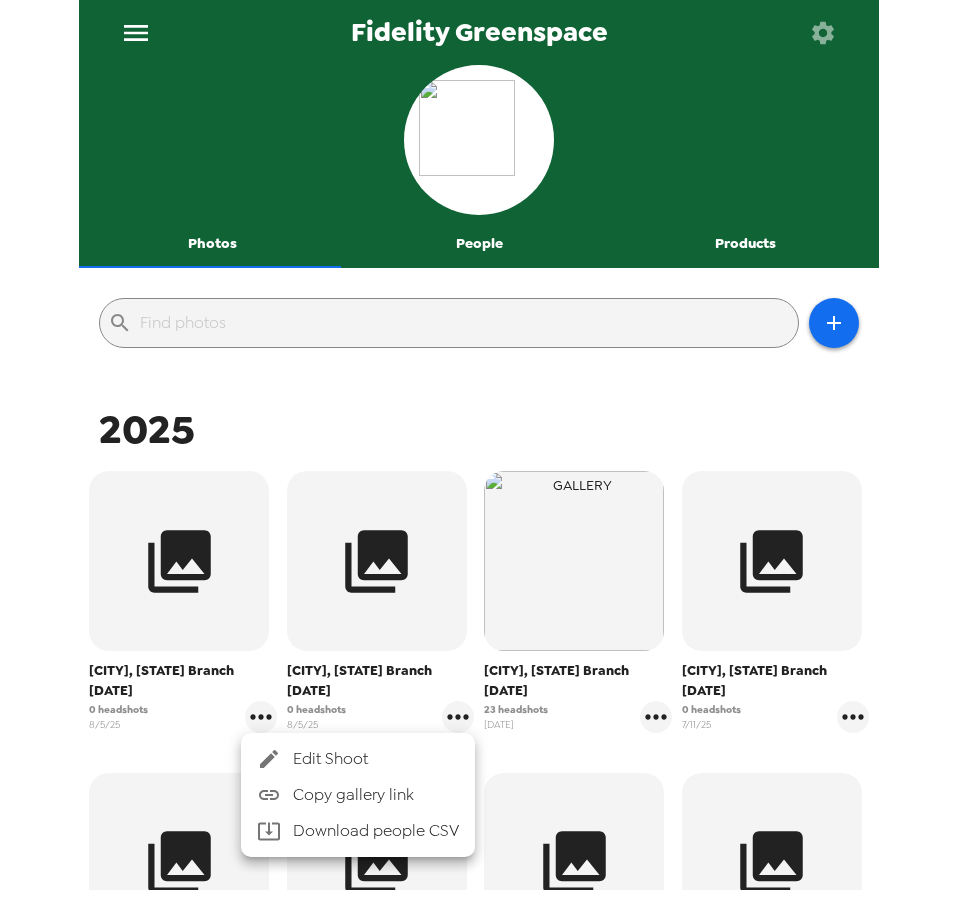 click on "Edit Shoot Copy gallery link Download people CSV" at bounding box center [358, 795] 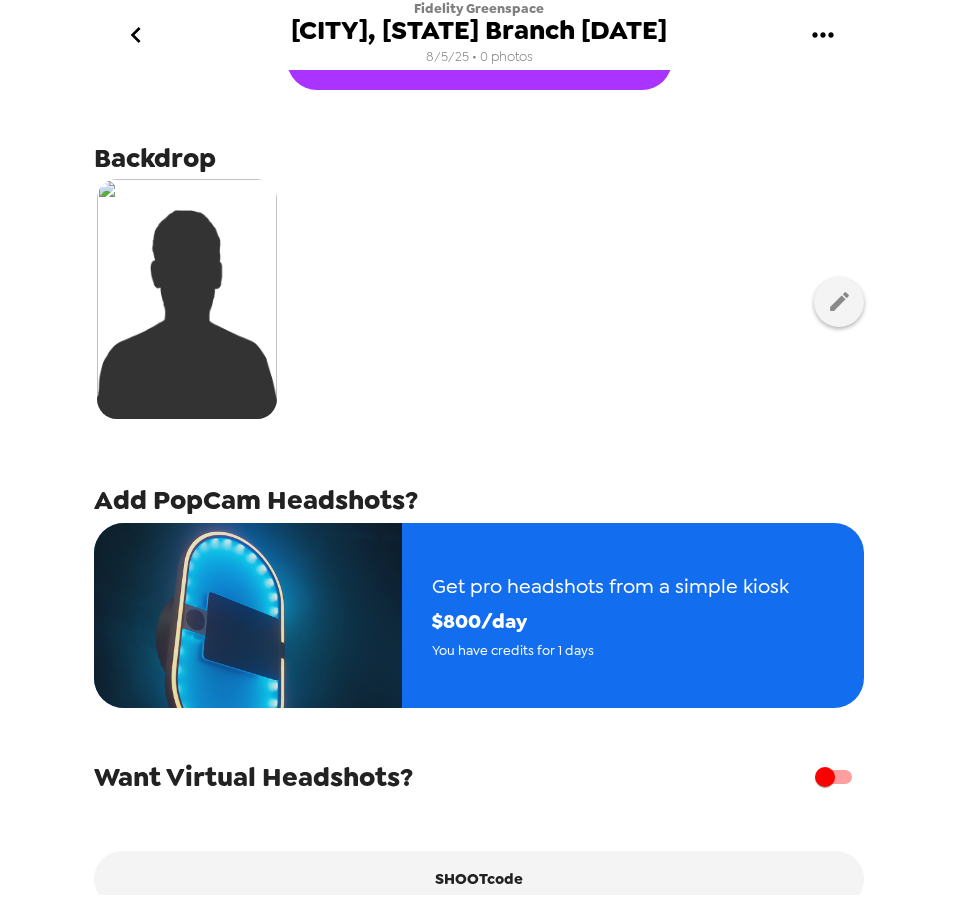scroll, scrollTop: 100, scrollLeft: 0, axis: vertical 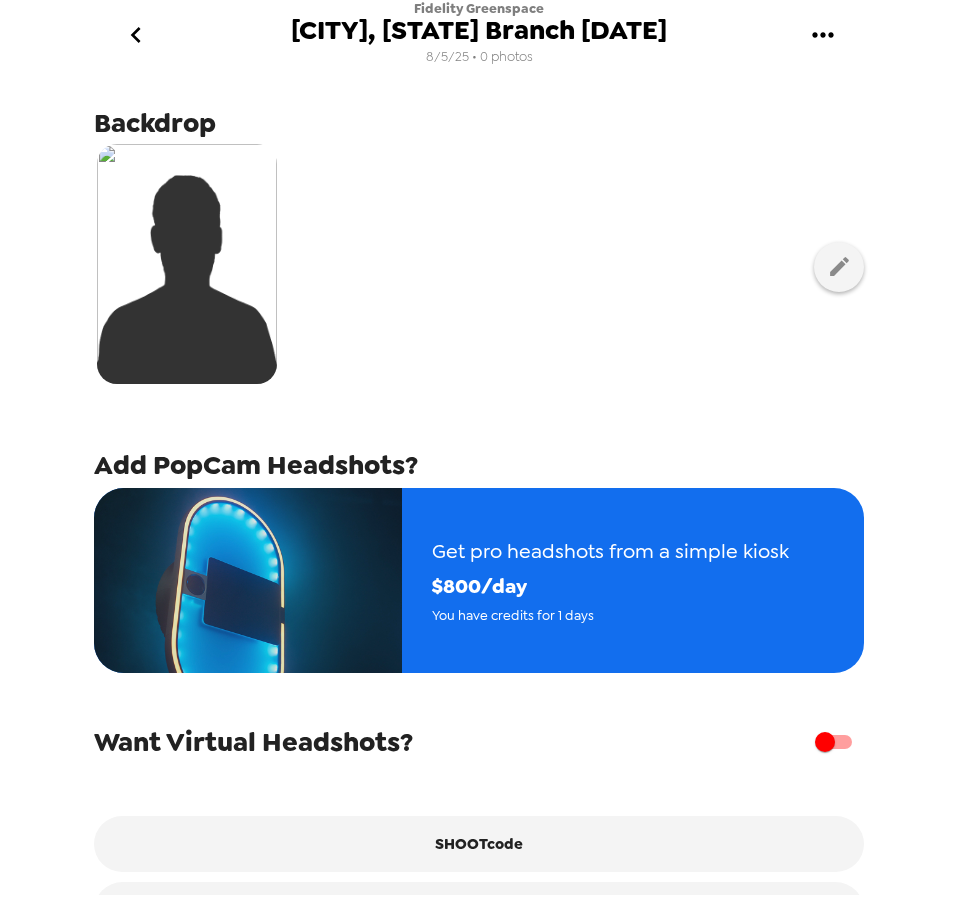 click on "Want Virtual Headshots? SHOOTcode Rename Gallery" at bounding box center [479, 806] 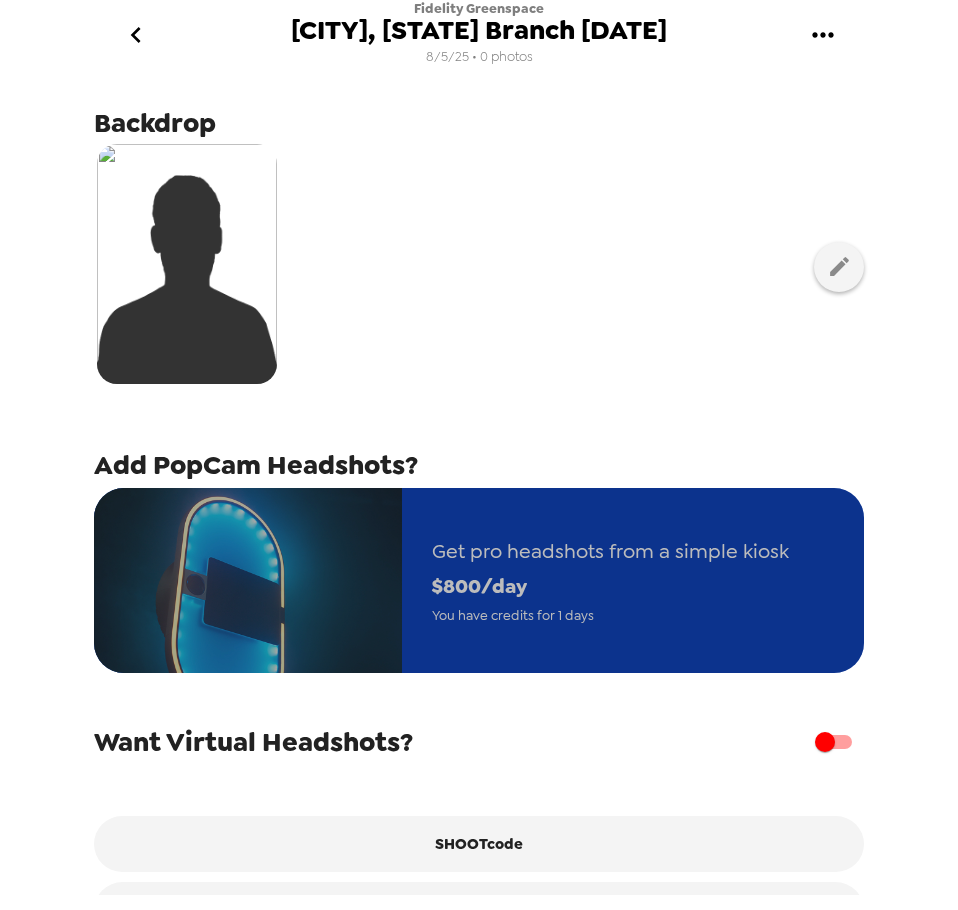 click on "Get pro headshots from a simple kiosk $ 800 /day You have credits for   1   days" at bounding box center (610, 580) 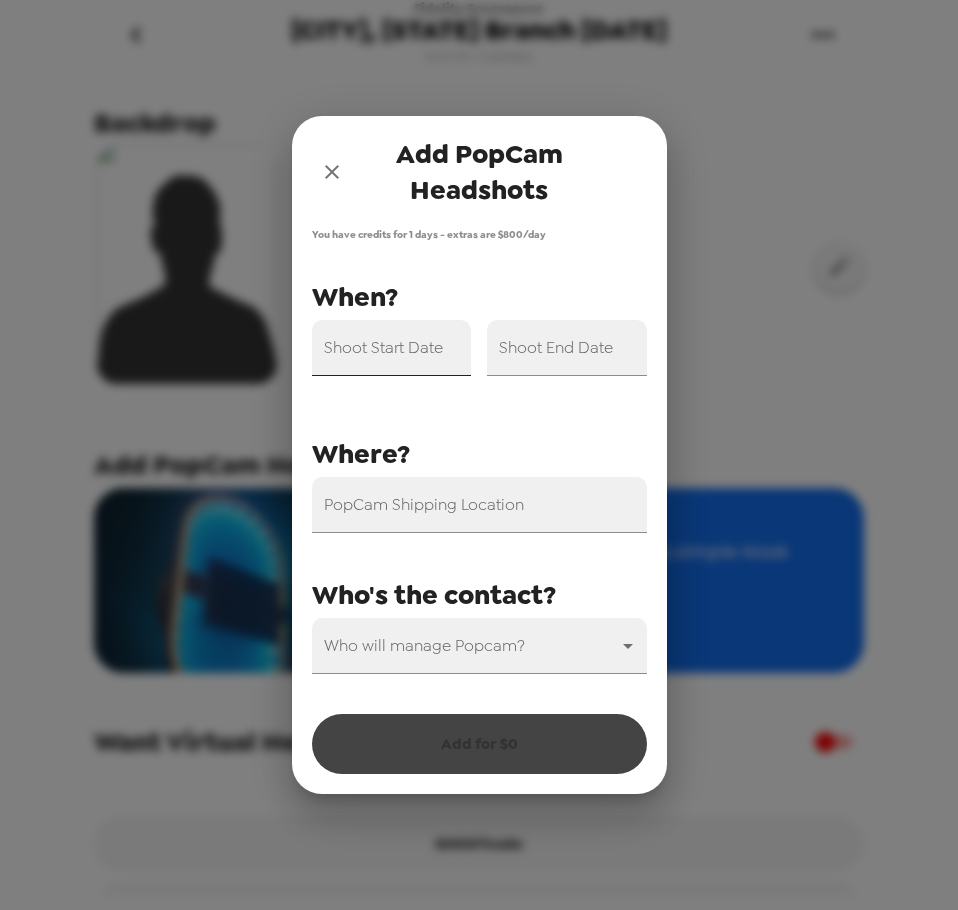 click on "Shoot Start Date" at bounding box center [392, 348] 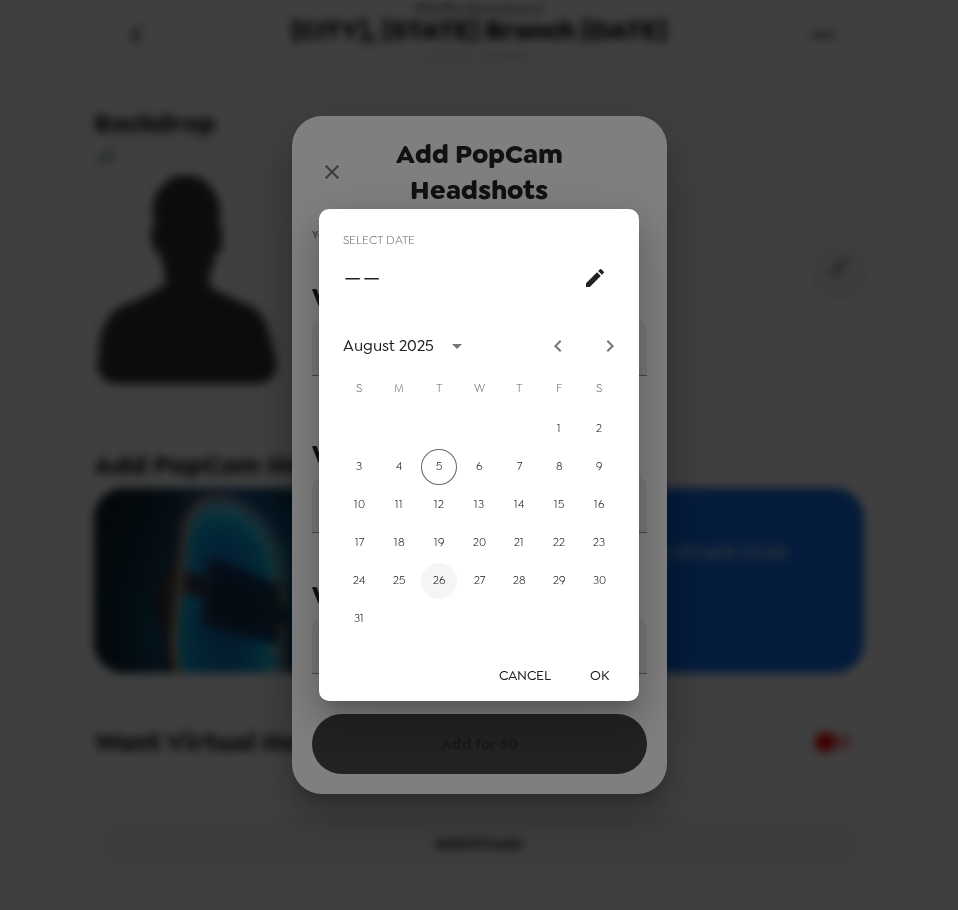 drag, startPoint x: 437, startPoint y: 577, endPoint x: 581, endPoint y: 669, distance: 170.88008 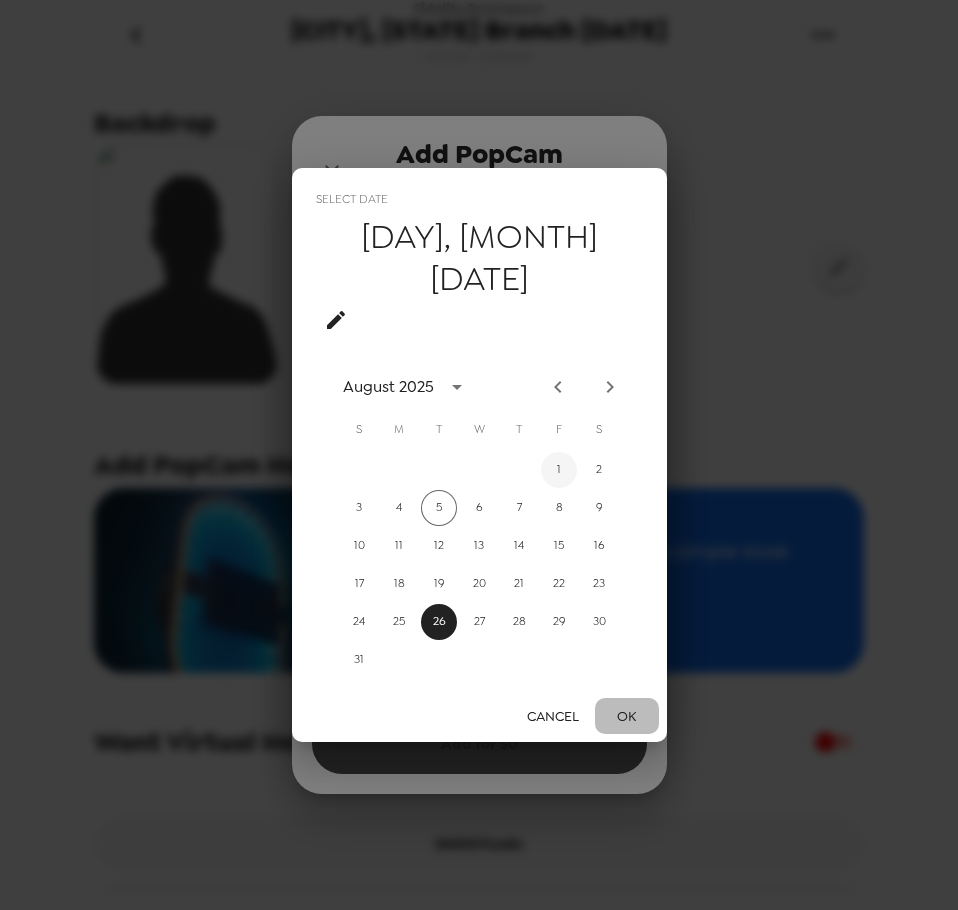 drag, startPoint x: 608, startPoint y: 675, endPoint x: 559, endPoint y: 442, distance: 238.09662 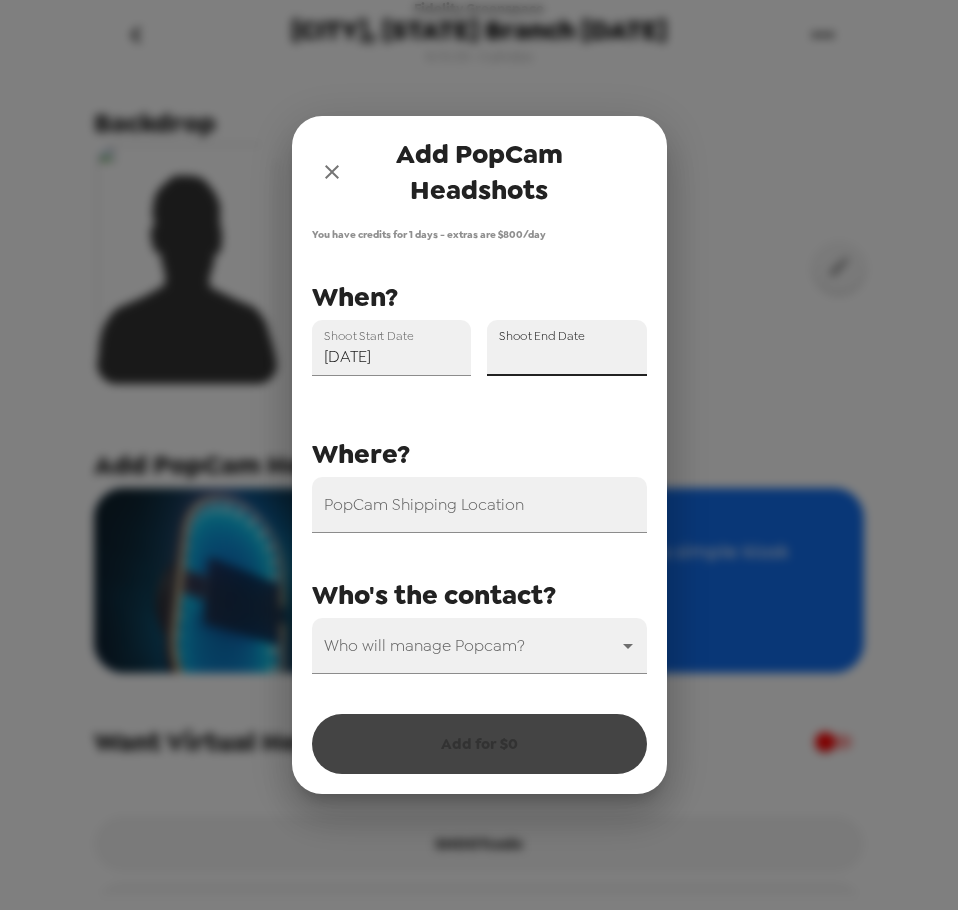 click on "Shoot End Date" at bounding box center [567, 348] 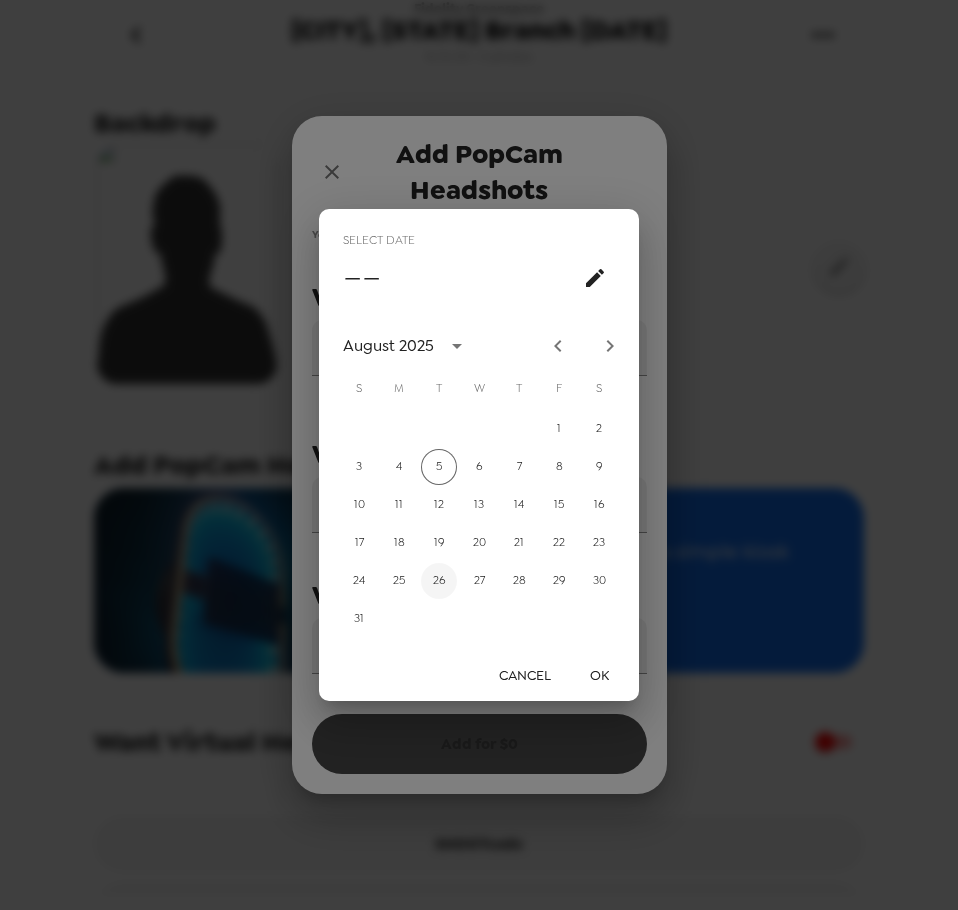 click on "26" at bounding box center [439, 581] 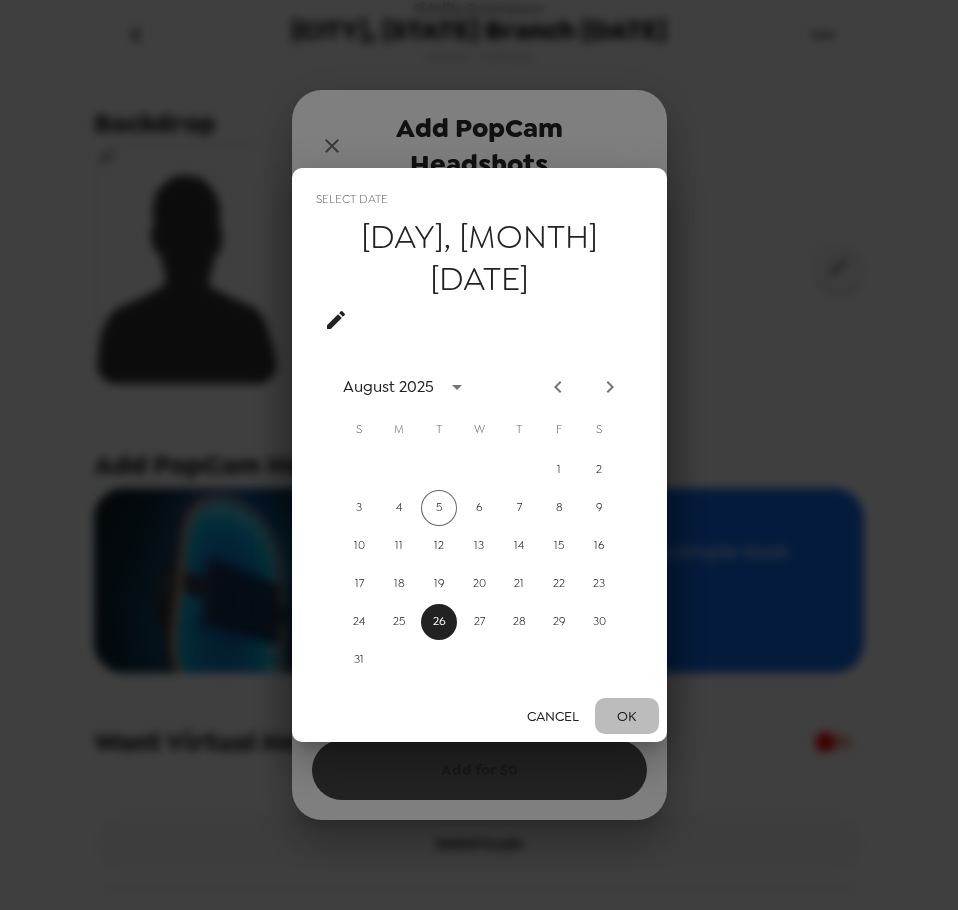 click on "OK" at bounding box center [627, 716] 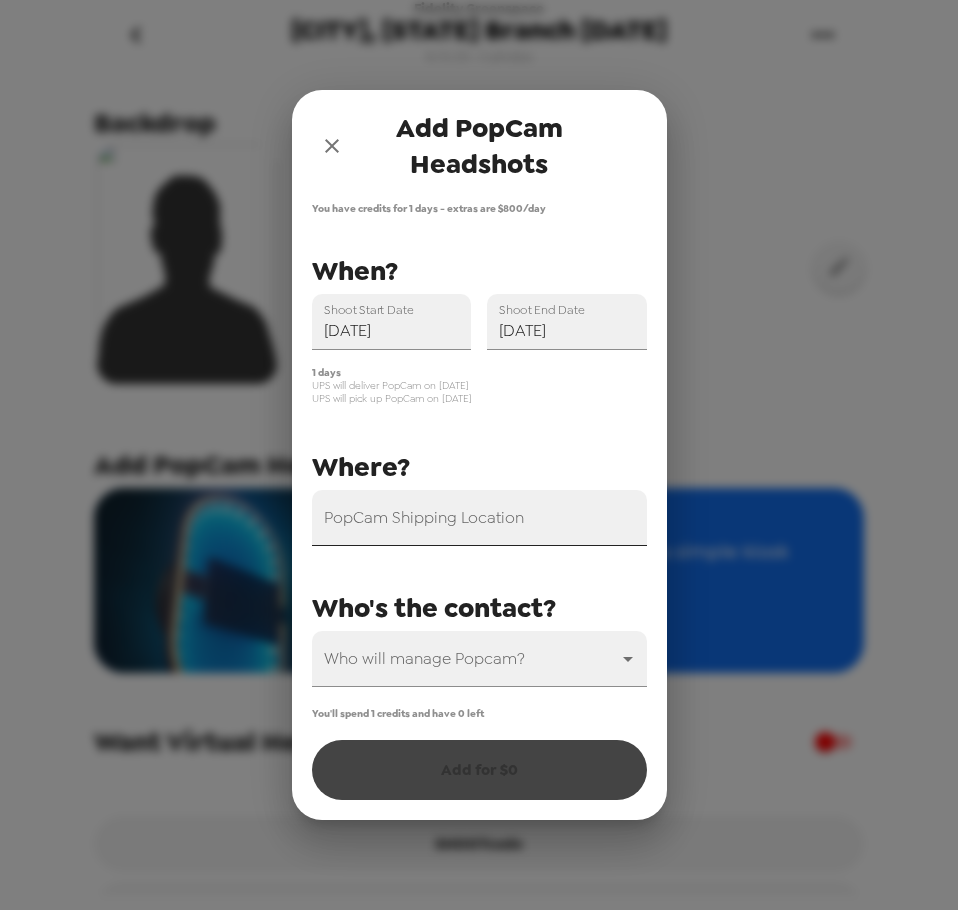 click on "PopCam Shipping Location" at bounding box center [479, 518] 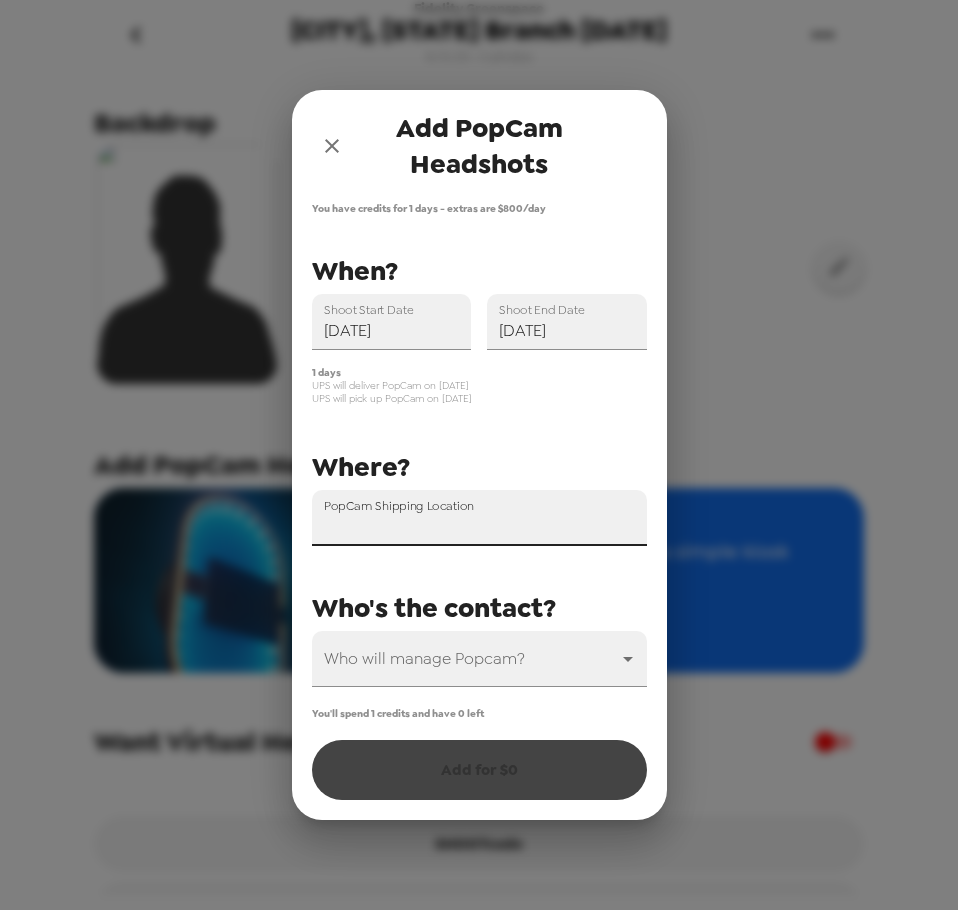 paste on "127 Perimeter Center W Dunwoody, GA 30346" 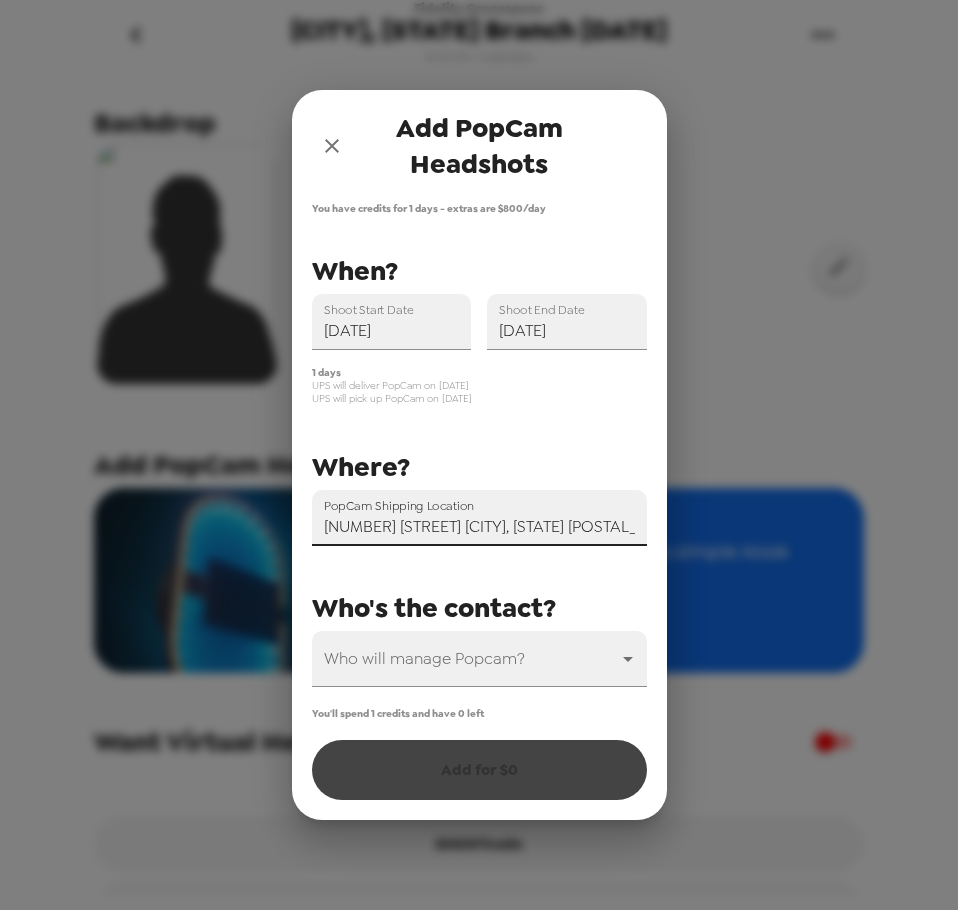scroll, scrollTop: 0, scrollLeft: 14, axis: horizontal 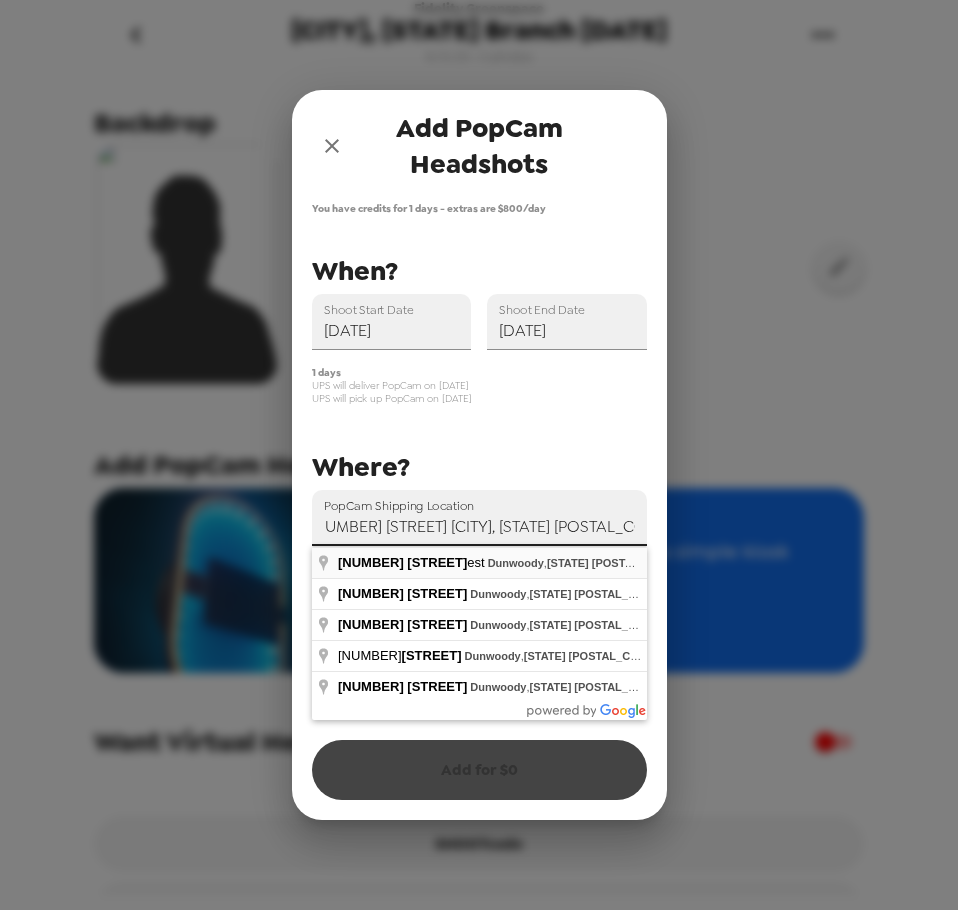 type on "127 Perimeter Center West, Dunwoody, GA 30346, USA" 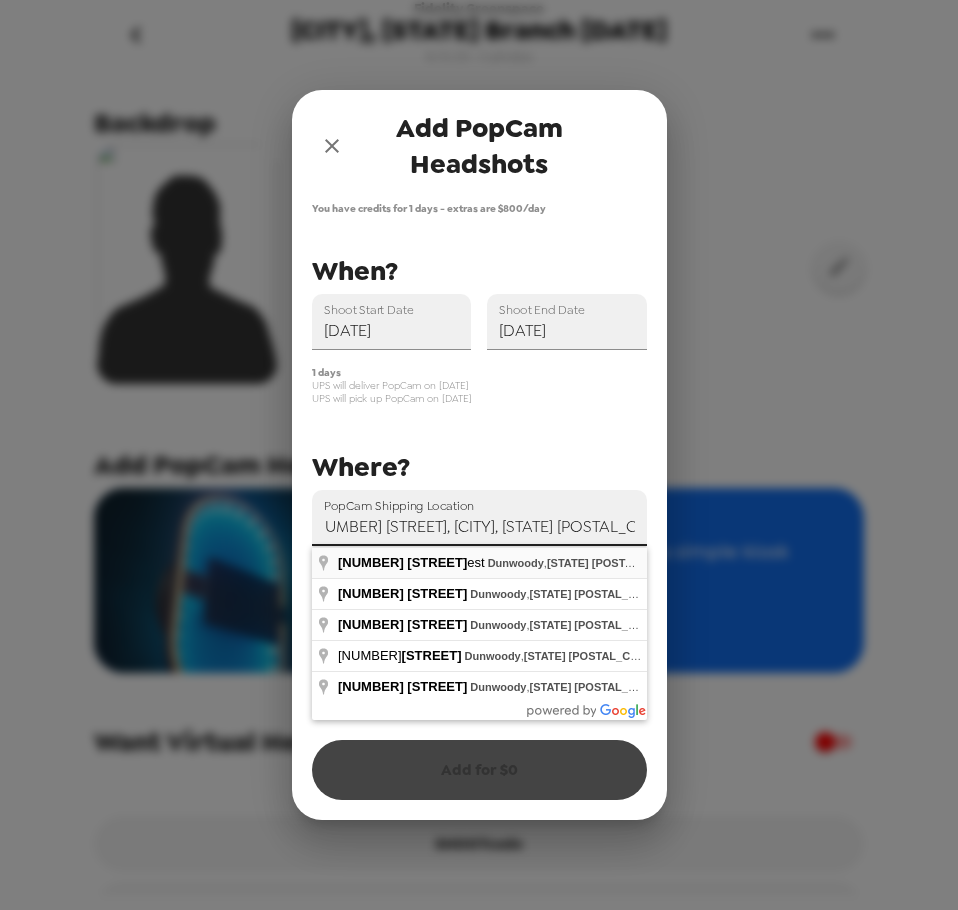 scroll, scrollTop: 0, scrollLeft: 0, axis: both 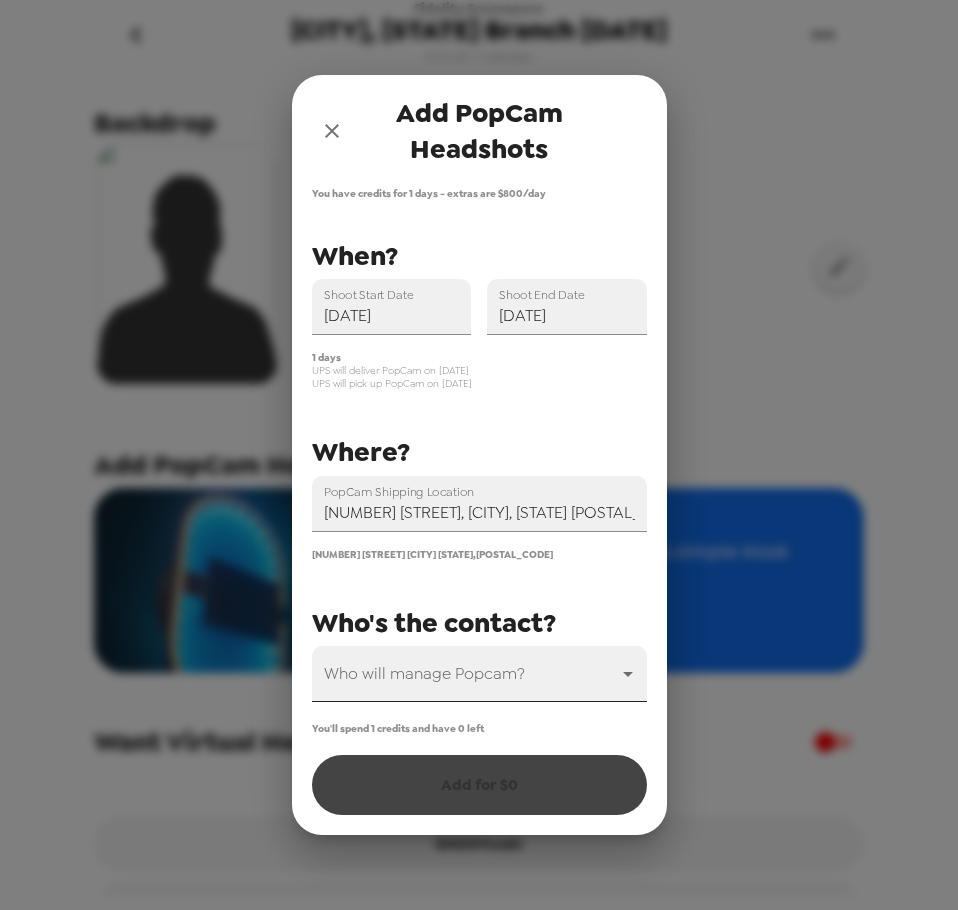 click on "Fidelity Greenspace Dunwoody, GA Branch 8/26/25 8/5/25 • 0 photos Upload headshots Backdrop Add PopCam Headshots? Get pro headshots from a simple kiosk $ 800 /day You have credits for   1   days Want Virtual Headshots? SHOOTcode Rename Gallery Add PopCam Headshots You have credits for   1   days - extras are $ 800 /day PopCam Shipping Location 127 Perimeter Center West, Dunwoody, GA 30346, USA 127 Perimeter Center West   Atlanta   Georgia ,  30346   Shoot Start Date 08/26/2025 Shoot End Date 08/26/2025 Who will manage Popcam? ​ When? Where? Who's the contact? 1   days UPS will deliver PopCam on   8/25/25 UPS will pick up PopCam on   8/27/25 You'll spend   1   credits and have   0   left Add for $ 0" at bounding box center (479, 455) 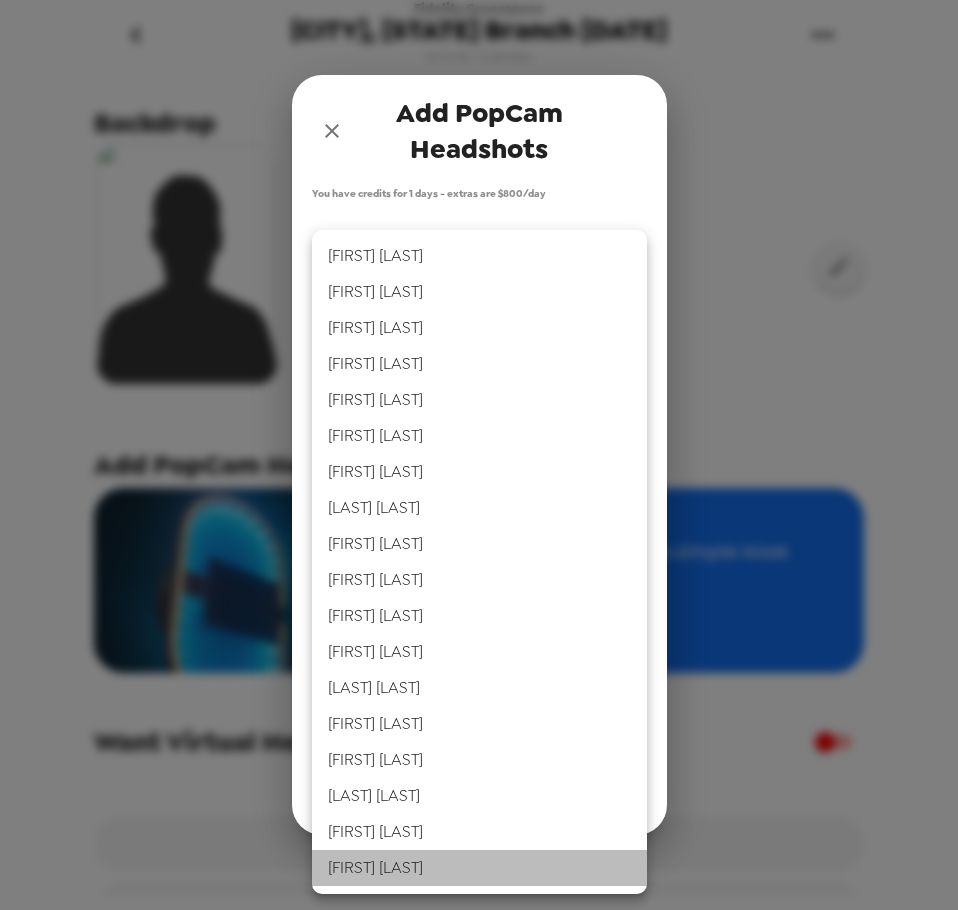click on "Ron   Lotti" at bounding box center [479, 868] 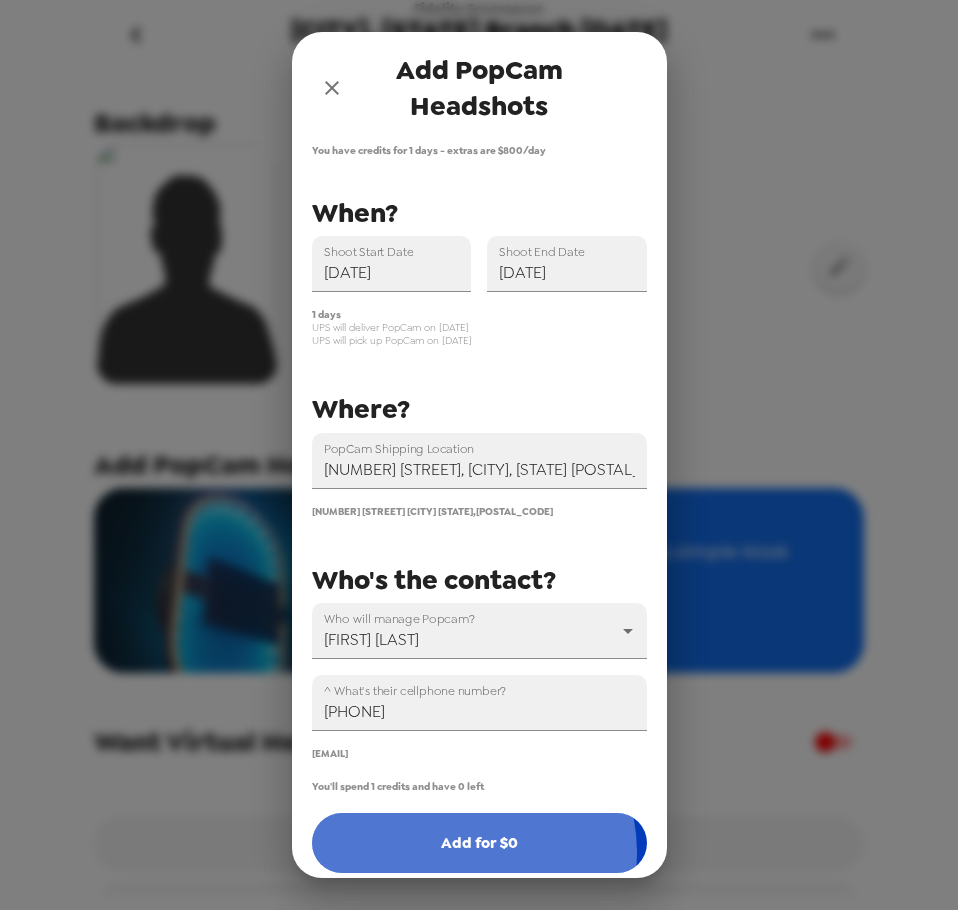 click on "Add for $ 0" at bounding box center [479, 843] 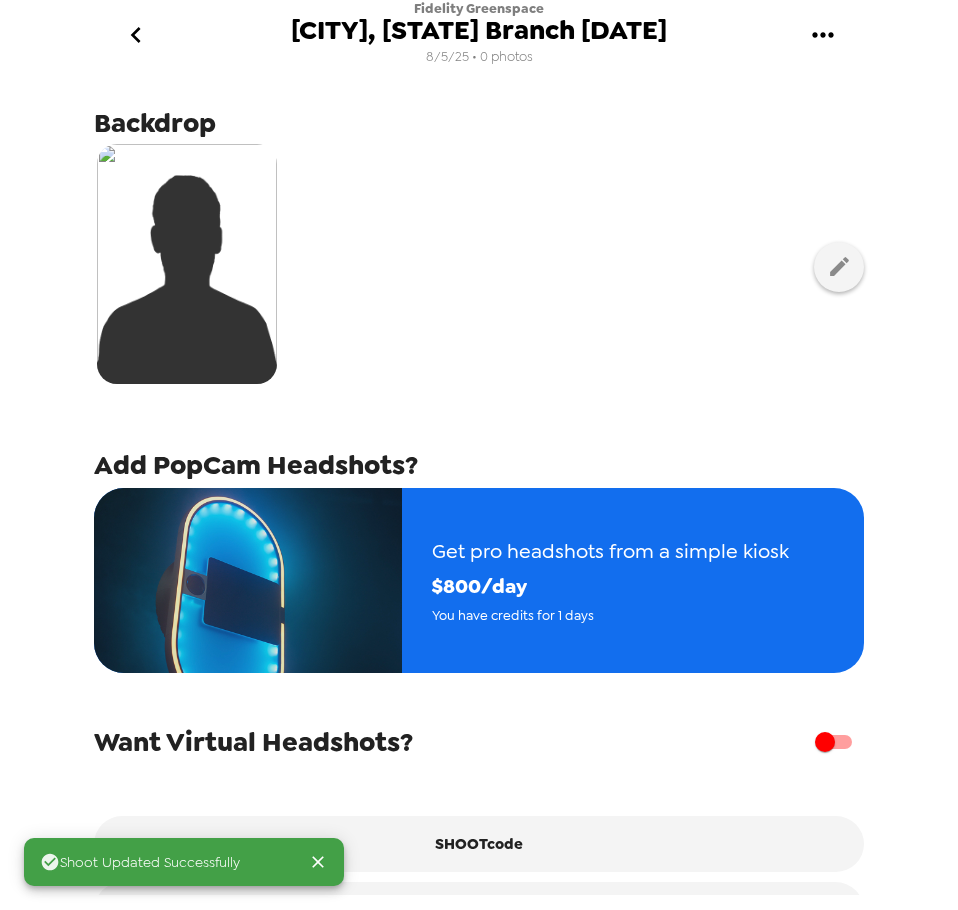 type 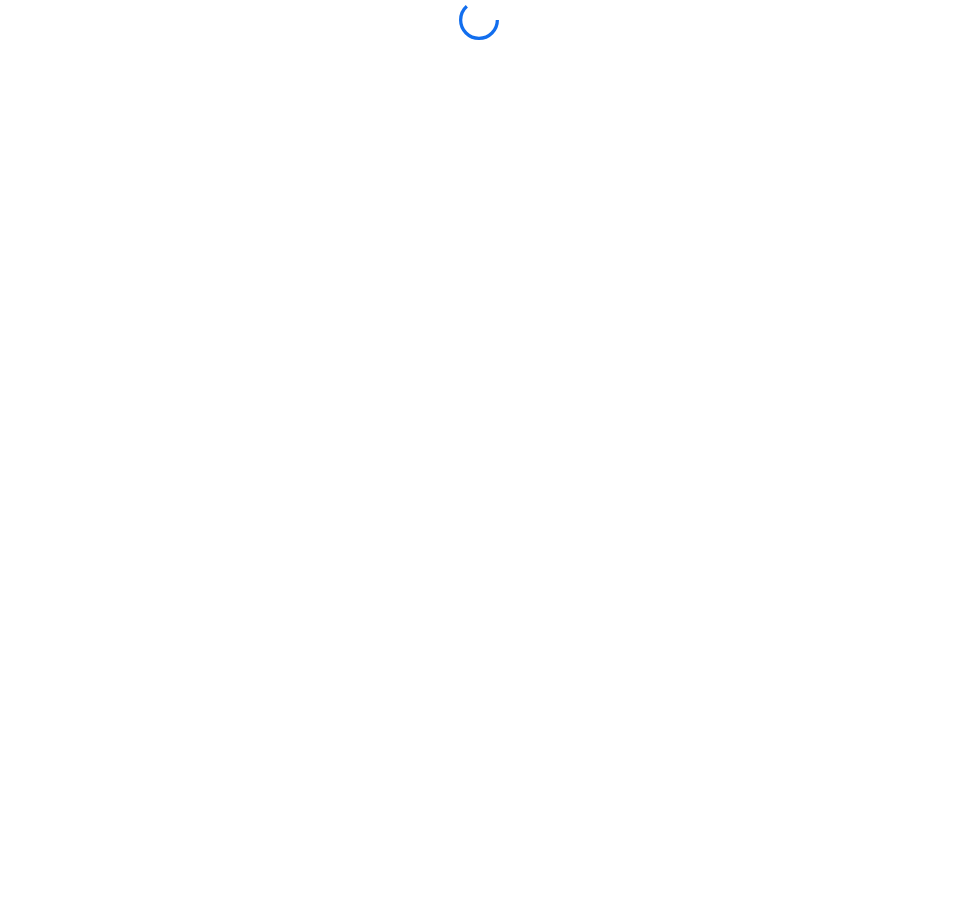 scroll, scrollTop: 0, scrollLeft: 0, axis: both 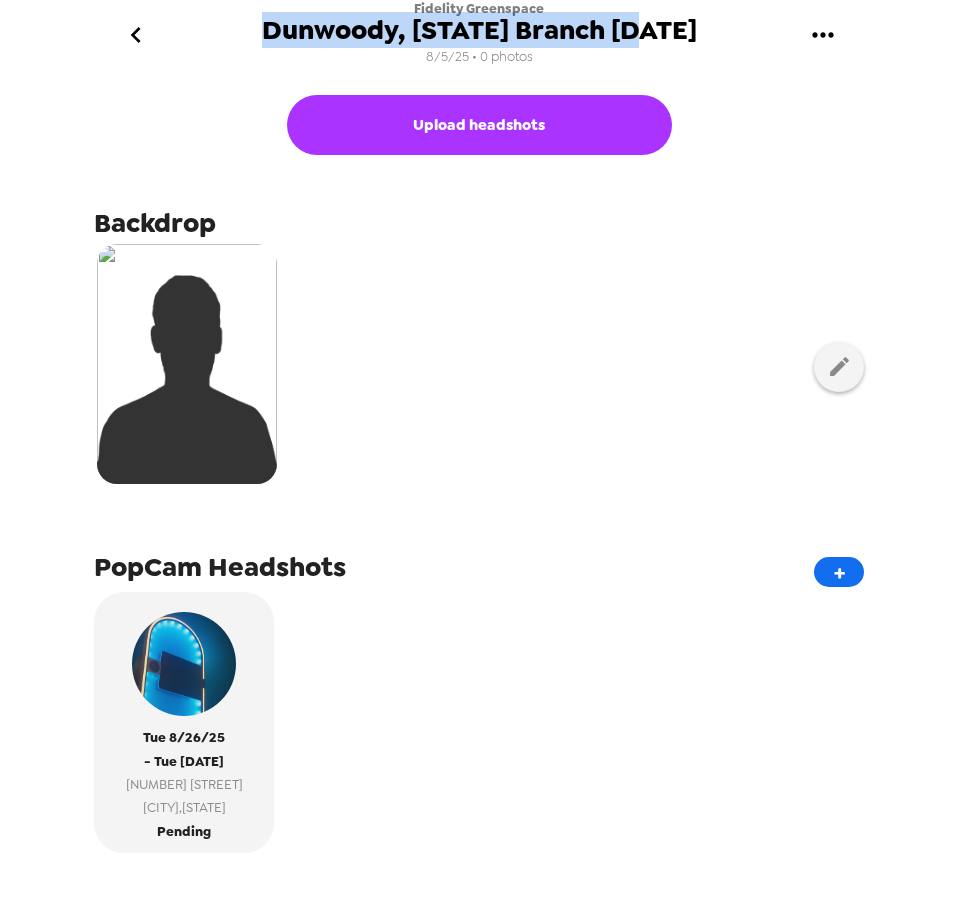 drag, startPoint x: 699, startPoint y: 32, endPoint x: 277, endPoint y: 29, distance: 422.01065 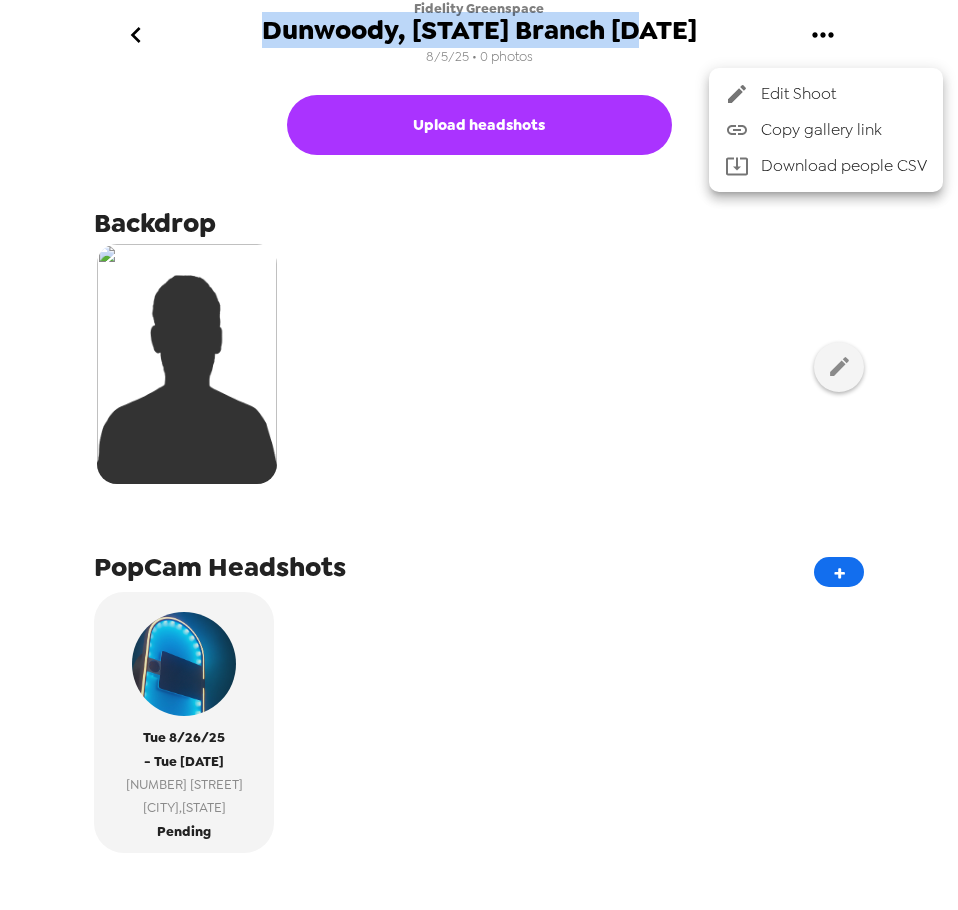 click on "Copy gallery link" at bounding box center (844, 130) 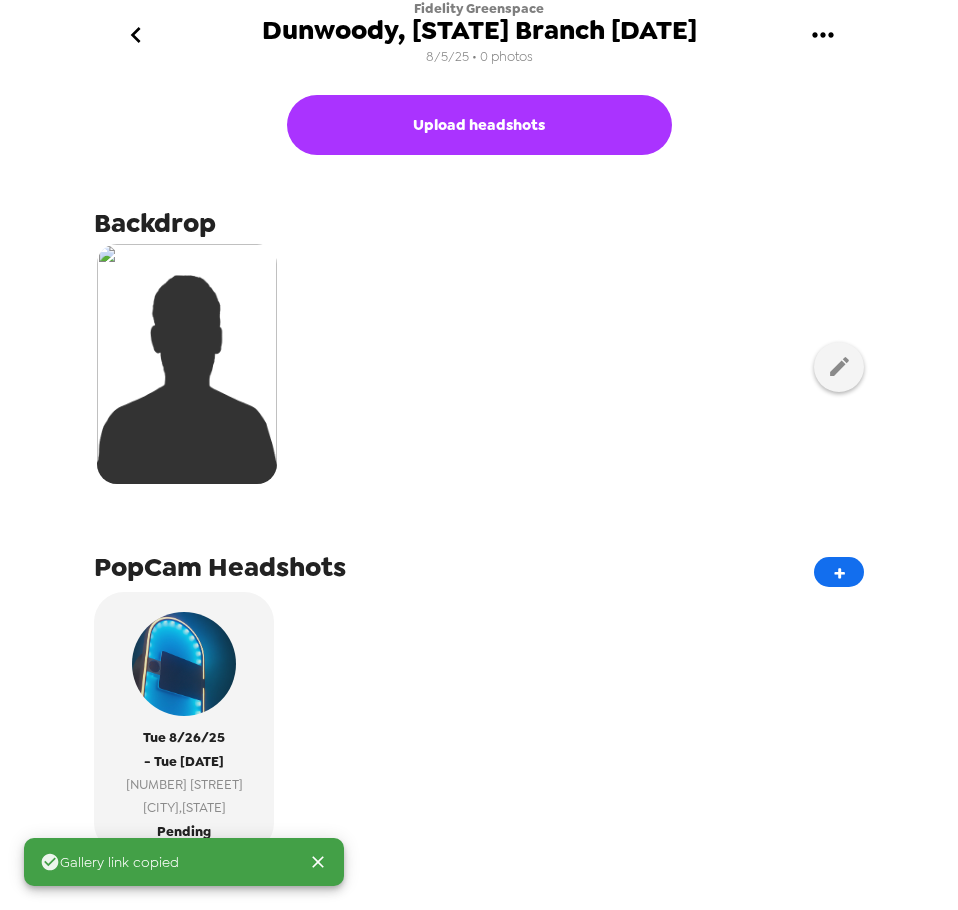 click at bounding box center (479, 366) 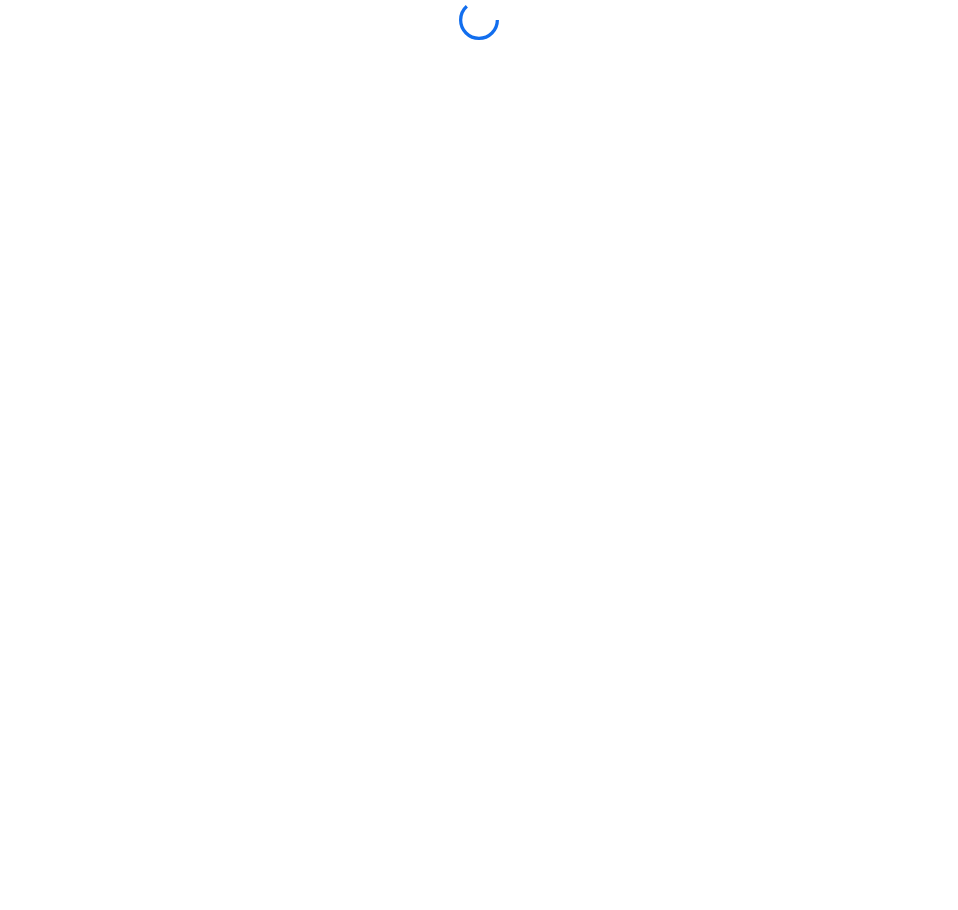 scroll, scrollTop: 0, scrollLeft: 0, axis: both 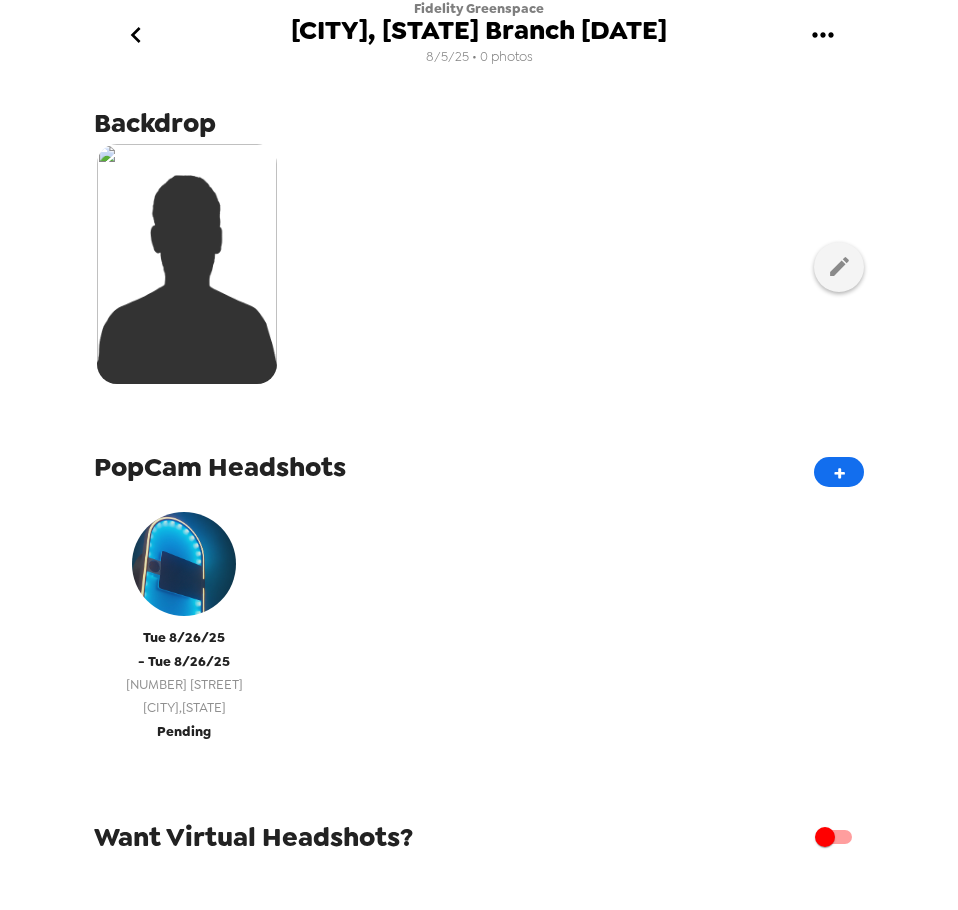 click on "- Tue 8/26/25" at bounding box center (184, 661) 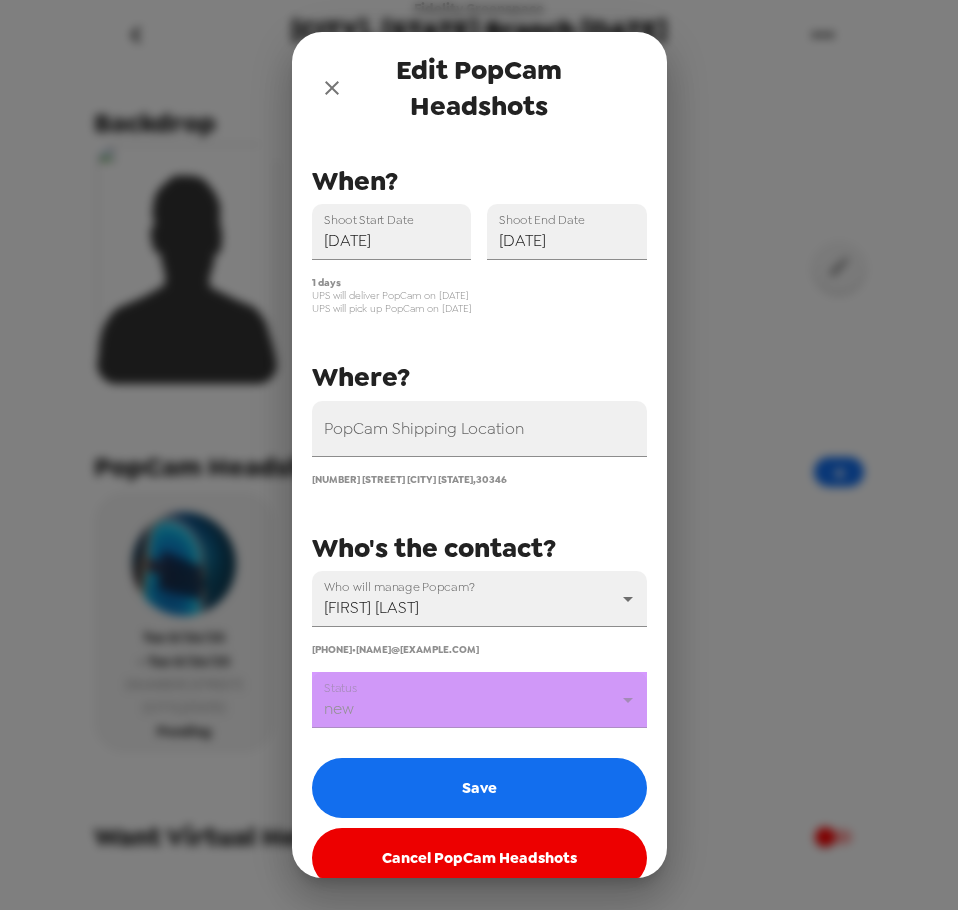 scroll, scrollTop: 48, scrollLeft: 0, axis: vertical 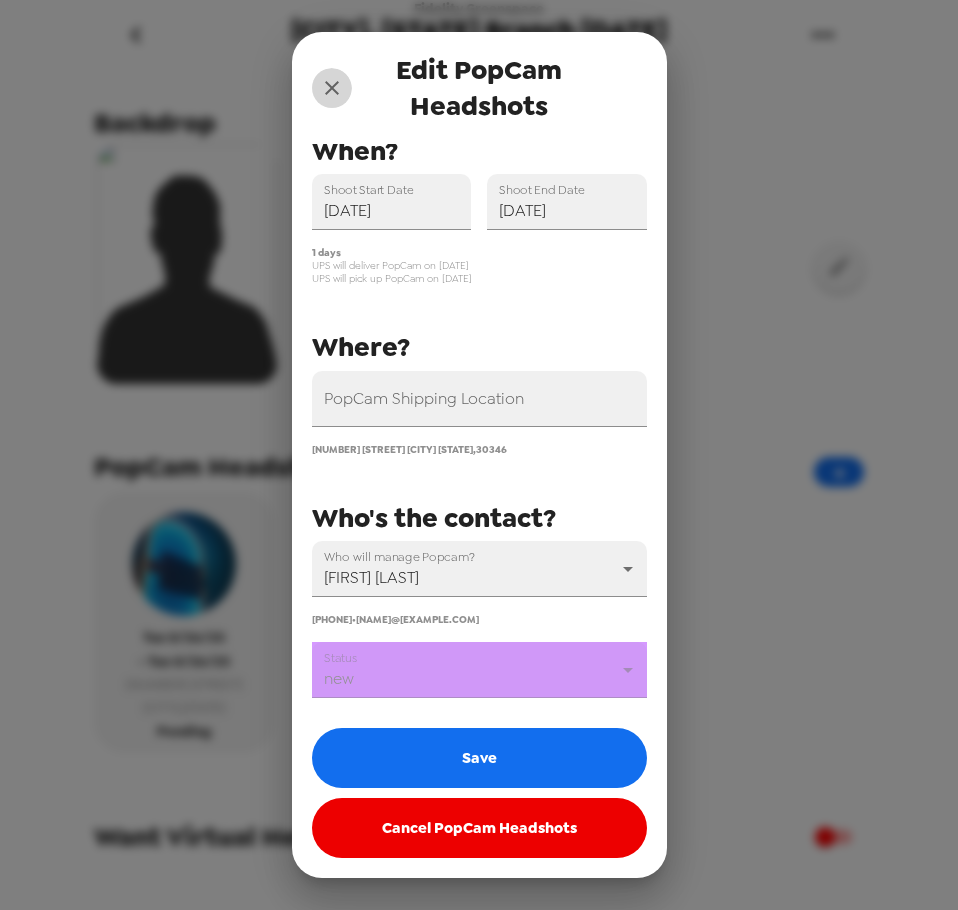 click 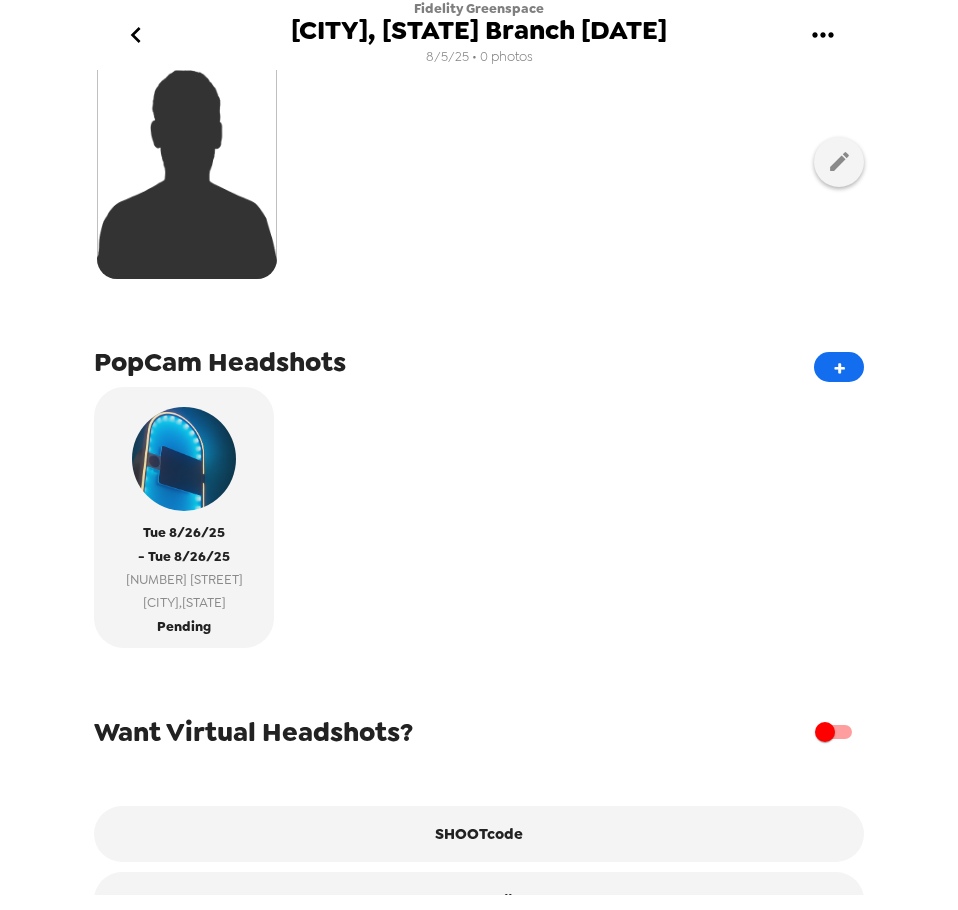 scroll, scrollTop: 268, scrollLeft: 0, axis: vertical 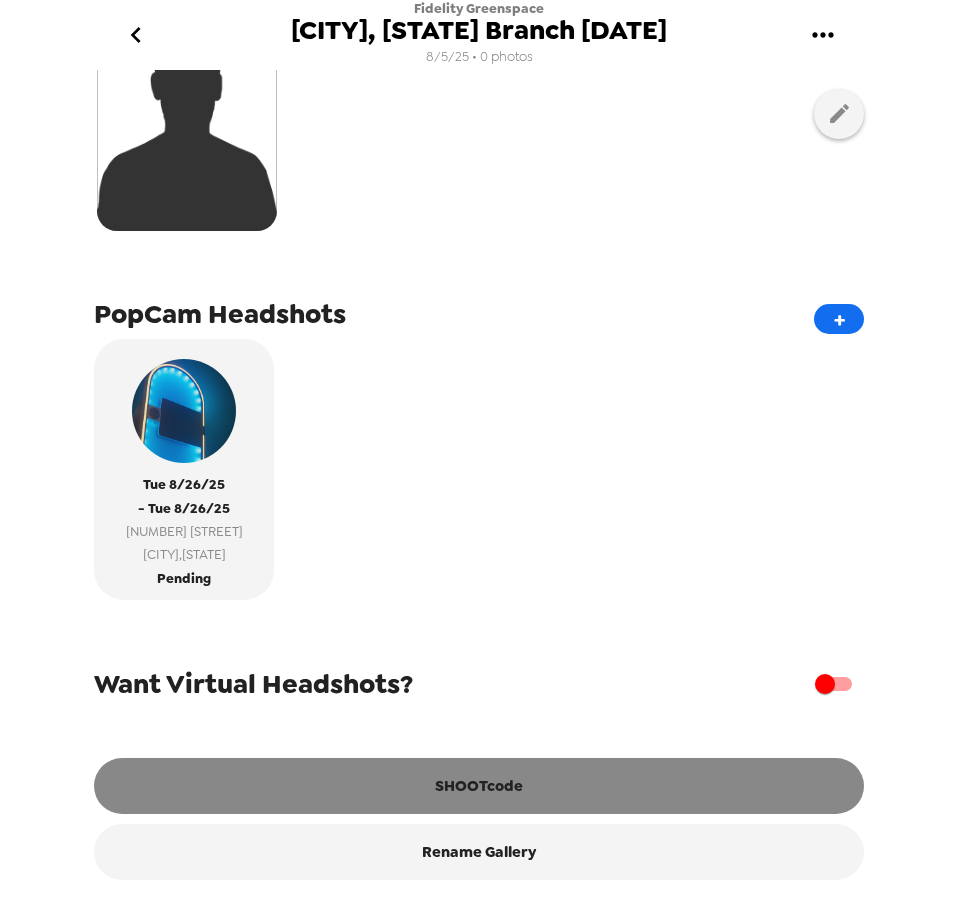 click on "SHOOTcode" at bounding box center [479, 786] 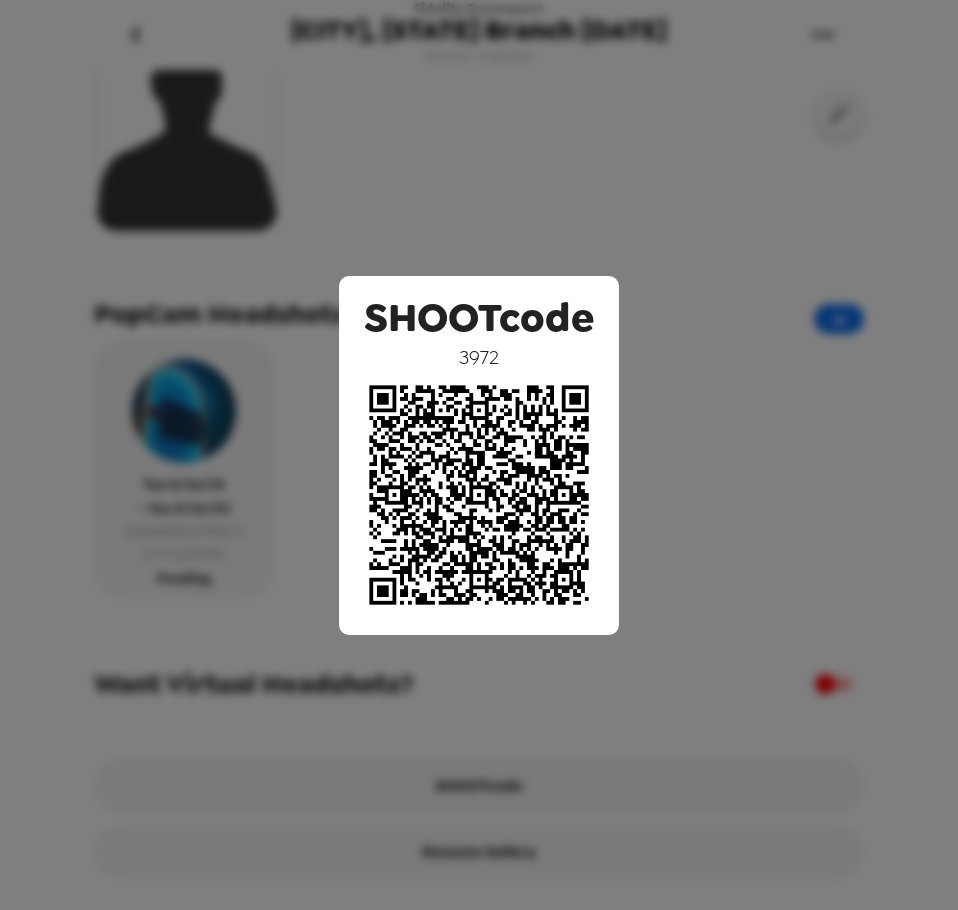drag, startPoint x: 743, startPoint y: 518, endPoint x: 720, endPoint y: 551, distance: 40.22437 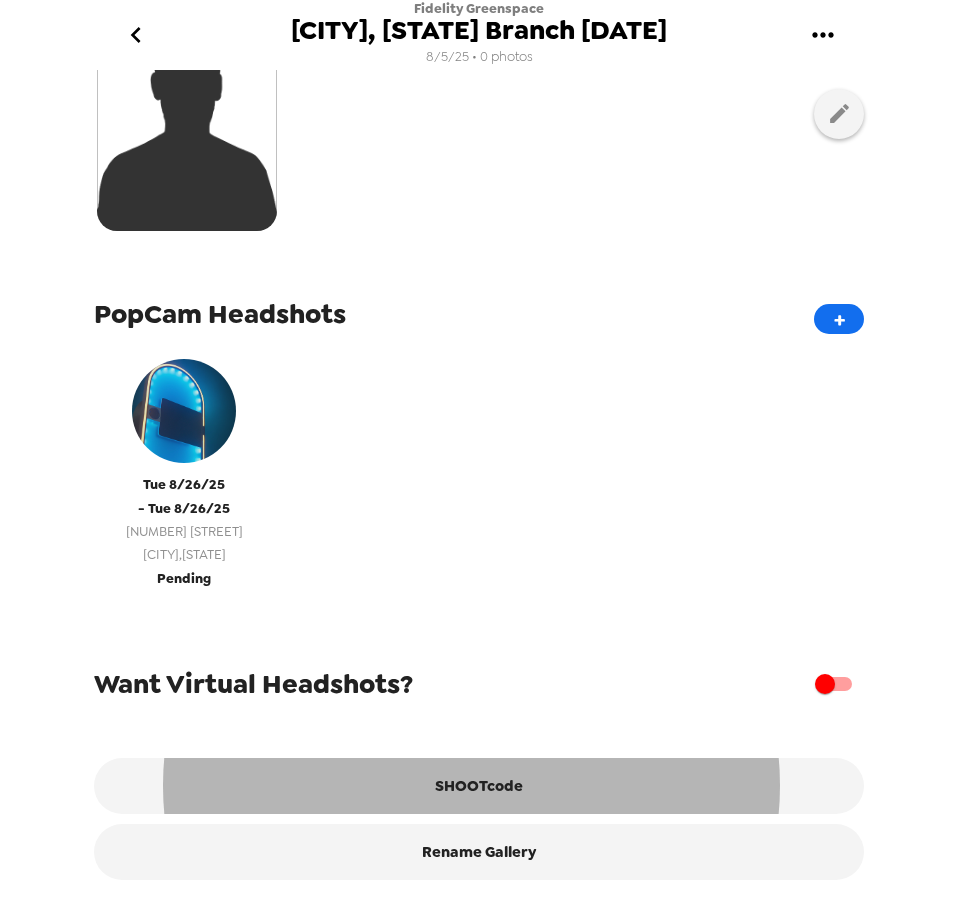 click on "- Tue 8/26/25" at bounding box center [184, 508] 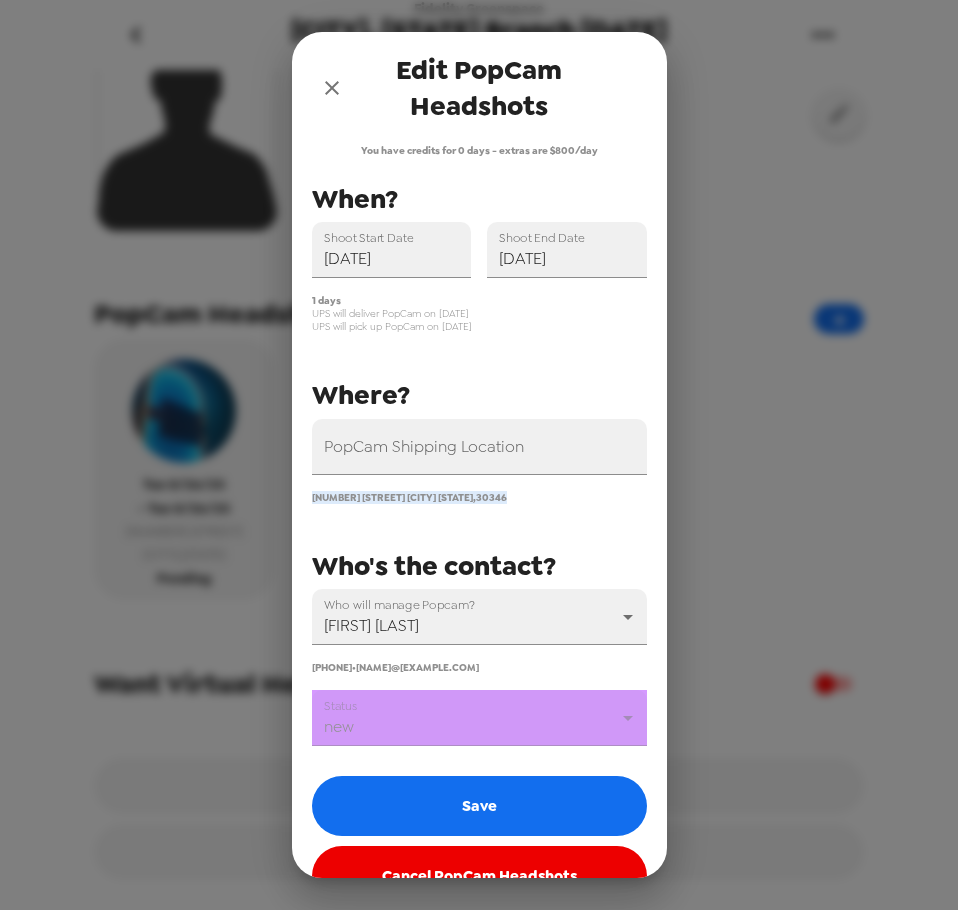 drag, startPoint x: 565, startPoint y: 490, endPoint x: 310, endPoint y: 499, distance: 255.15877 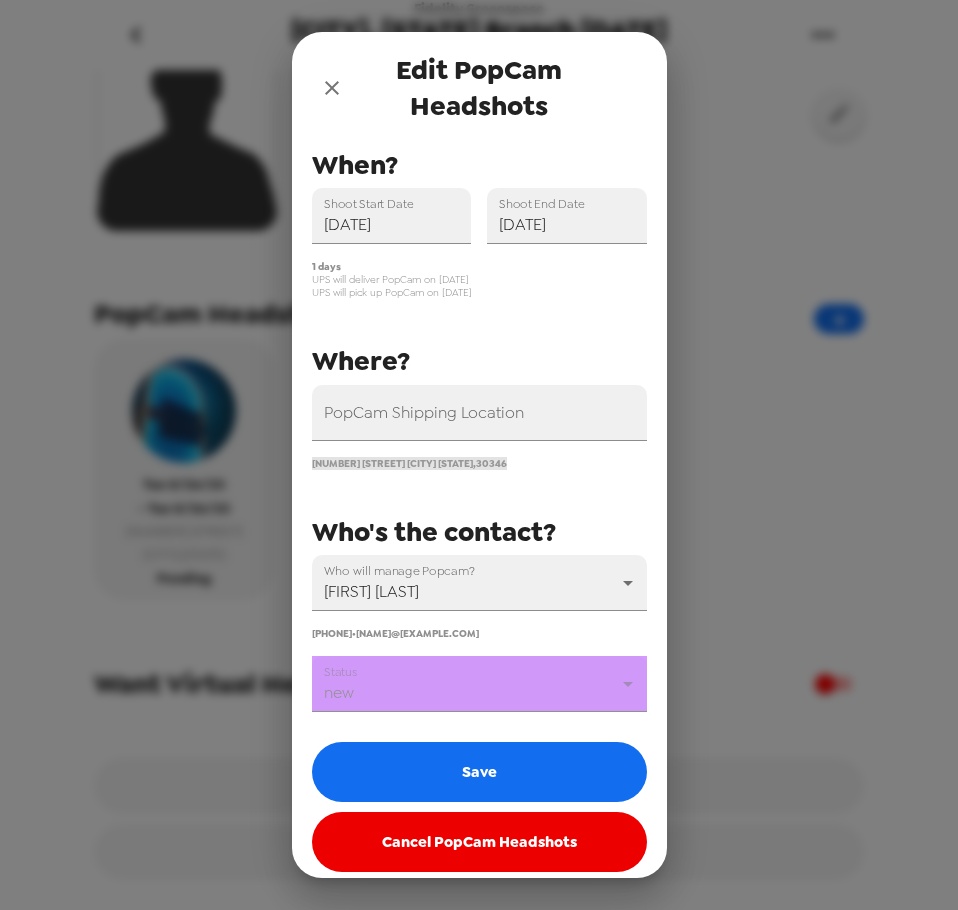 scroll, scrollTop: 48, scrollLeft: 0, axis: vertical 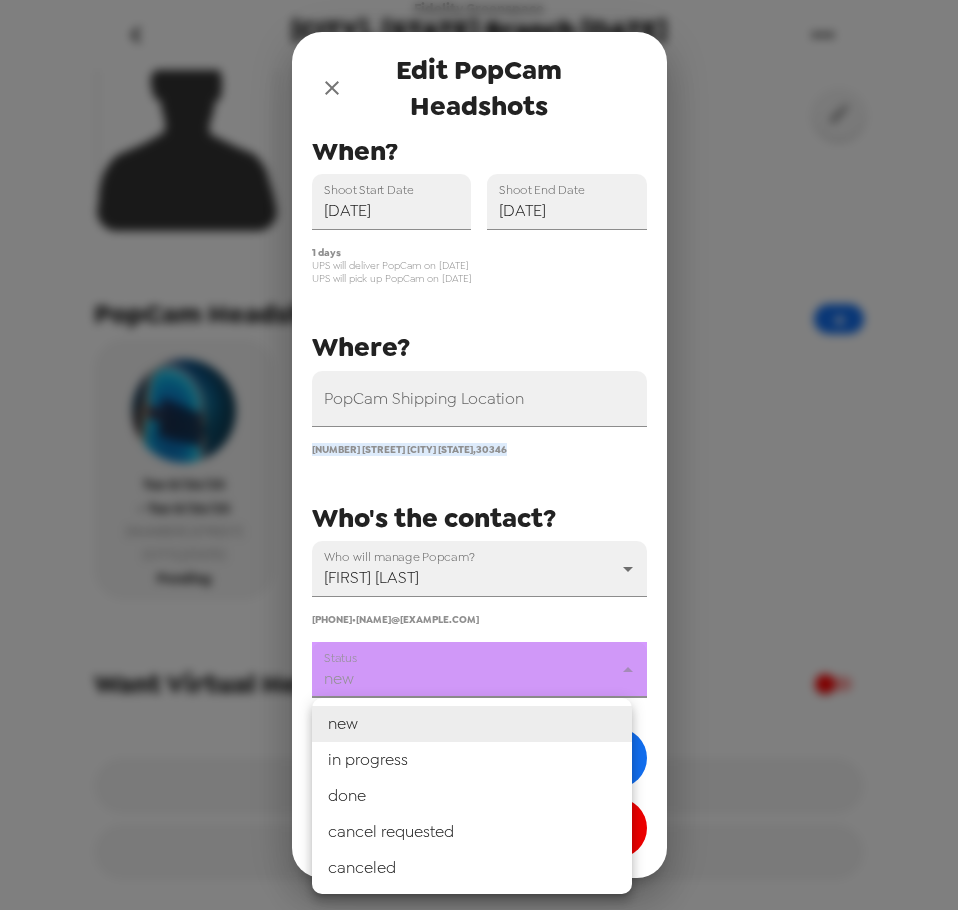 click on "Fidelity Greenspace Dunwoody, GA Branch 8/26/25 8/5/25 • 0 photos Upload headshots Backdrop PopCam Headshots + Tue   8/26/25  - Tue 8/26/25 127 Perimeter Center W Atlanta ,  Georgia Pending Want Virtual Headshots? SHOOTcode Rename Gallery Edit PopCam Headshots You have credits for 0 days - extras are $800/day PopCam Shipping Location 127 Perimeter Center West   Atlanta   Georgia ,  30346   Shoot Start Date 08/26/2025 Shoot End Date 08/26/2025 Who will manage Popcam? Ron   Lotti 69460 (603) 318-9320  •  ron.lotti@fmr.com When? Where? Who's the contact? 1   days UPS will deliver PopCam on   8/25/25 UPS will pick up PopCam on   8/27/25 Status new new Save Cancel PopCam Headshots new in progress done cancel requested canceled" at bounding box center (479, 455) 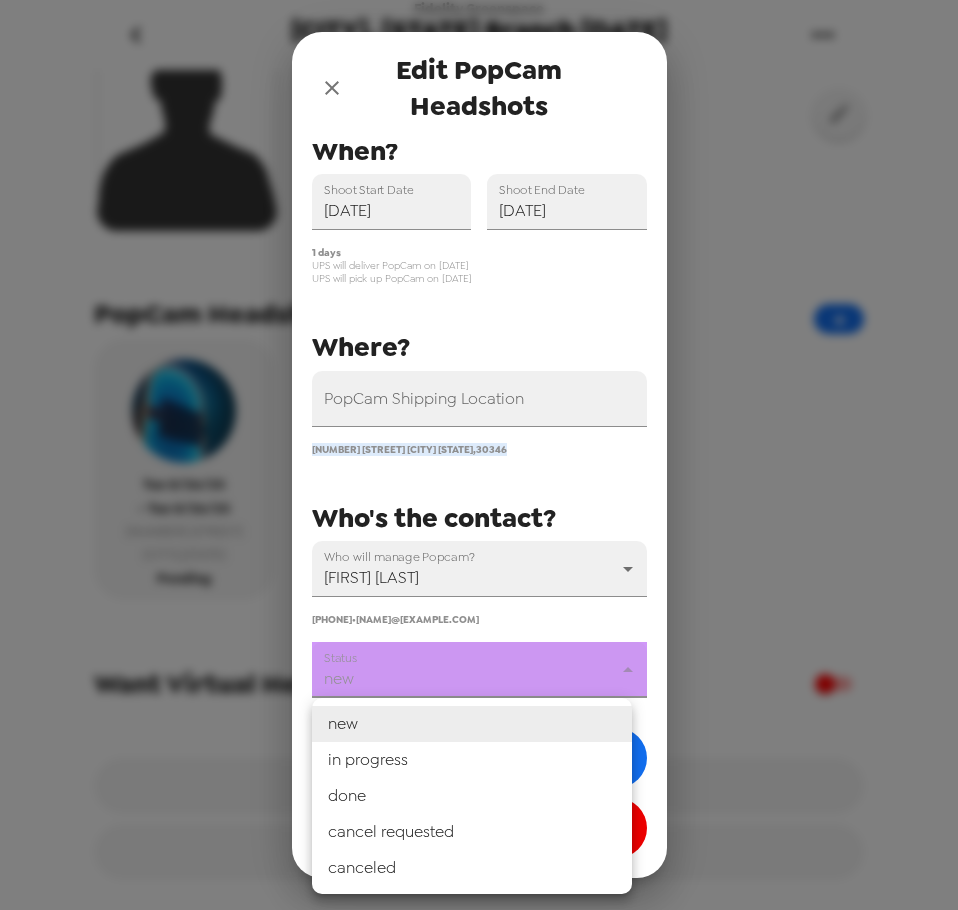 type on "in progress" 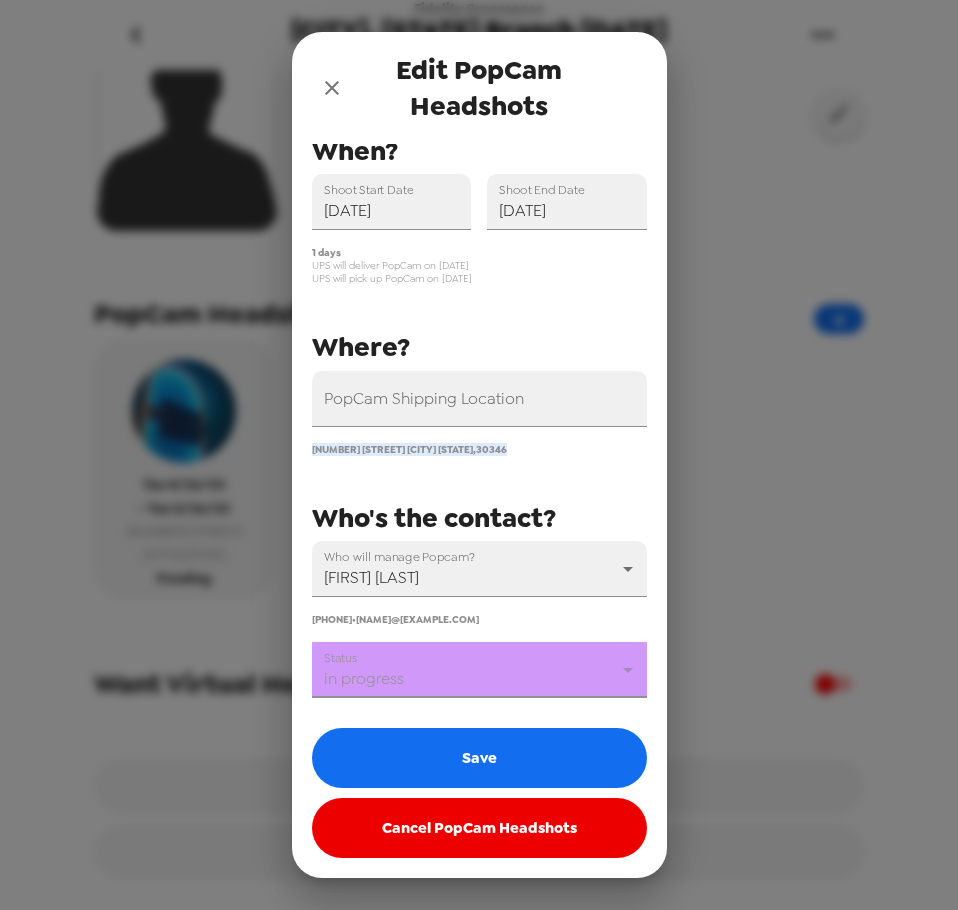 click on "Save" at bounding box center (479, 758) 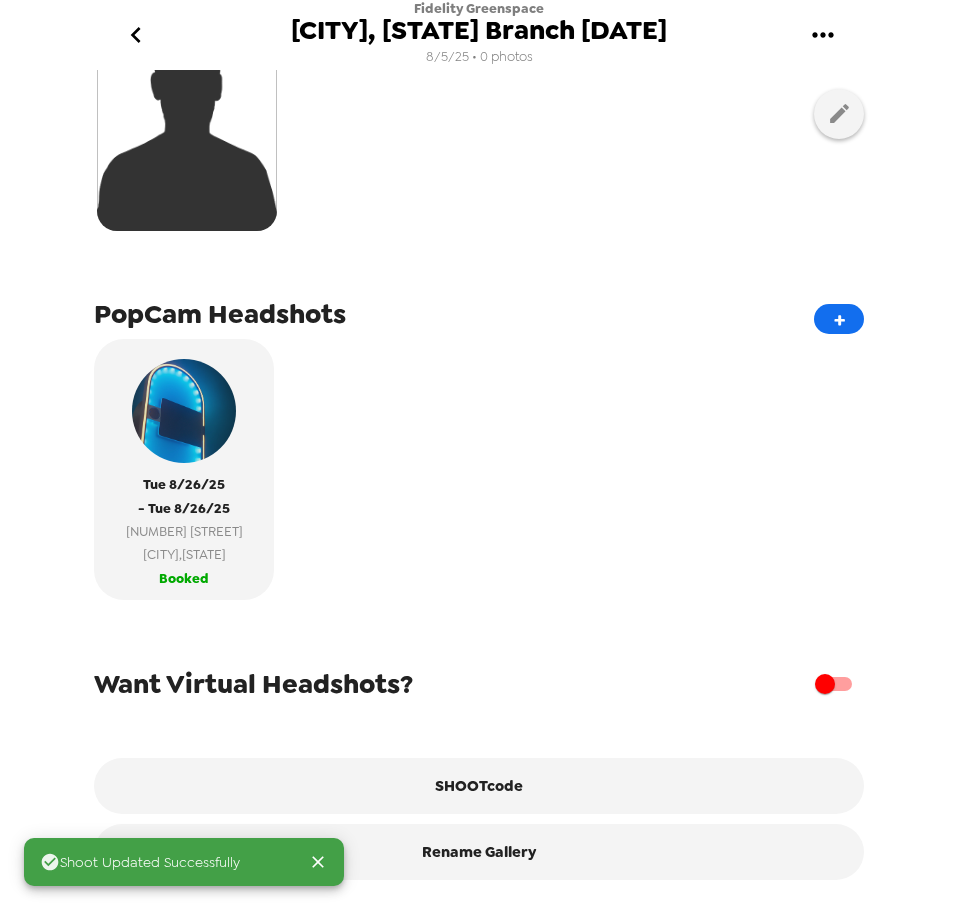 click on "Tue   8/26/25  - Tue 8/26/25 127 Perimeter Center W Atlanta ,  Georgia Booked" at bounding box center [479, 477] 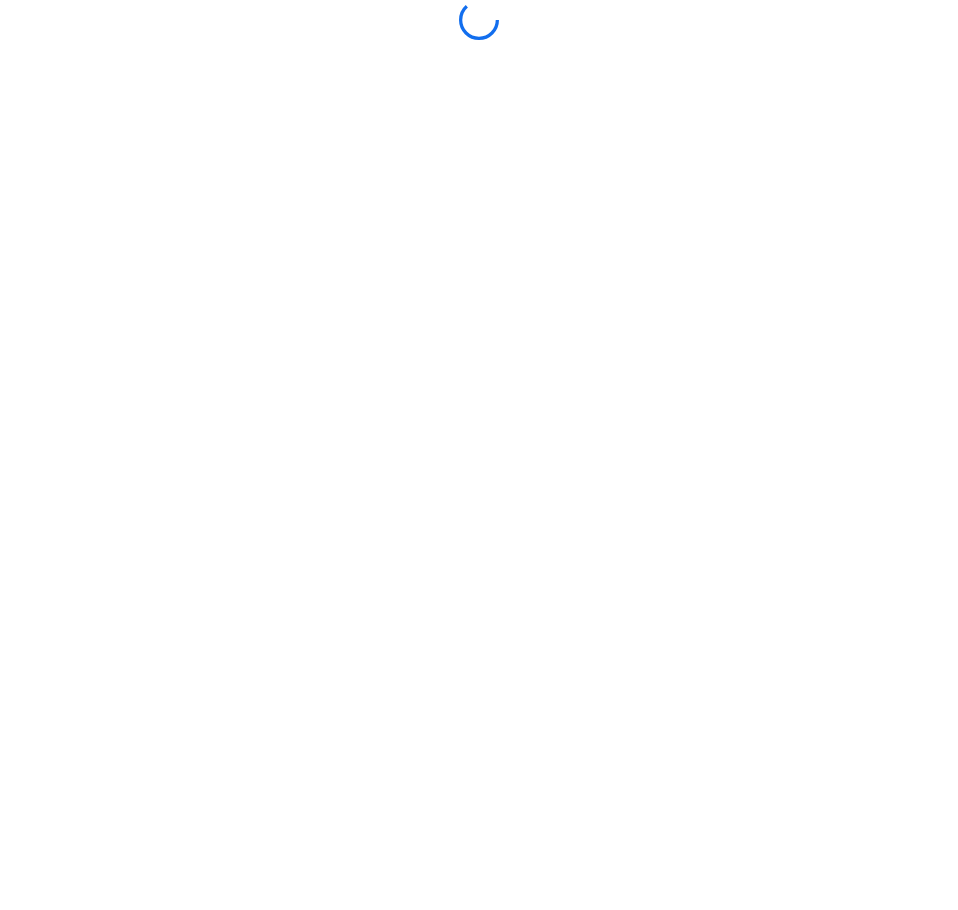 scroll, scrollTop: 0, scrollLeft: 0, axis: both 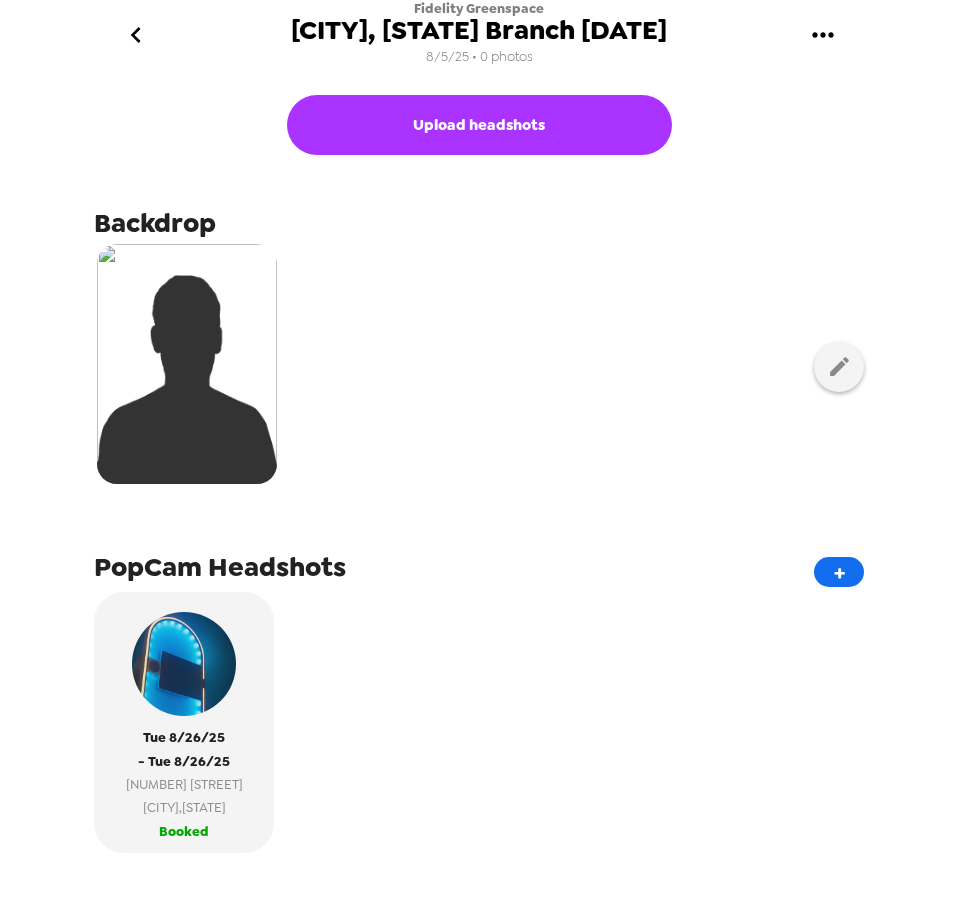 click 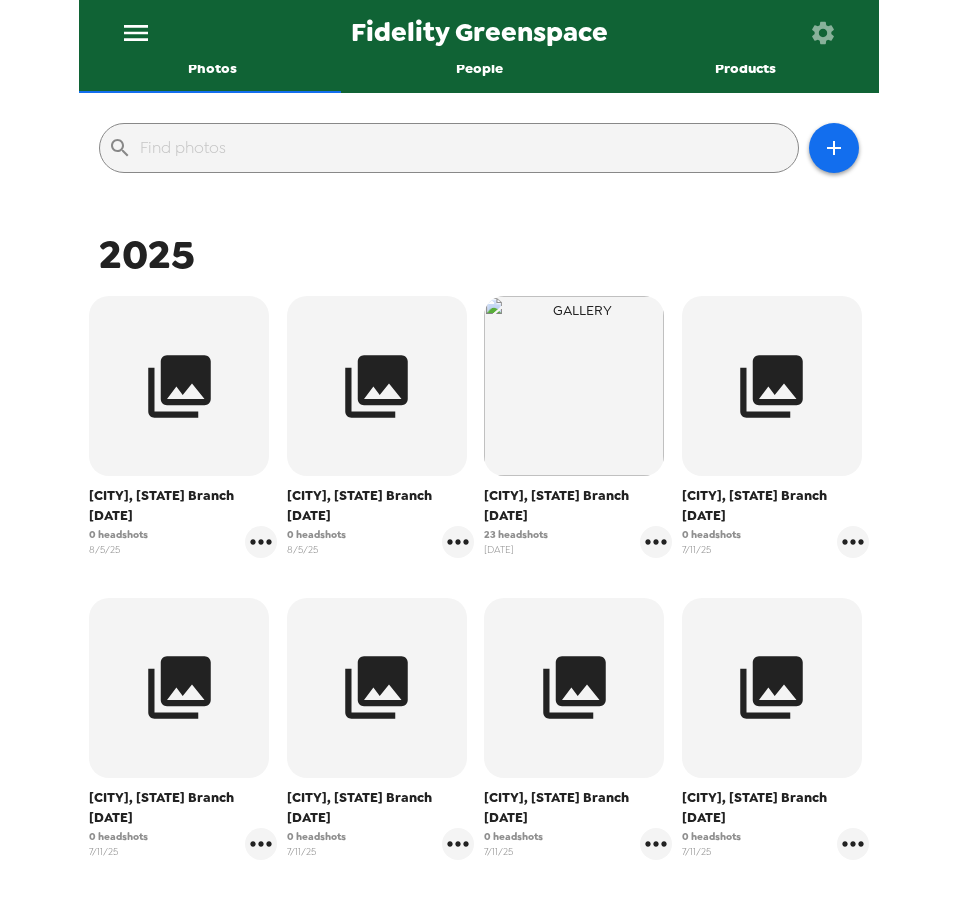 scroll, scrollTop: 200, scrollLeft: 0, axis: vertical 